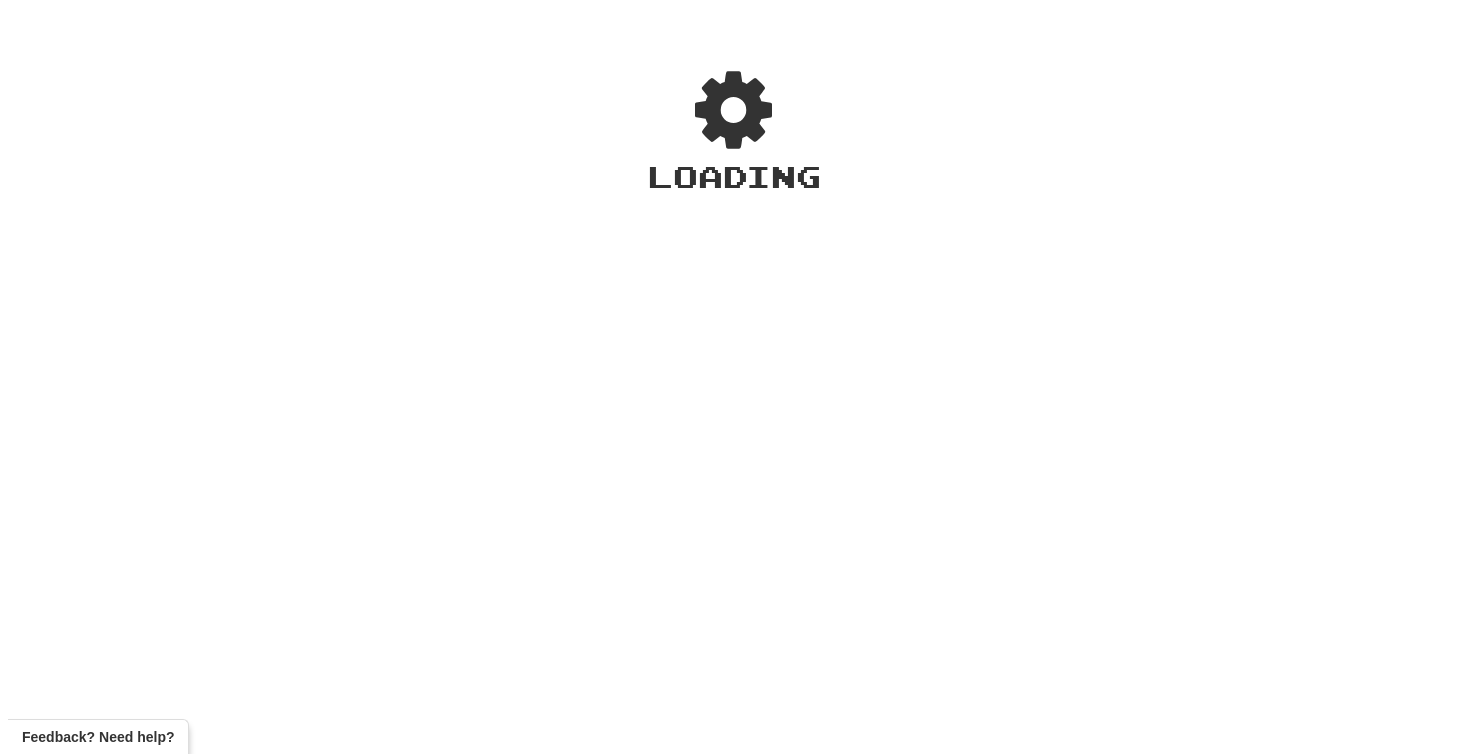scroll, scrollTop: 0, scrollLeft: 0, axis: both 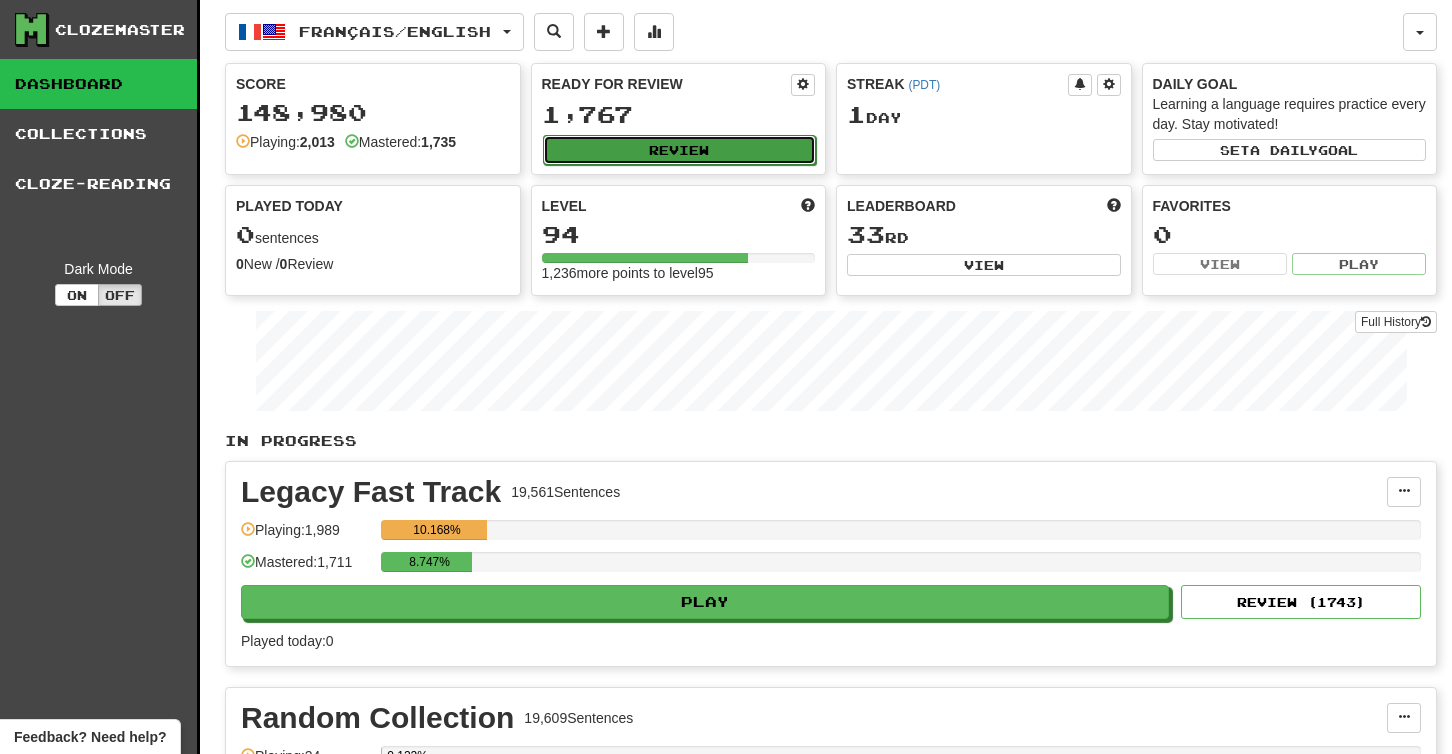 click on "Review" at bounding box center [680, 150] 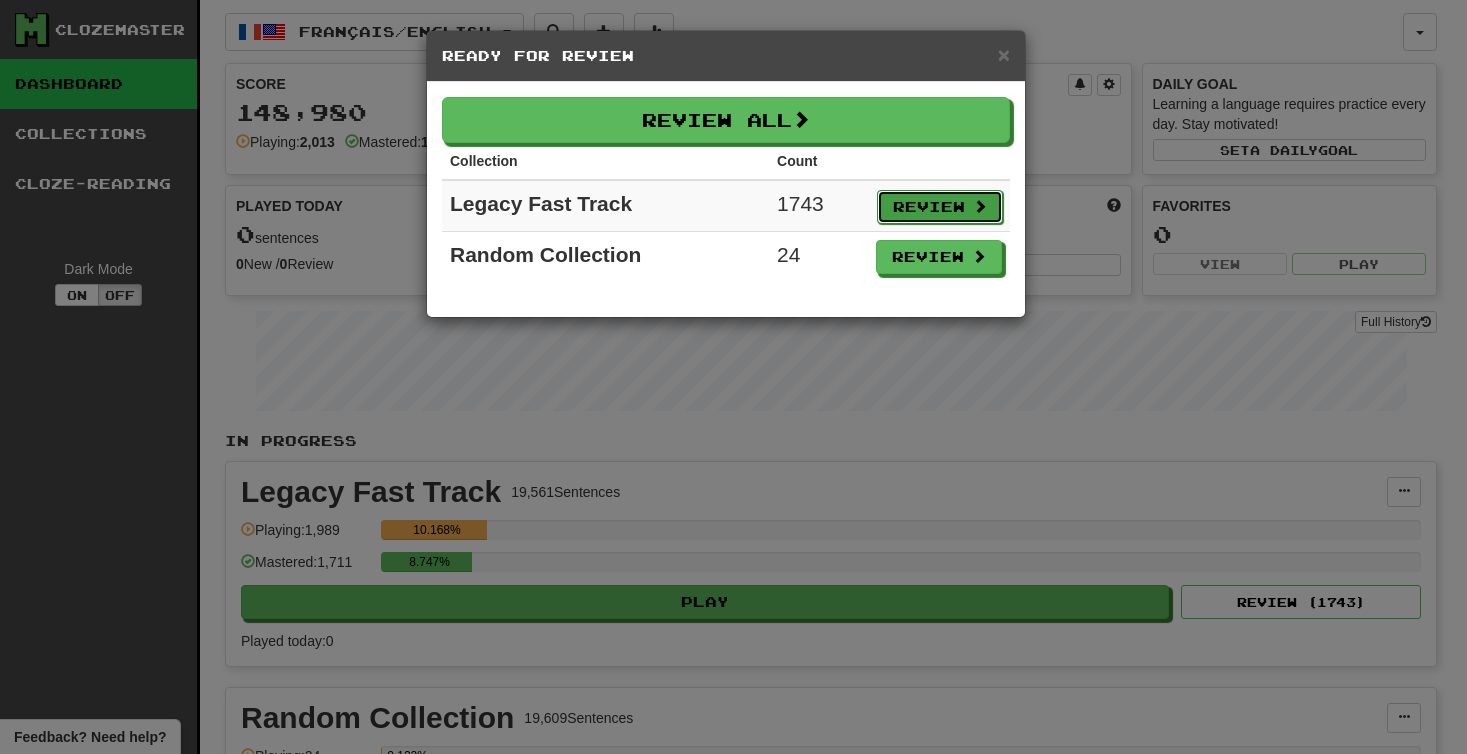 click on "Review" at bounding box center [940, 207] 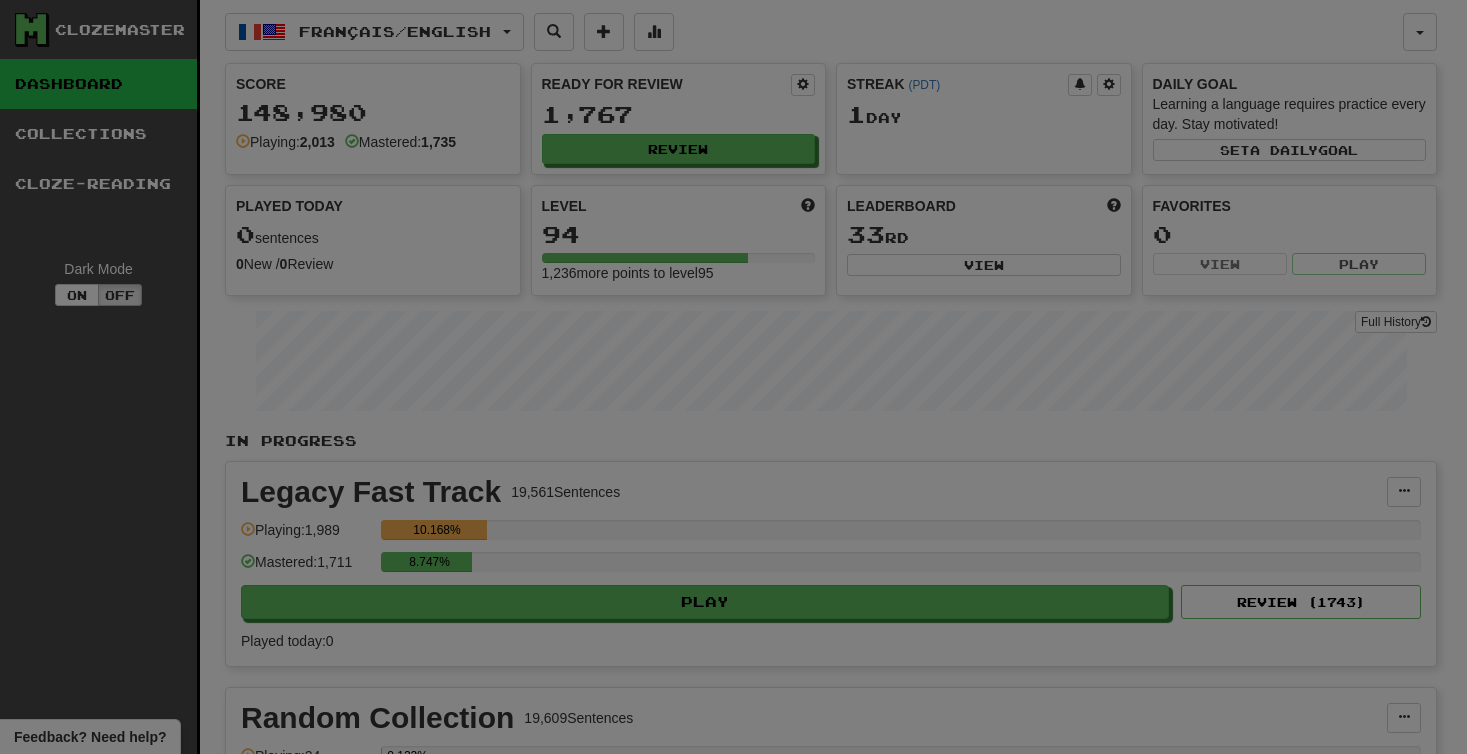 select on "**" 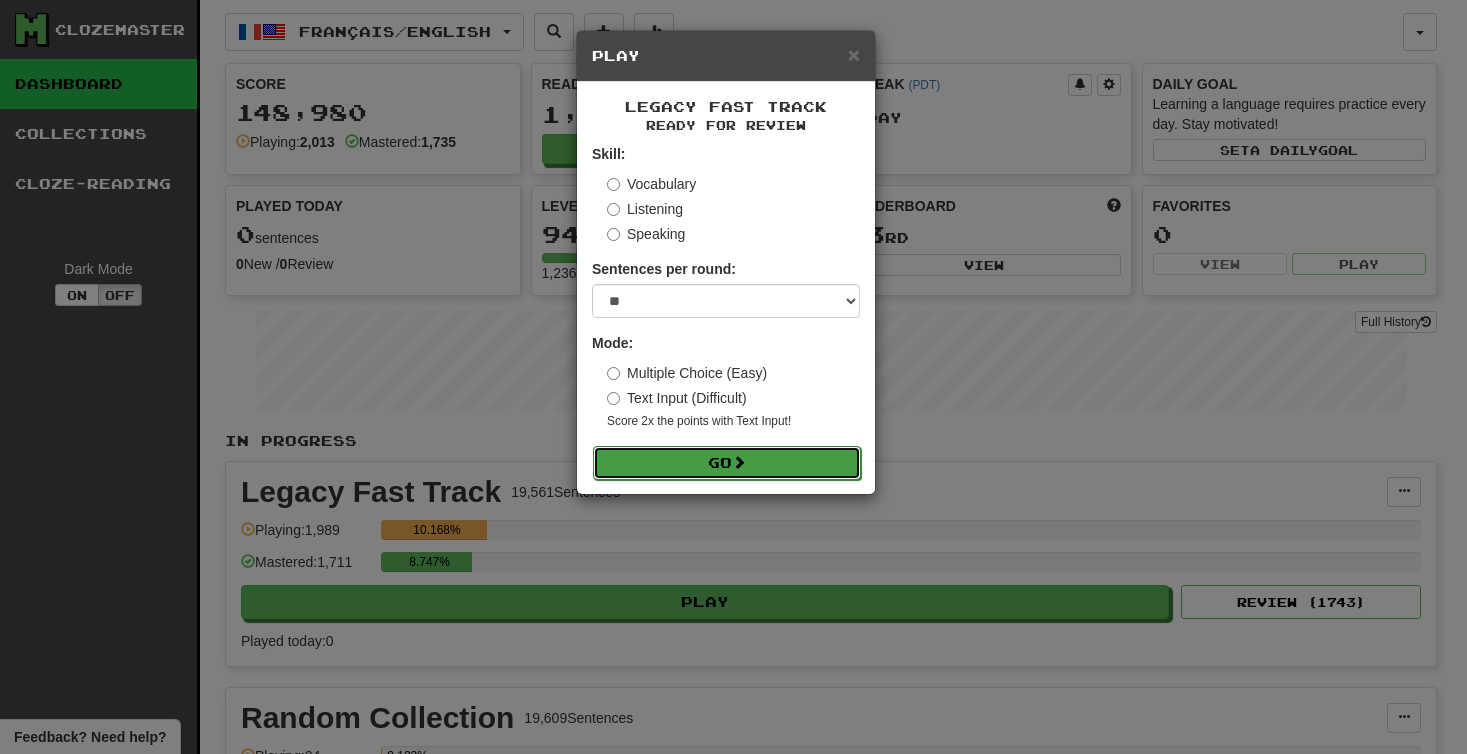 click on "Go" at bounding box center [727, 463] 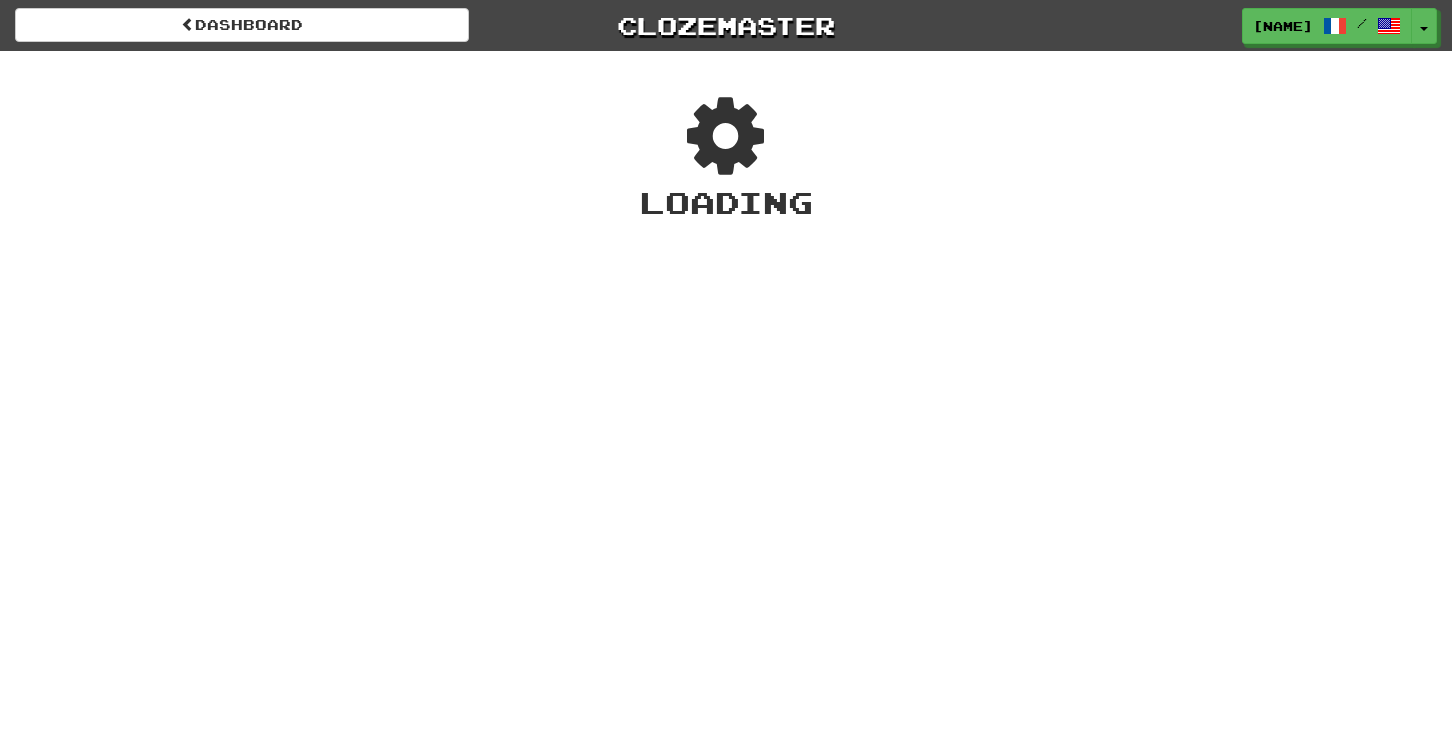 scroll, scrollTop: 0, scrollLeft: 0, axis: both 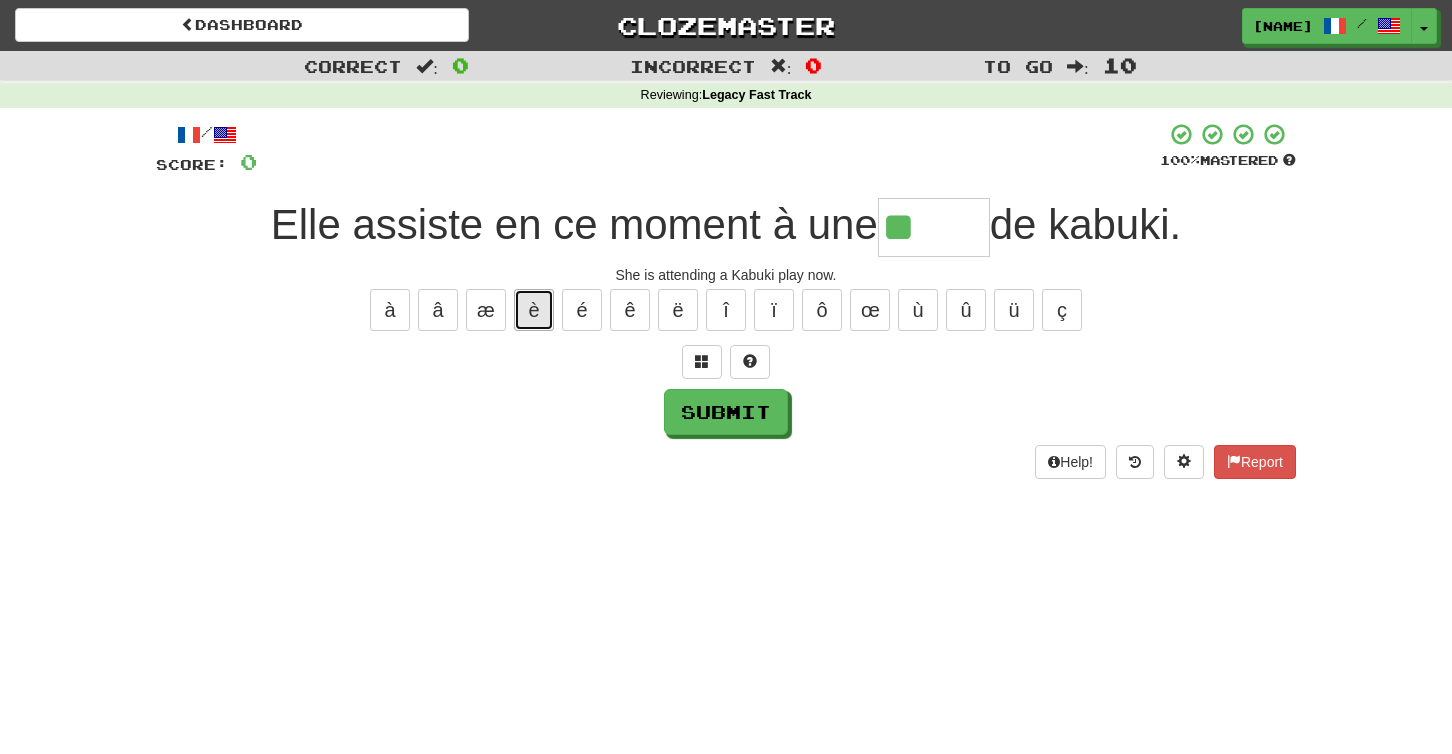 click on "è" at bounding box center [534, 310] 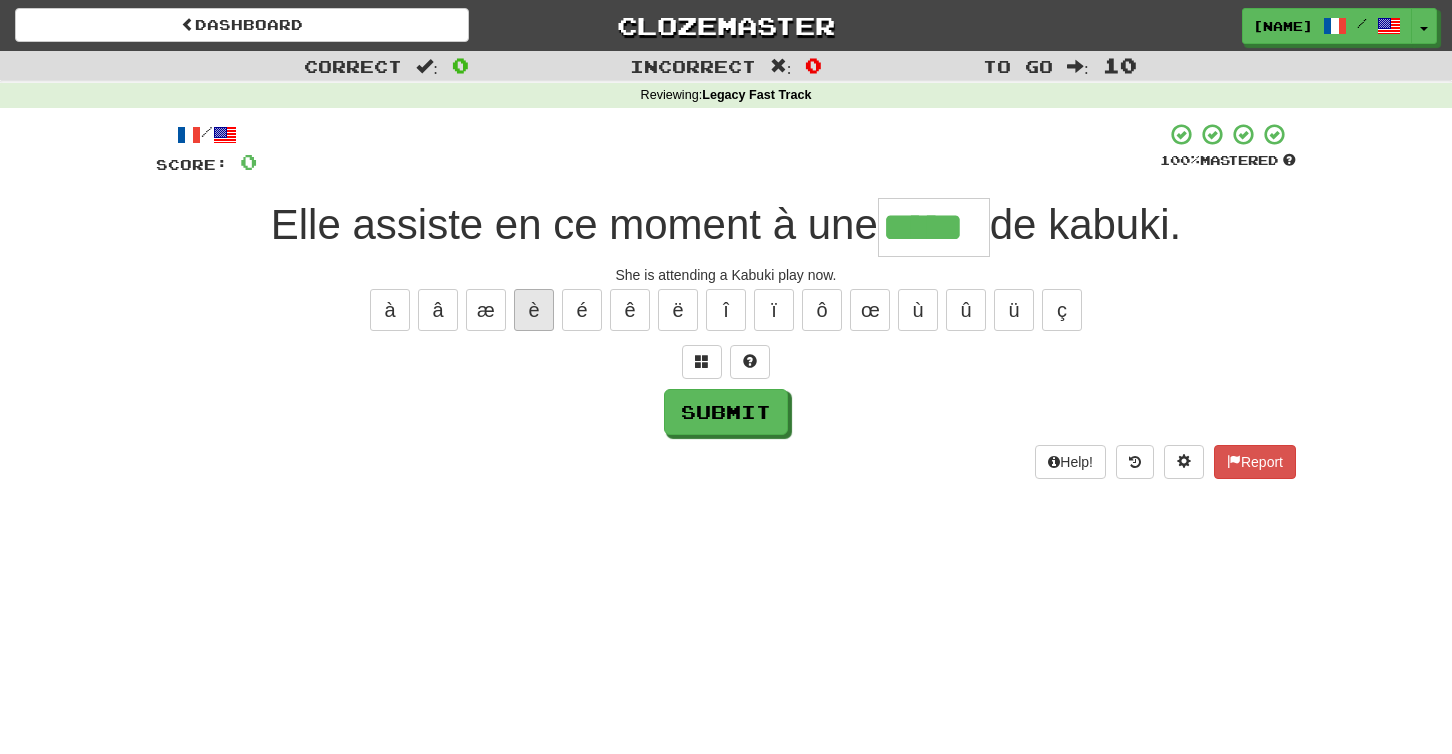 type on "*****" 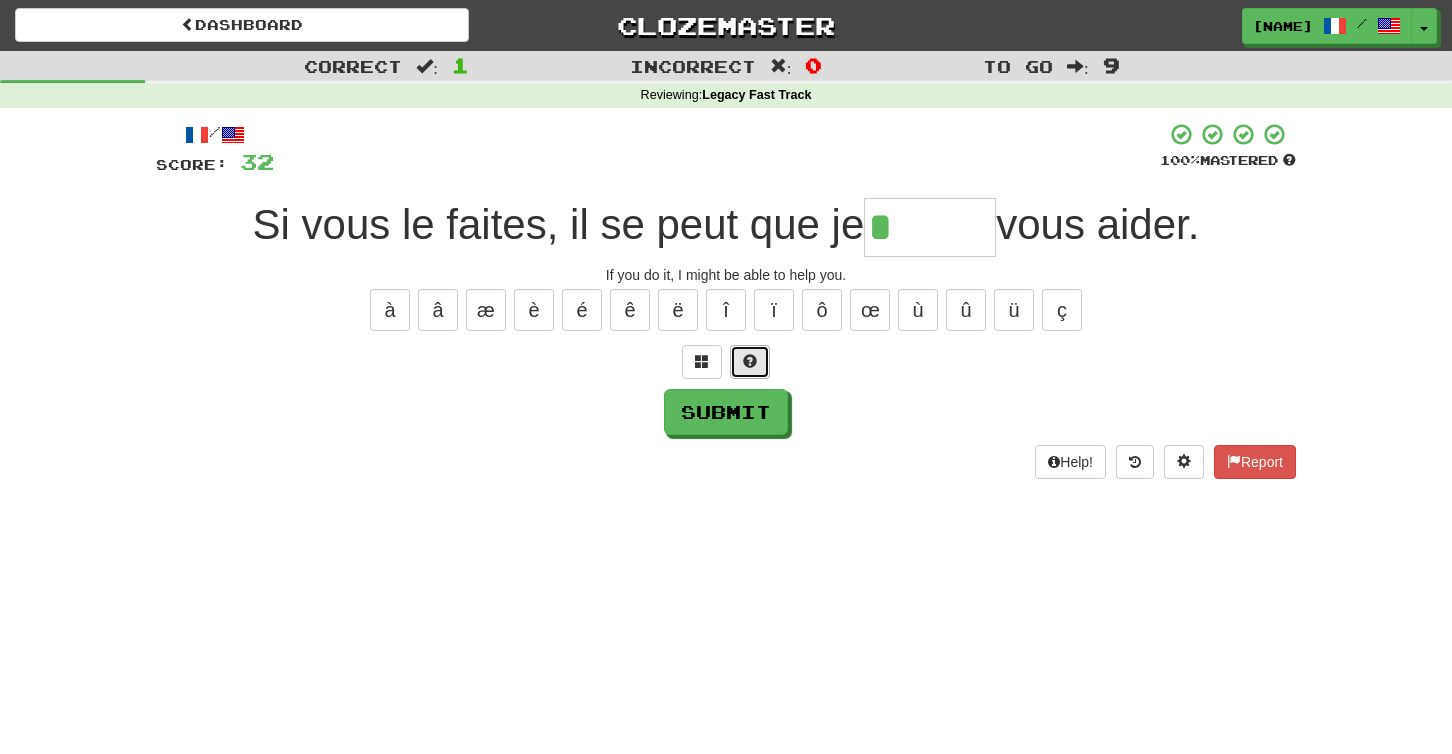 click at bounding box center [750, 362] 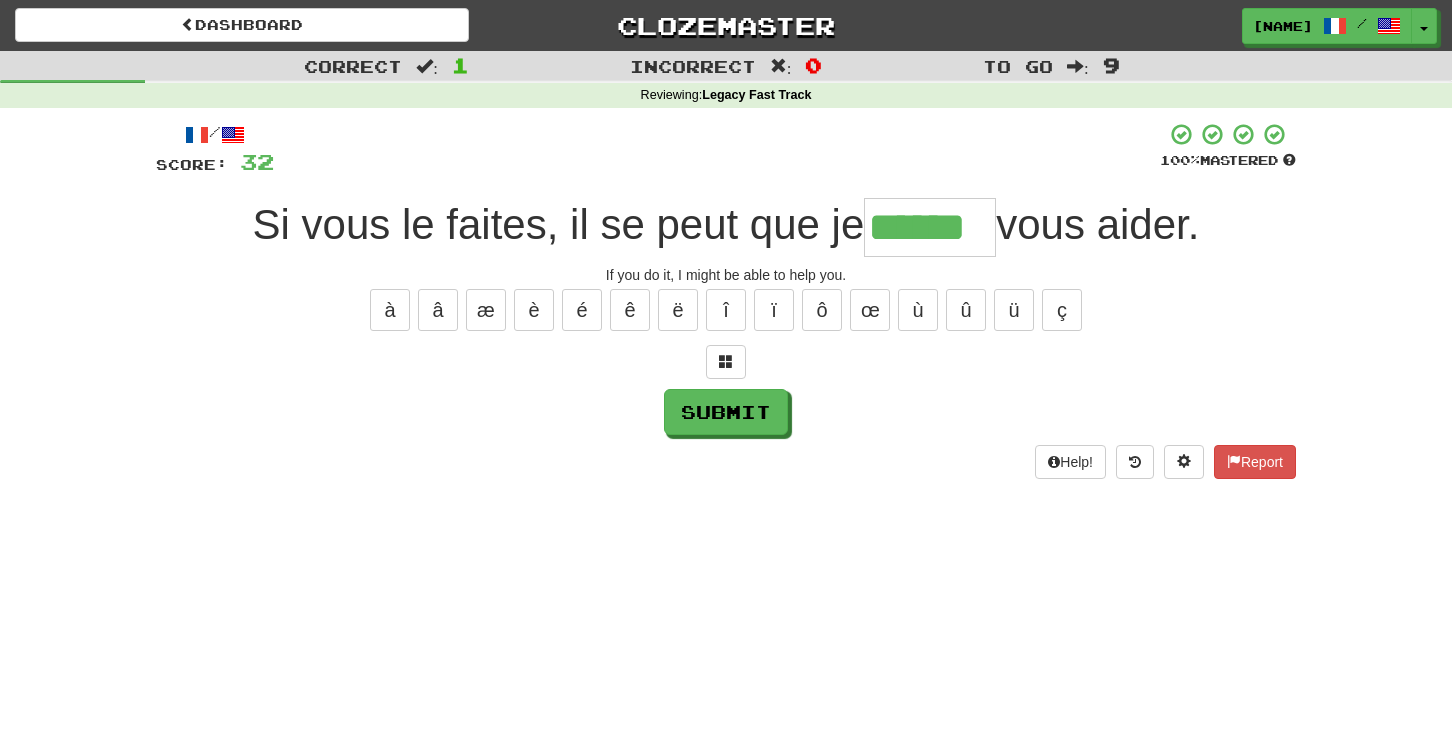 type on "******" 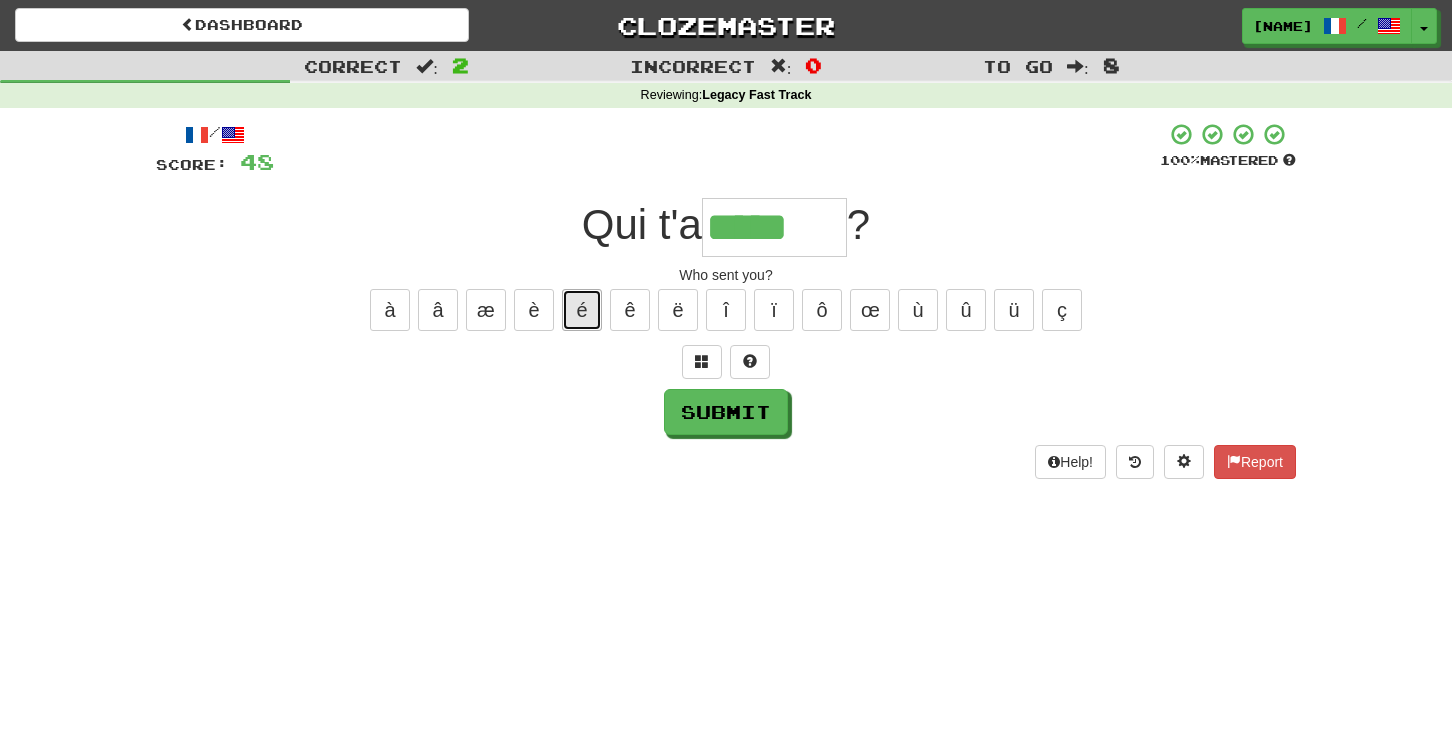 click on "é" at bounding box center (582, 310) 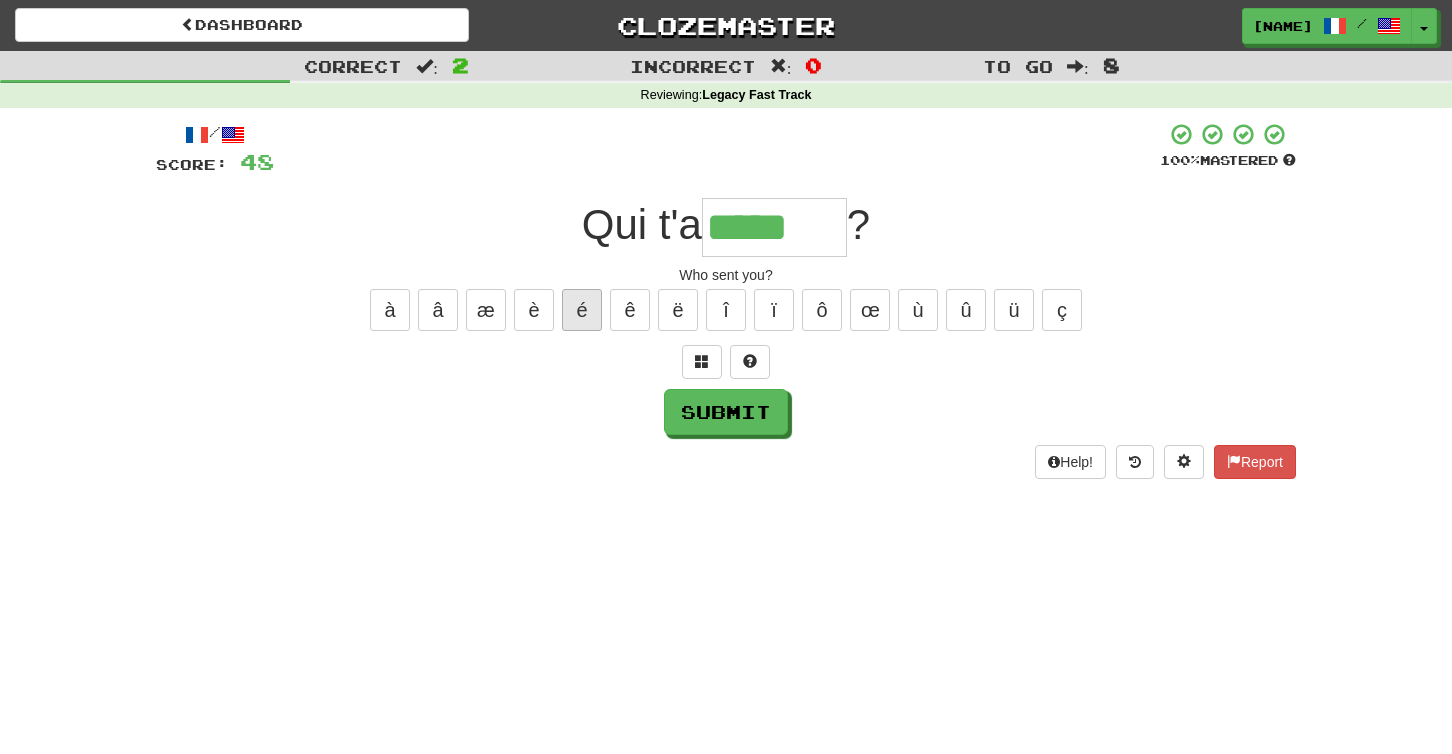 type on "******" 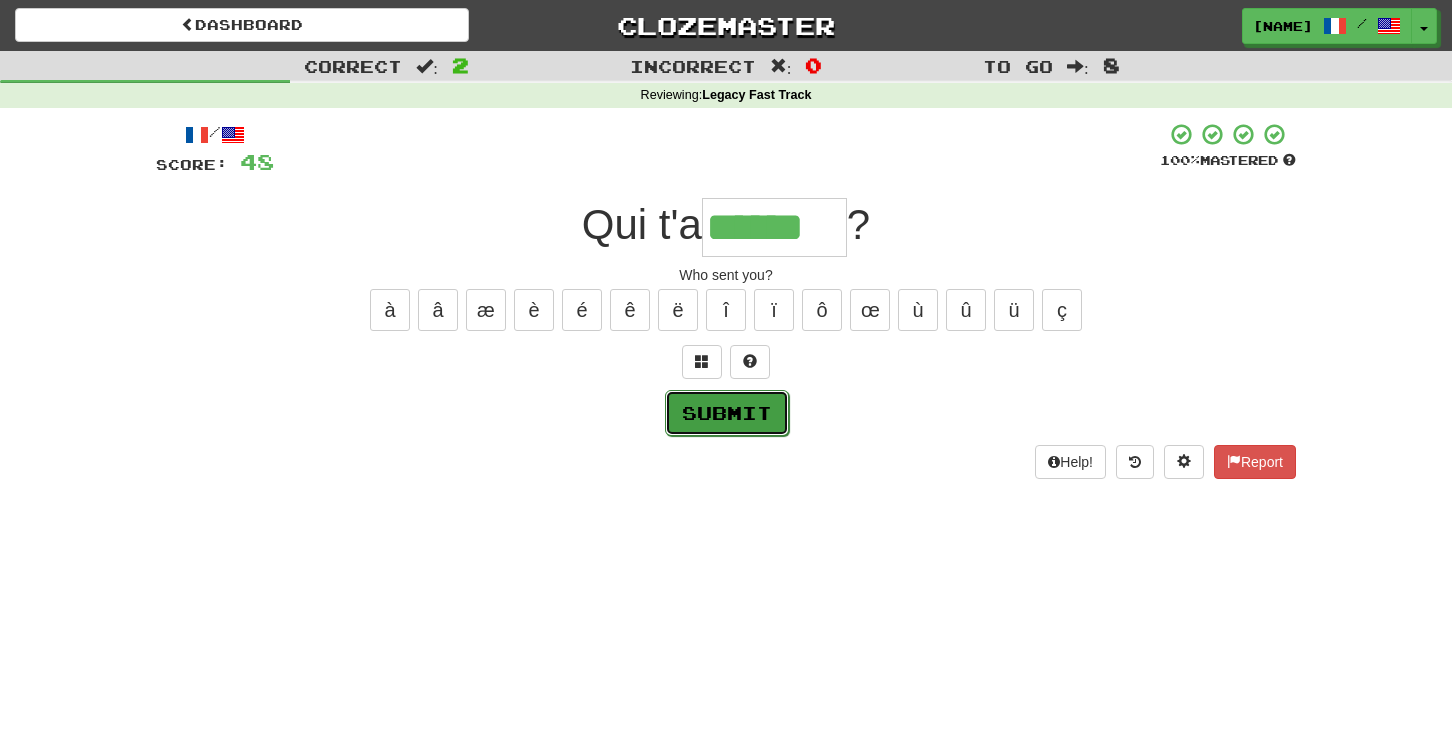 click on "Submit" at bounding box center (727, 413) 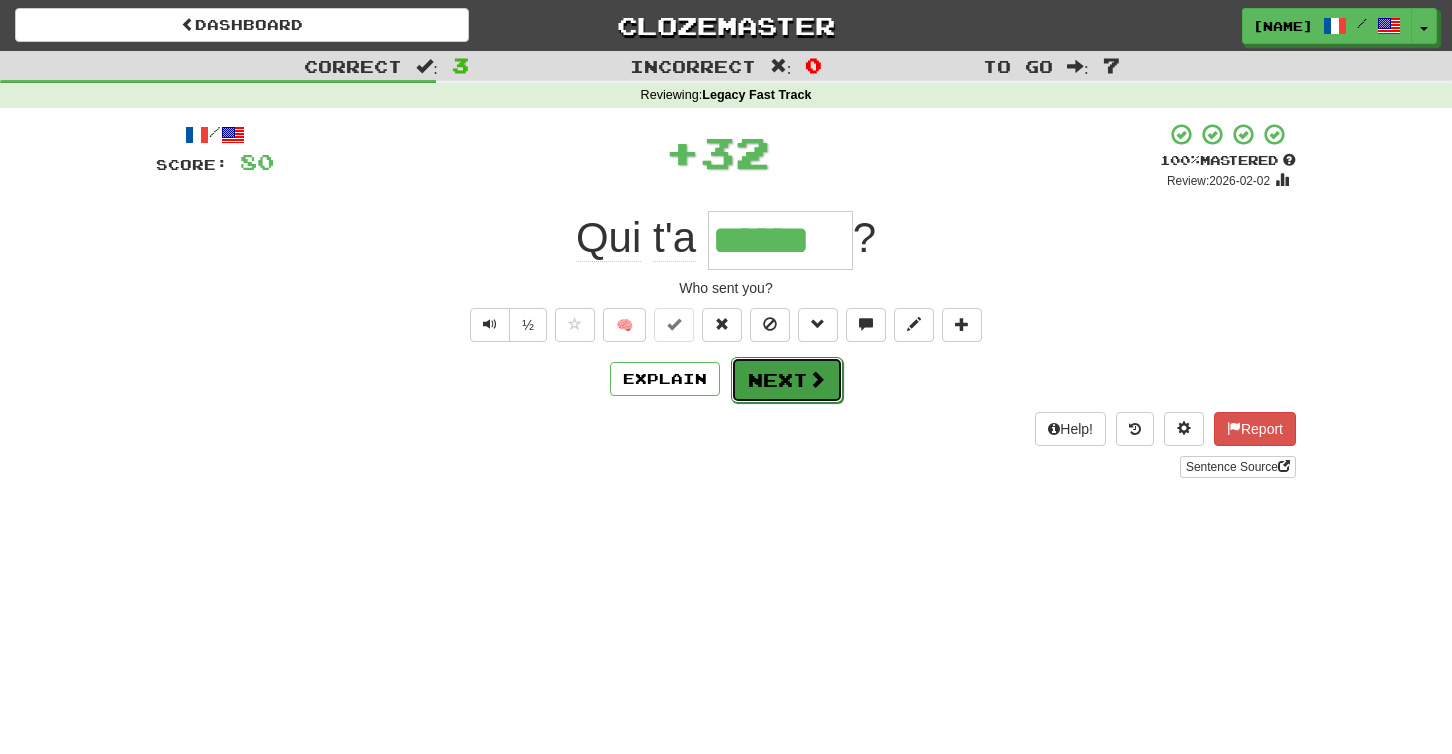 click on "Next" at bounding box center [787, 380] 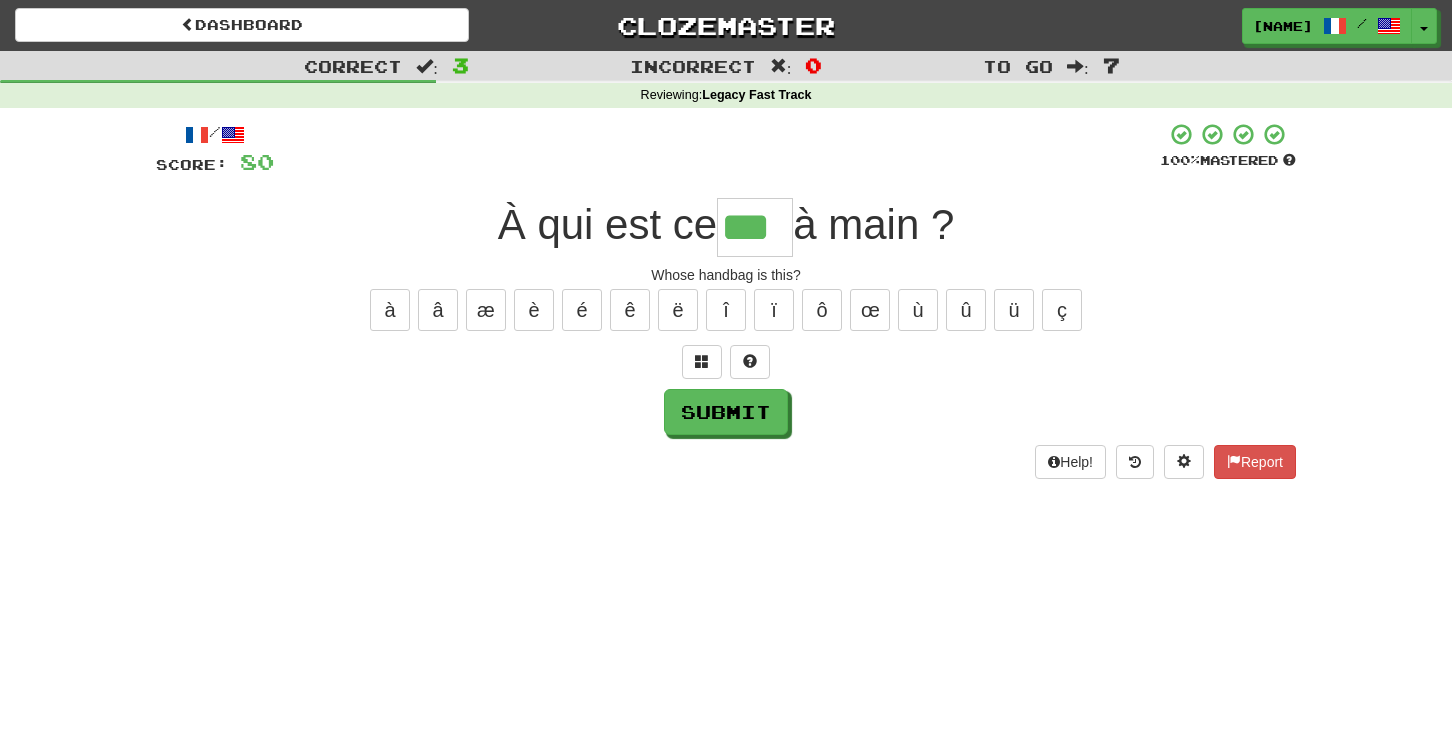 type on "***" 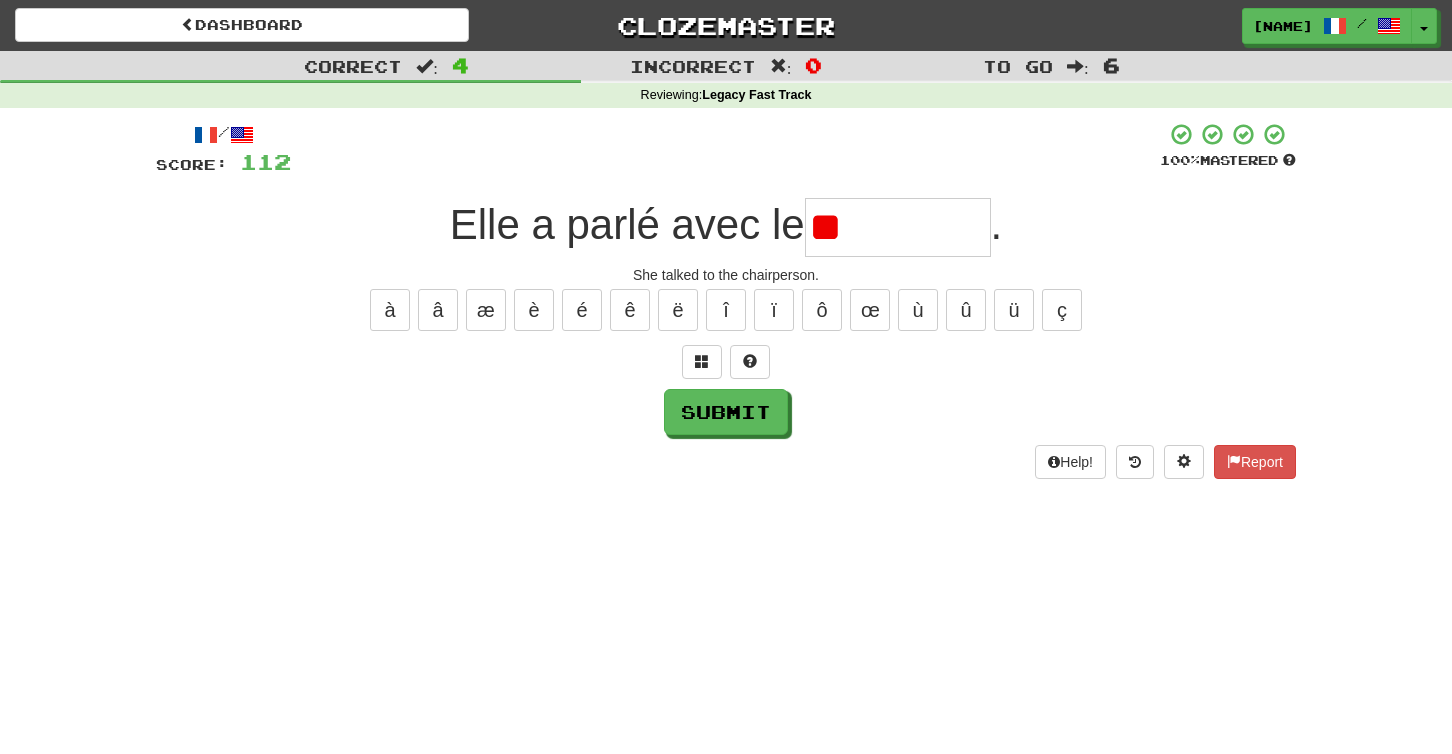 type on "*" 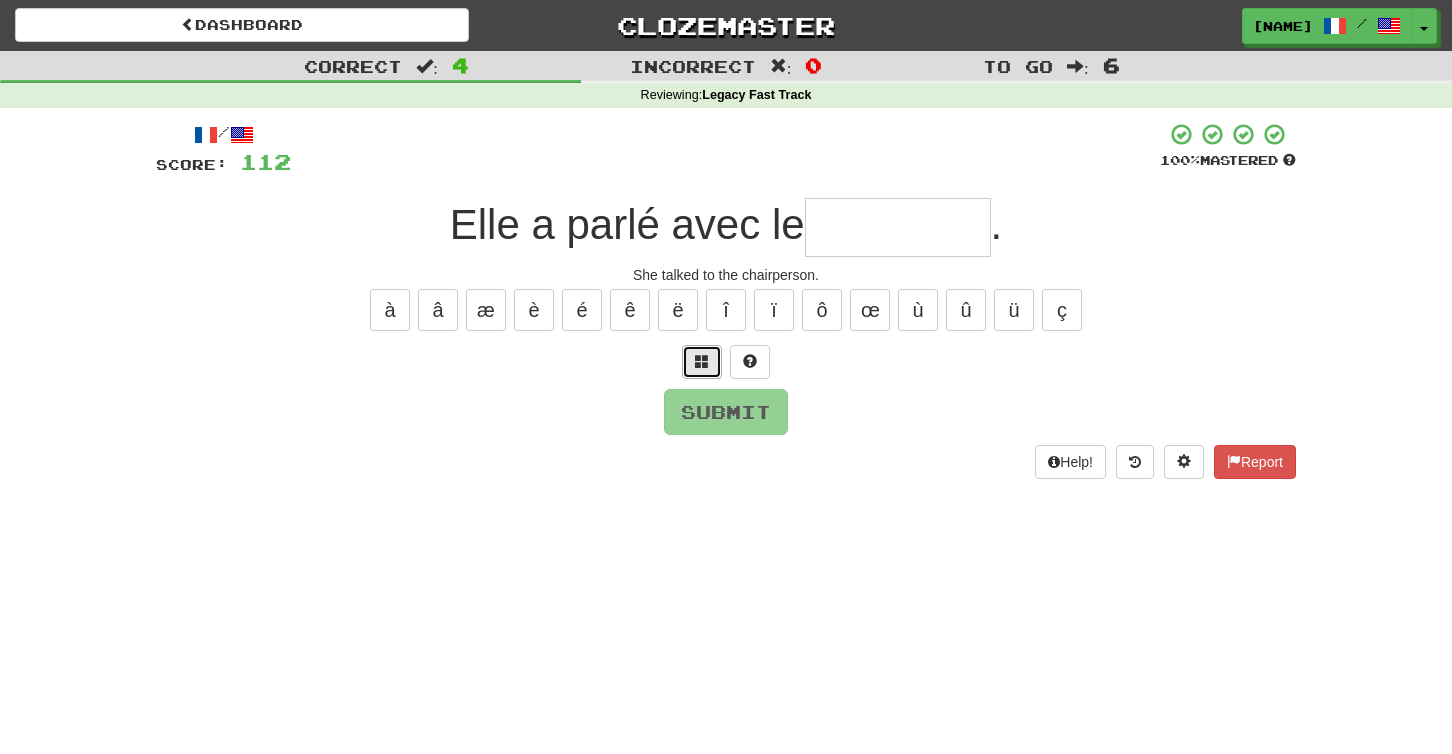 click at bounding box center [702, 362] 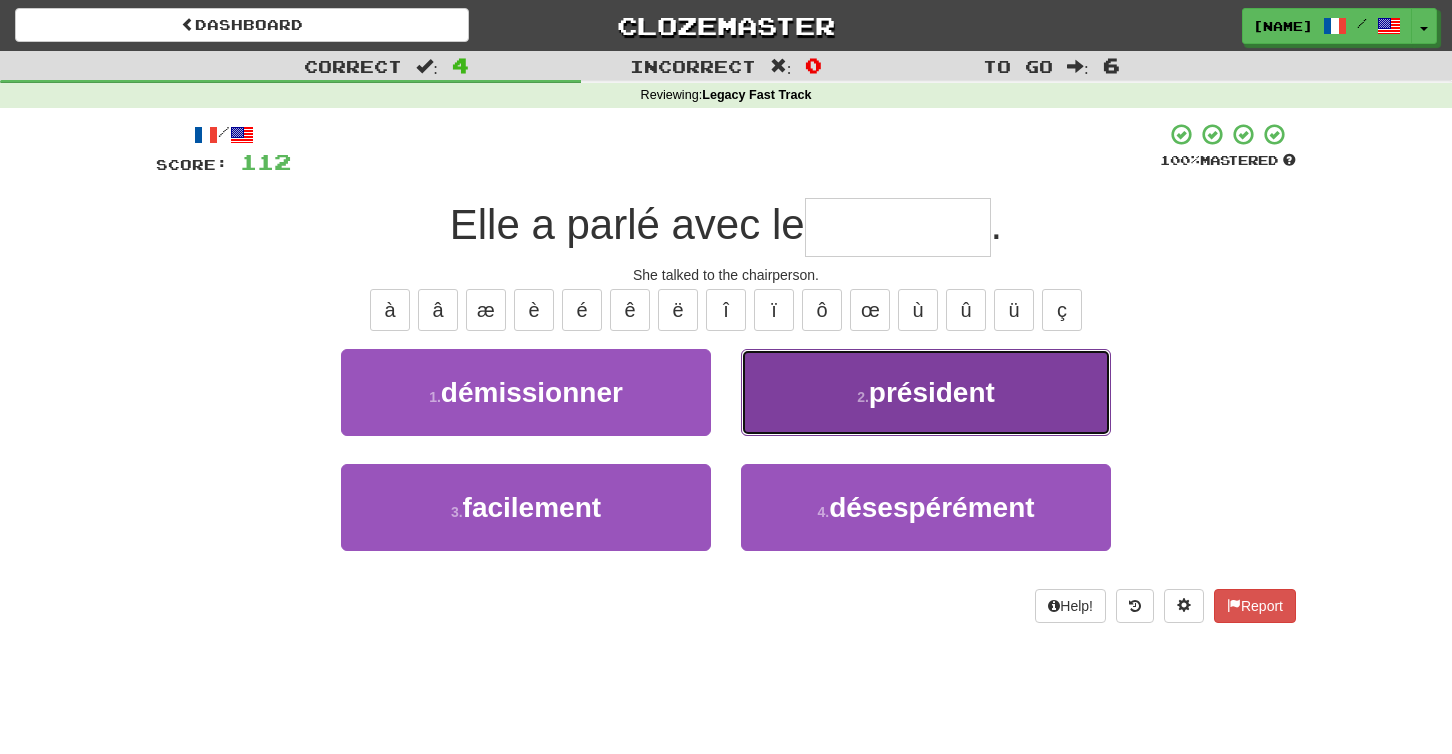 click on "2 .  président" at bounding box center [926, 392] 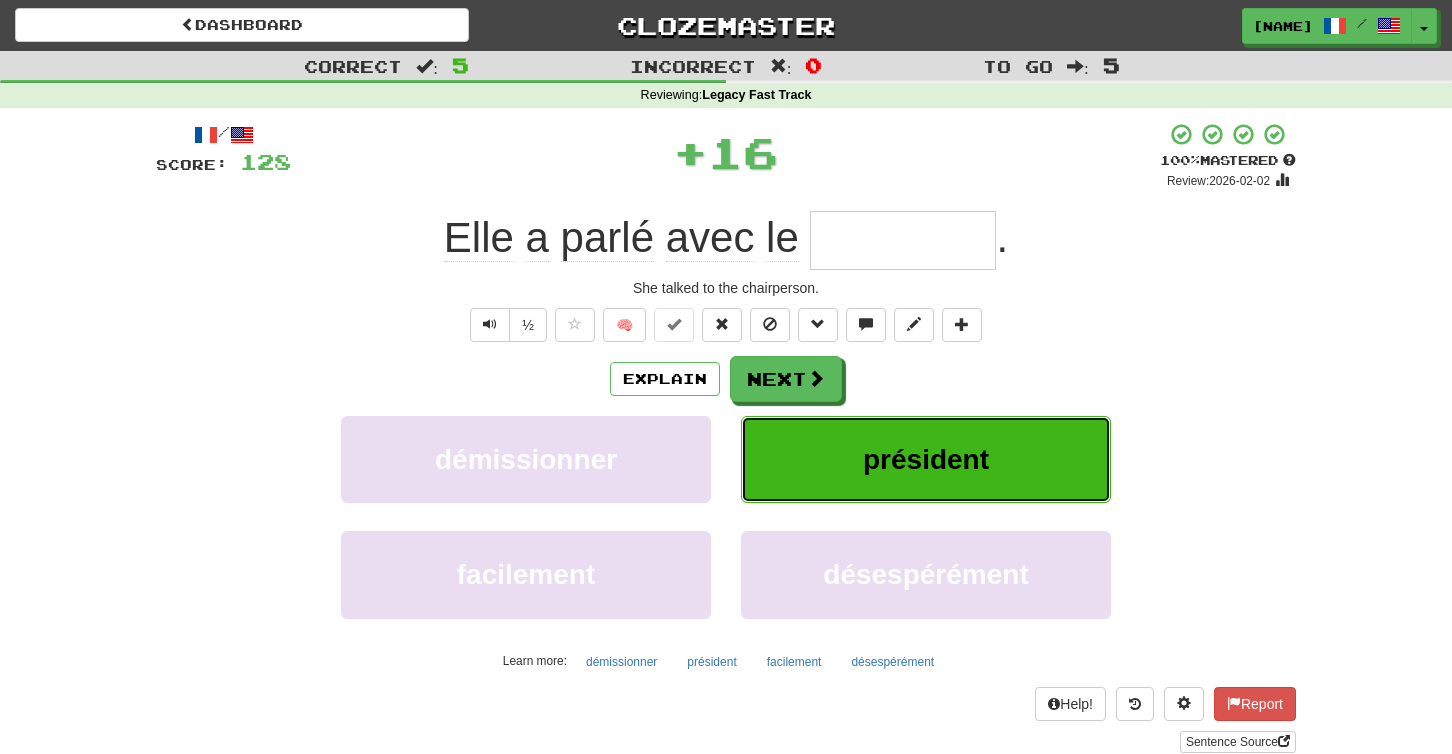 type on "*********" 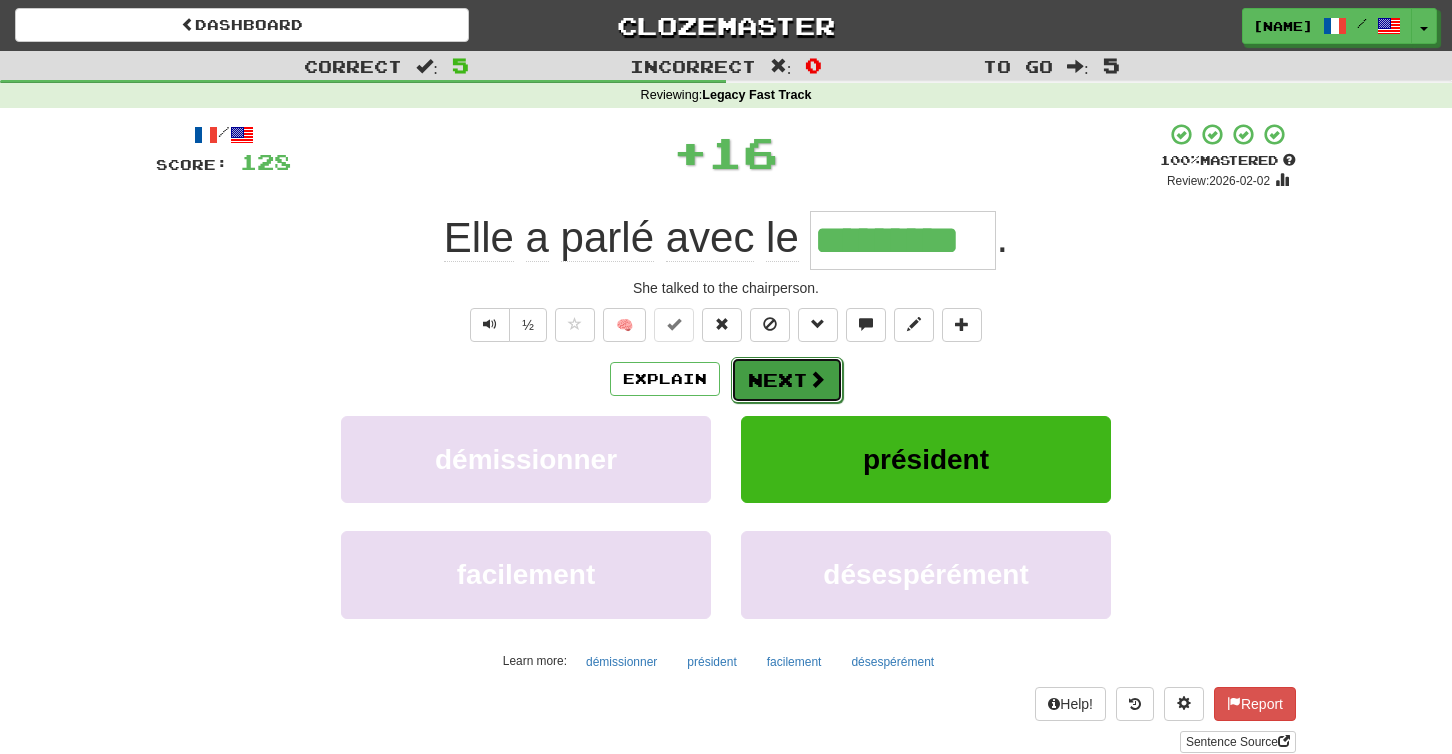 click on "Next" at bounding box center (787, 380) 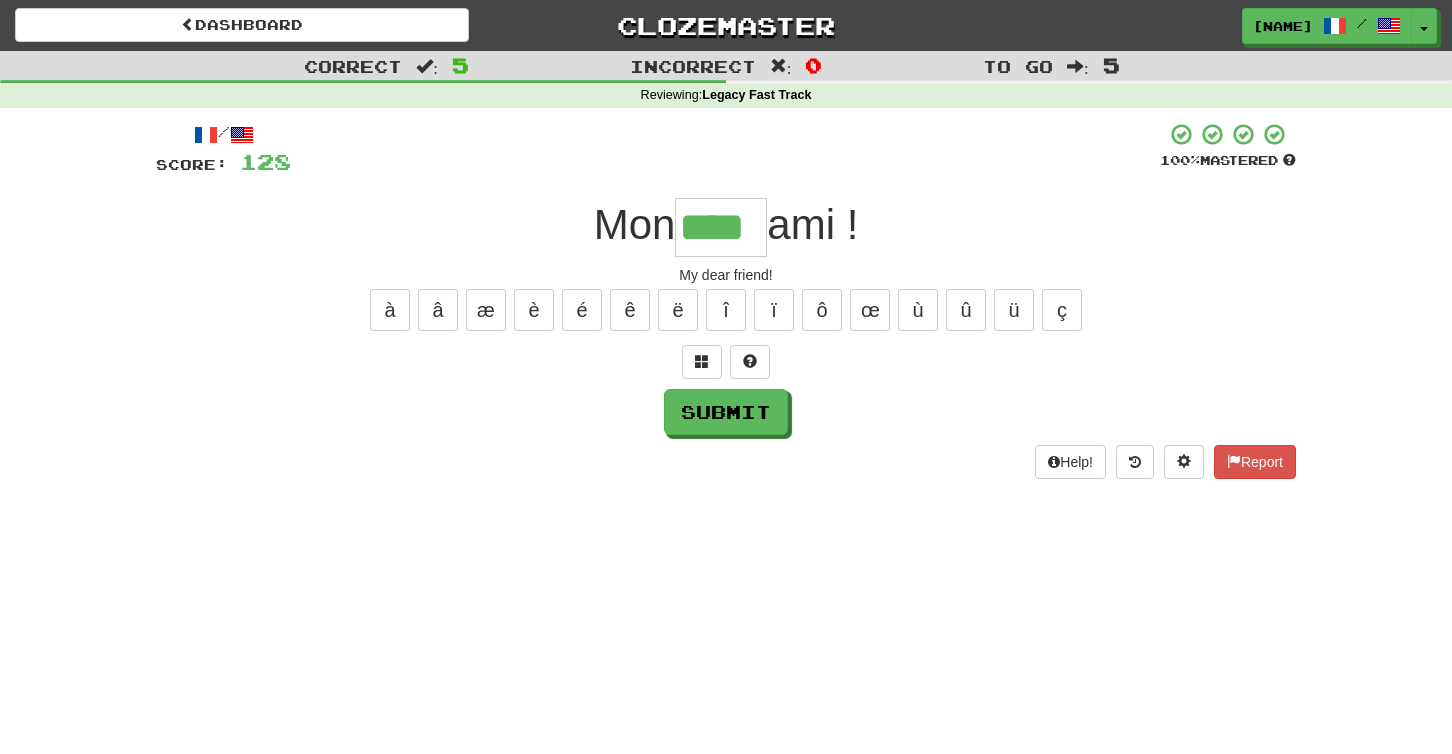 type on "****" 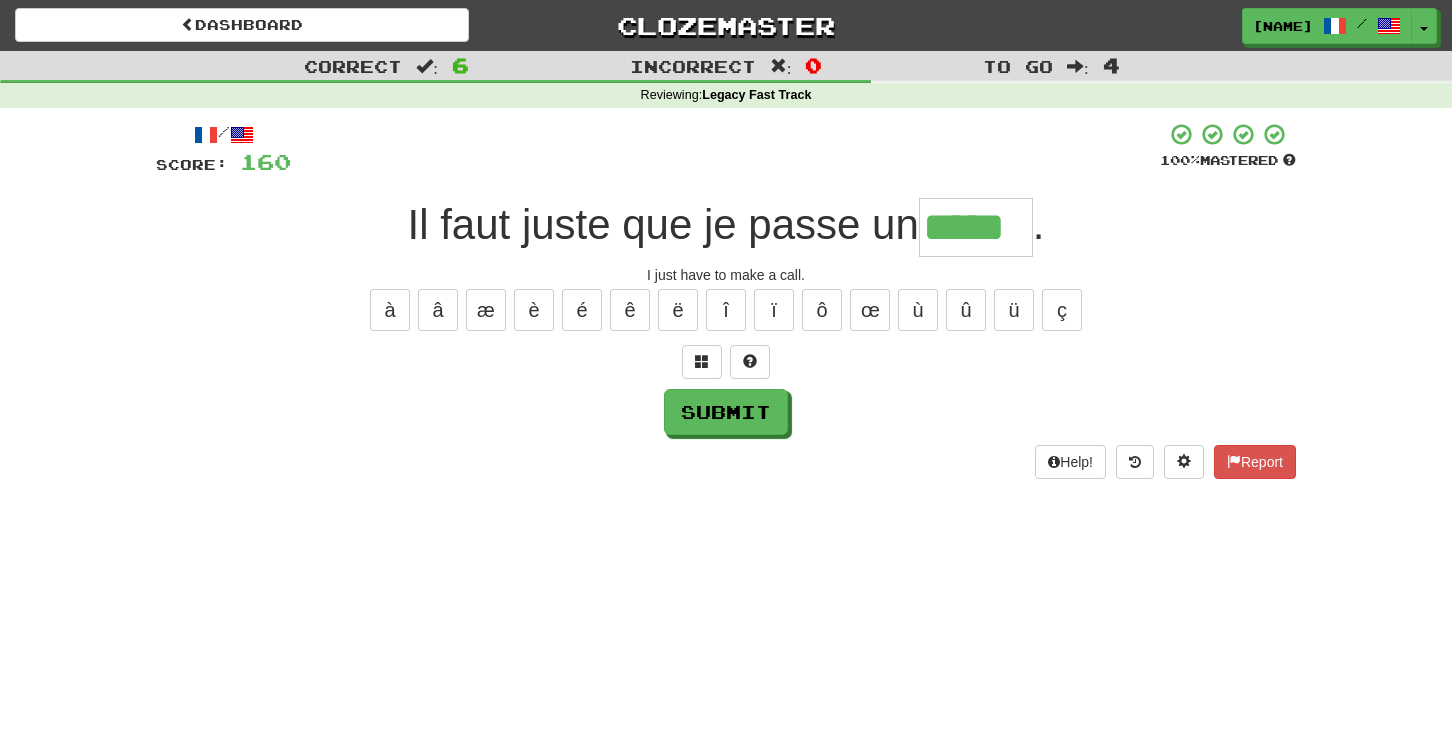 type on "*****" 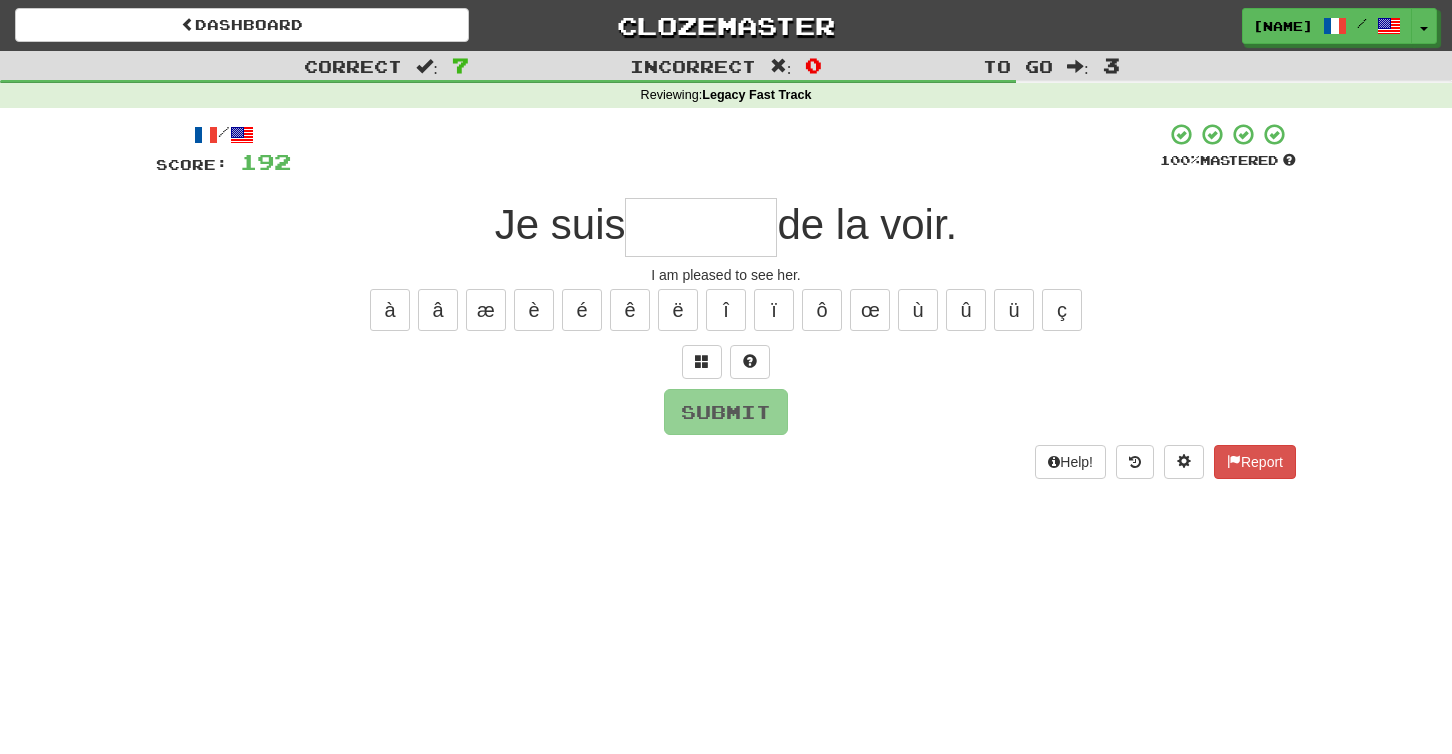 type on "*" 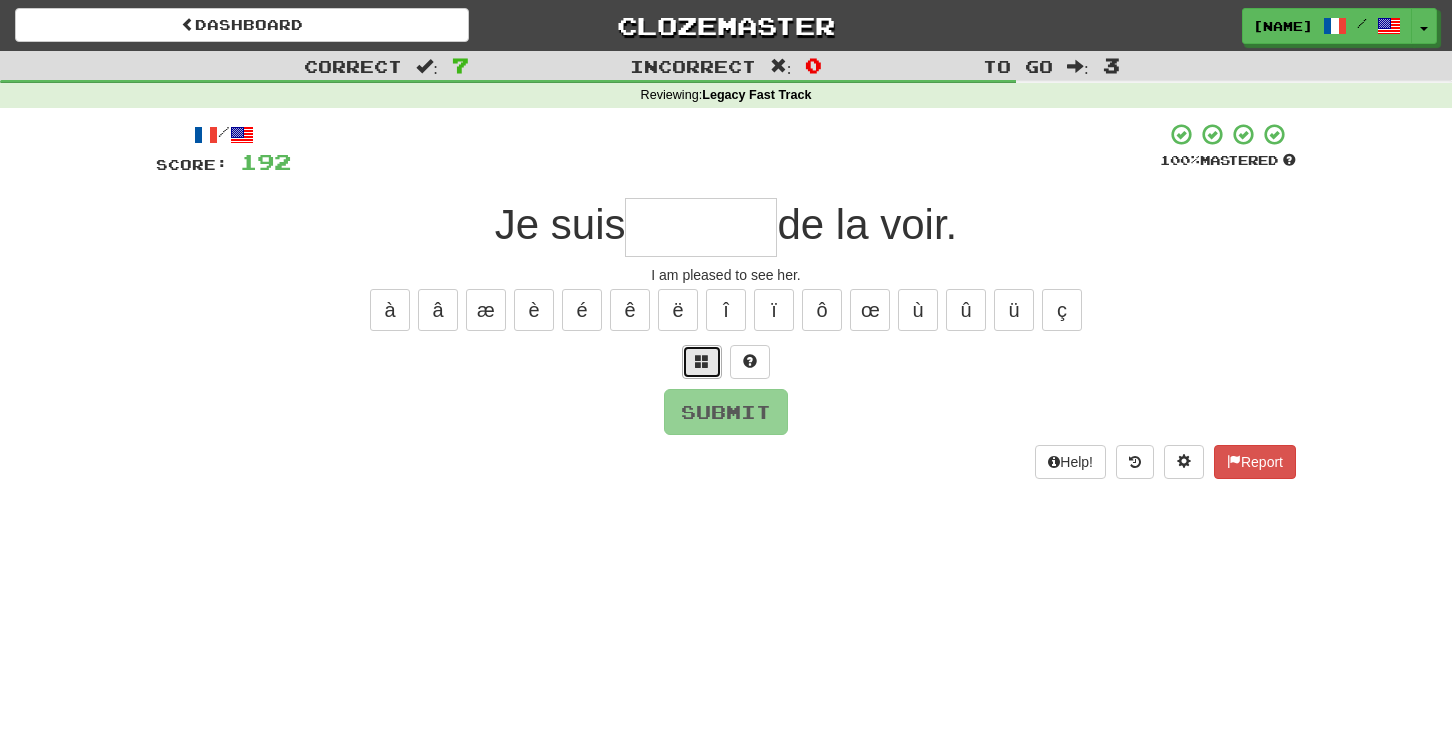 click at bounding box center (702, 362) 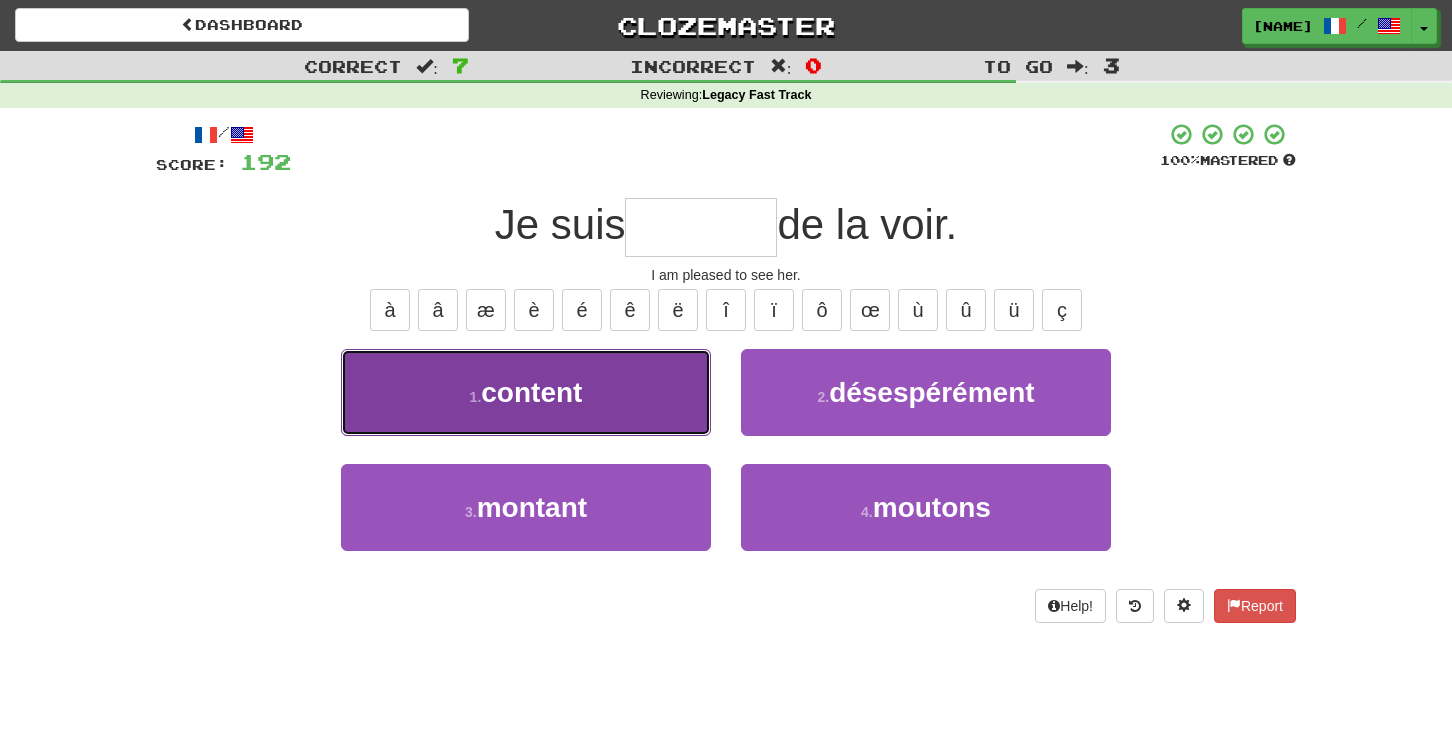 click on "1 .  content" at bounding box center (526, 392) 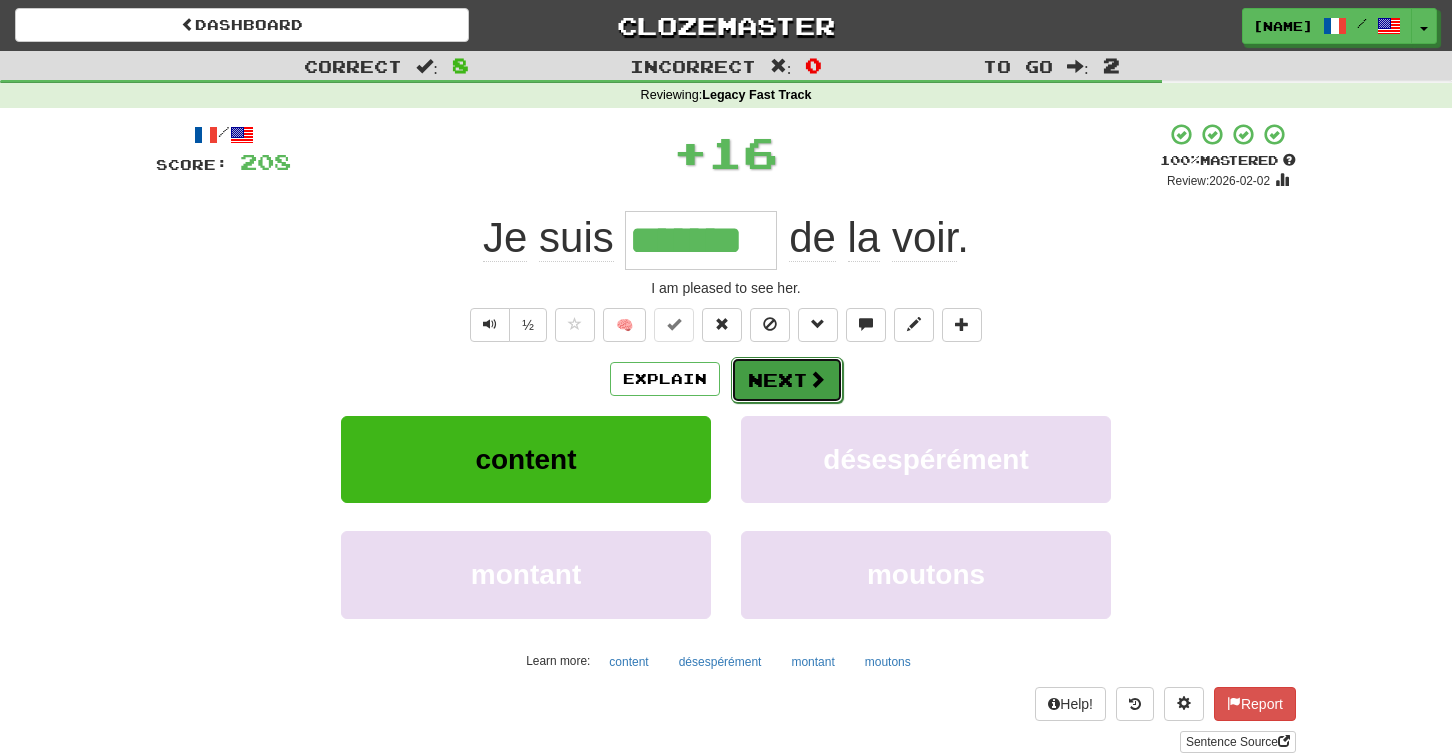 click on "Next" at bounding box center (787, 380) 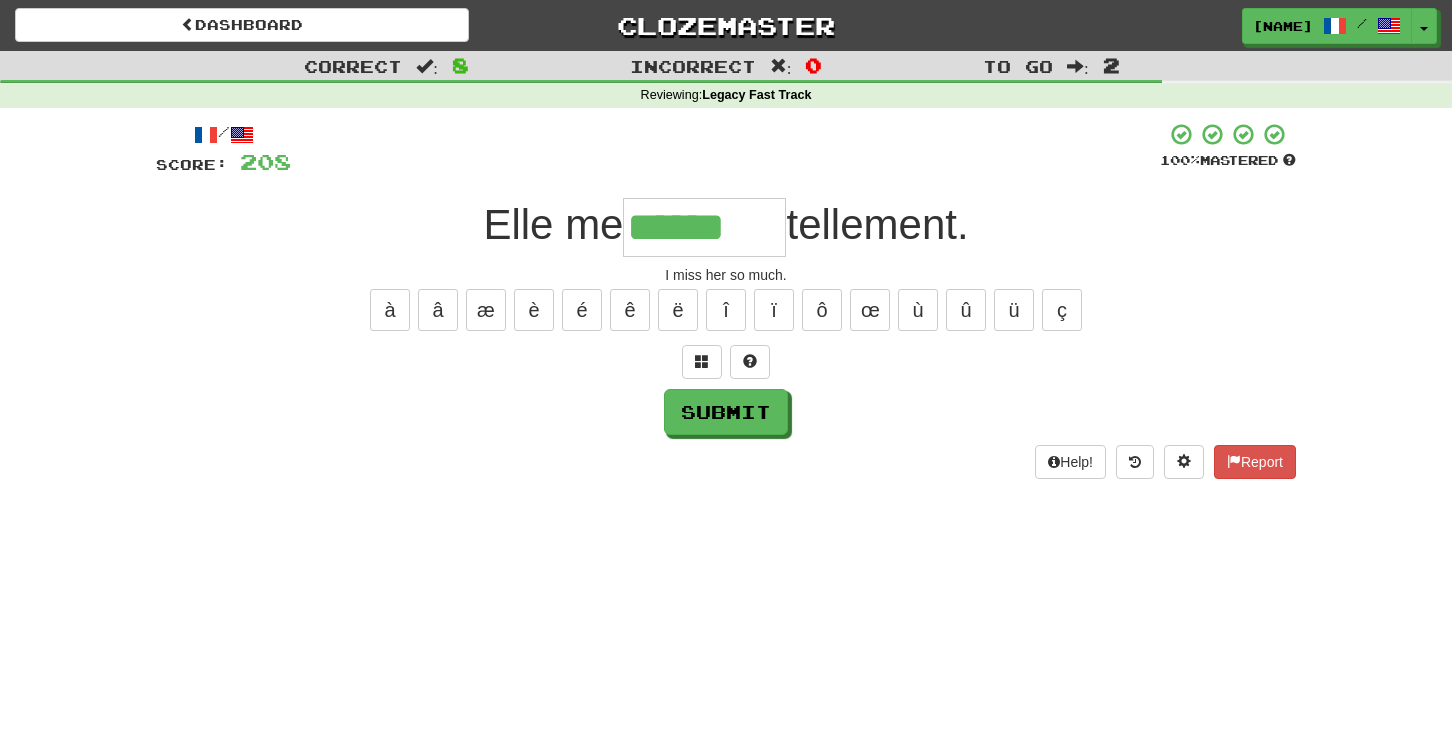 type on "******" 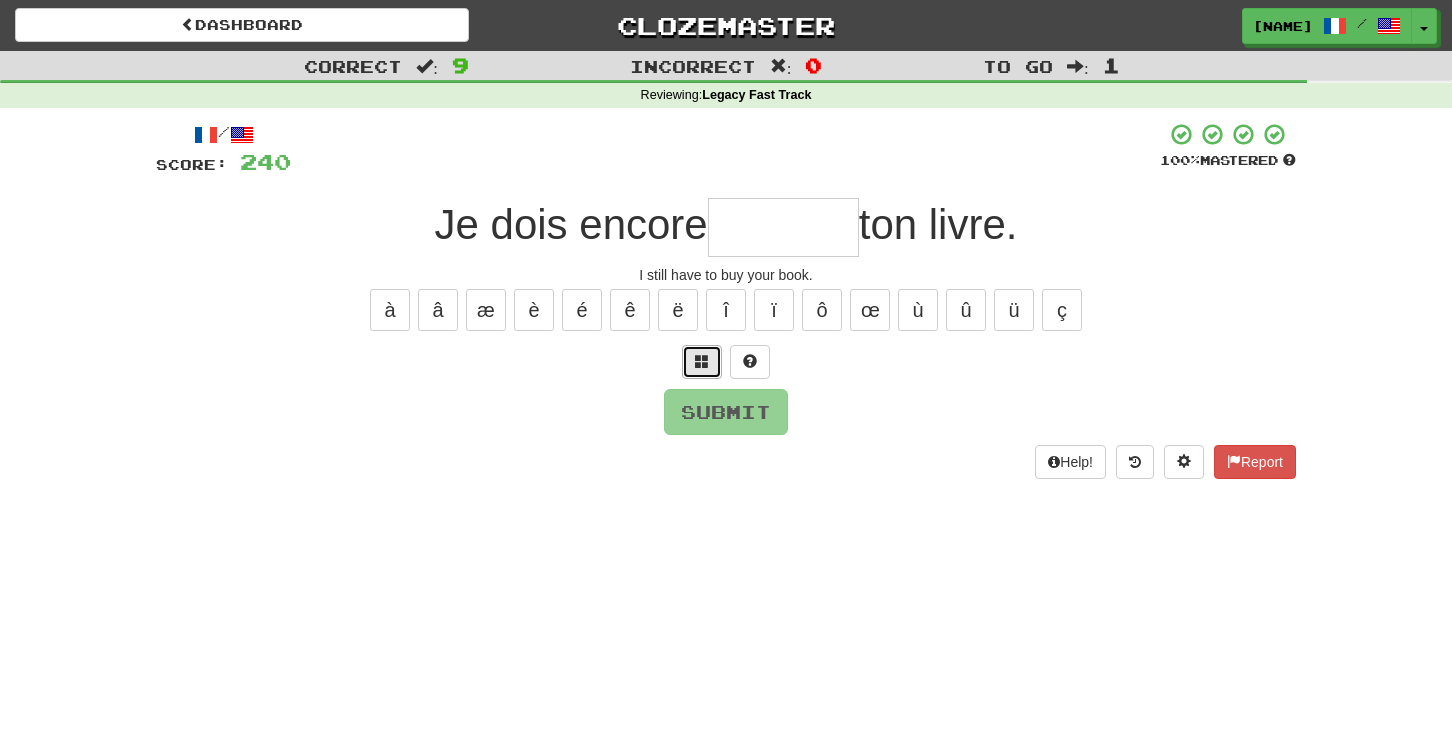 click at bounding box center (702, 361) 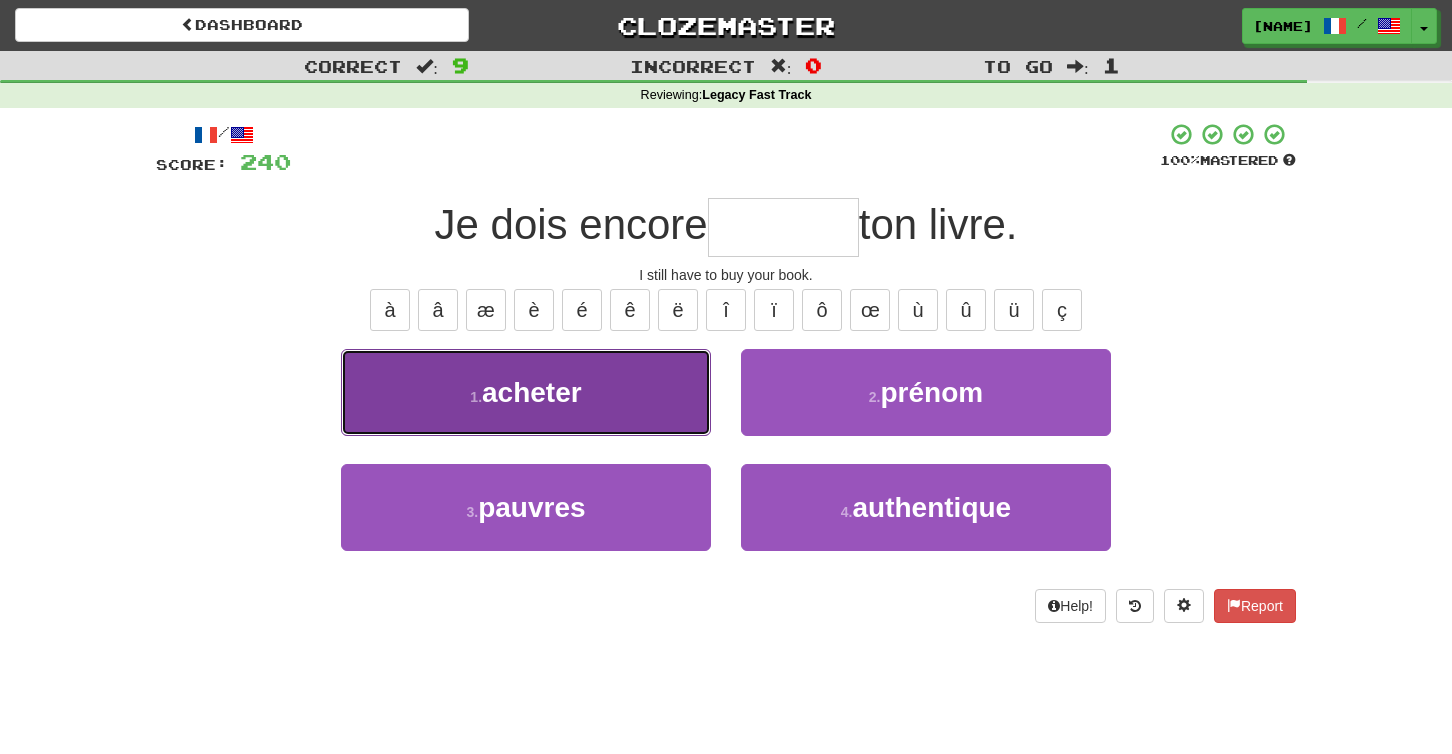 click on "1 .  acheter" at bounding box center (526, 392) 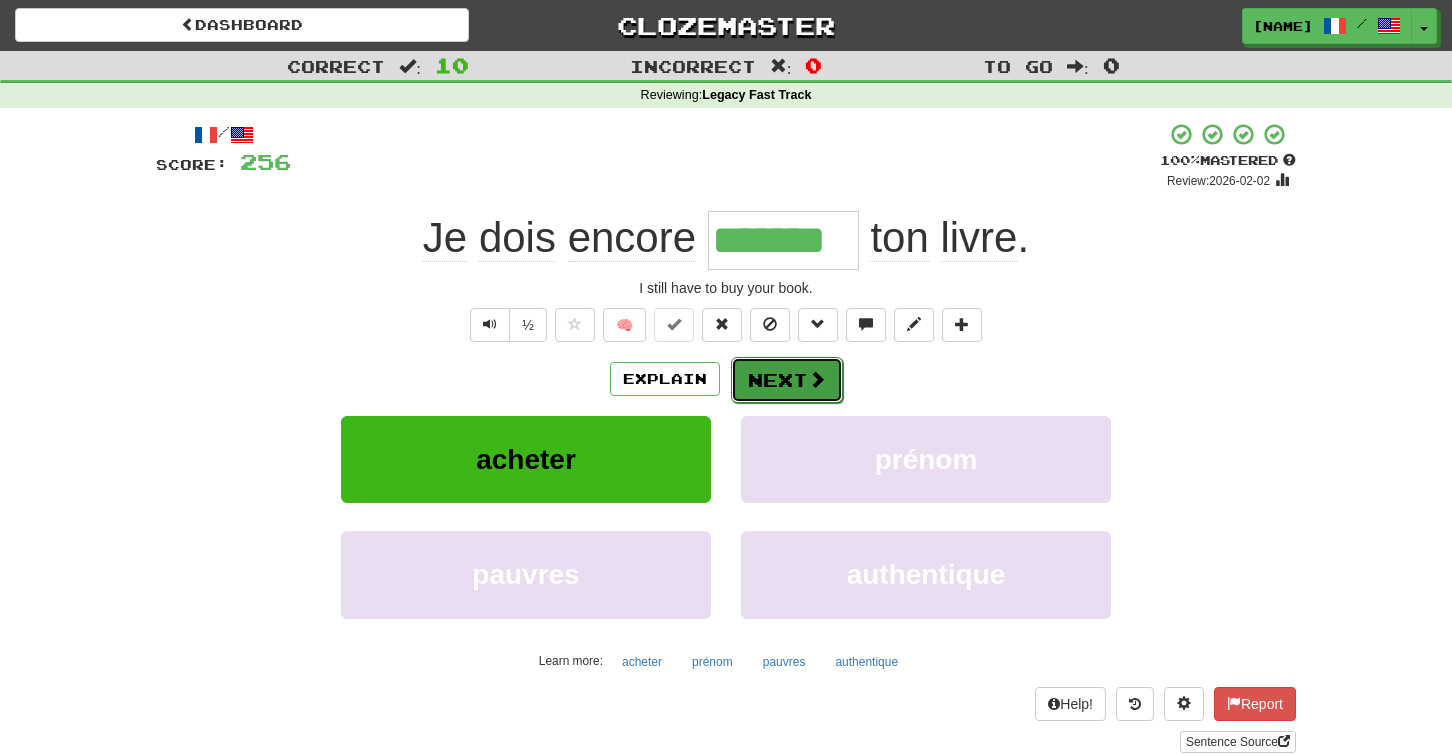 click on "Next" at bounding box center [787, 380] 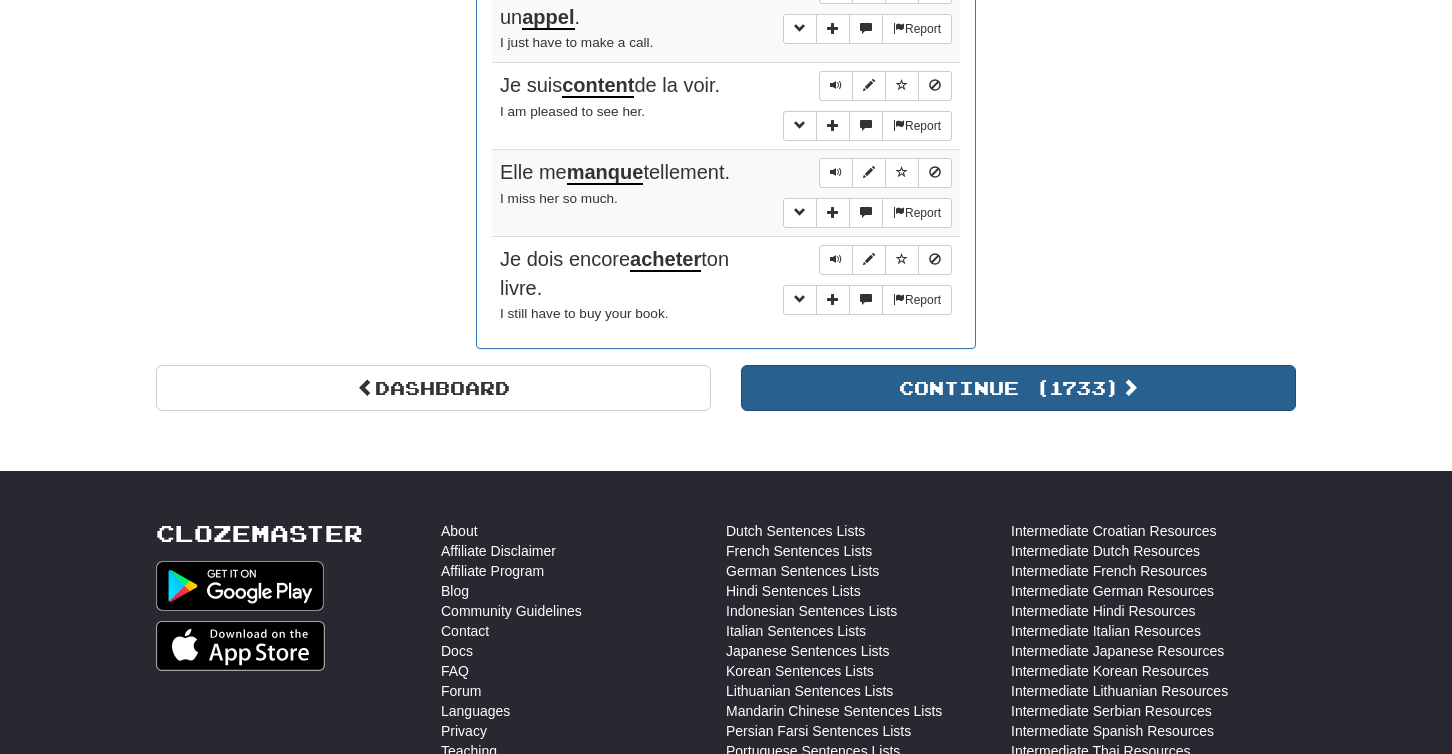 scroll, scrollTop: 1649, scrollLeft: 0, axis: vertical 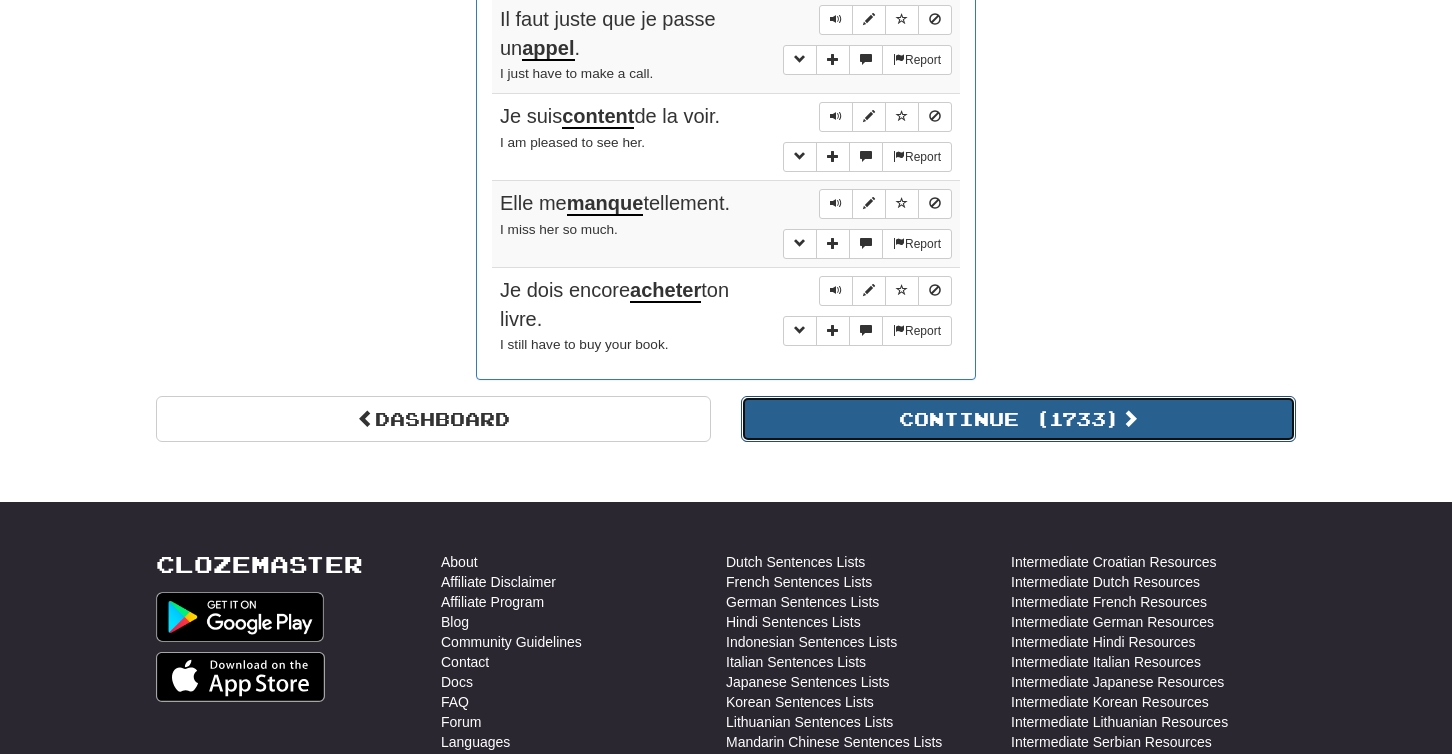 click on "Continue ( 1733 )" at bounding box center [1018, 419] 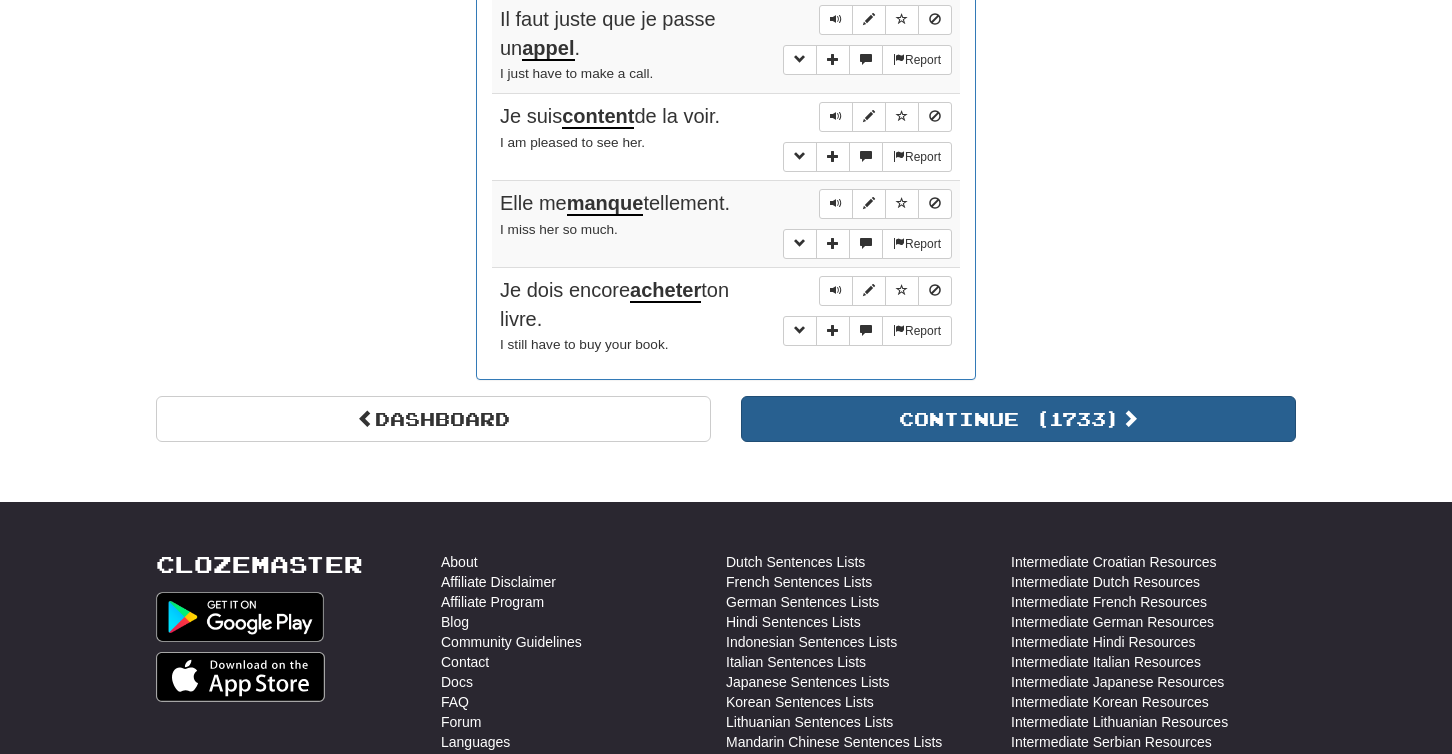 scroll, scrollTop: 710, scrollLeft: 0, axis: vertical 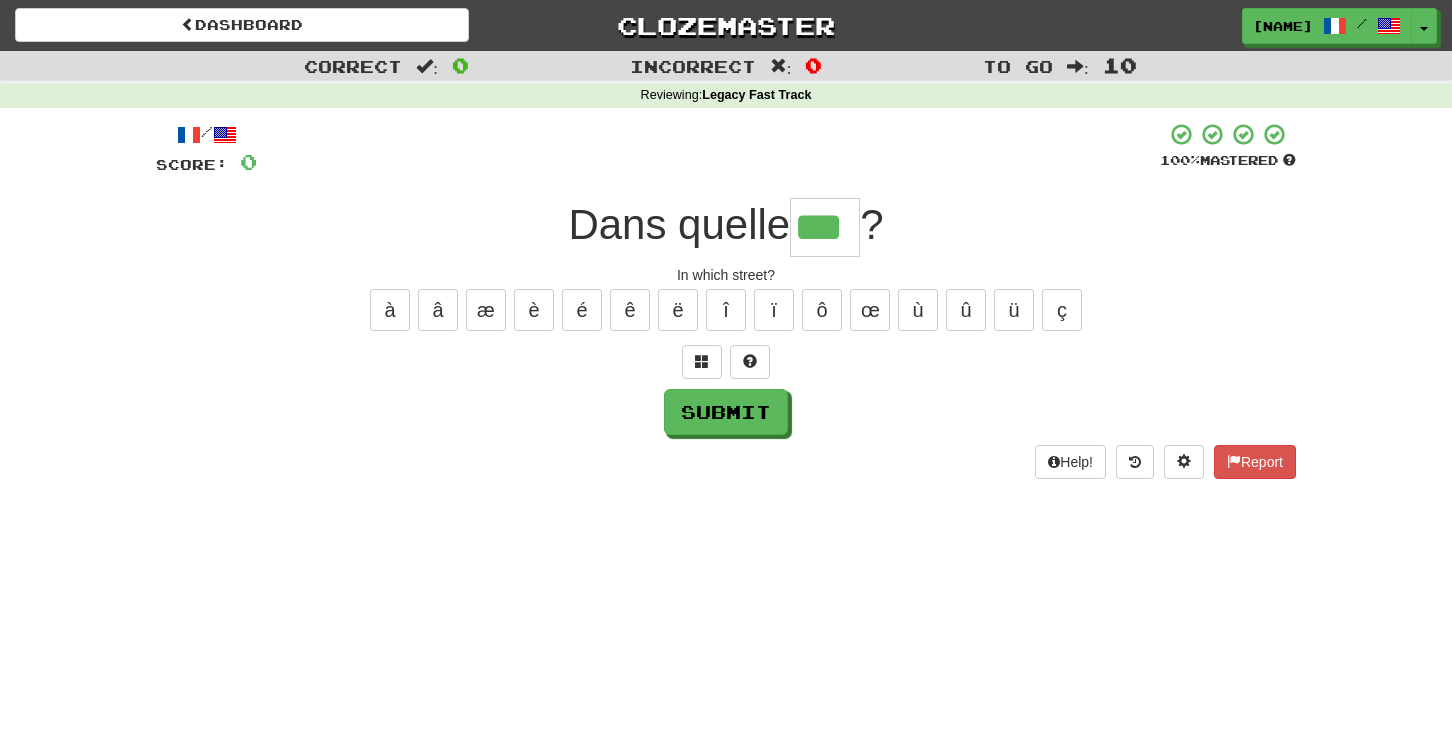 type on "***" 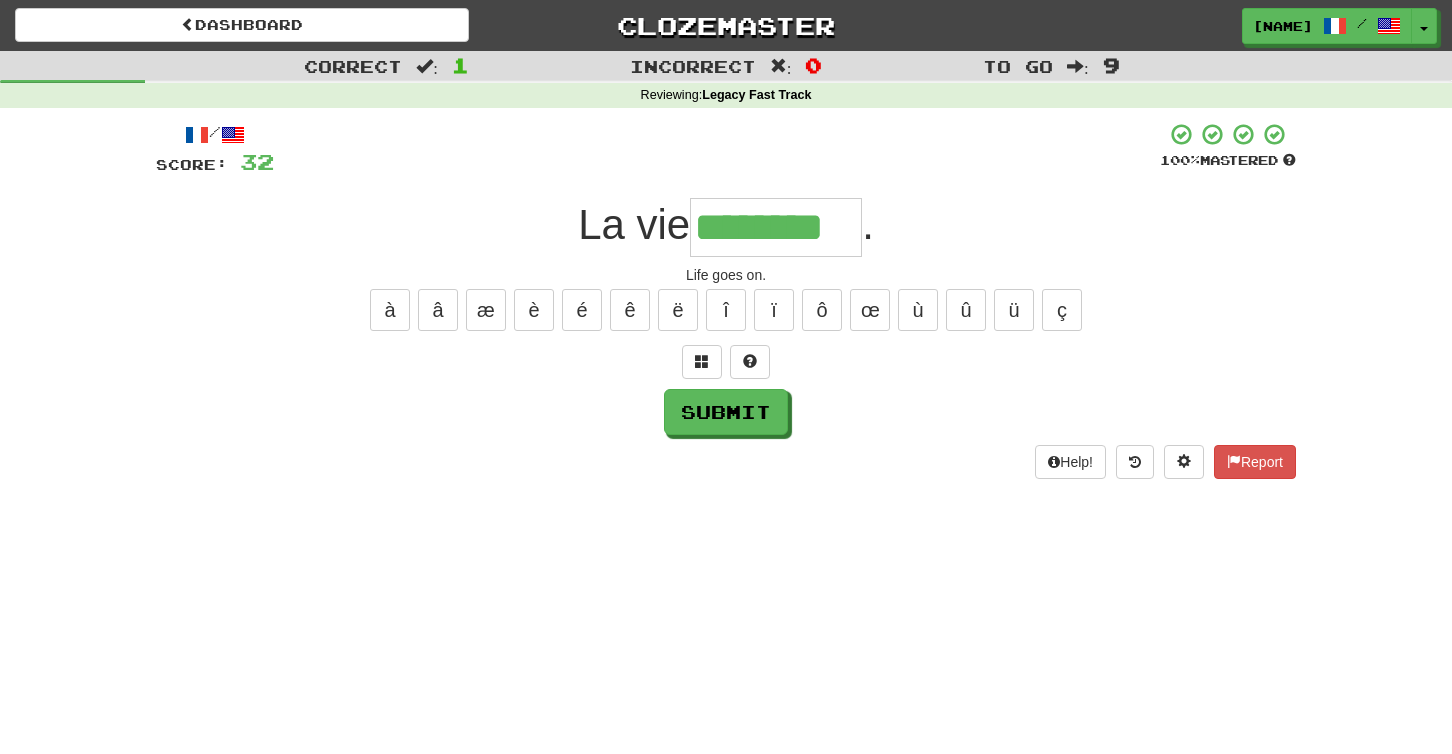 type on "********" 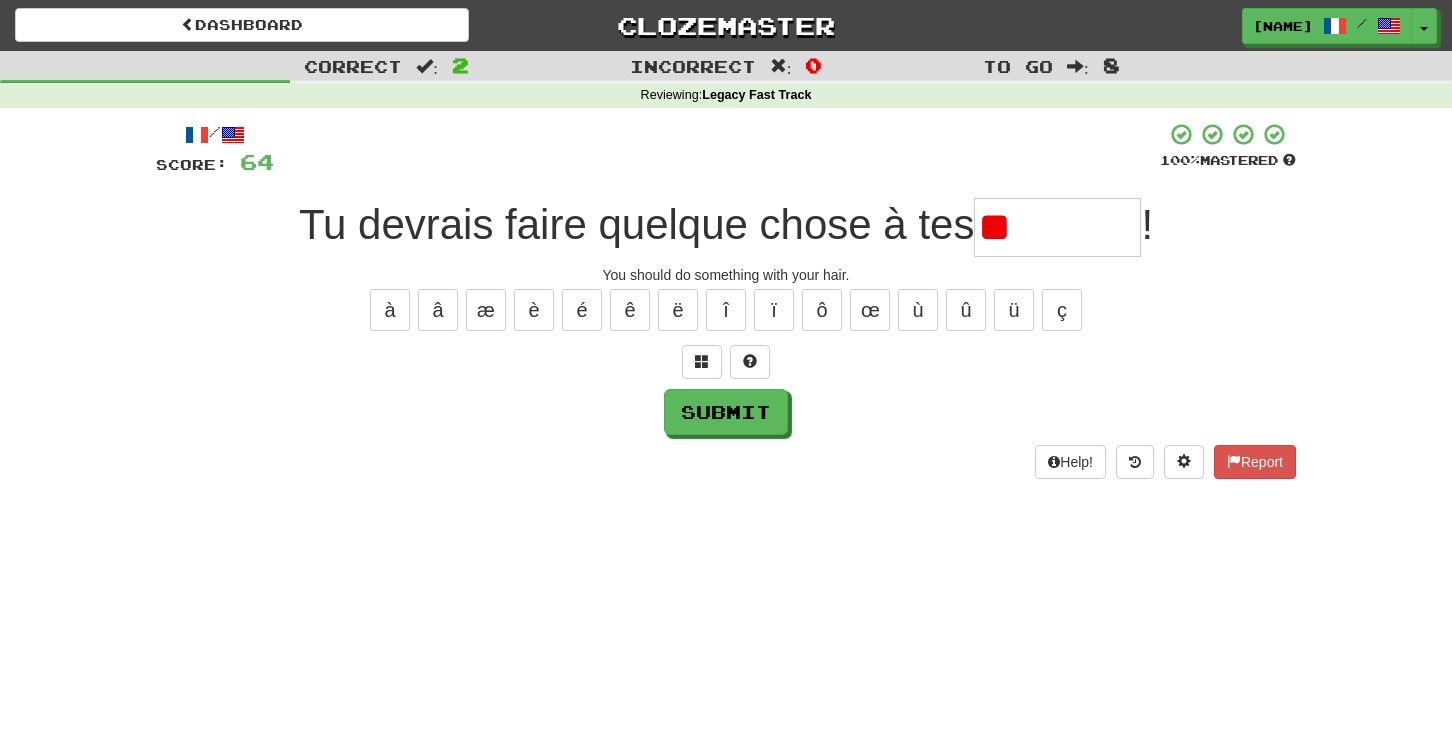 type on "*" 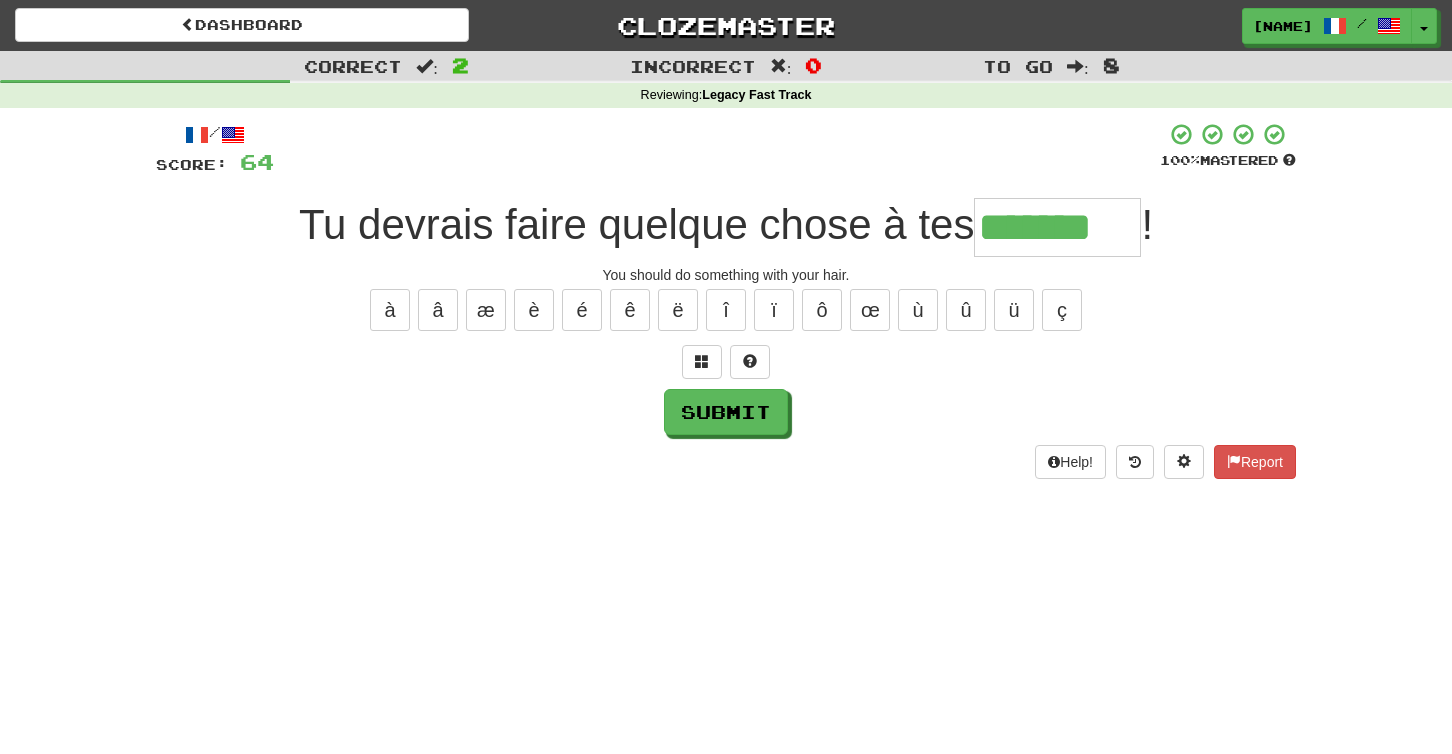 type on "*******" 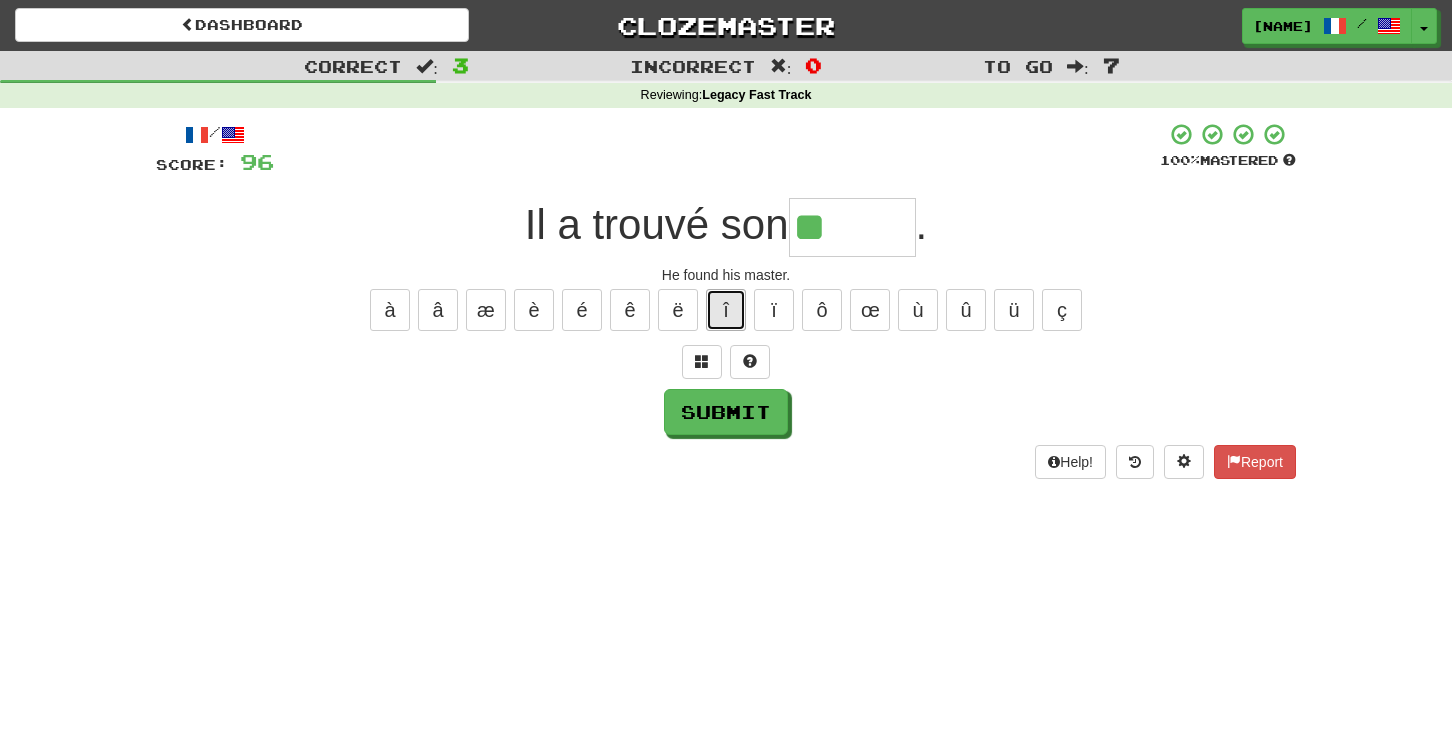 click on "î" at bounding box center (726, 310) 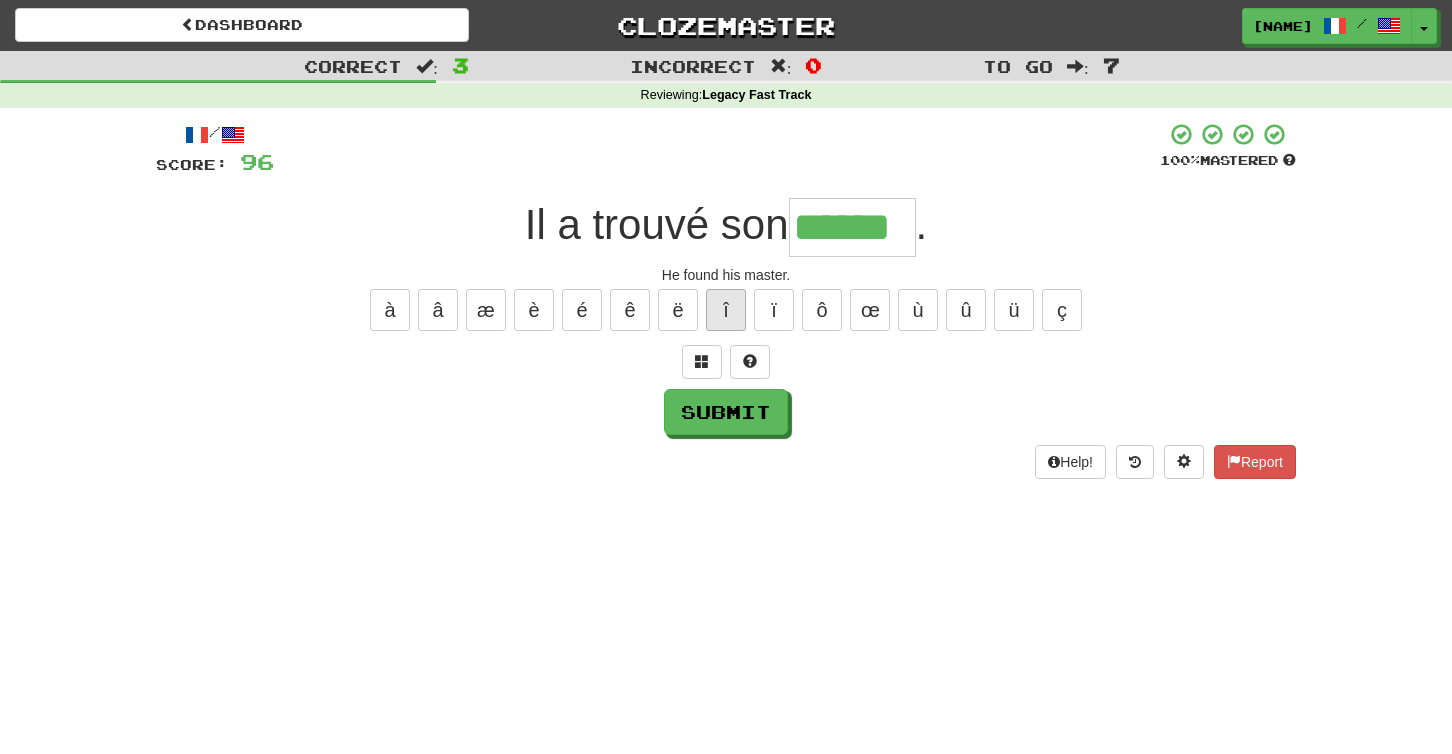 type on "******" 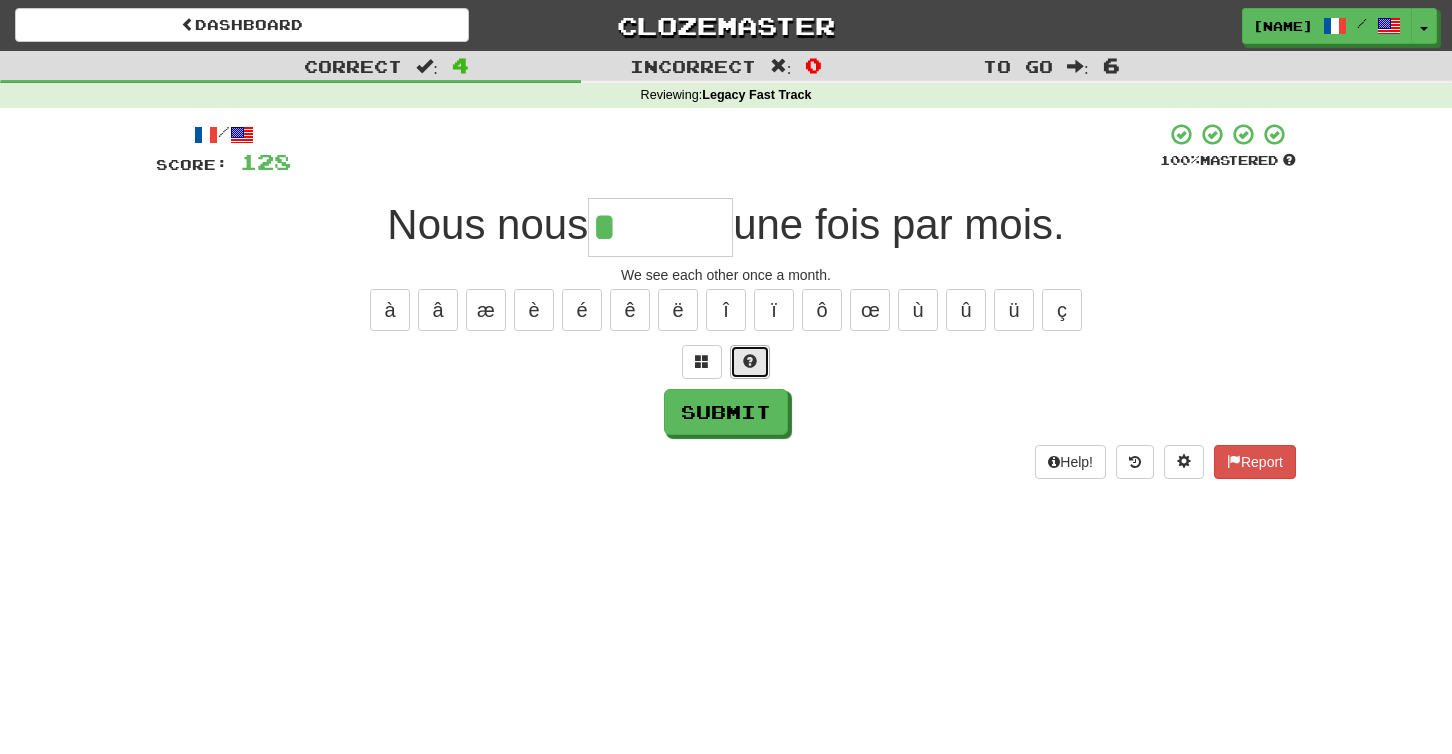 click at bounding box center [750, 361] 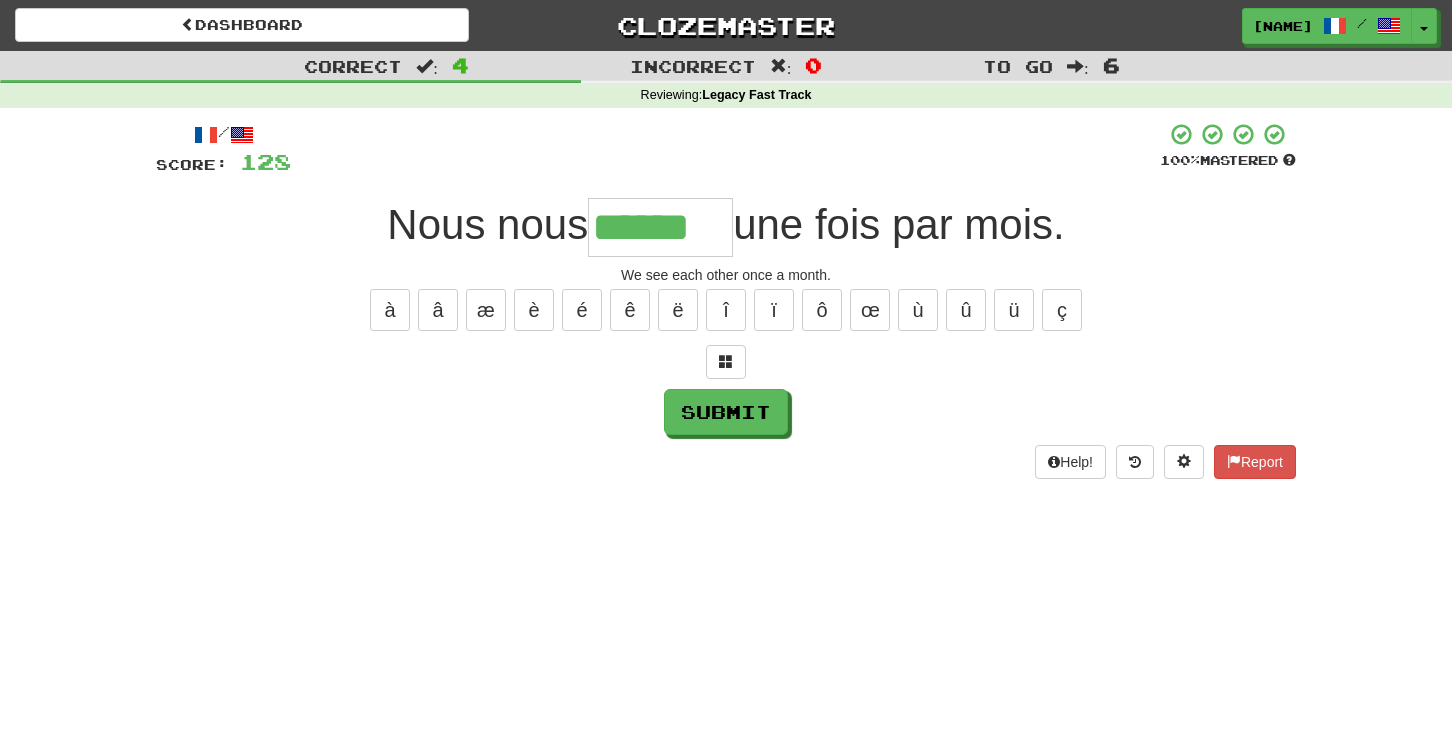type on "******" 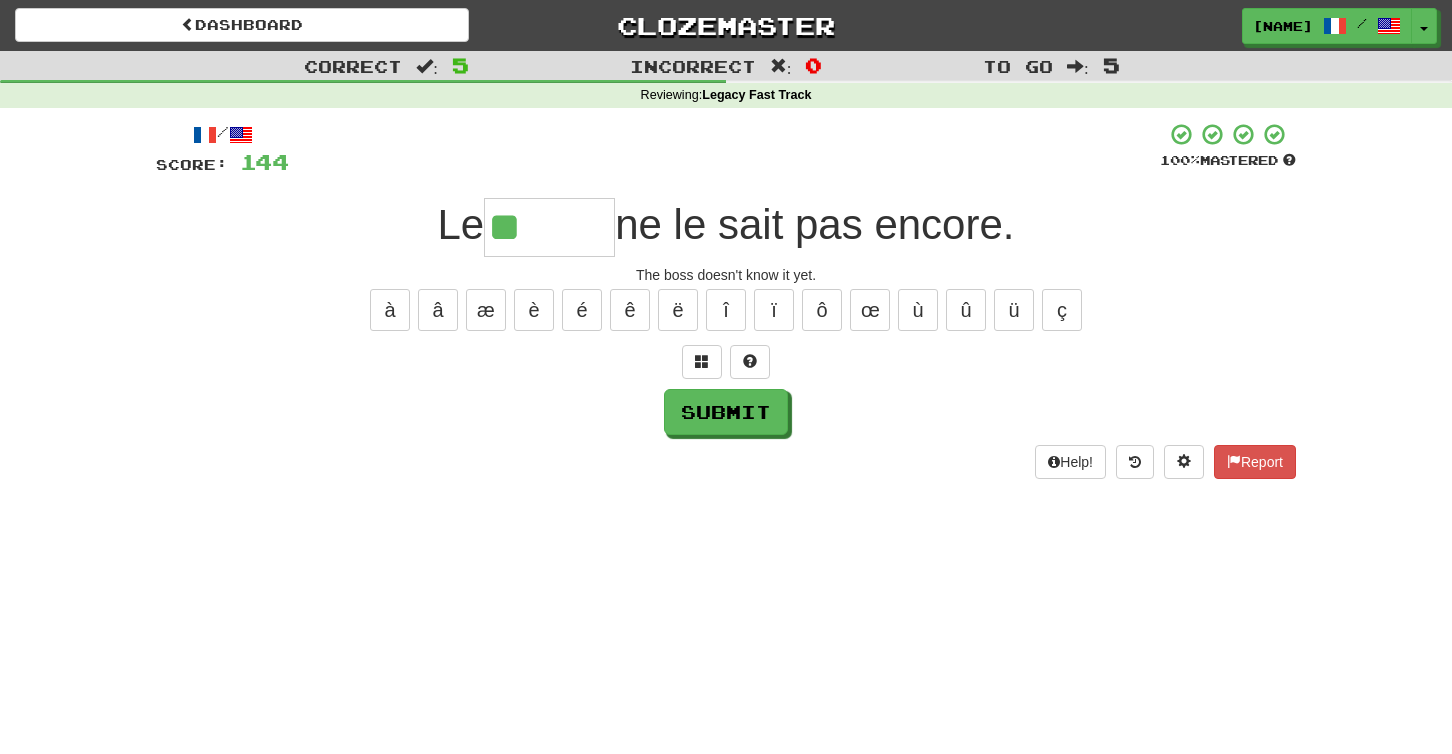 type on "*" 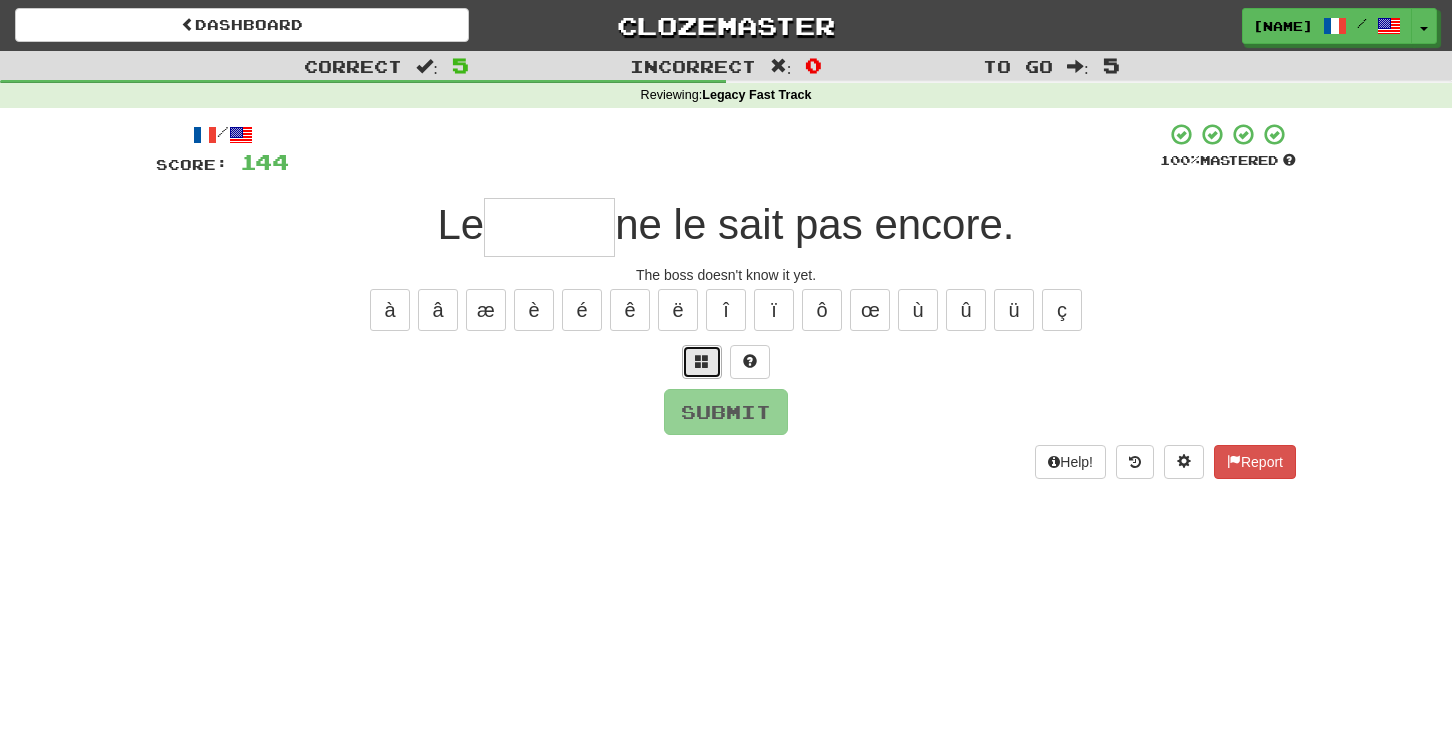 click at bounding box center [702, 362] 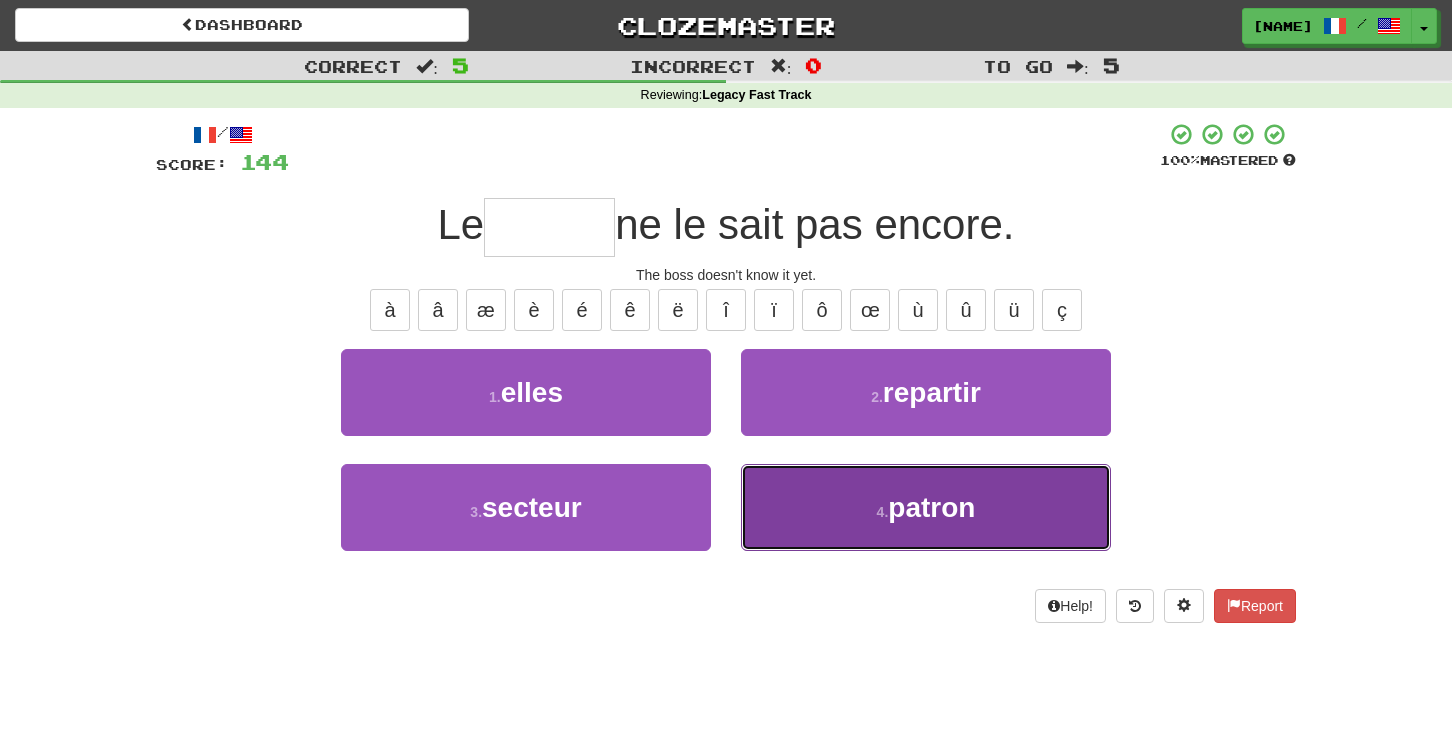 click on "4 .  patron" at bounding box center (926, 507) 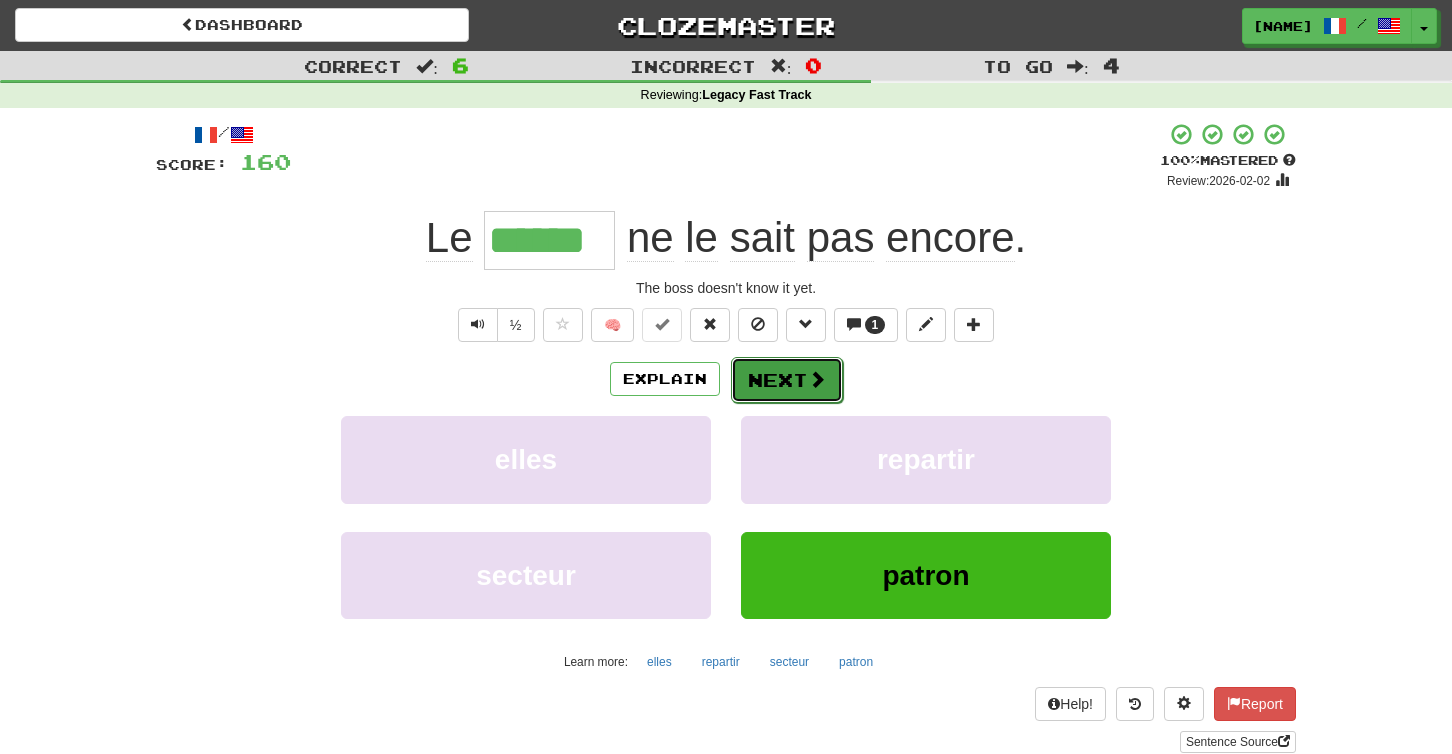 click on "Next" at bounding box center (787, 380) 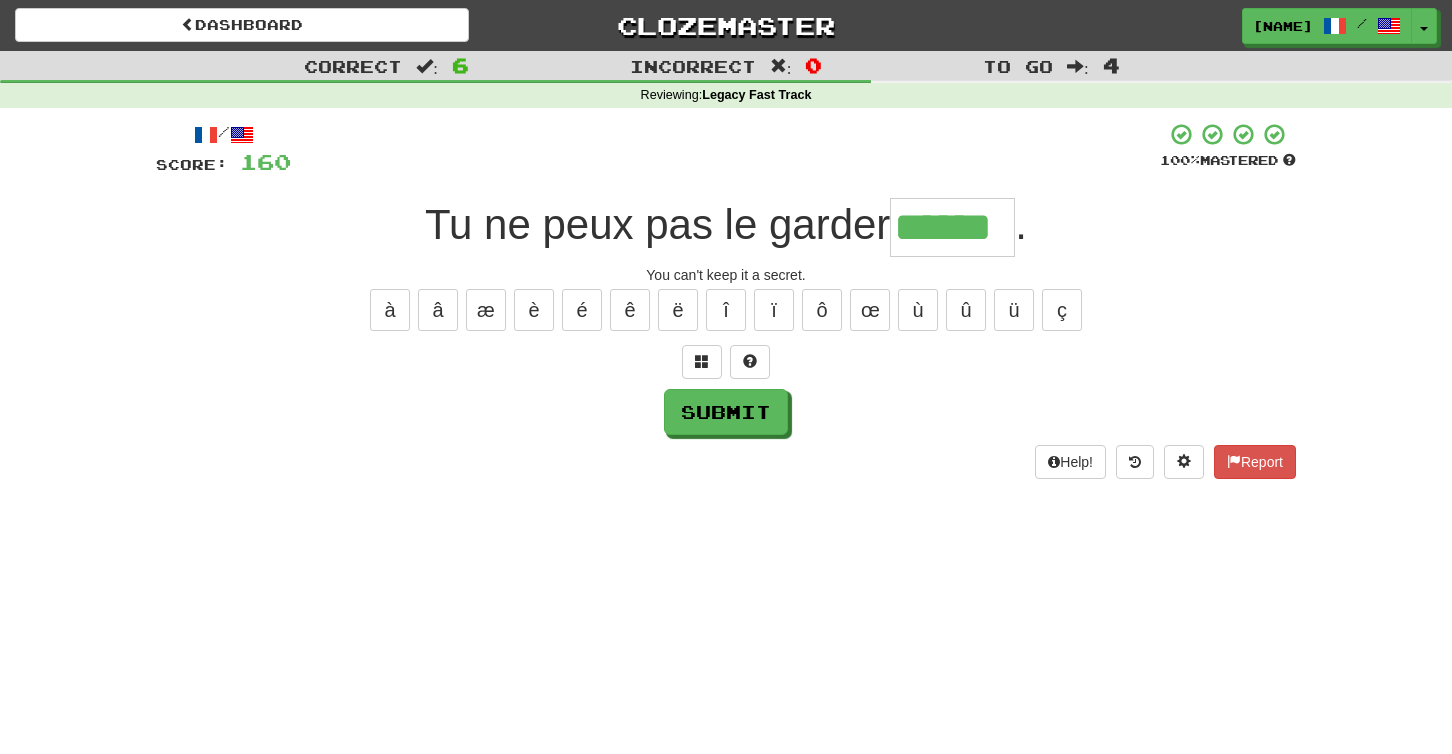 type on "******" 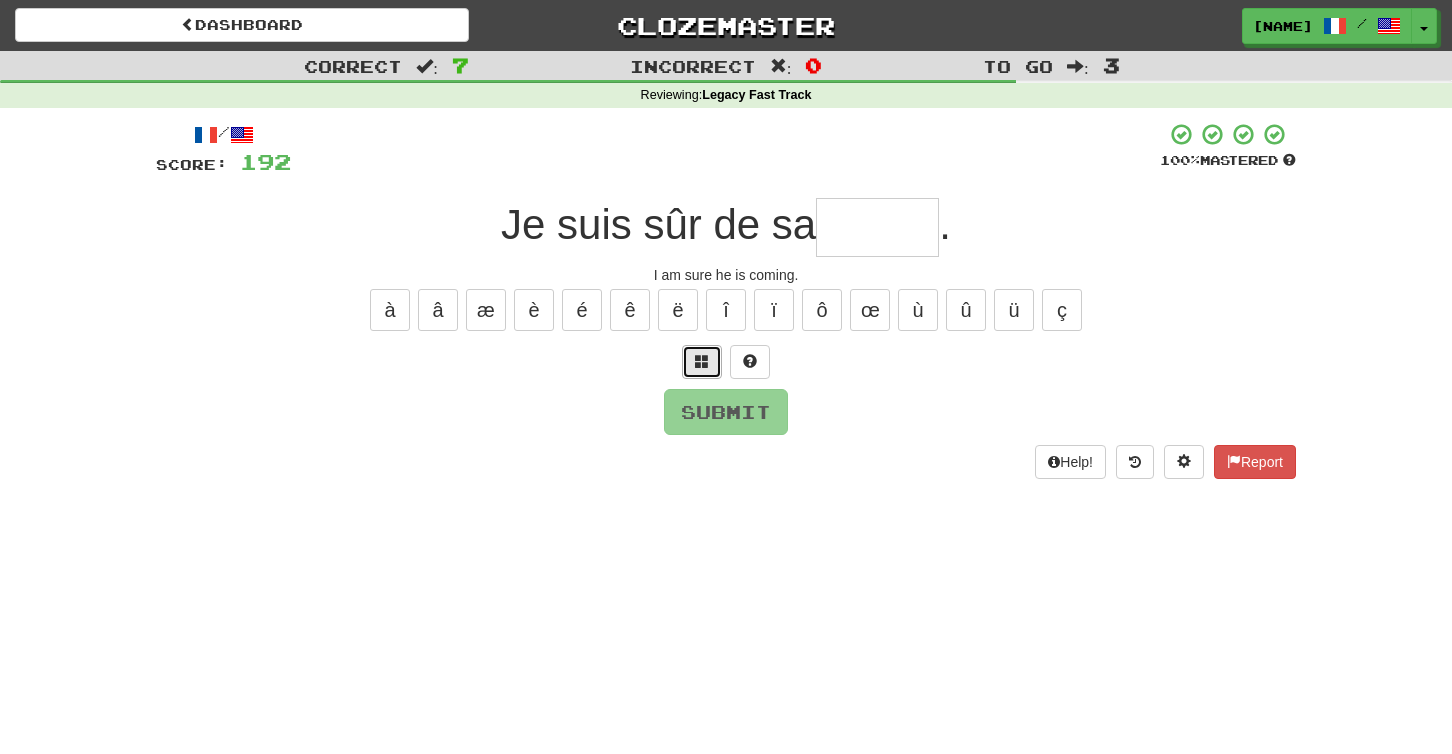 click at bounding box center [702, 361] 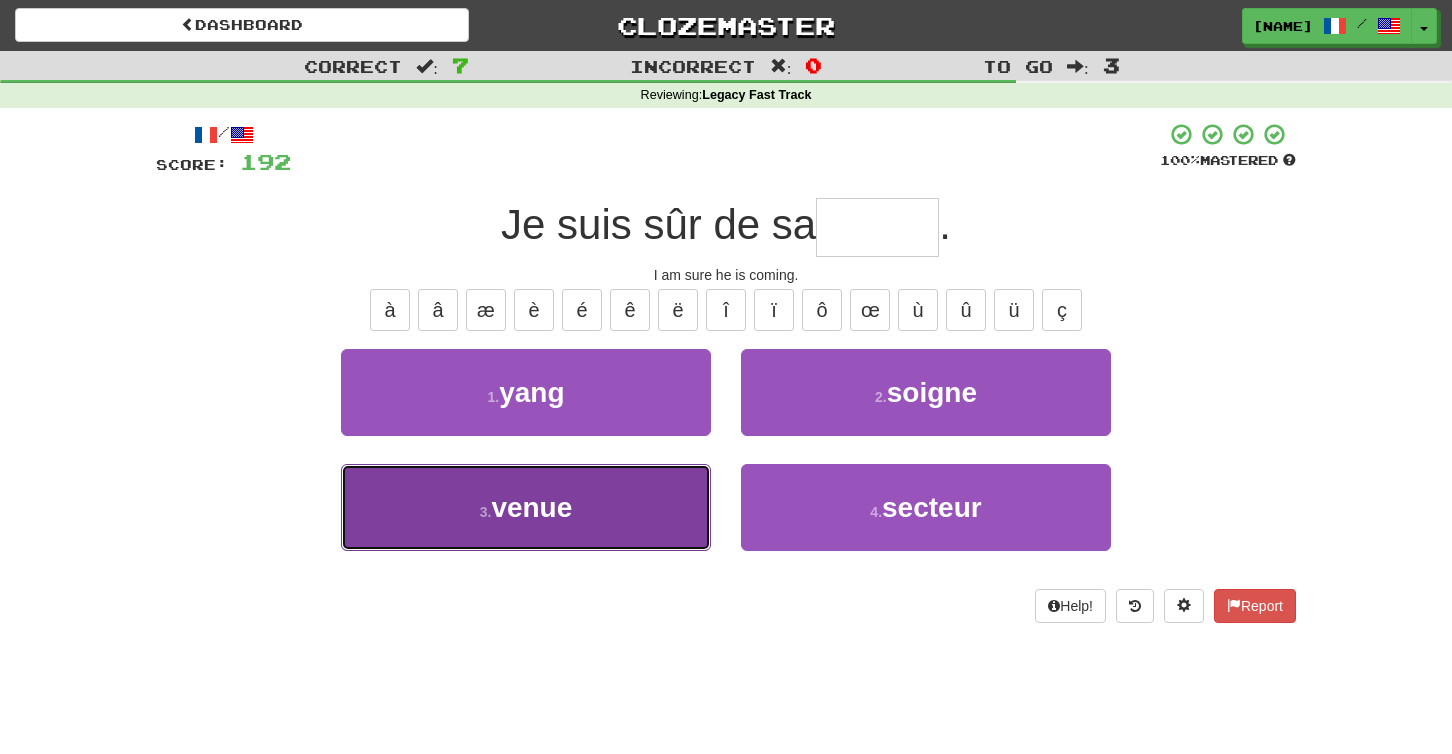 click on "3 .  venue" at bounding box center [526, 507] 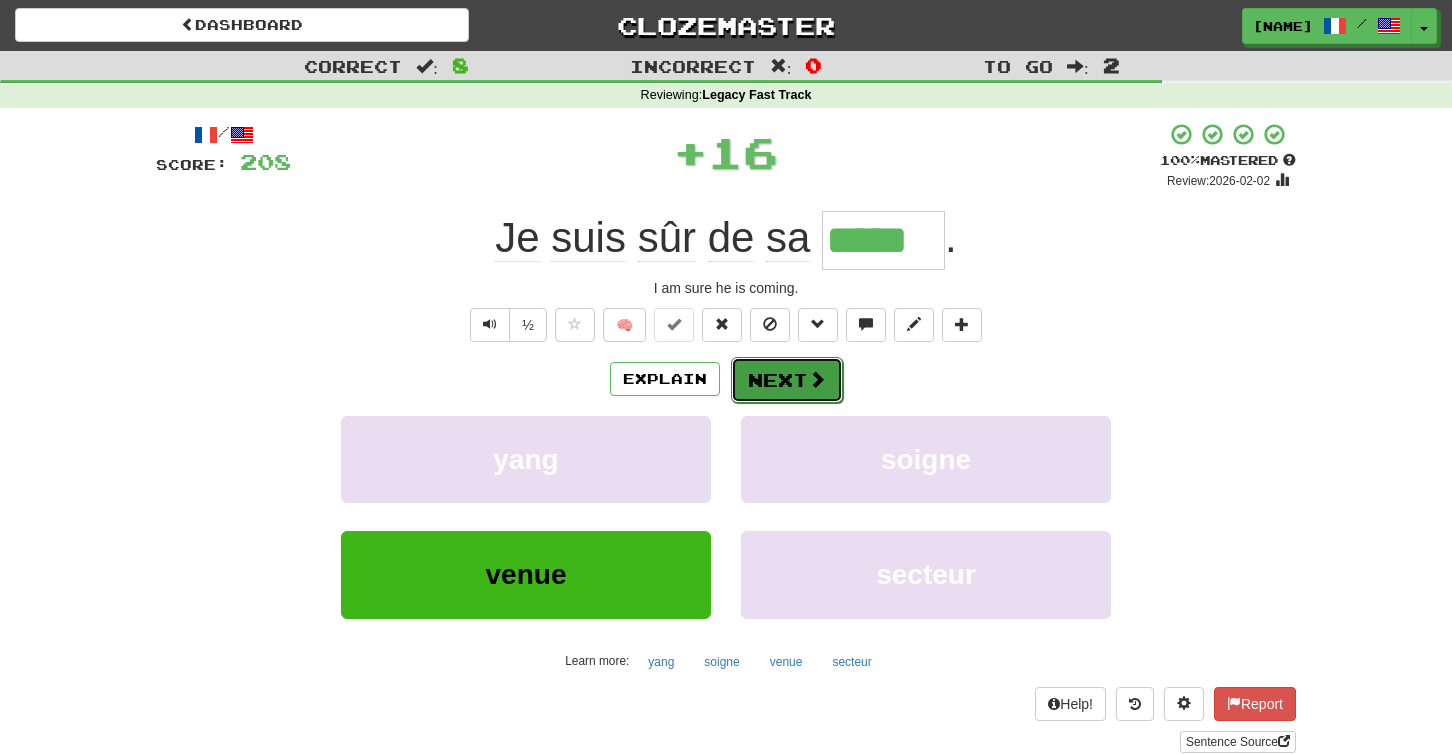 click on "Next" at bounding box center [787, 380] 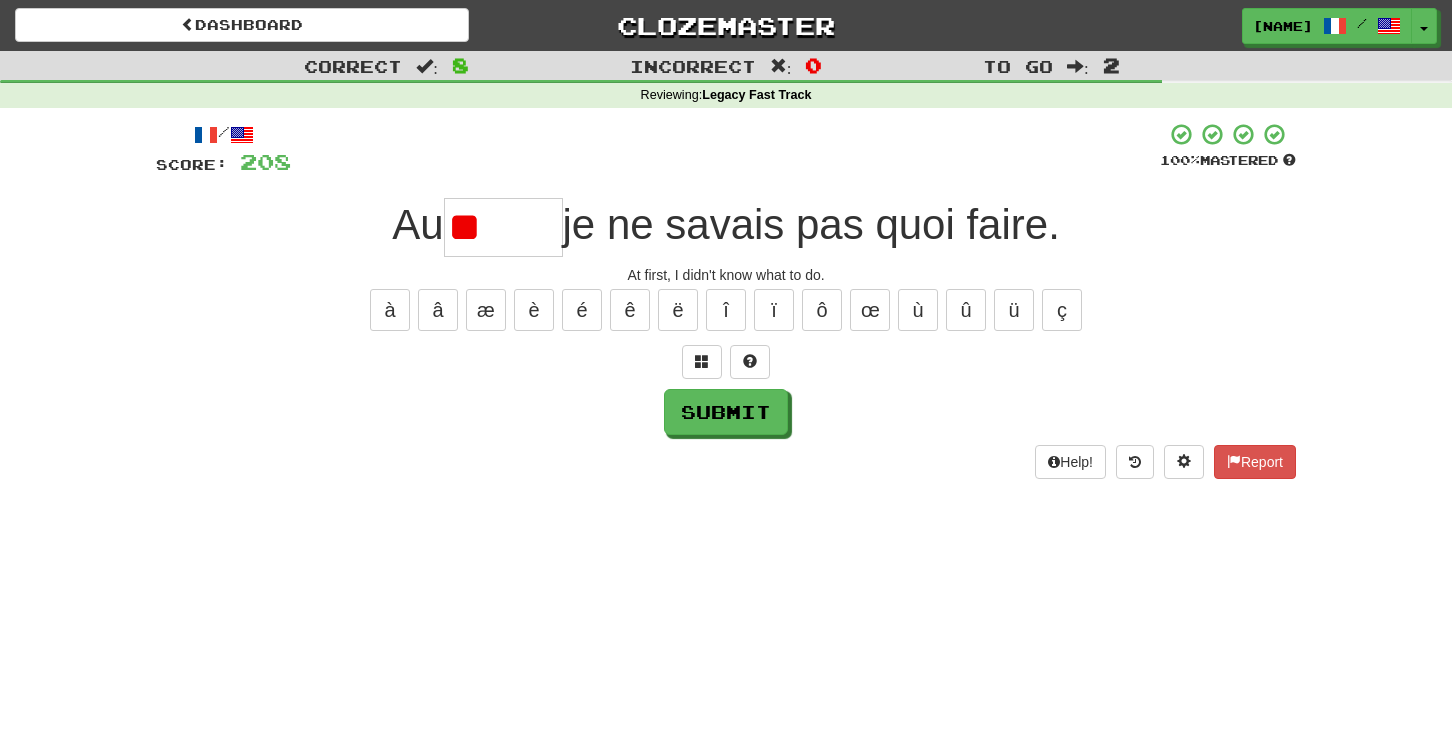 type on "*" 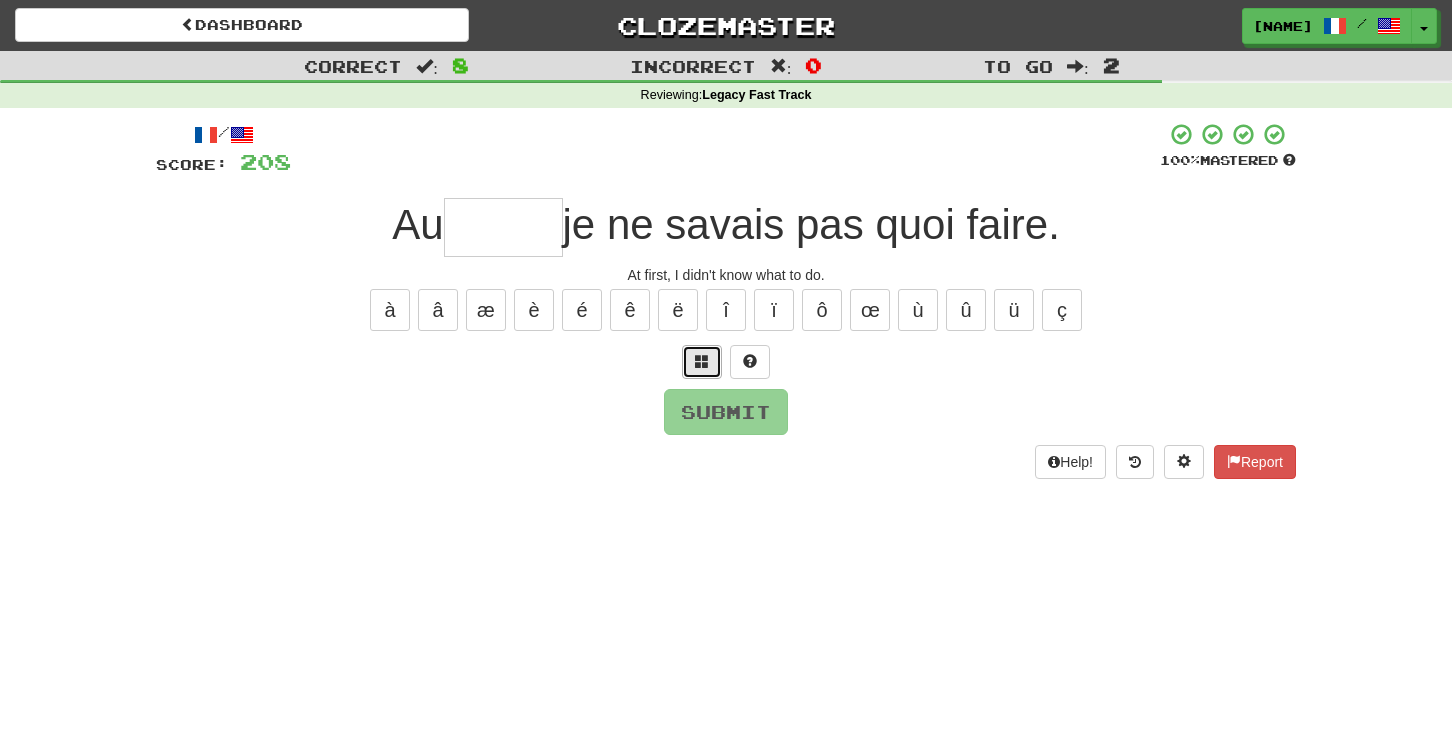 click at bounding box center [702, 361] 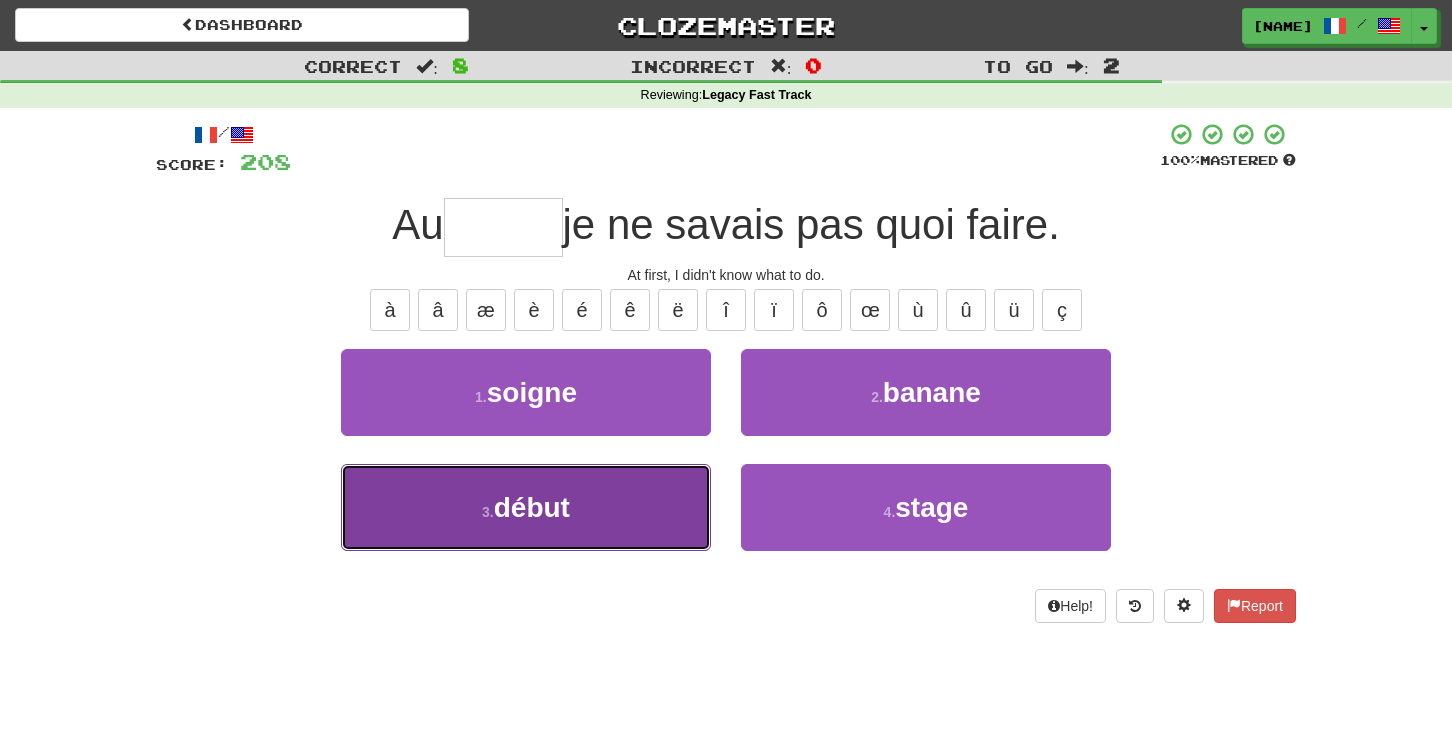click on "3 .  début" at bounding box center (526, 507) 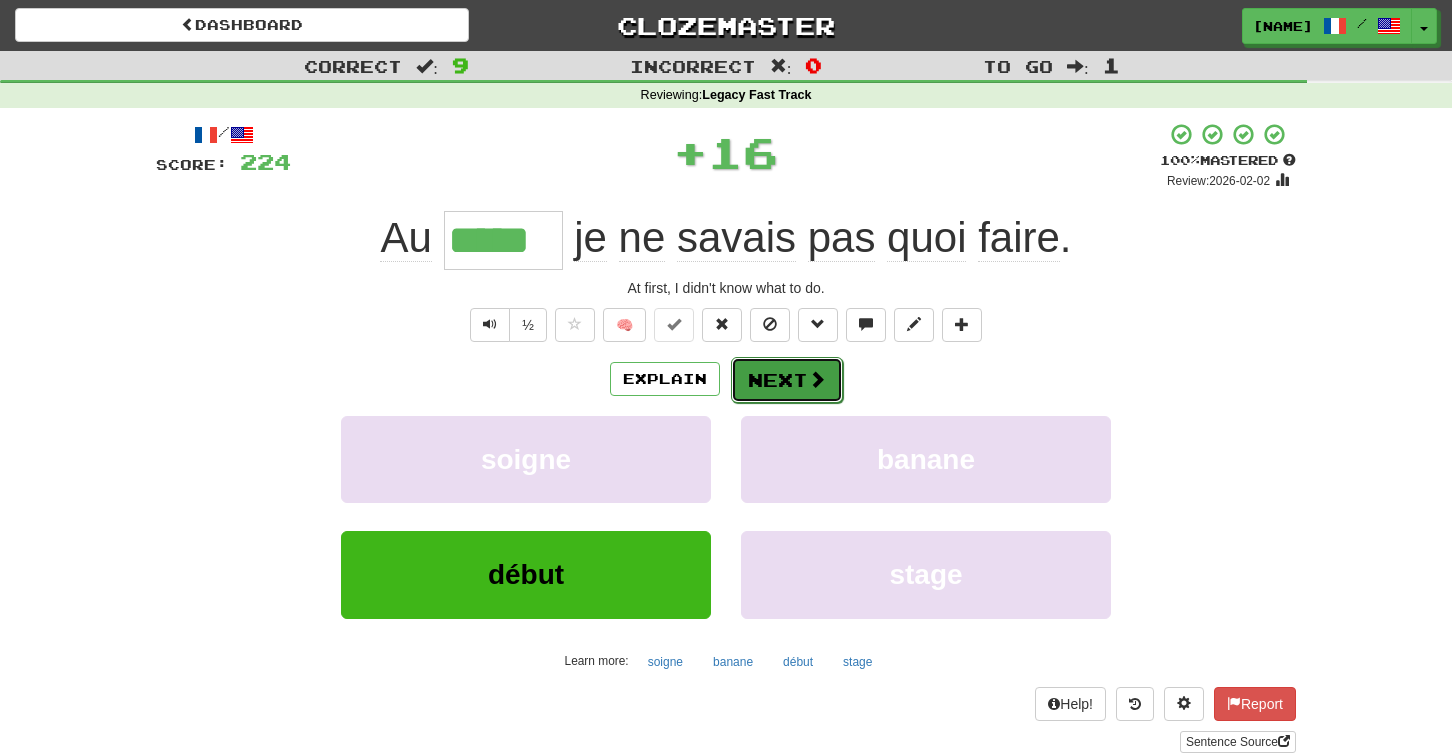 click on "Next" at bounding box center (787, 380) 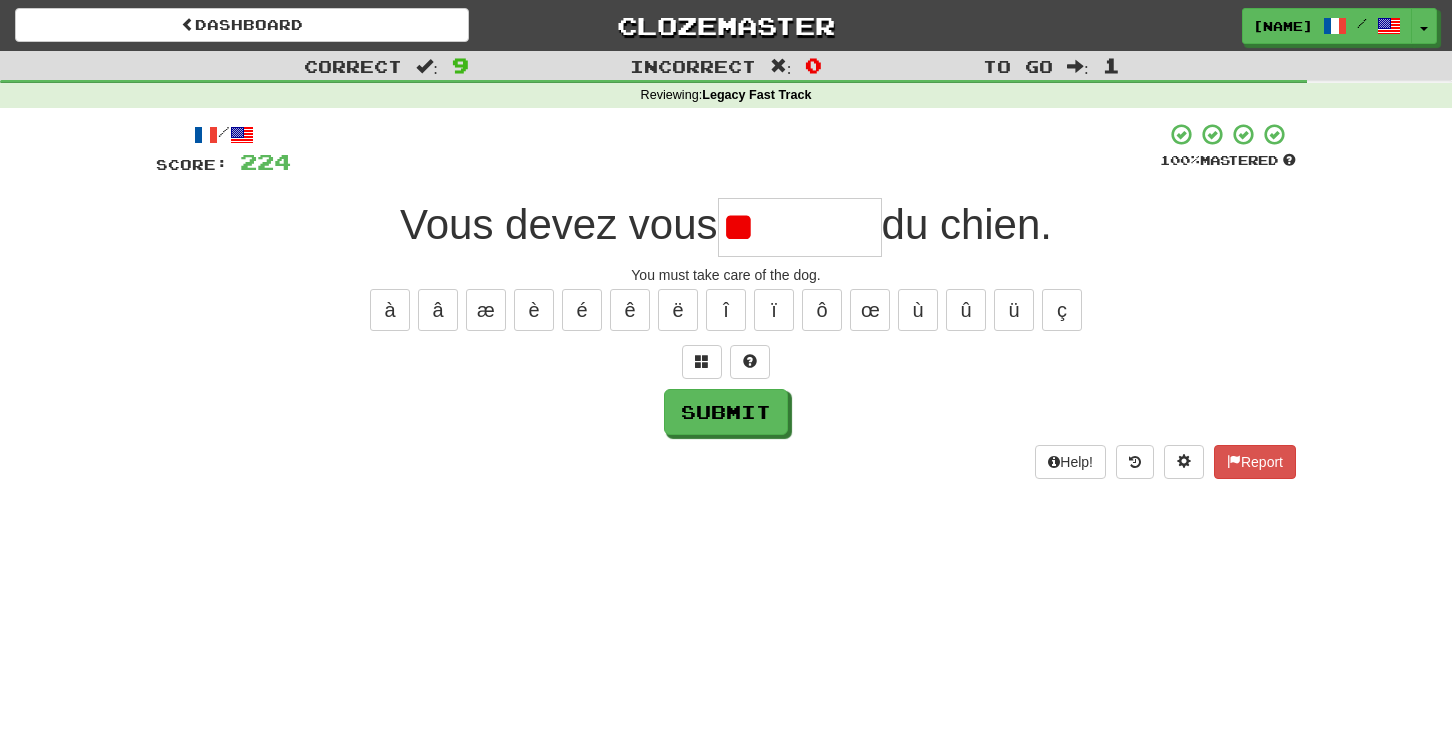 type on "*" 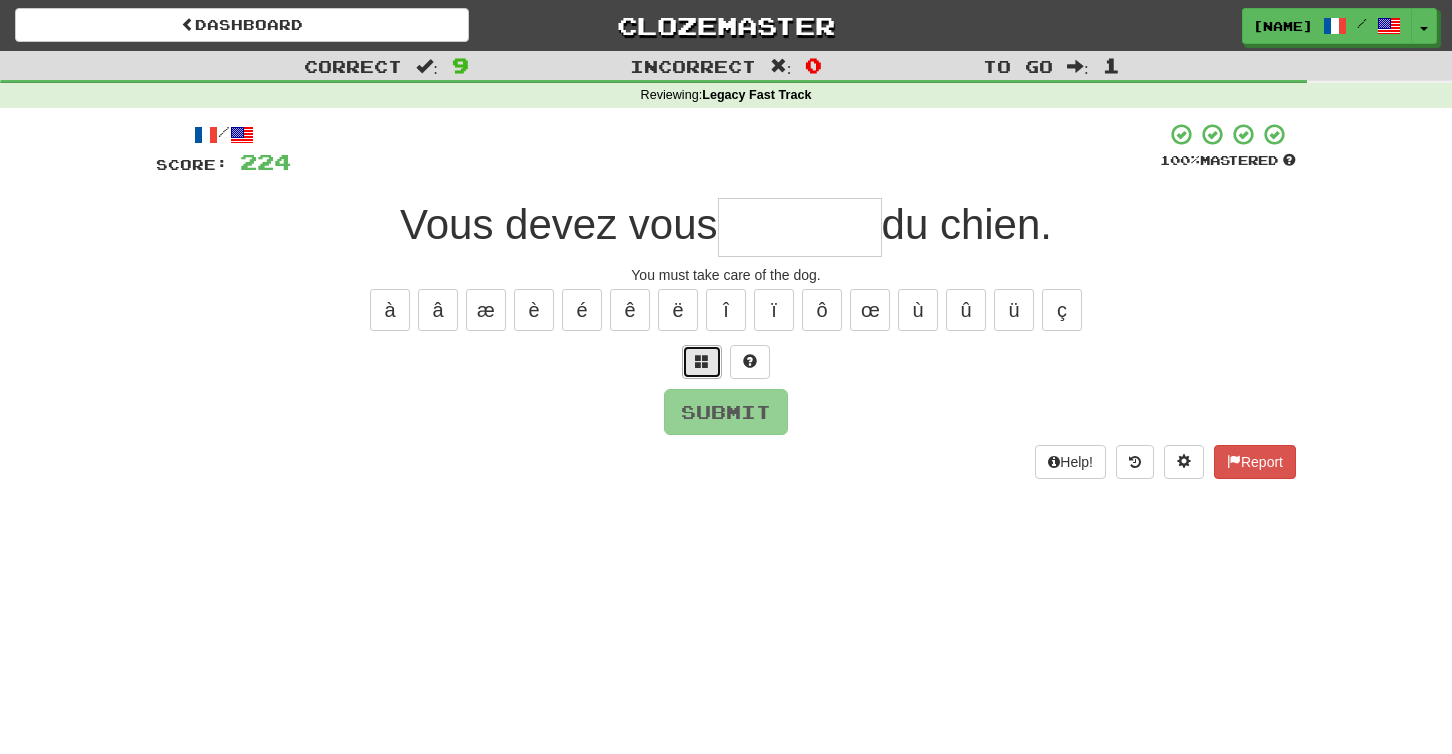 click at bounding box center (702, 361) 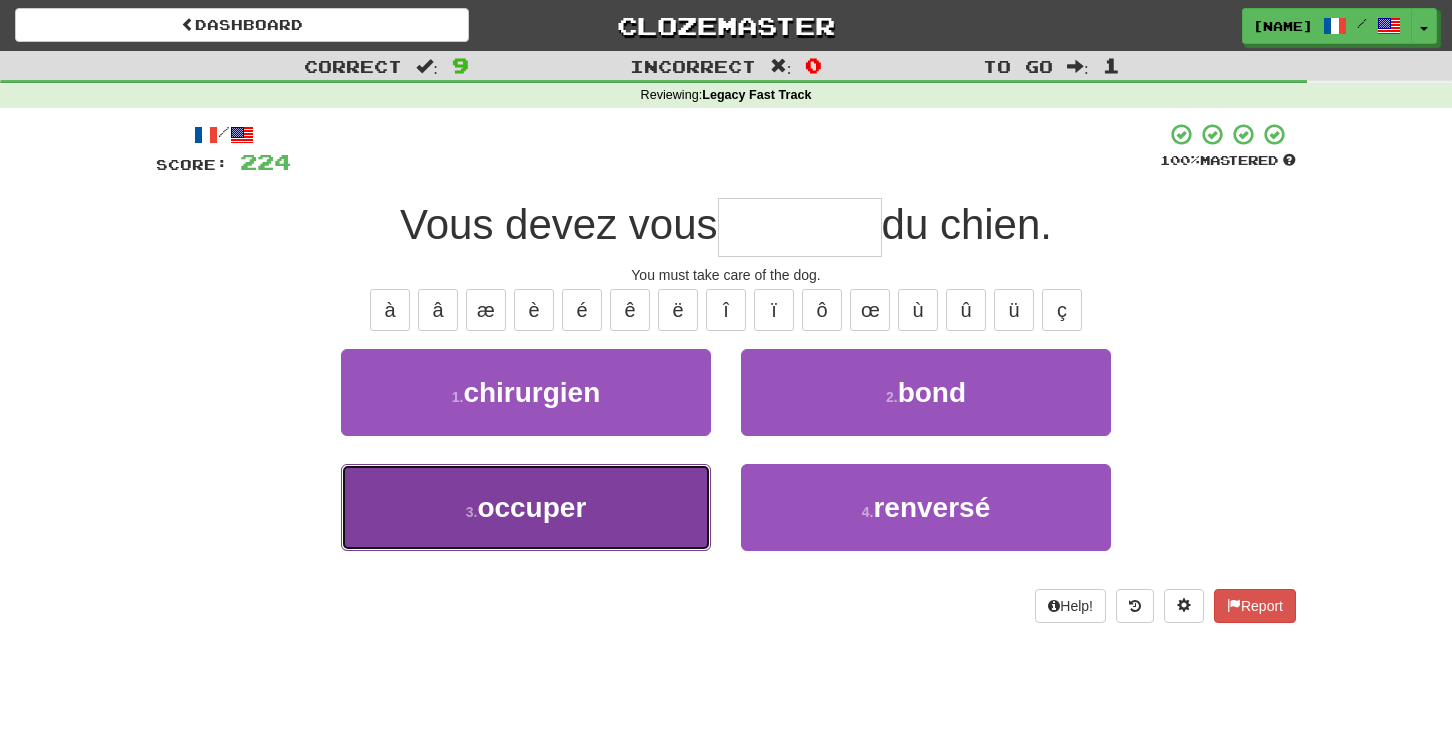 click on "3 .  occuper" at bounding box center (526, 507) 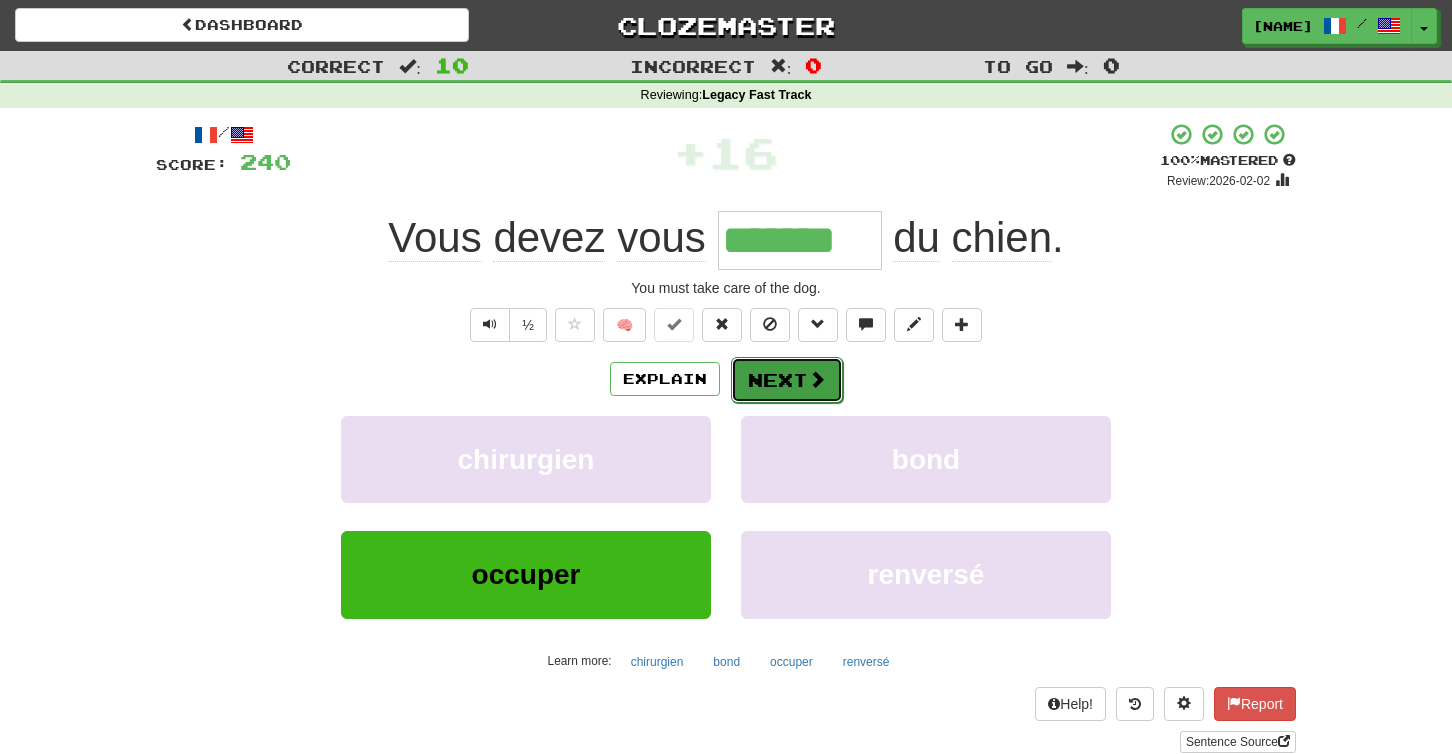 click on "Next" at bounding box center [787, 380] 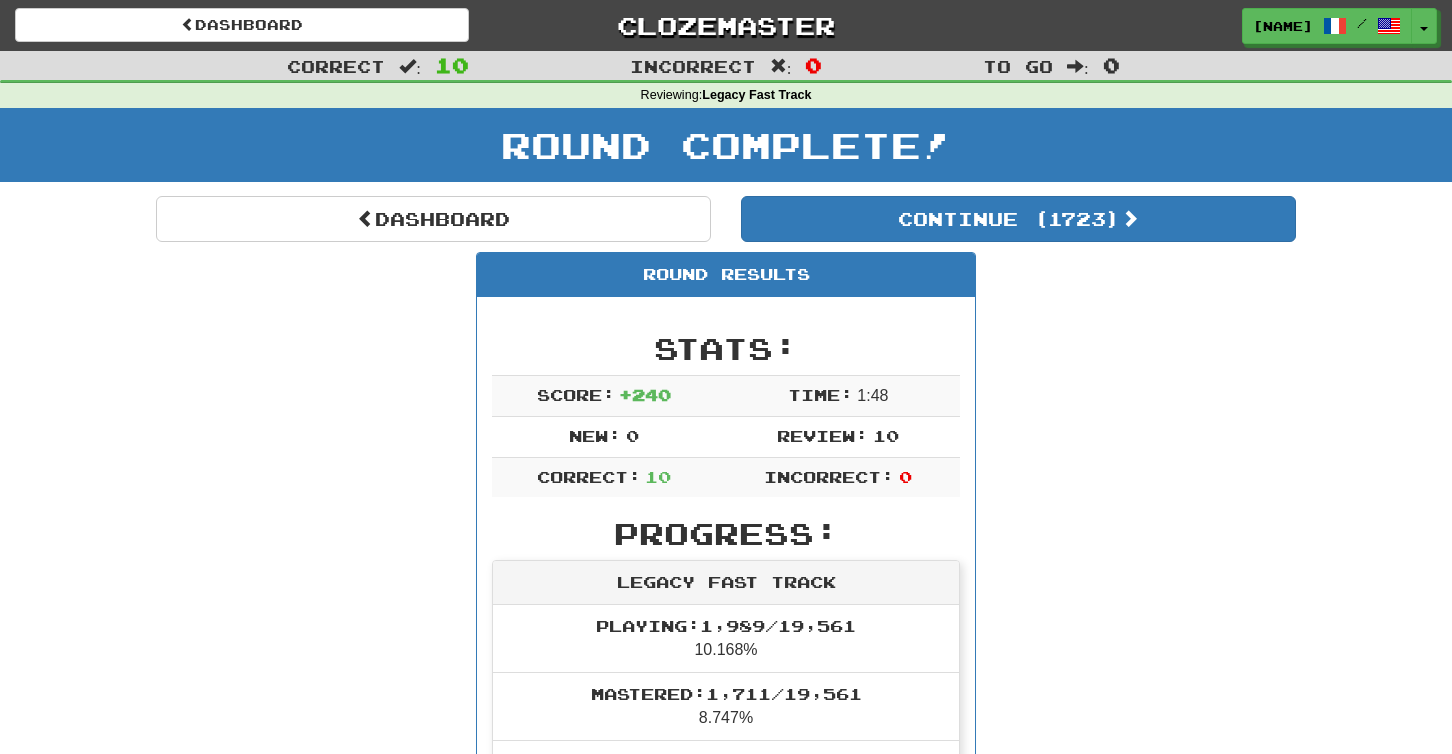 click on "Dashboard Continue ( [NUMBER] )  Round Results Stats: Score:   + 240 Time:   1 : 48 New:   0 Review:   10 Correct:   10 Incorrect:   0 Progress: Legacy Fast Track Playing:  1,989  /  19,561 10.168% Mastered:  1,711  /  19,561 8.747% Ready for Review: [NUMBER]  /  Level:  94 740  points to level  95  - keep going! Ranked:  32 nd  this week ( 80  points to  31 st ) Sentences:  Report Dans quelle  rue  ? In which street?  Report La vie  continue . Life goes on.  Report Tu devrais faire quelque chose à tes  cheveux  ! You should do something with your hair.  Report Il a trouvé son  maître . He found his master.  Report Nous nous  voyons  une fois par mois. We see each other once a month. 1  Report Le  patron  ne le sait pas encore. The boss doesn't know it yet.  Report Tu ne peux pas le garder  secret . You can't keep it a secret.  Report Je suis sûr de sa  venue . I am sure he is coming.  Report Au  début  je ne savais pas quoi faire. At first, I didn't know what to do.  Report Vous devez vous  occuper  du chien." at bounding box center (726, 1139) 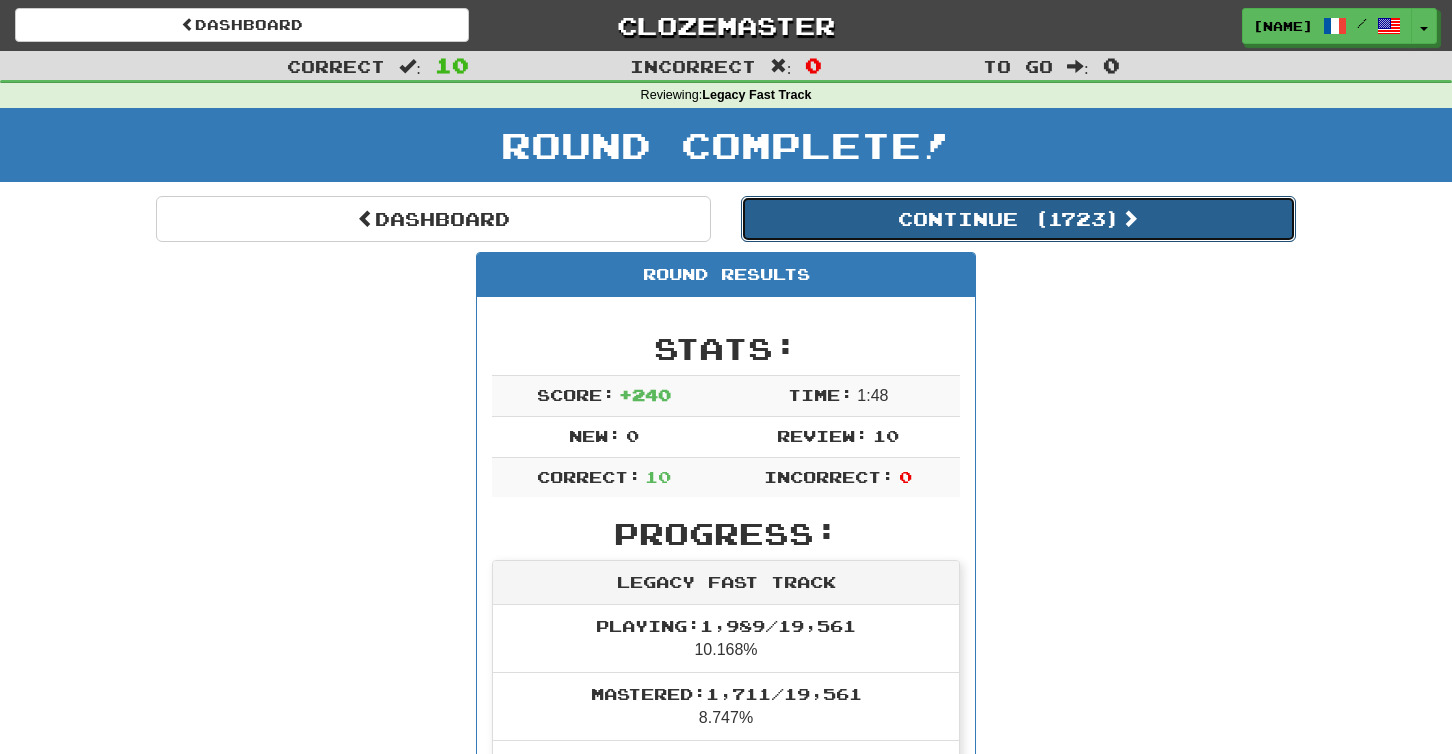 click on "Continue ( [NUMBER] )" at bounding box center (1018, 219) 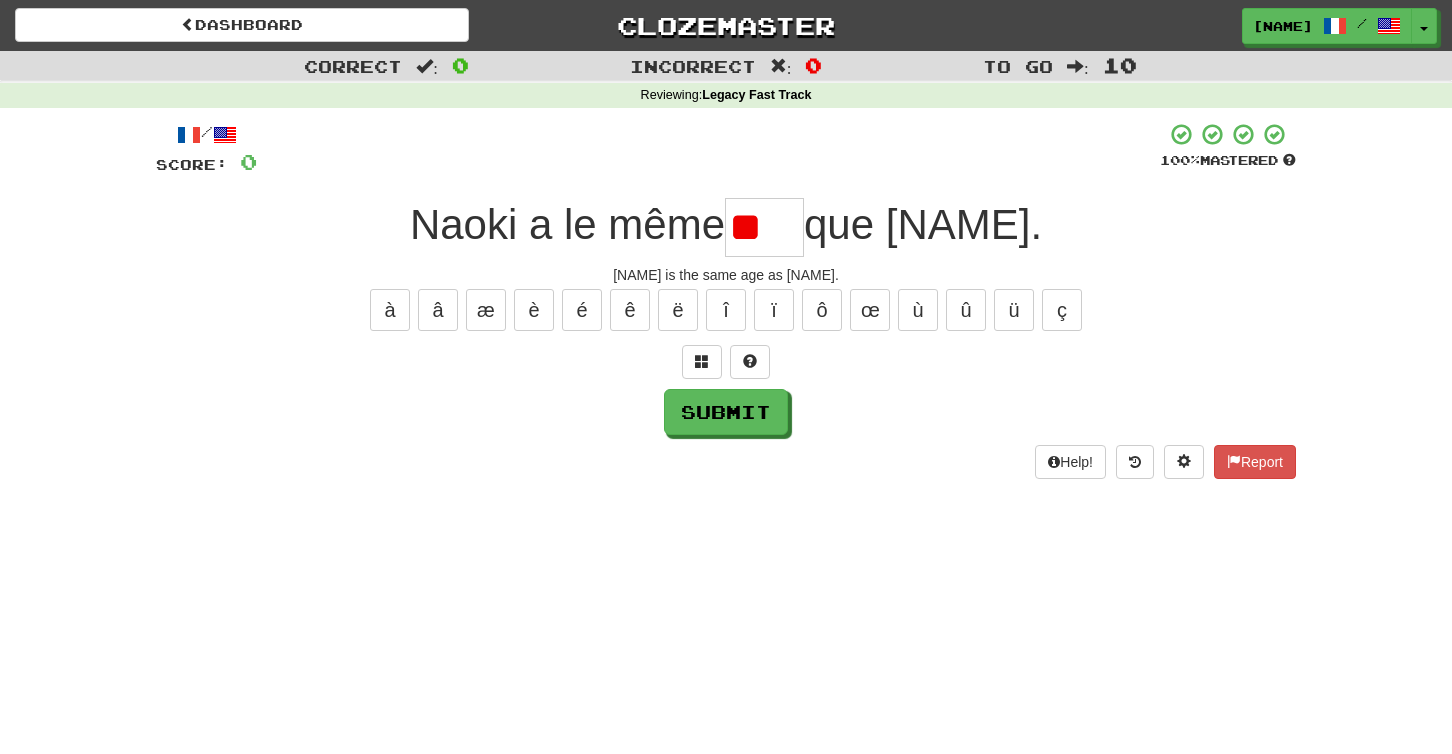 type on "*" 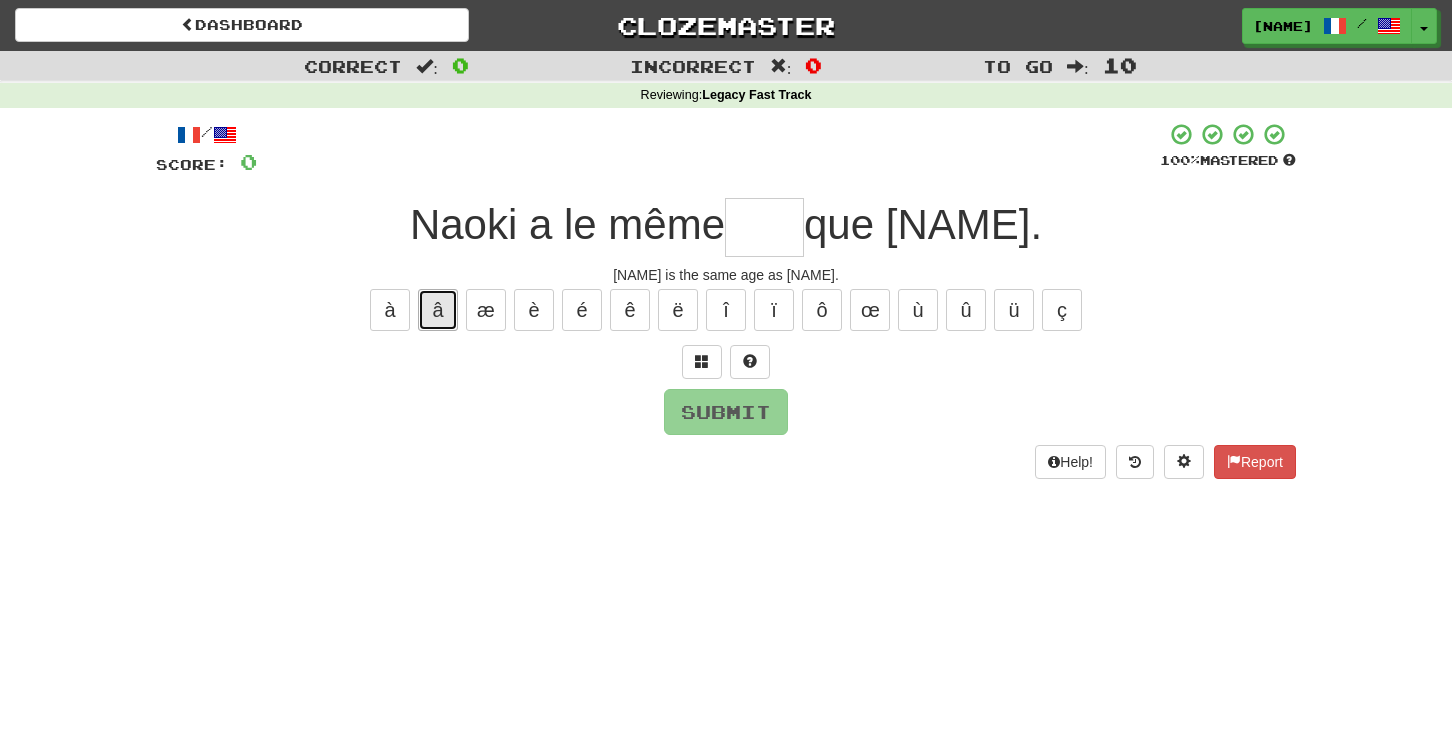click on "â" at bounding box center (438, 310) 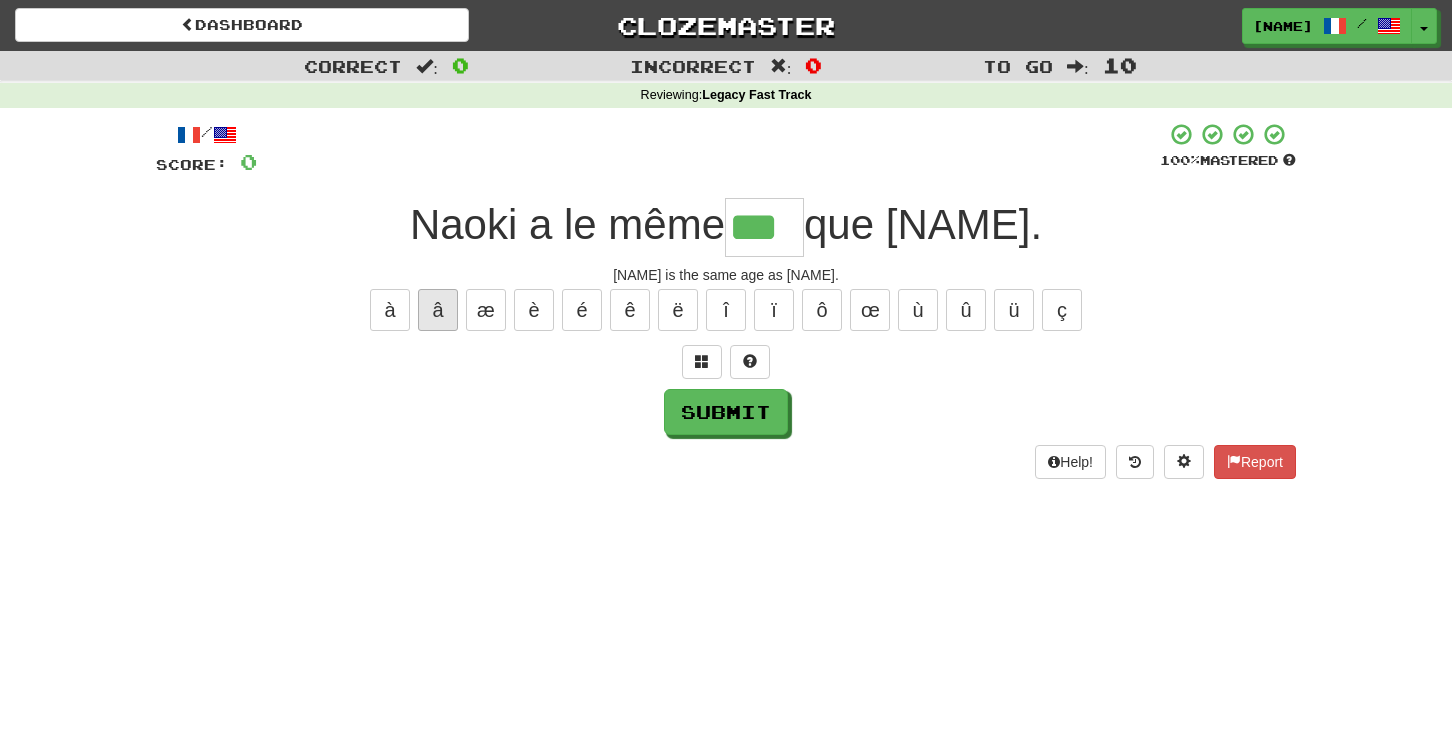 type on "***" 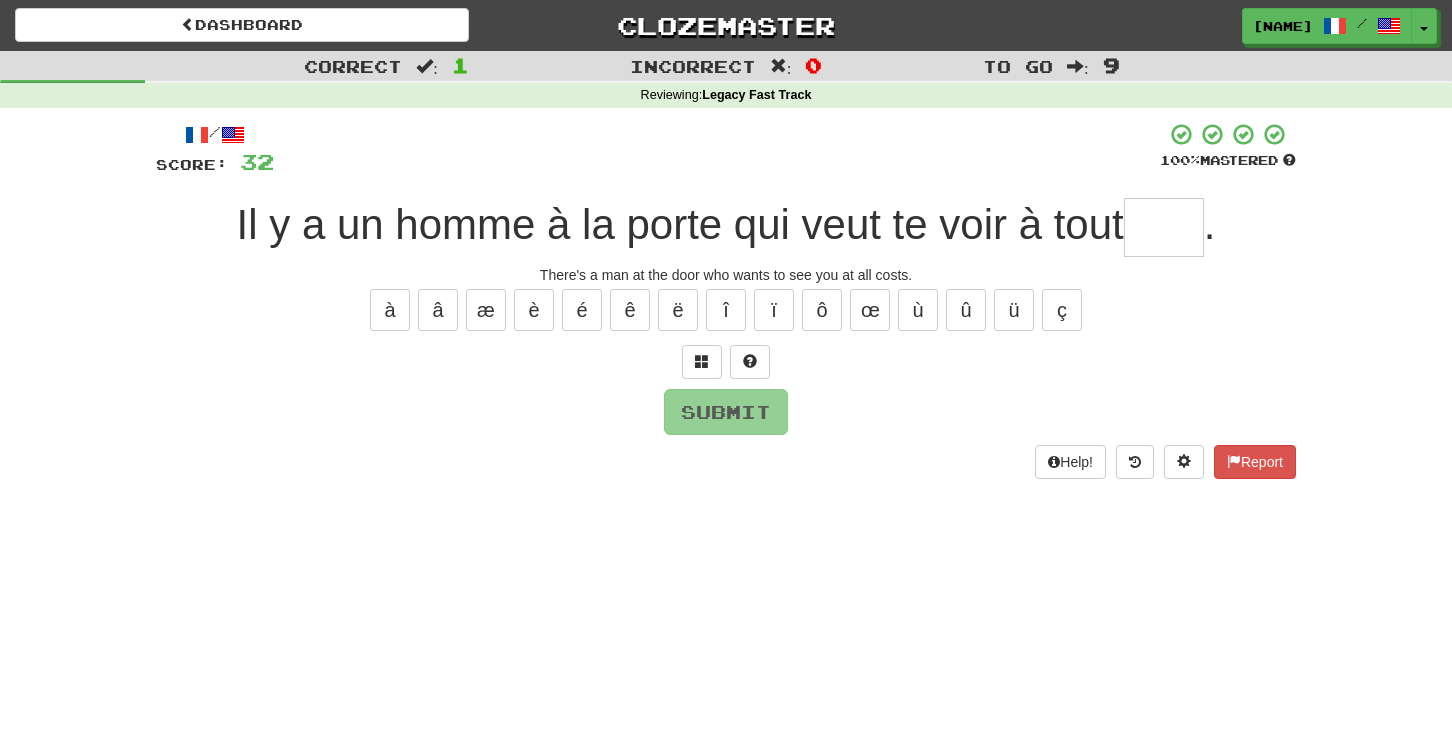 type on "*" 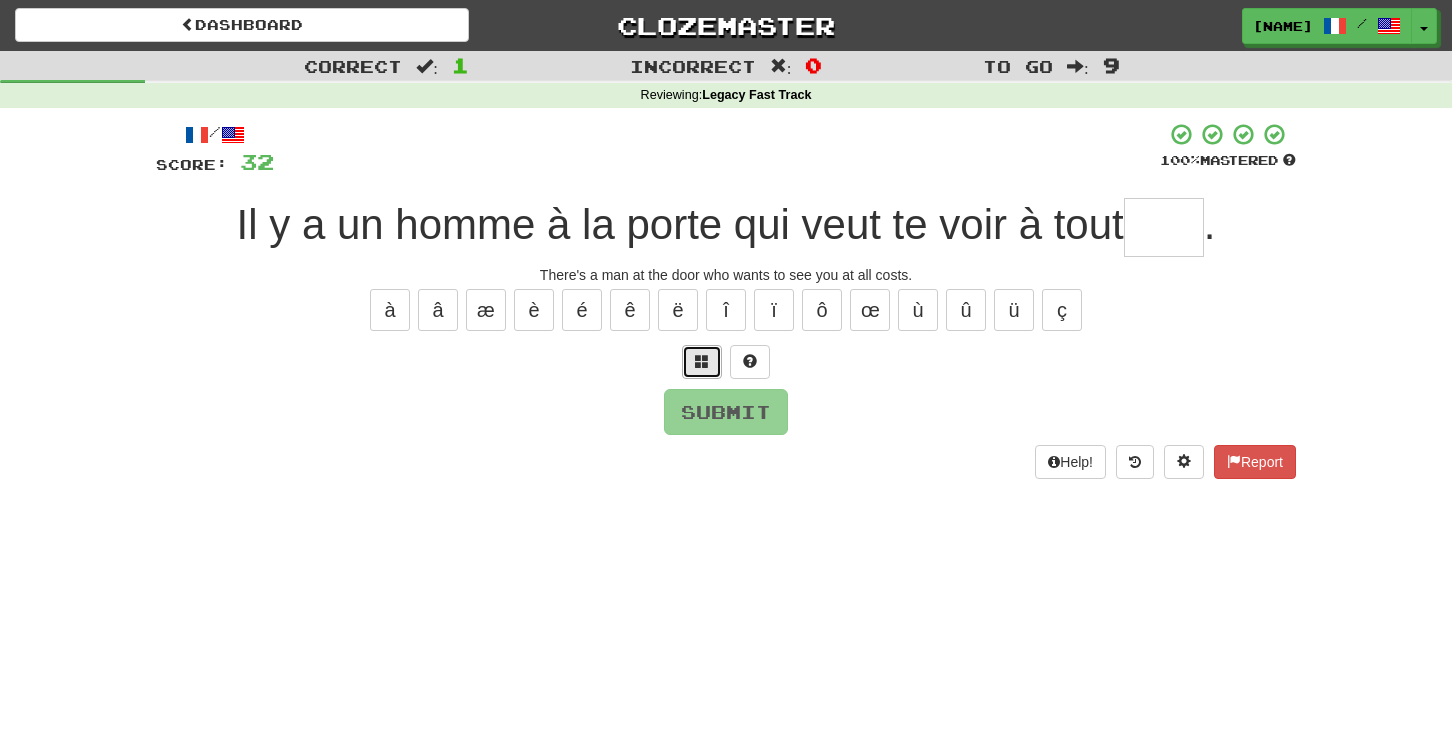 click at bounding box center (702, 361) 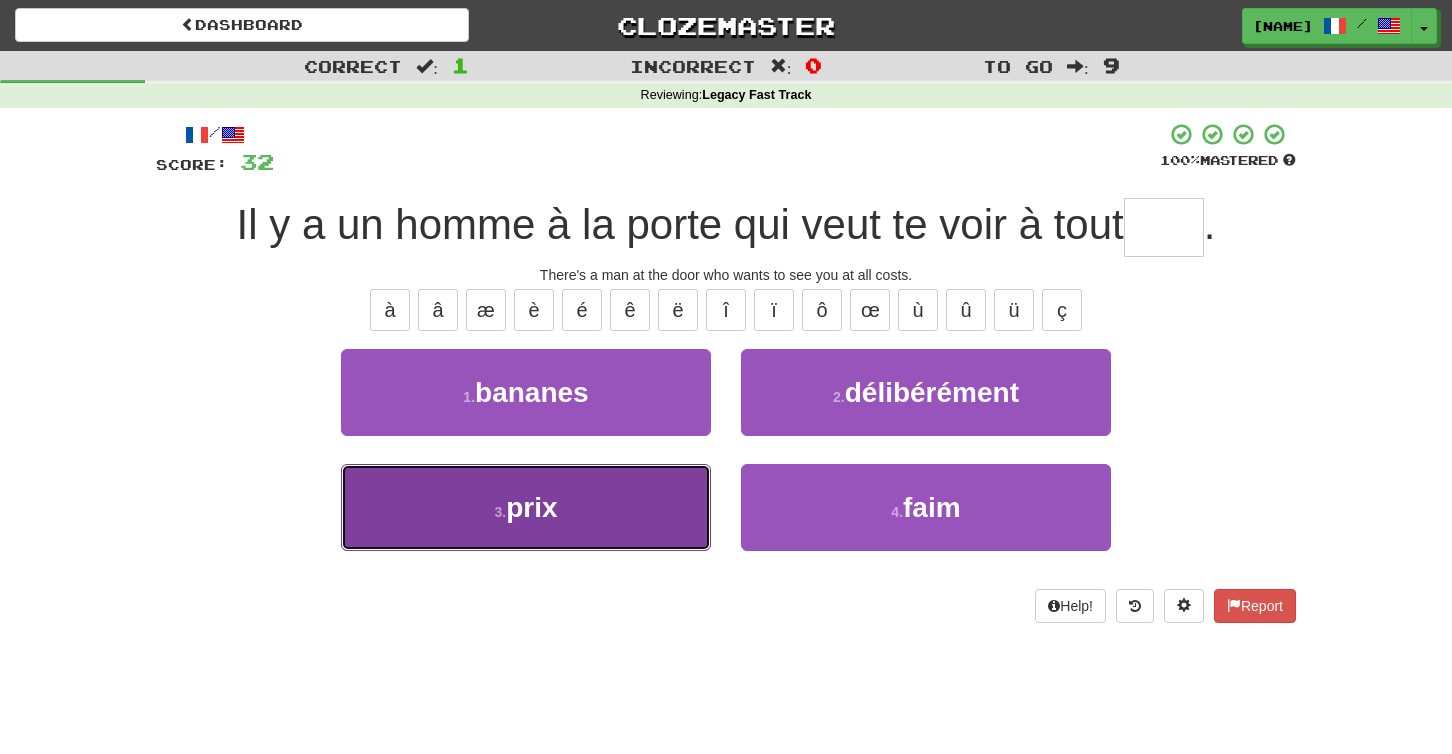 click on "3 .  prix" at bounding box center (526, 507) 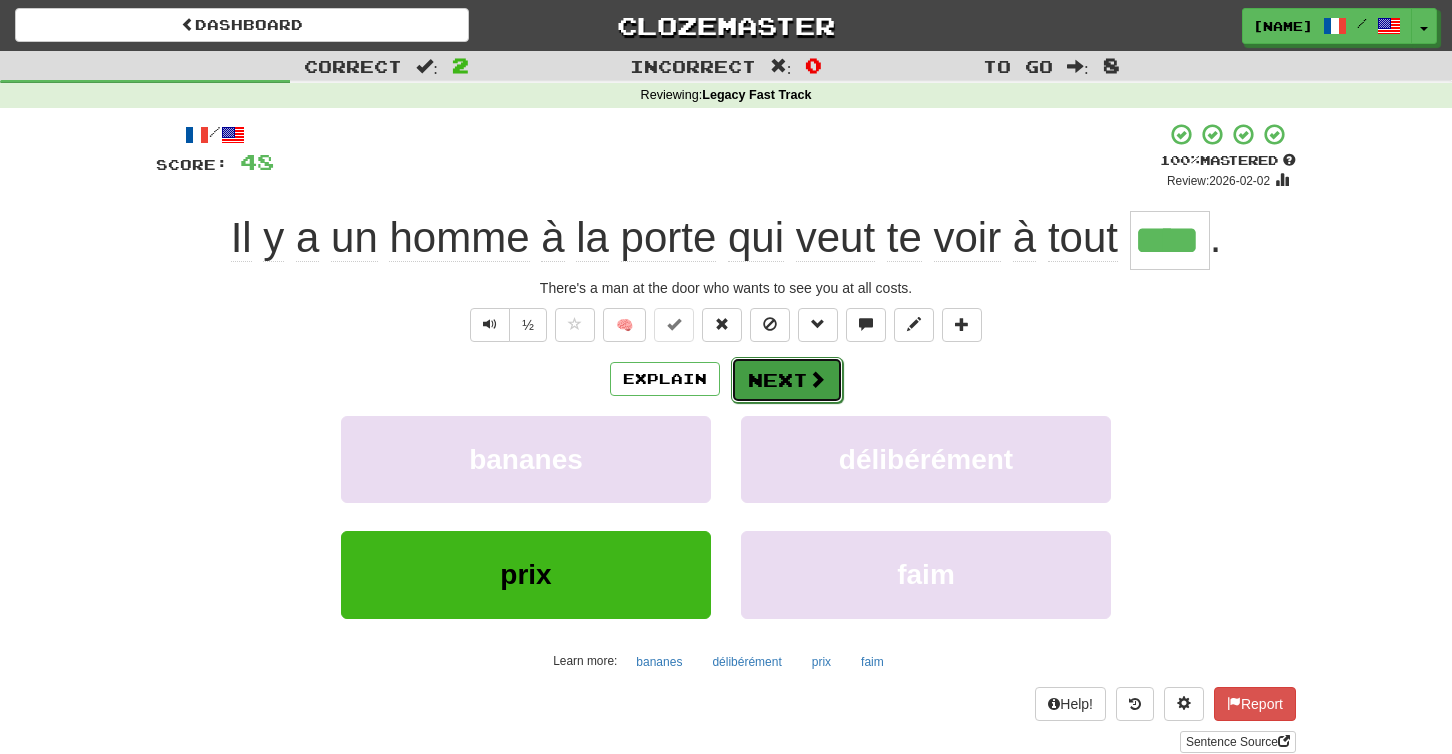 click on "Next" at bounding box center (787, 380) 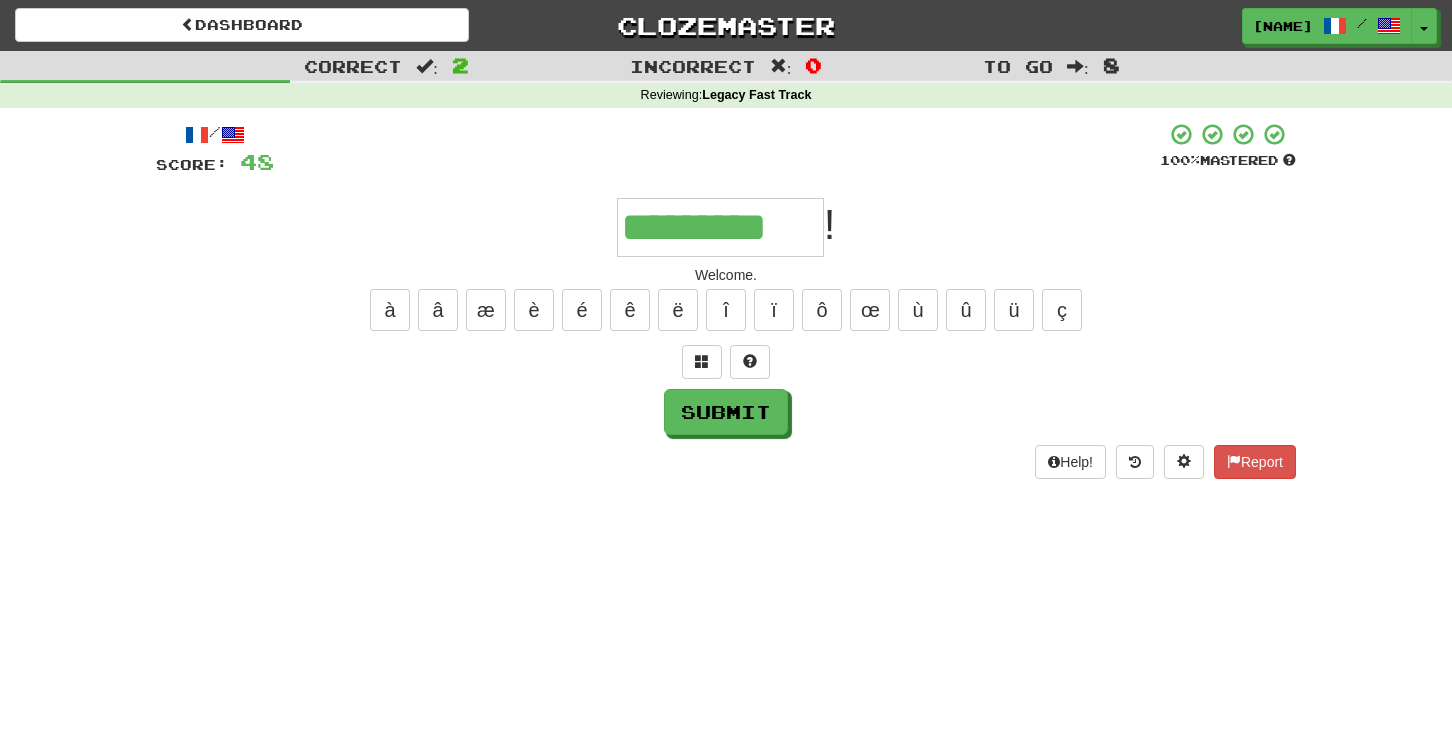 type on "*********" 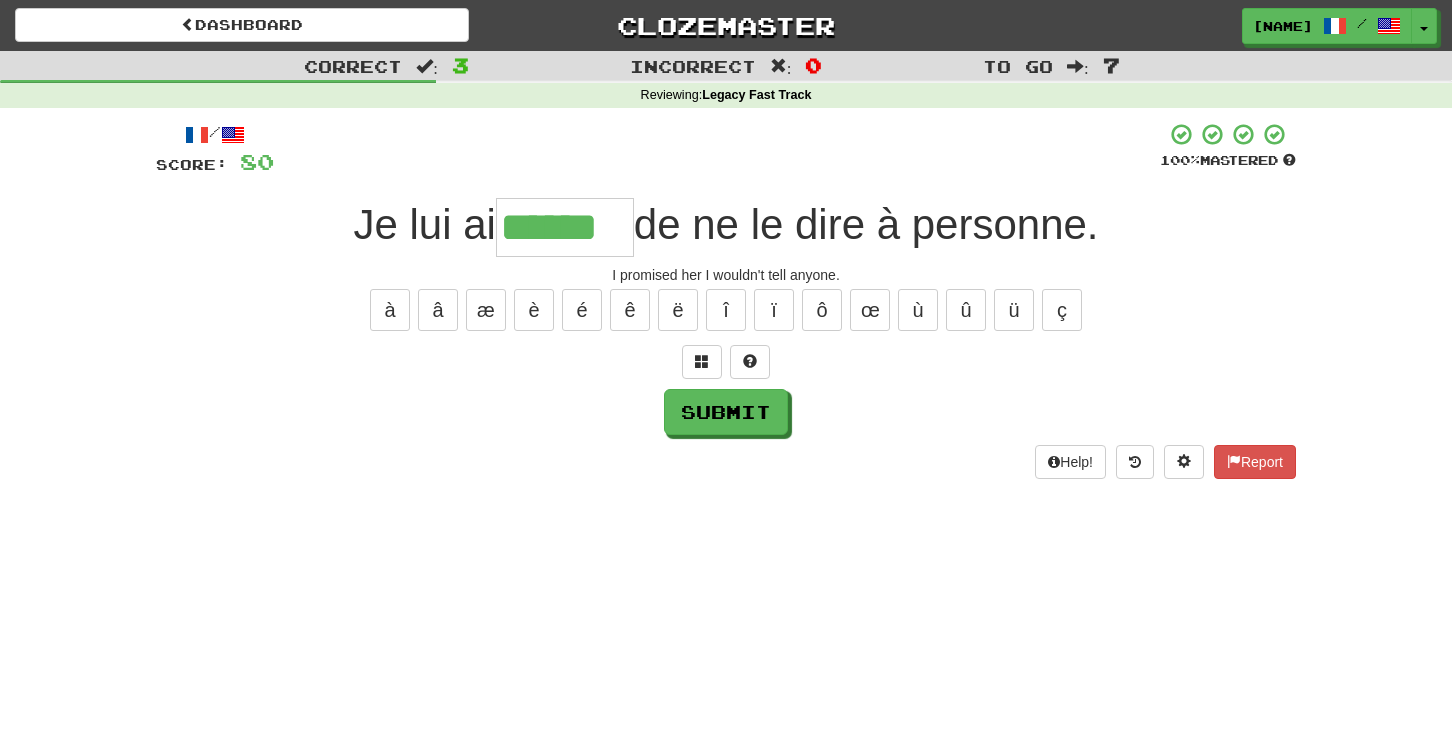 type on "******" 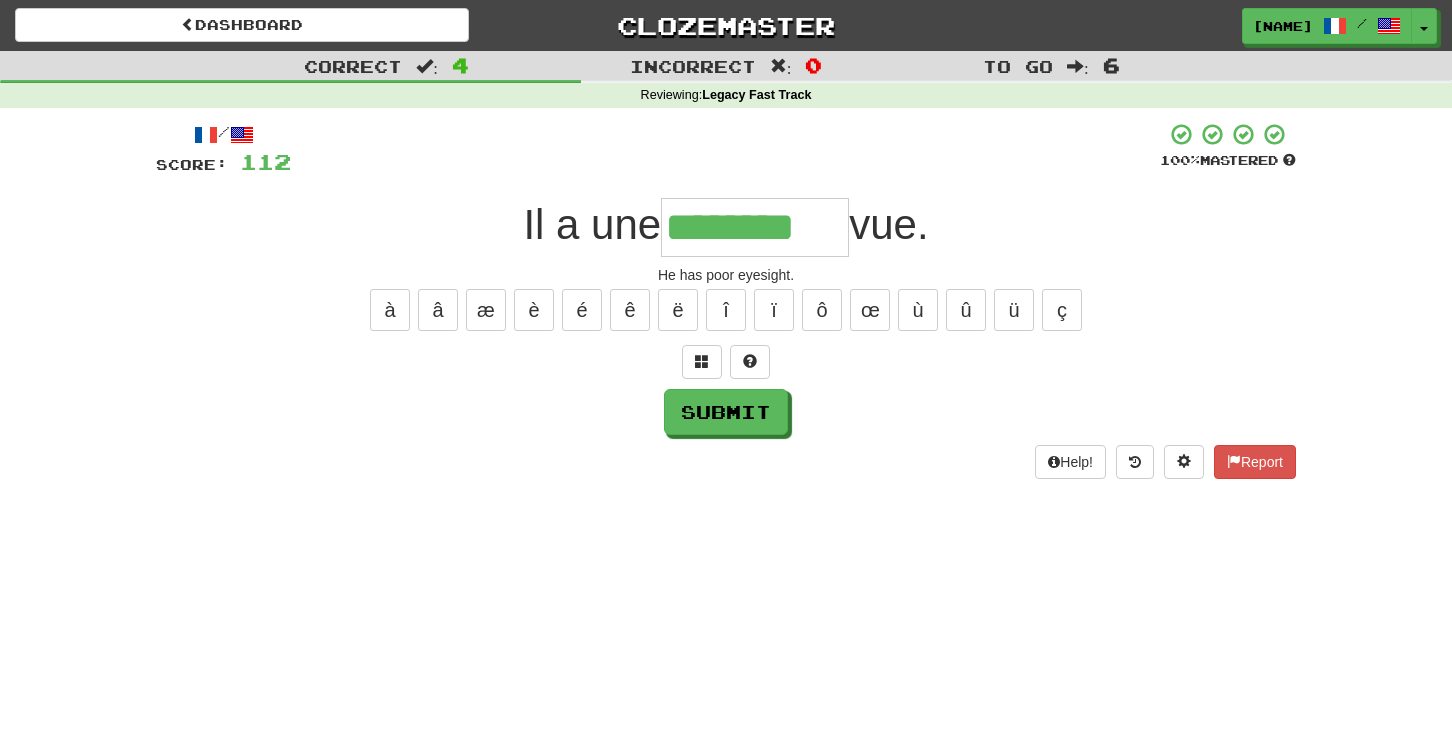 type on "********" 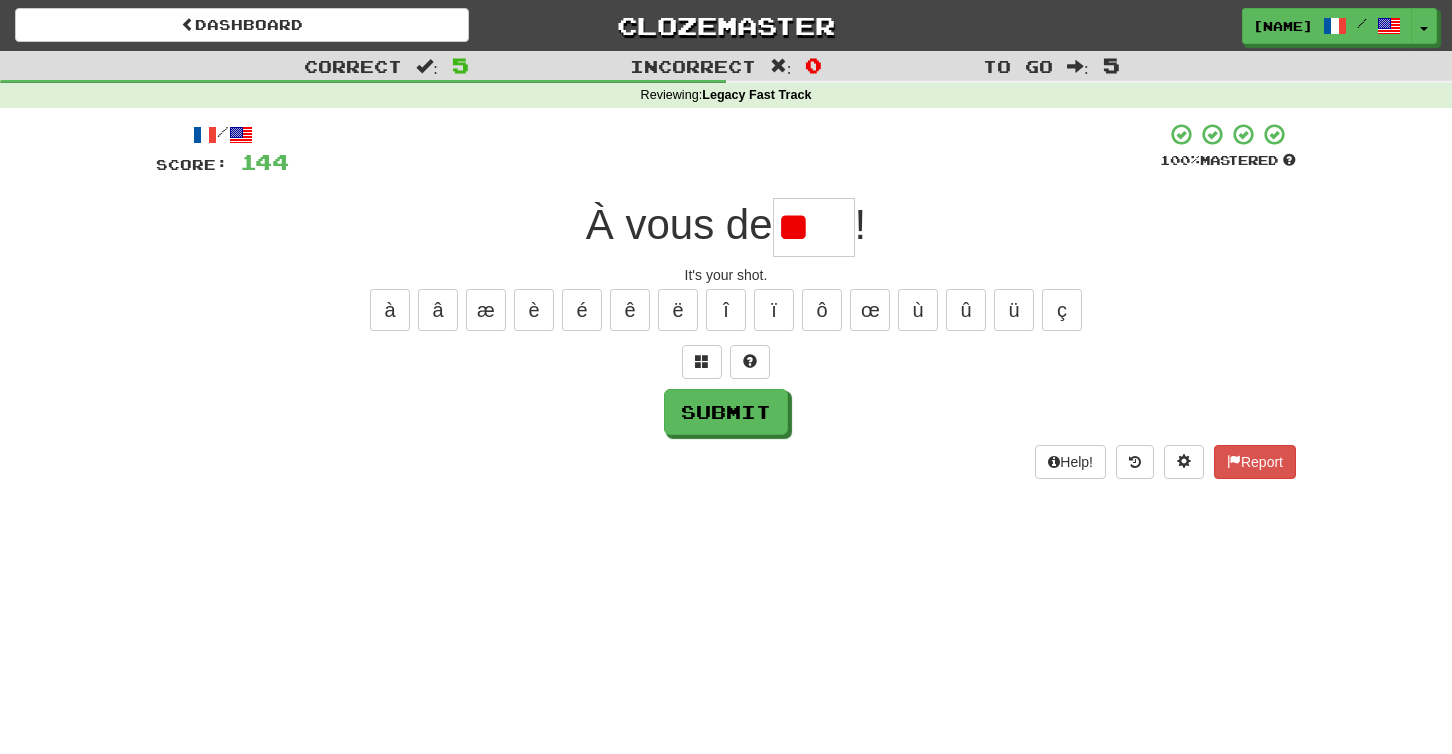 type on "*" 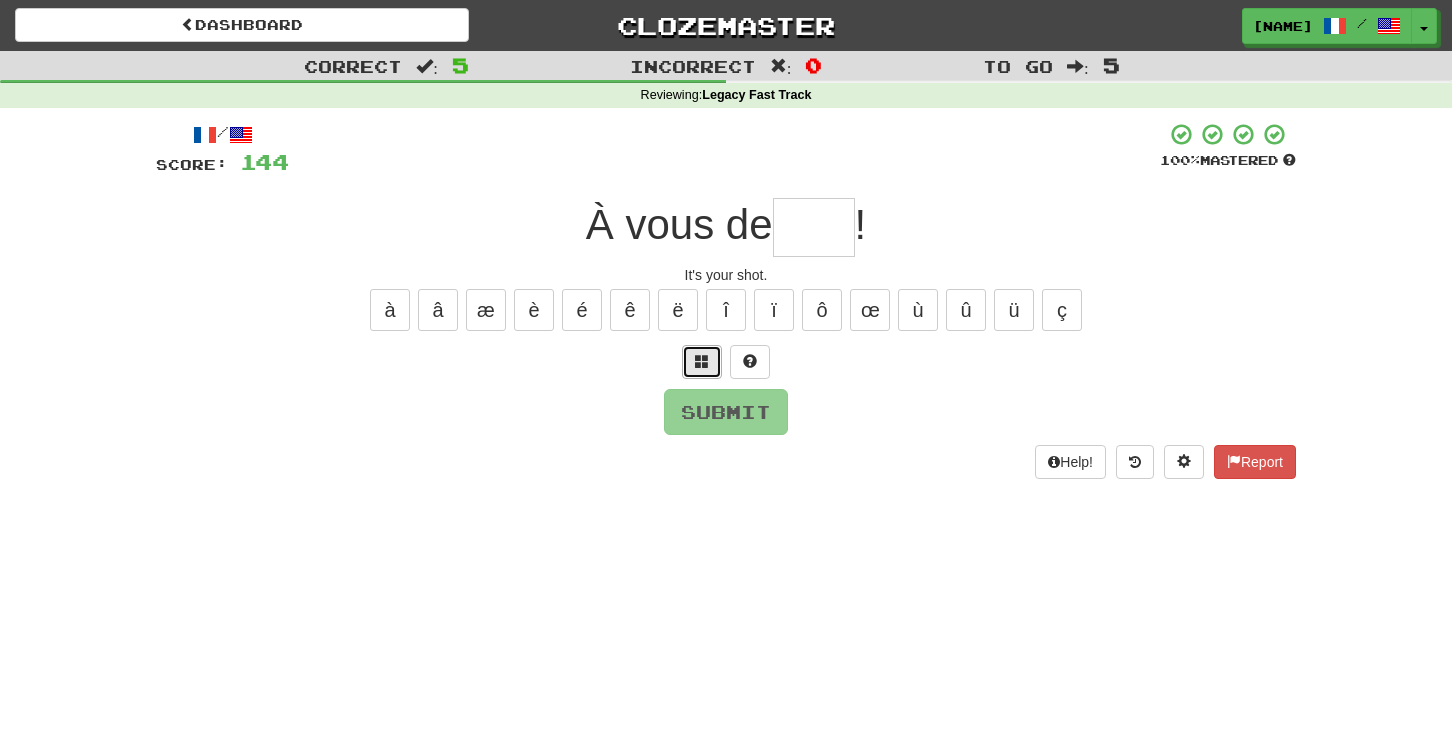 click at bounding box center [702, 362] 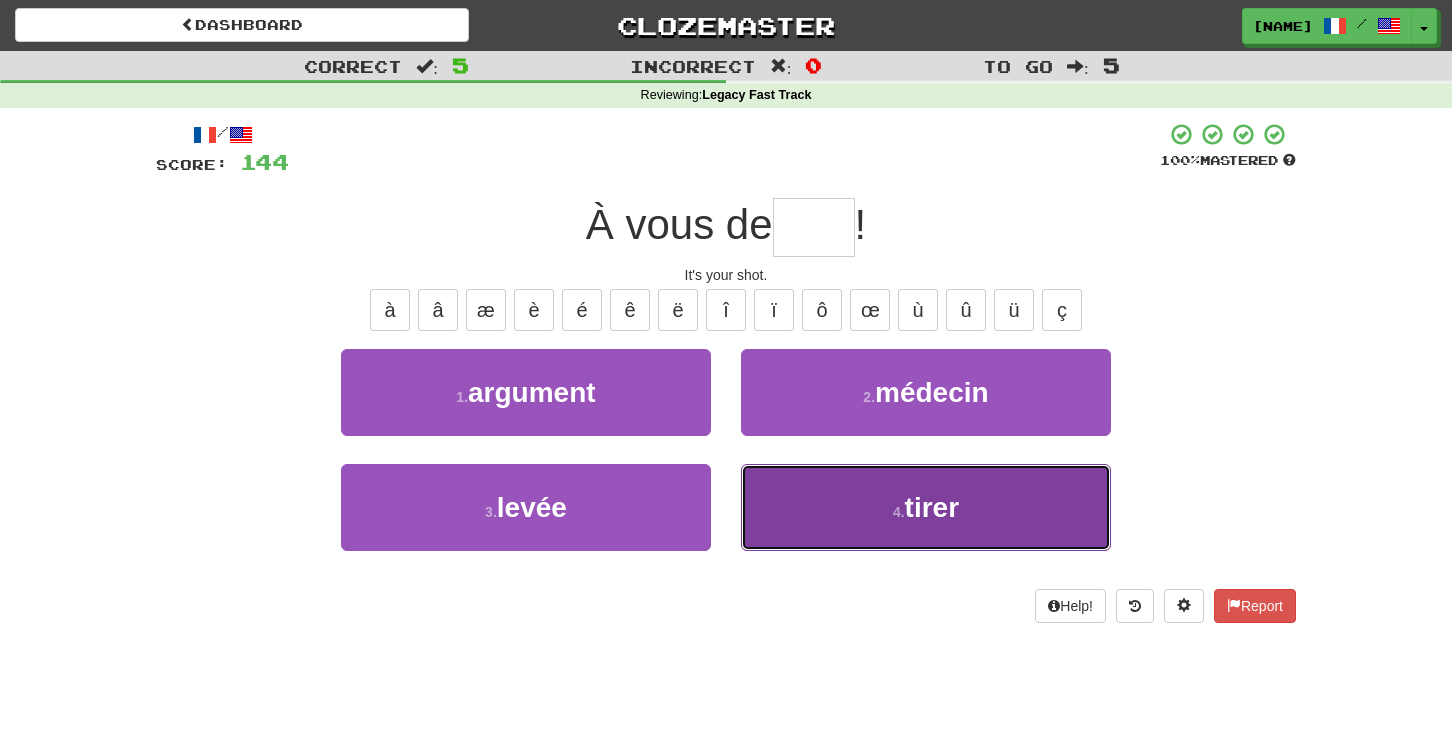 click on "4 .  tirer" at bounding box center [926, 507] 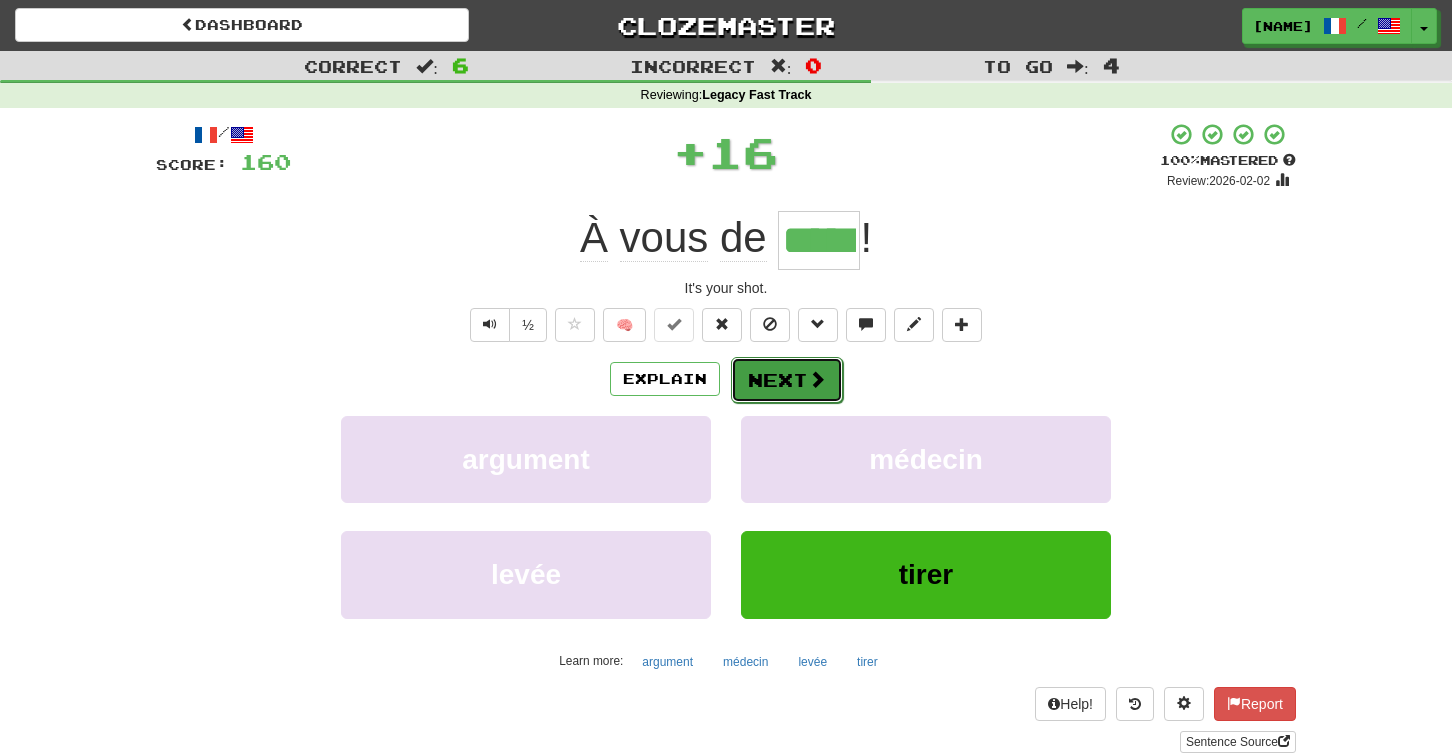 click on "Next" at bounding box center [787, 380] 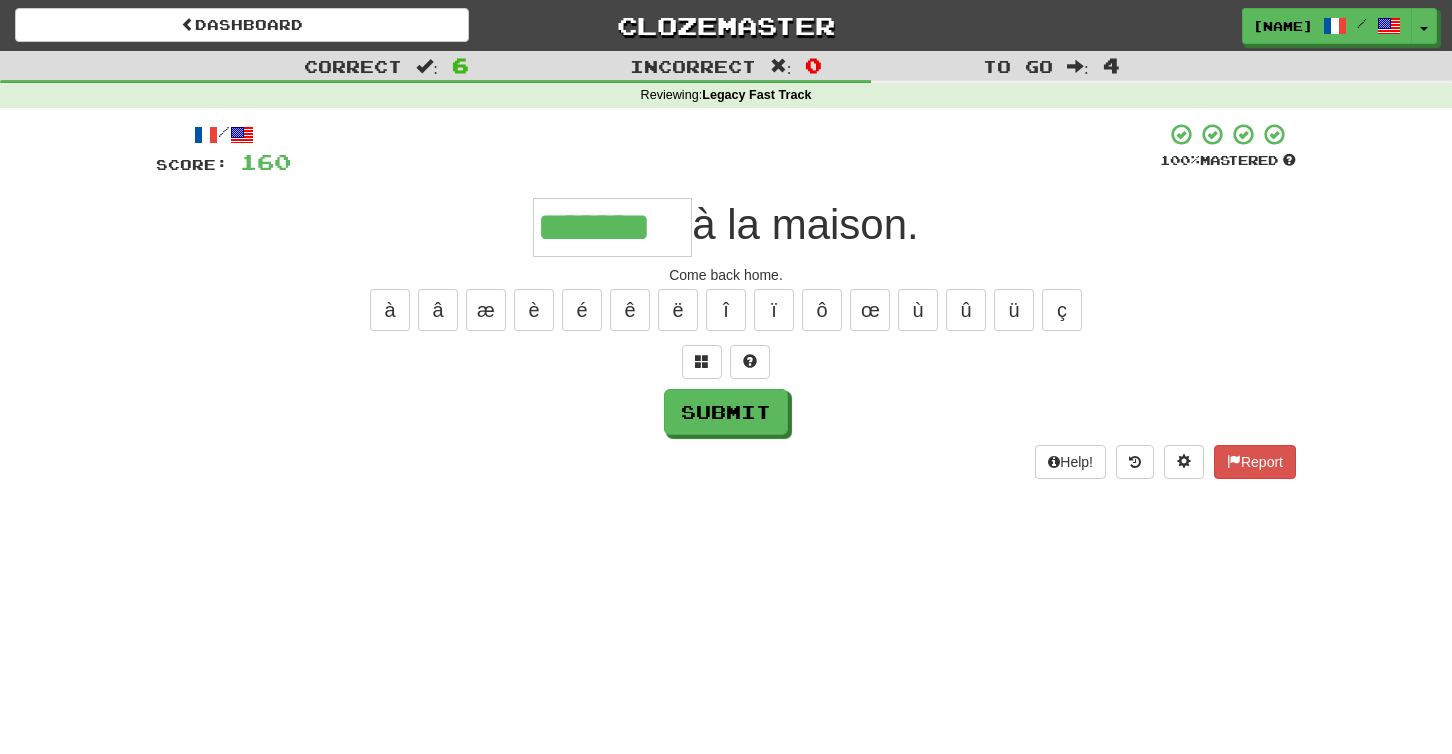 type on "*******" 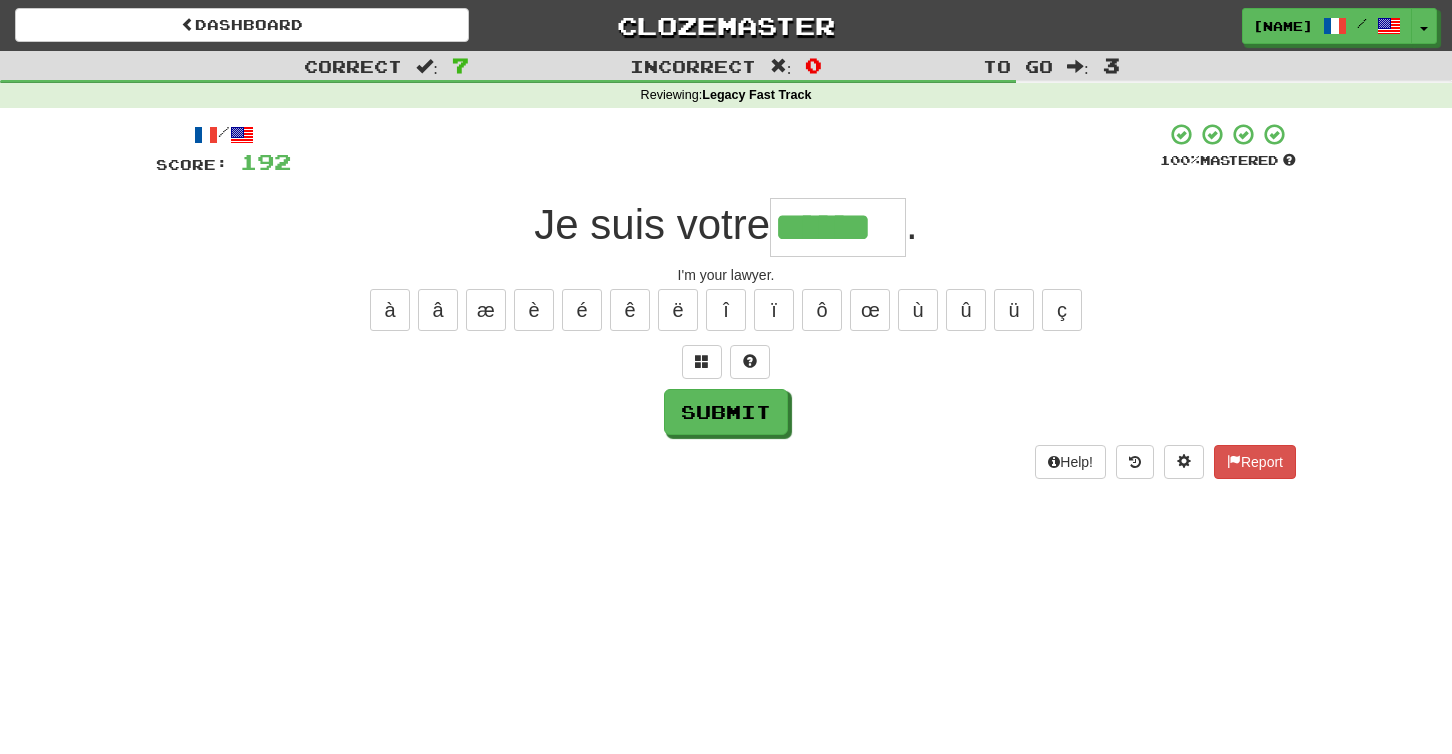 type on "******" 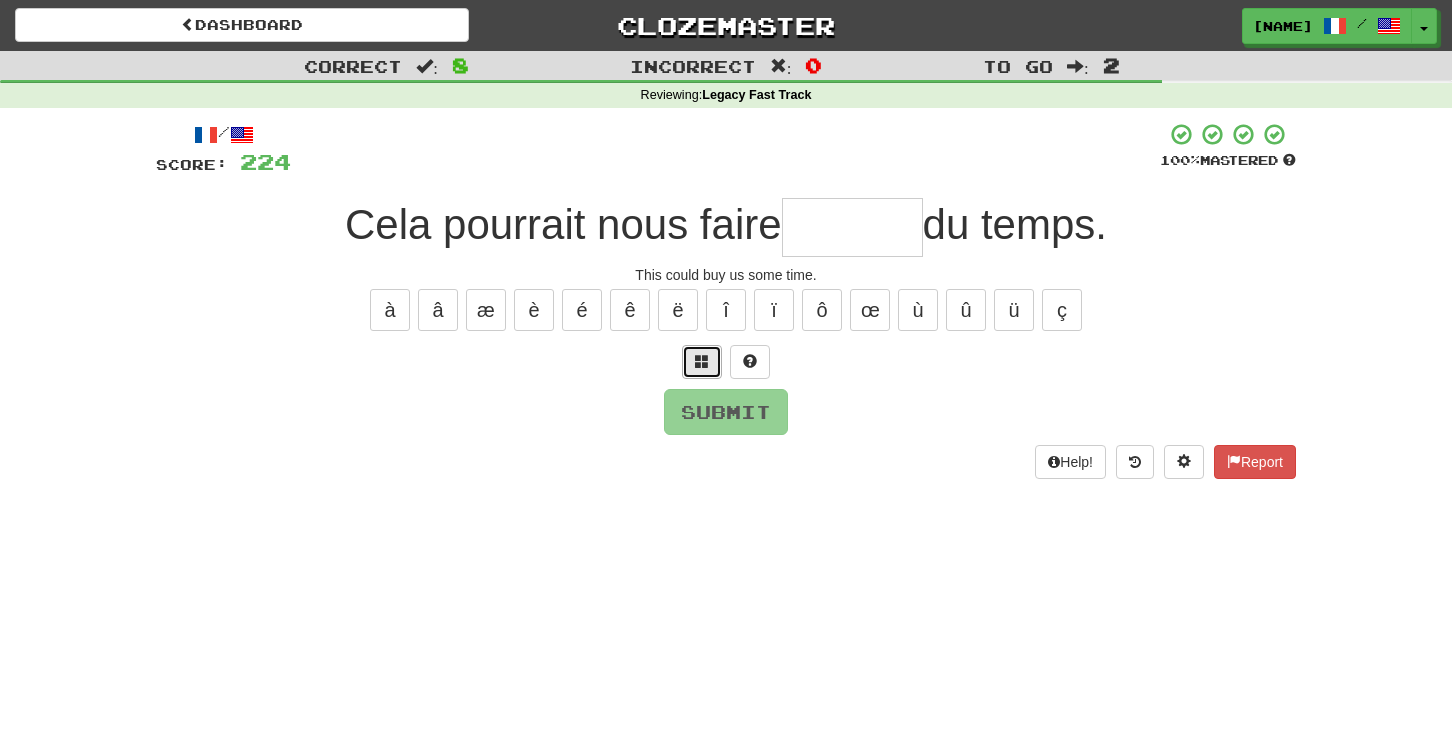 click at bounding box center [702, 362] 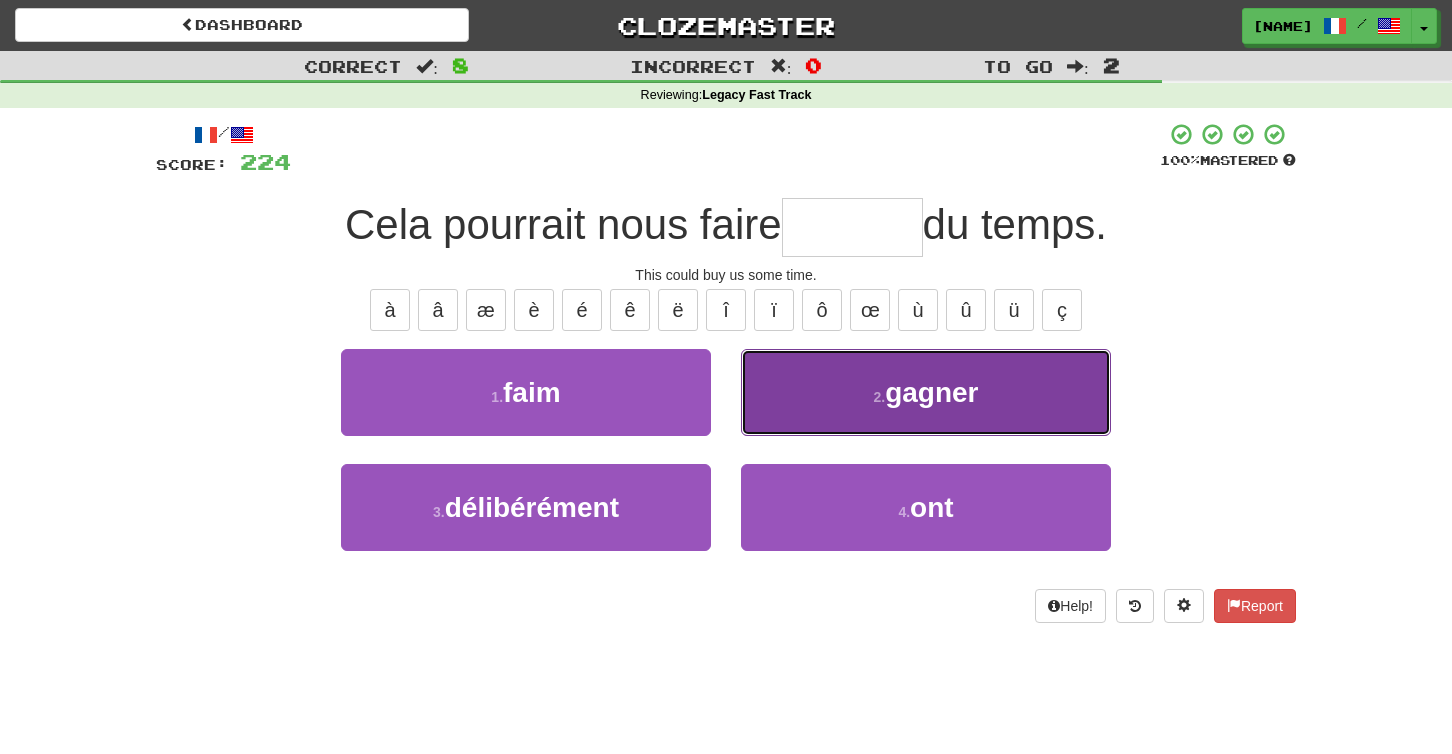 click on "2 .  gagner" at bounding box center (926, 392) 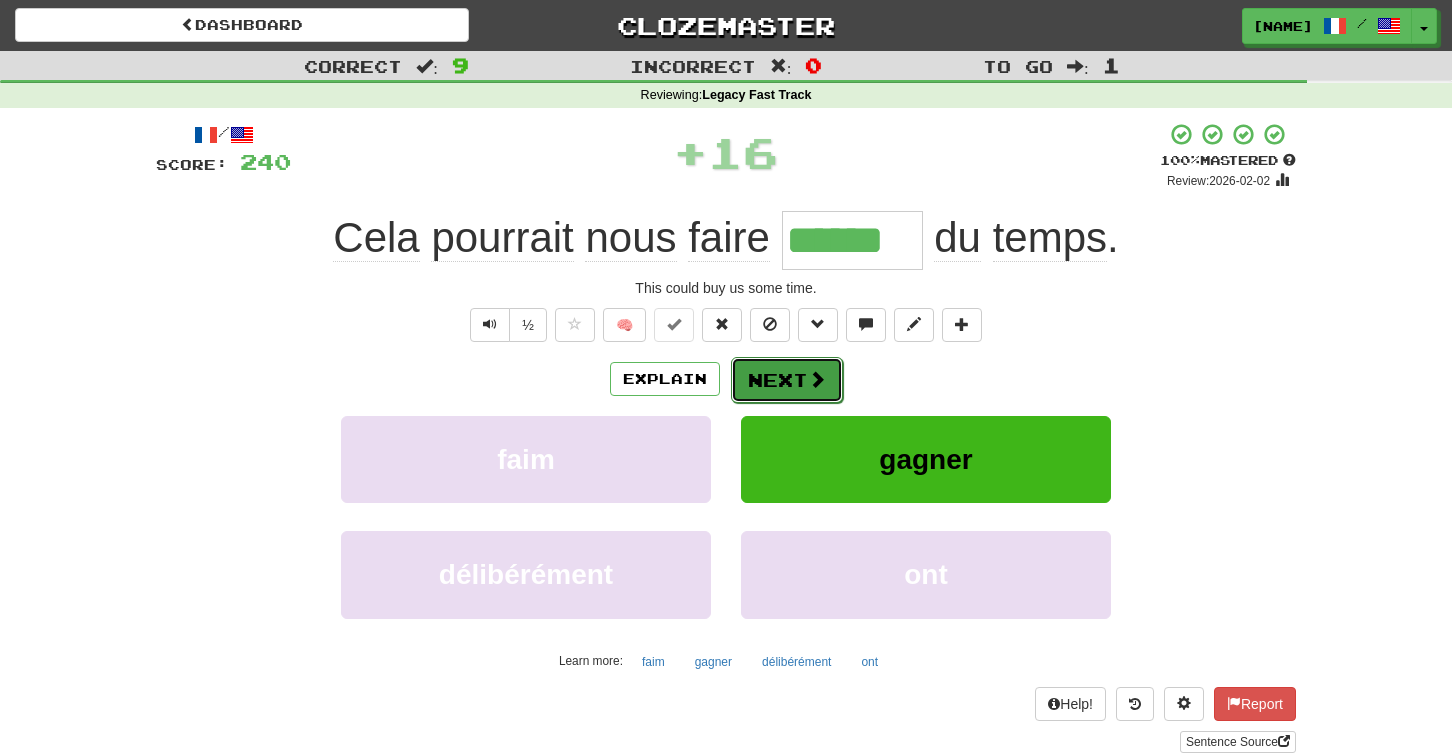 click on "Next" at bounding box center (787, 380) 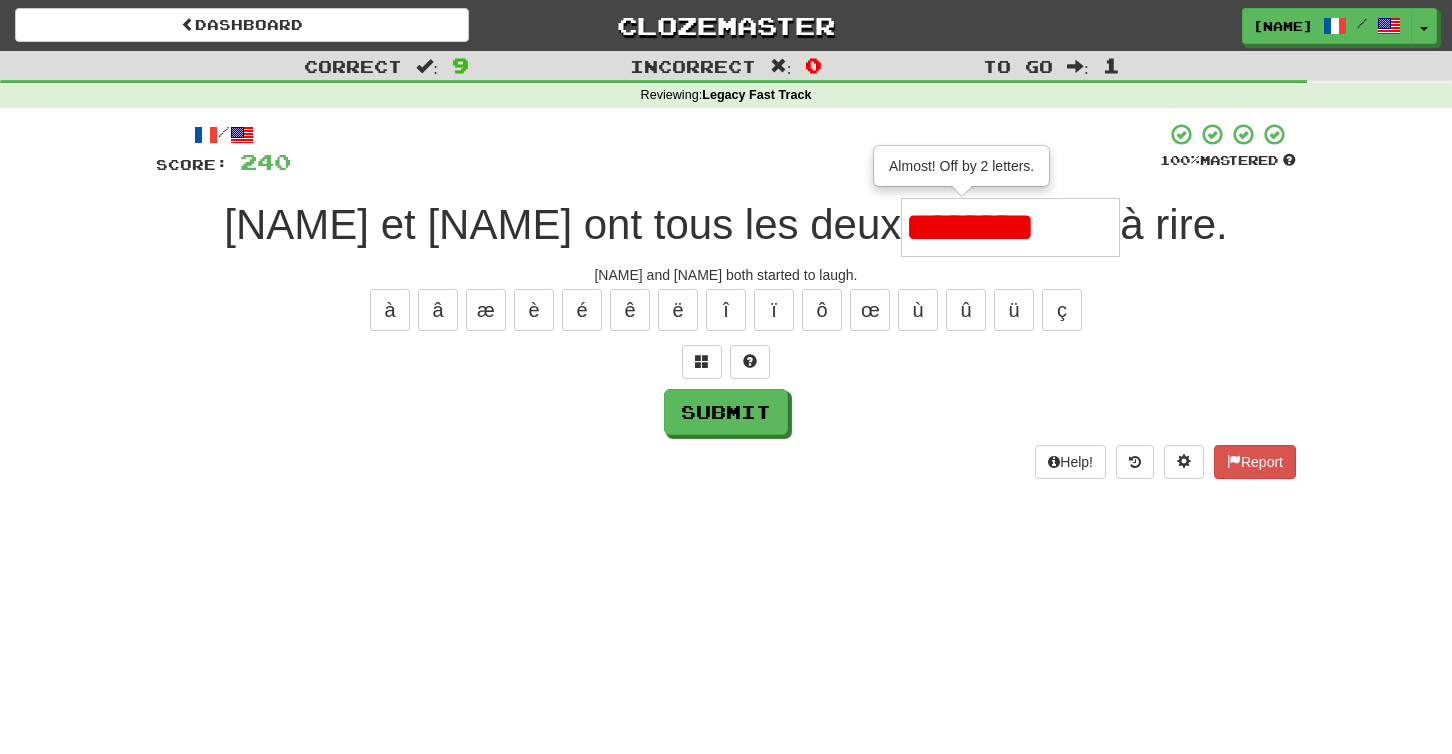scroll, scrollTop: 0, scrollLeft: 0, axis: both 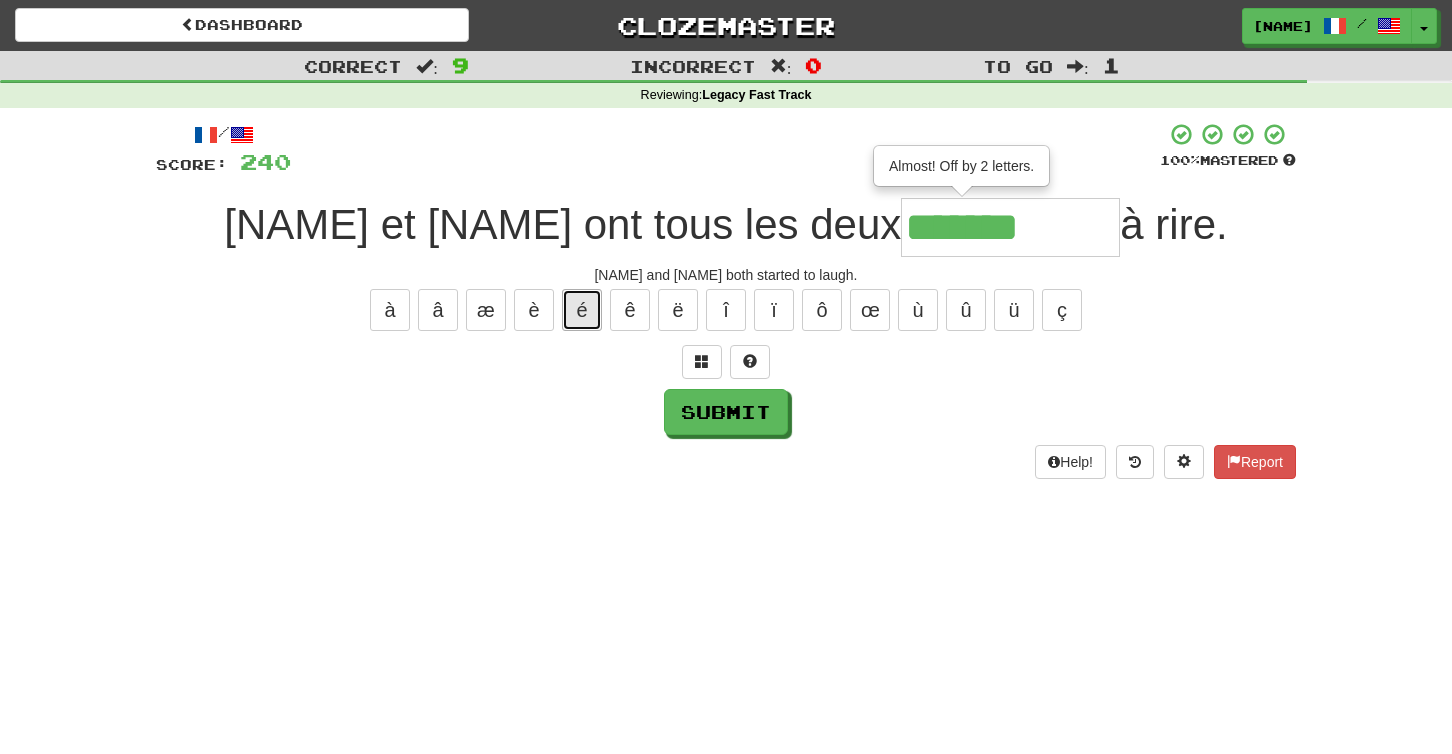 click on "é" at bounding box center [582, 310] 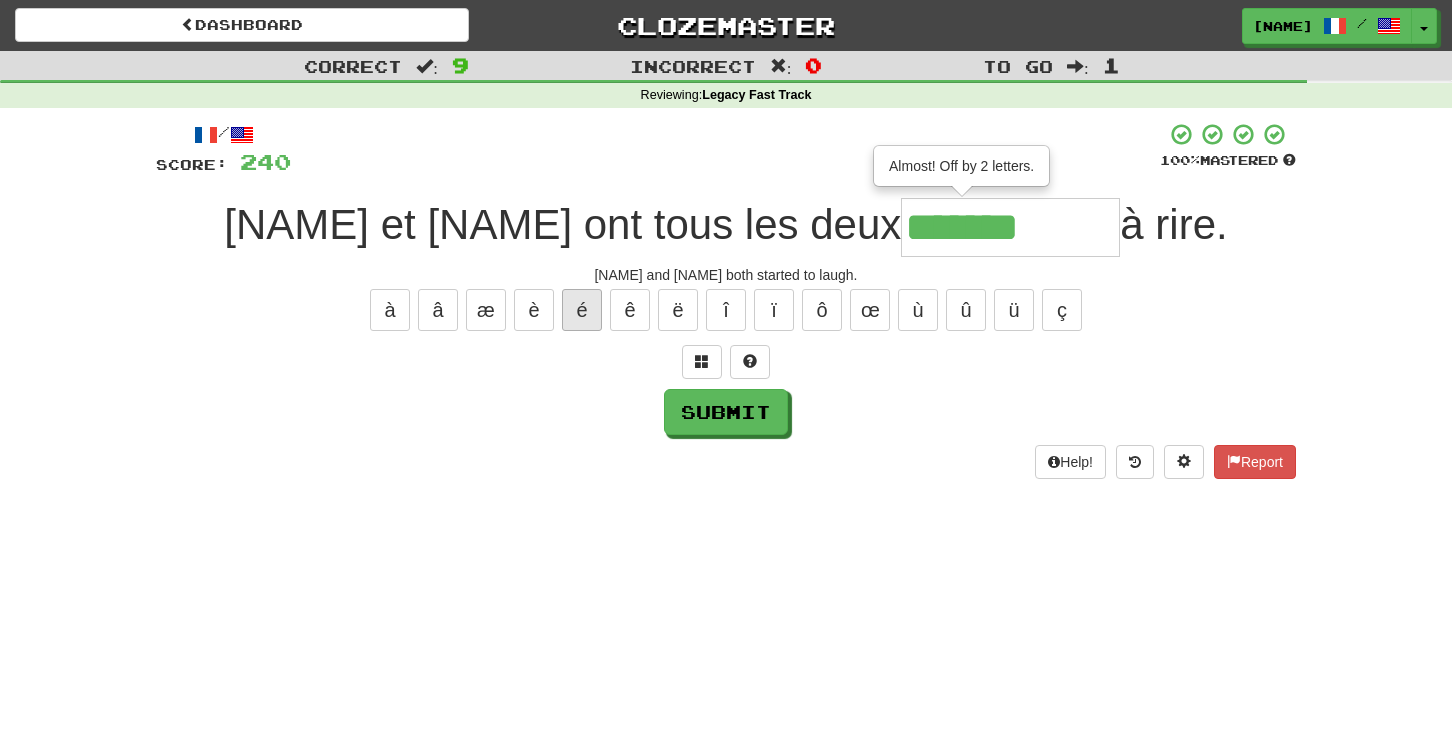 type on "********" 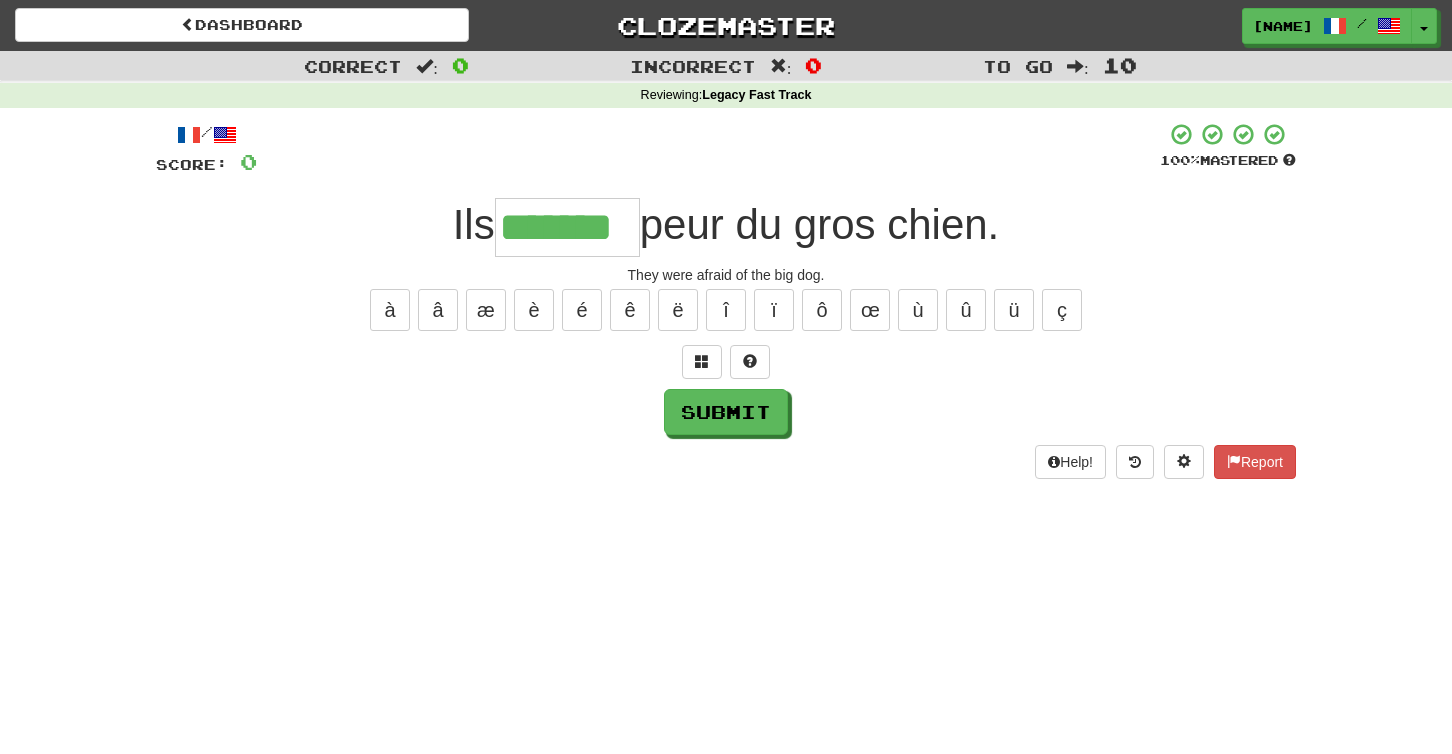 type on "*******" 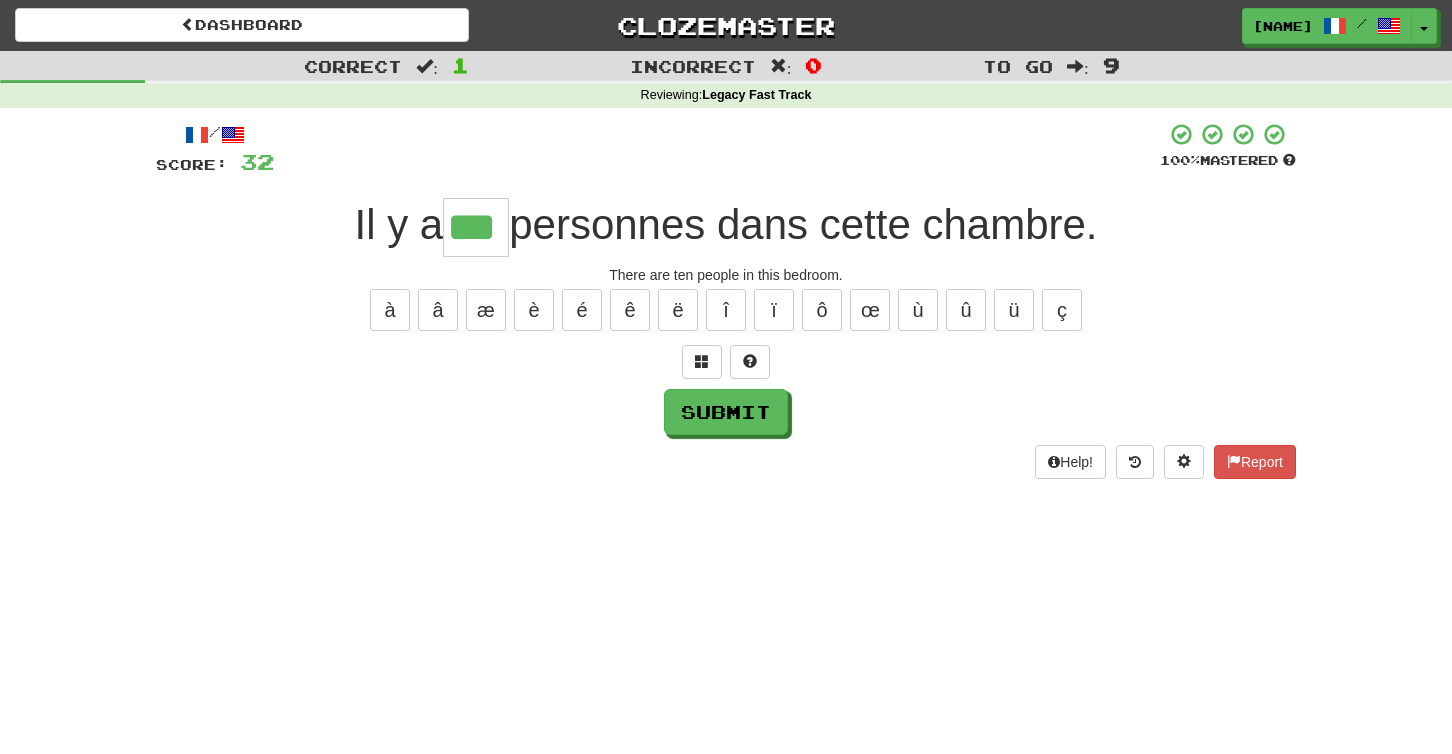 type on "***" 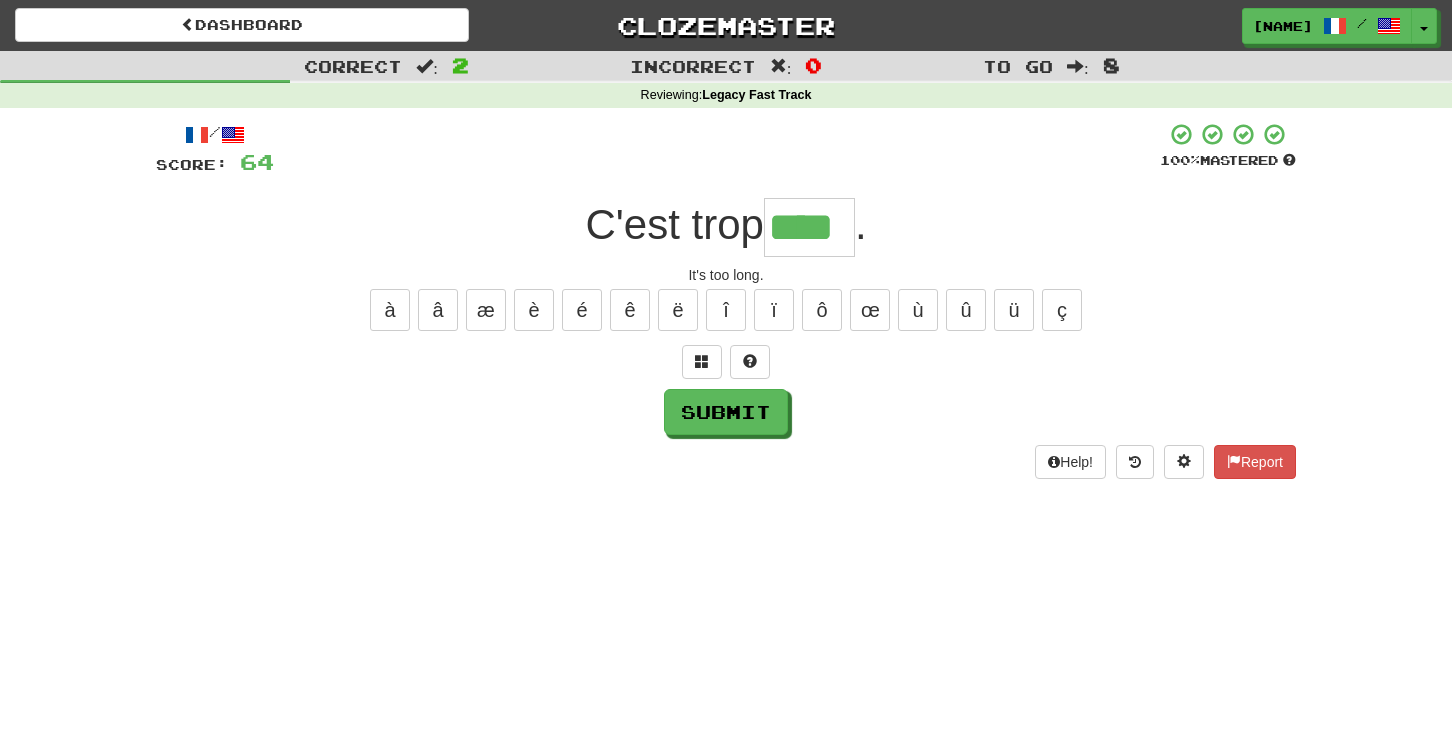 type on "****" 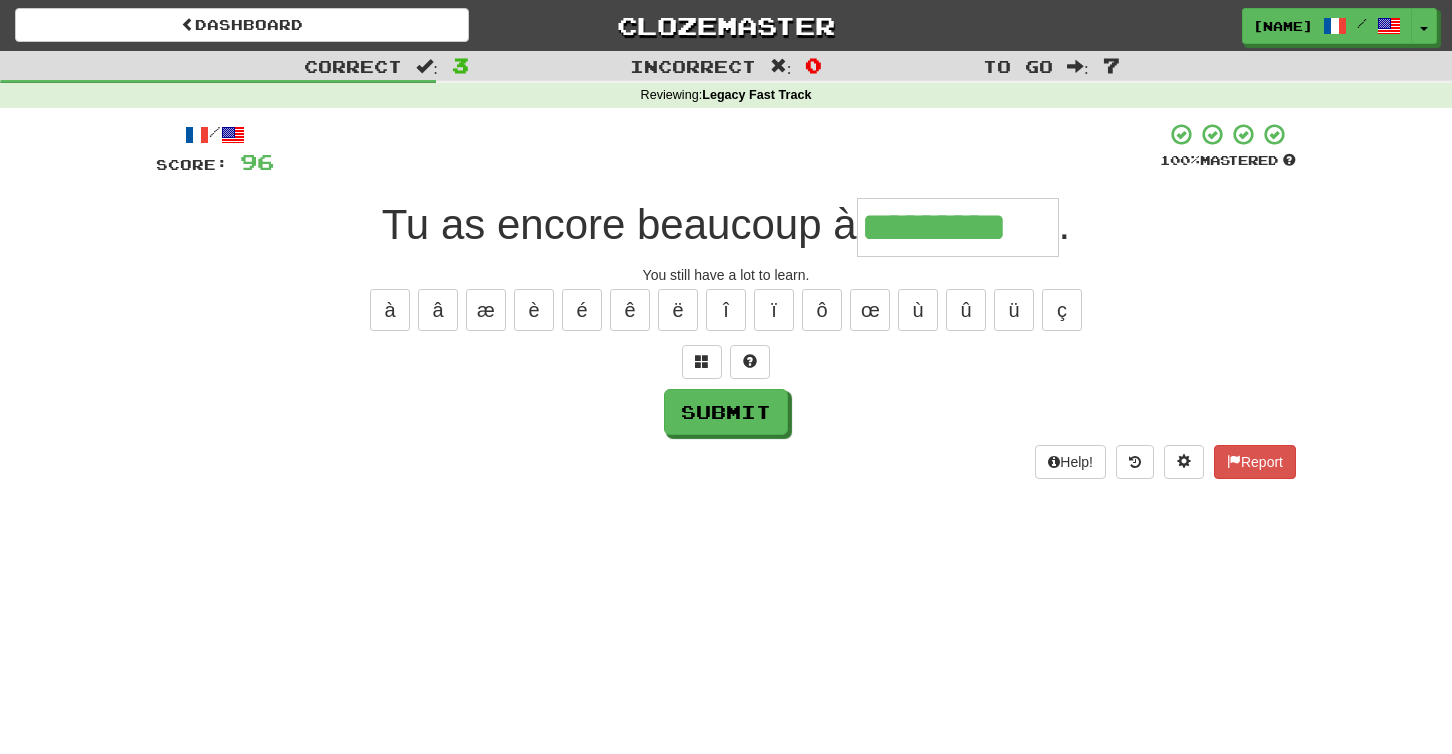 type on "*********" 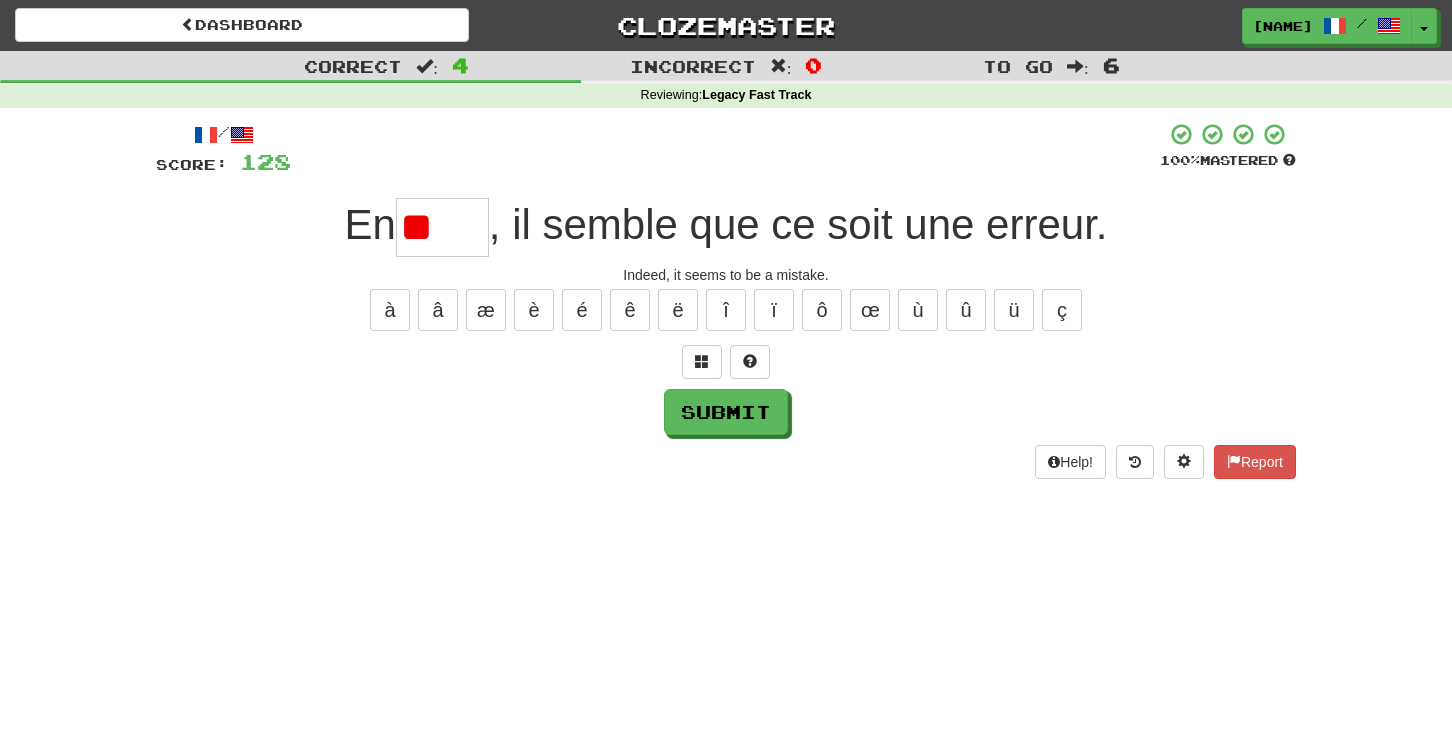 type on "*" 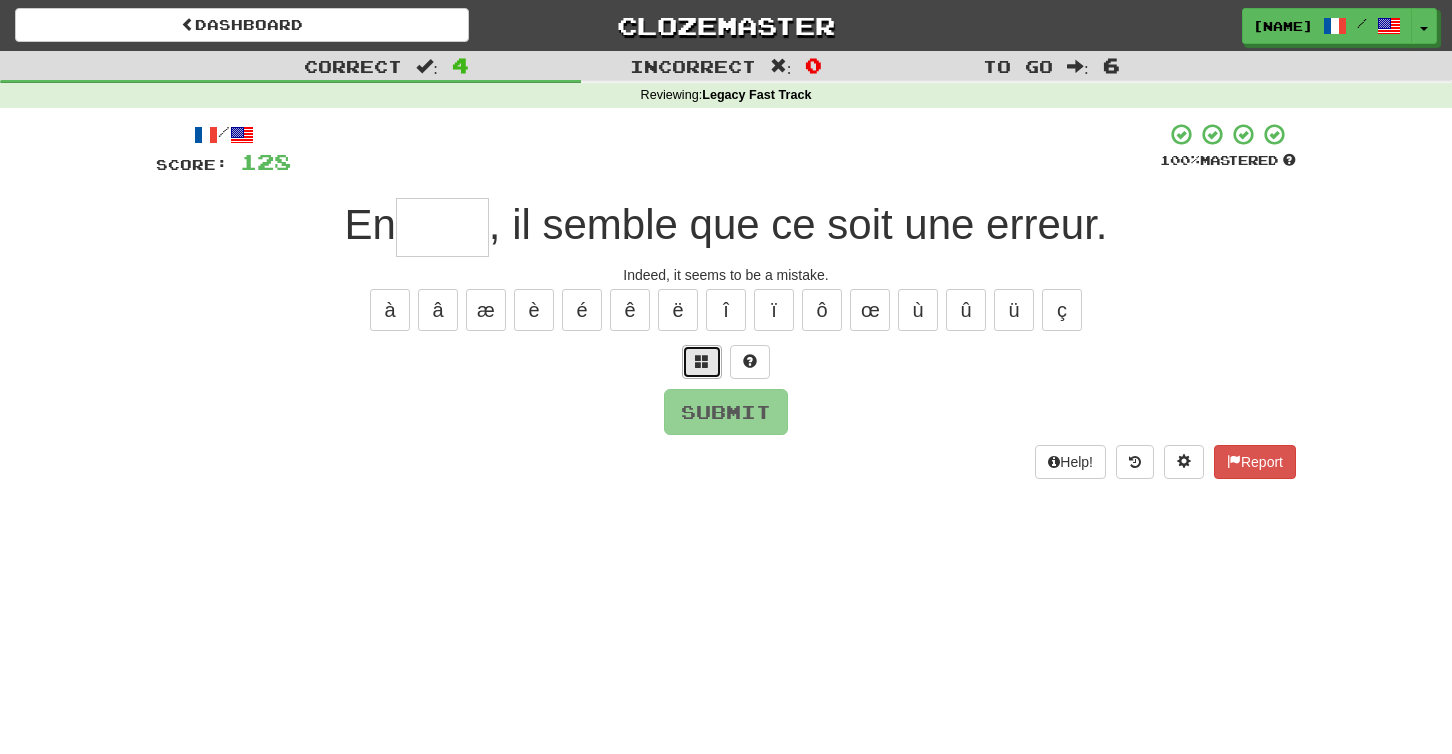 click at bounding box center (702, 362) 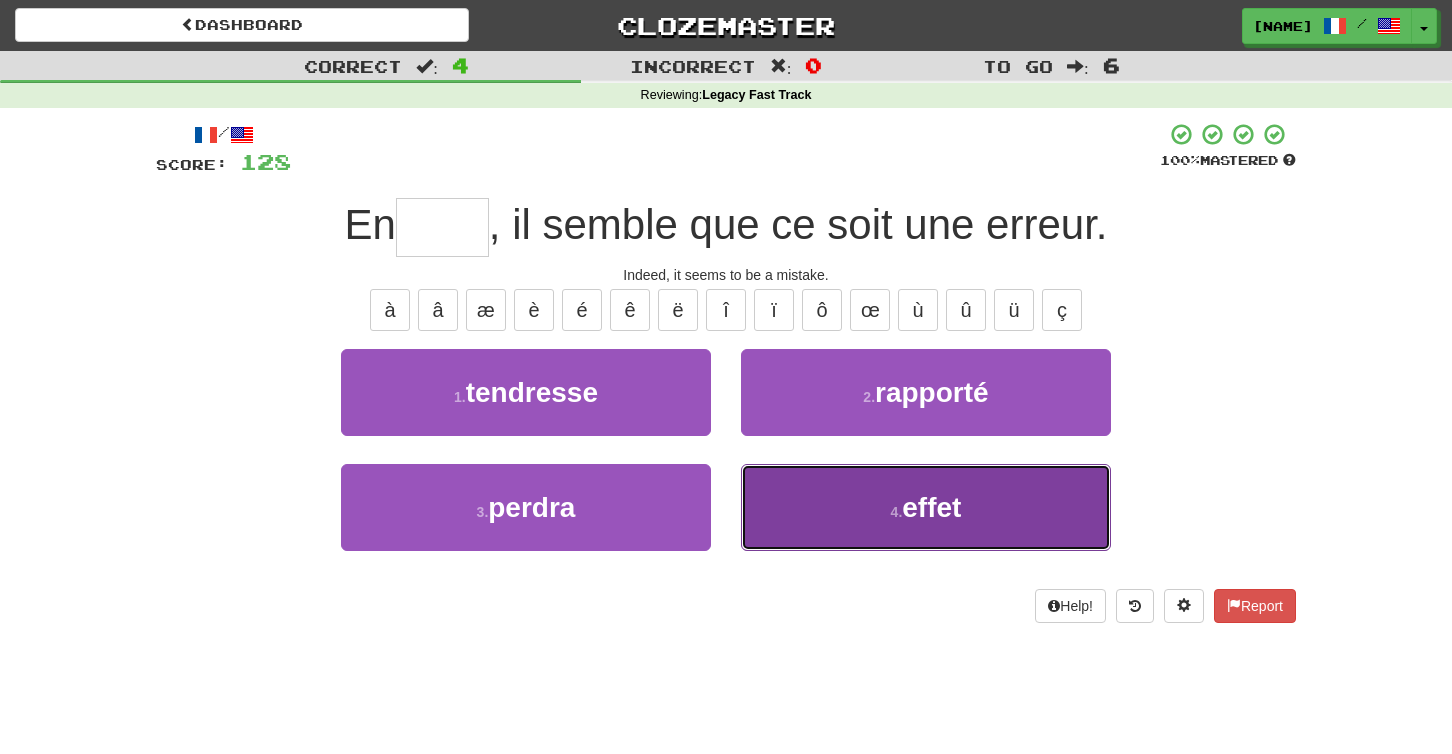 click on "4 .  effet" at bounding box center [926, 507] 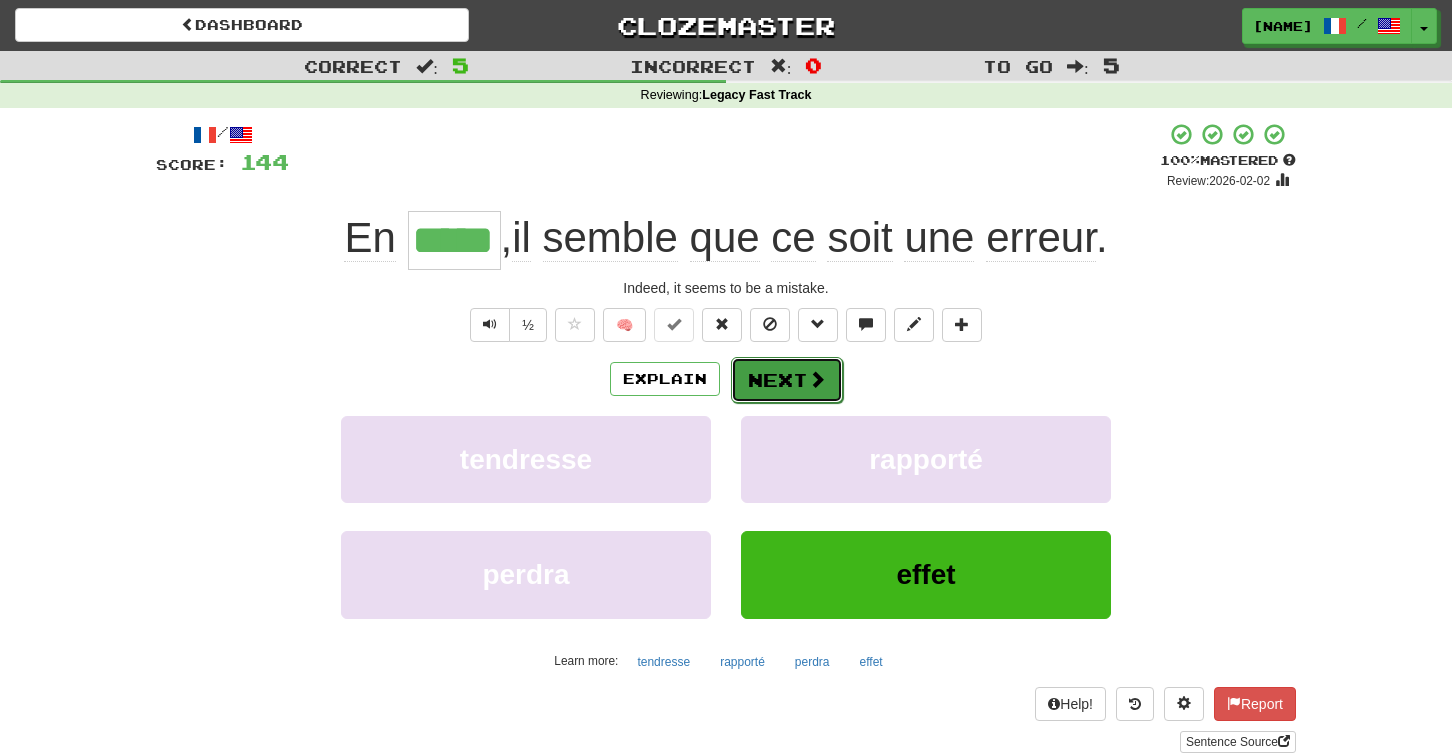 click on "Next" at bounding box center (787, 380) 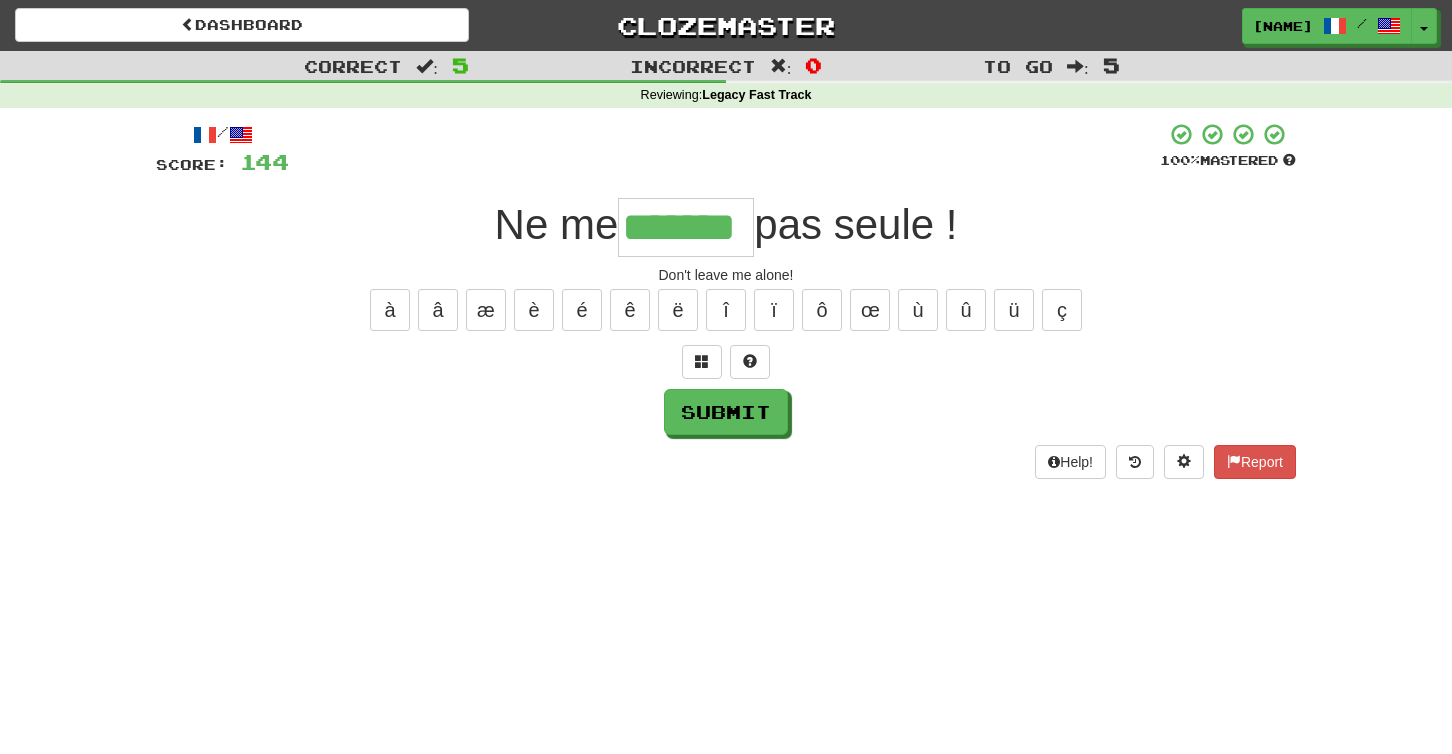 type on "*******" 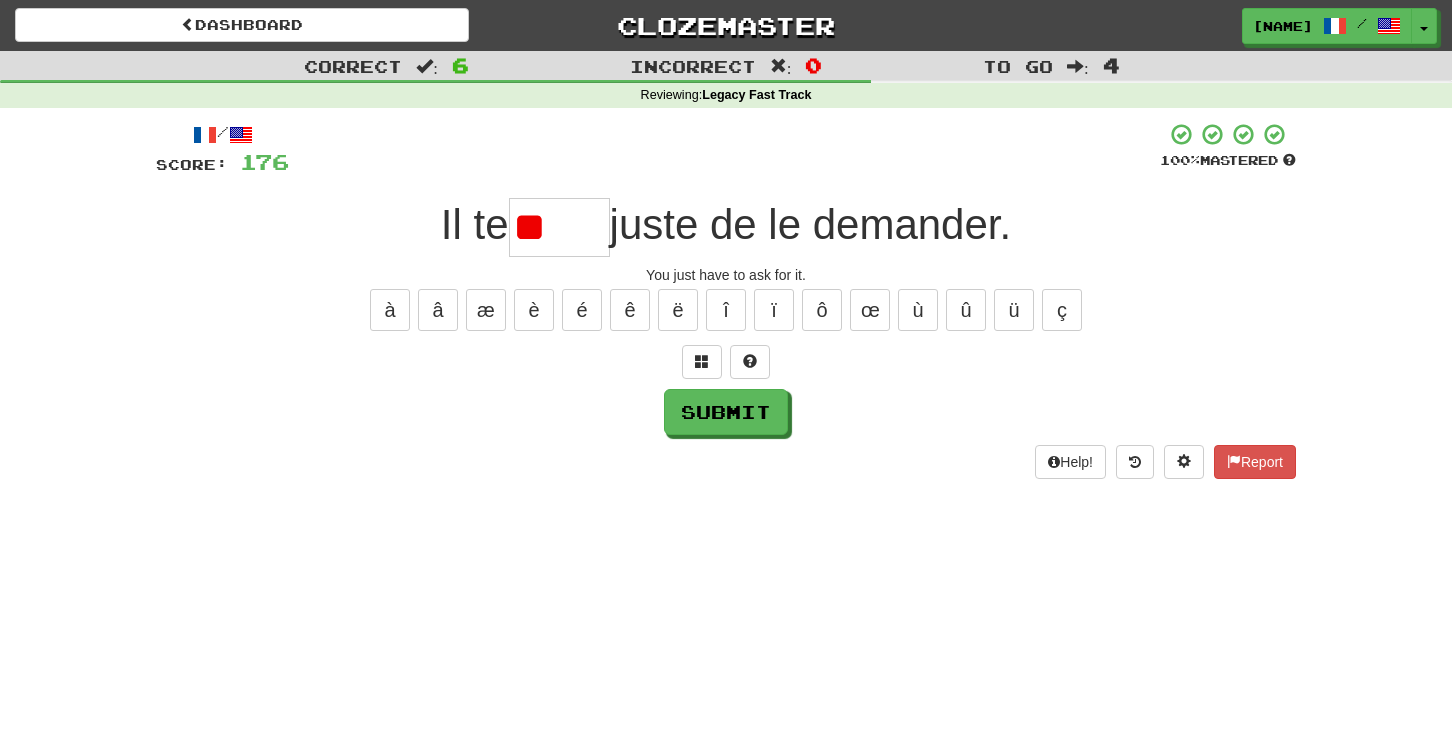 type on "*" 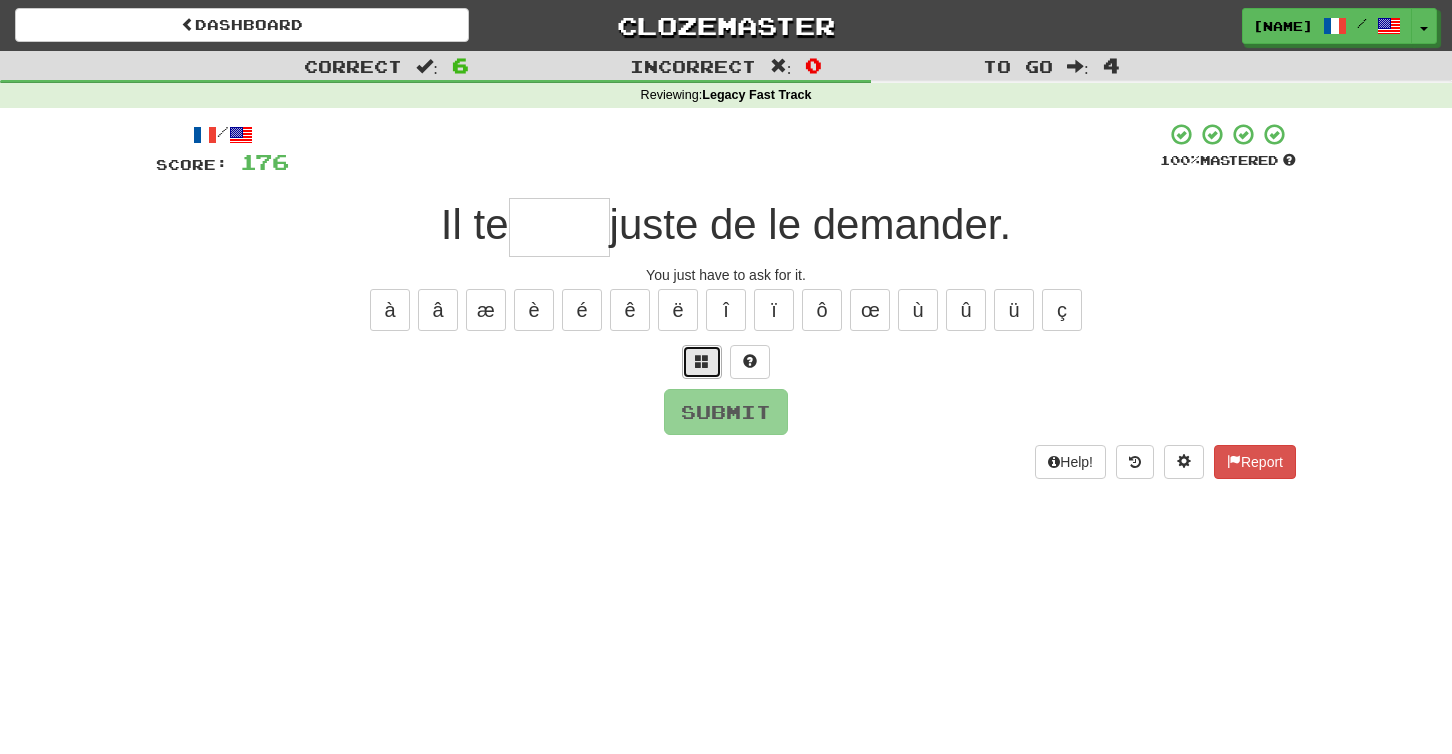 click at bounding box center (702, 362) 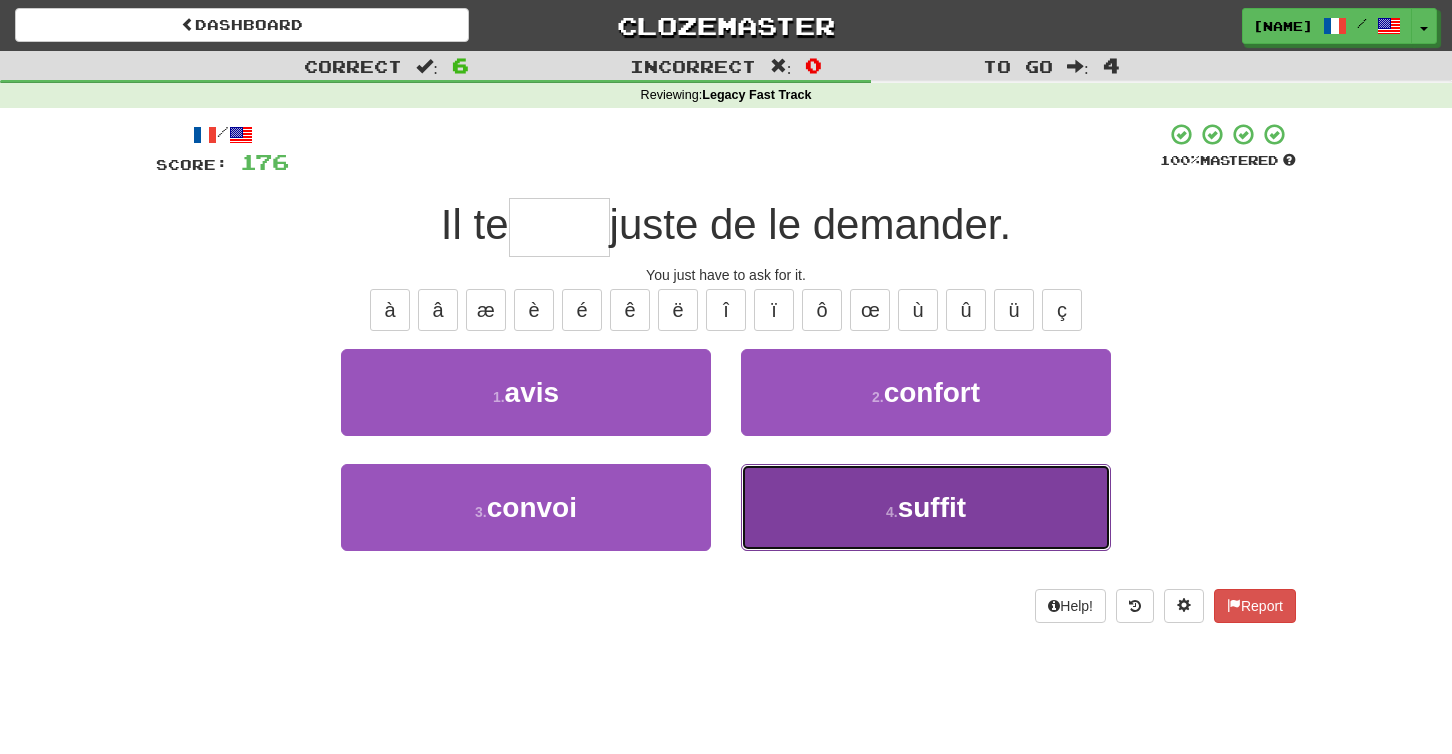 click on "4 .  suffit" at bounding box center [926, 507] 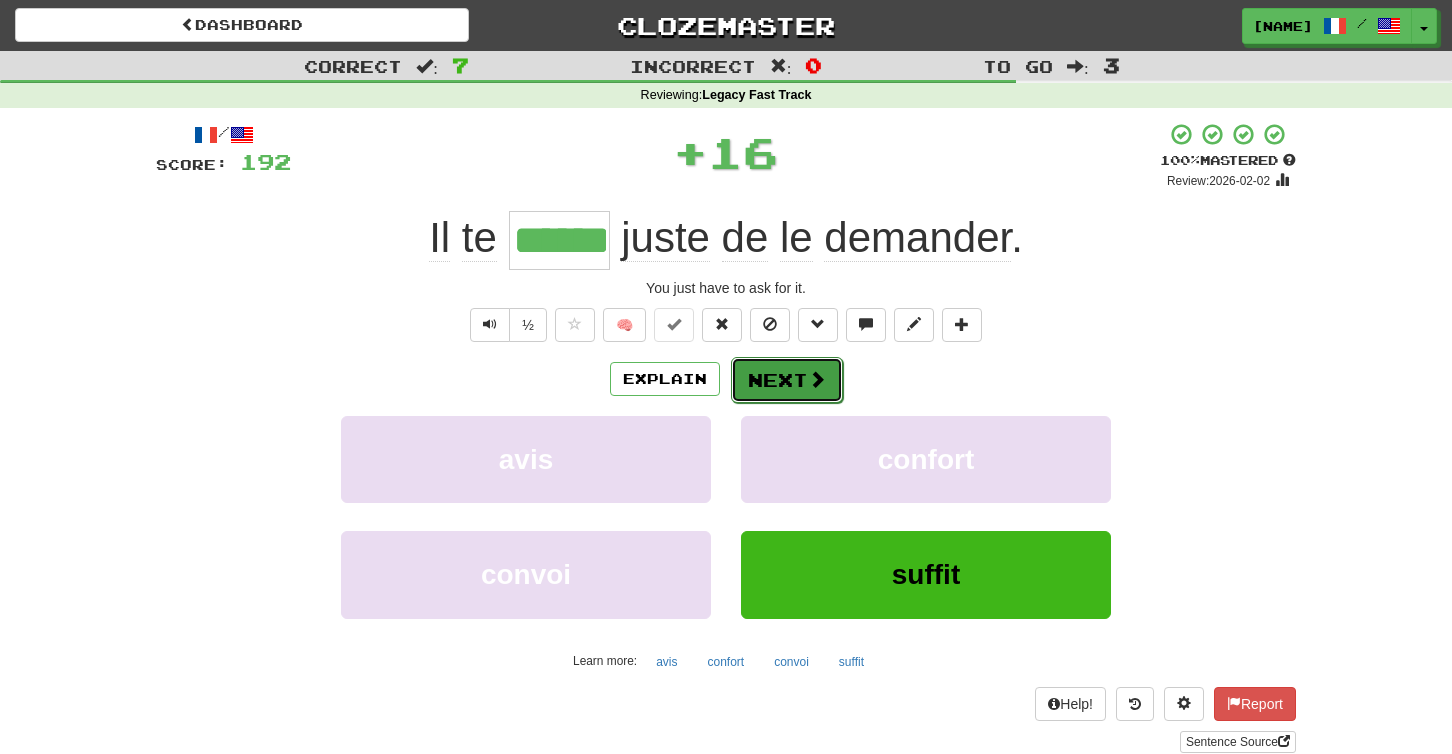 click on "Next" at bounding box center [787, 380] 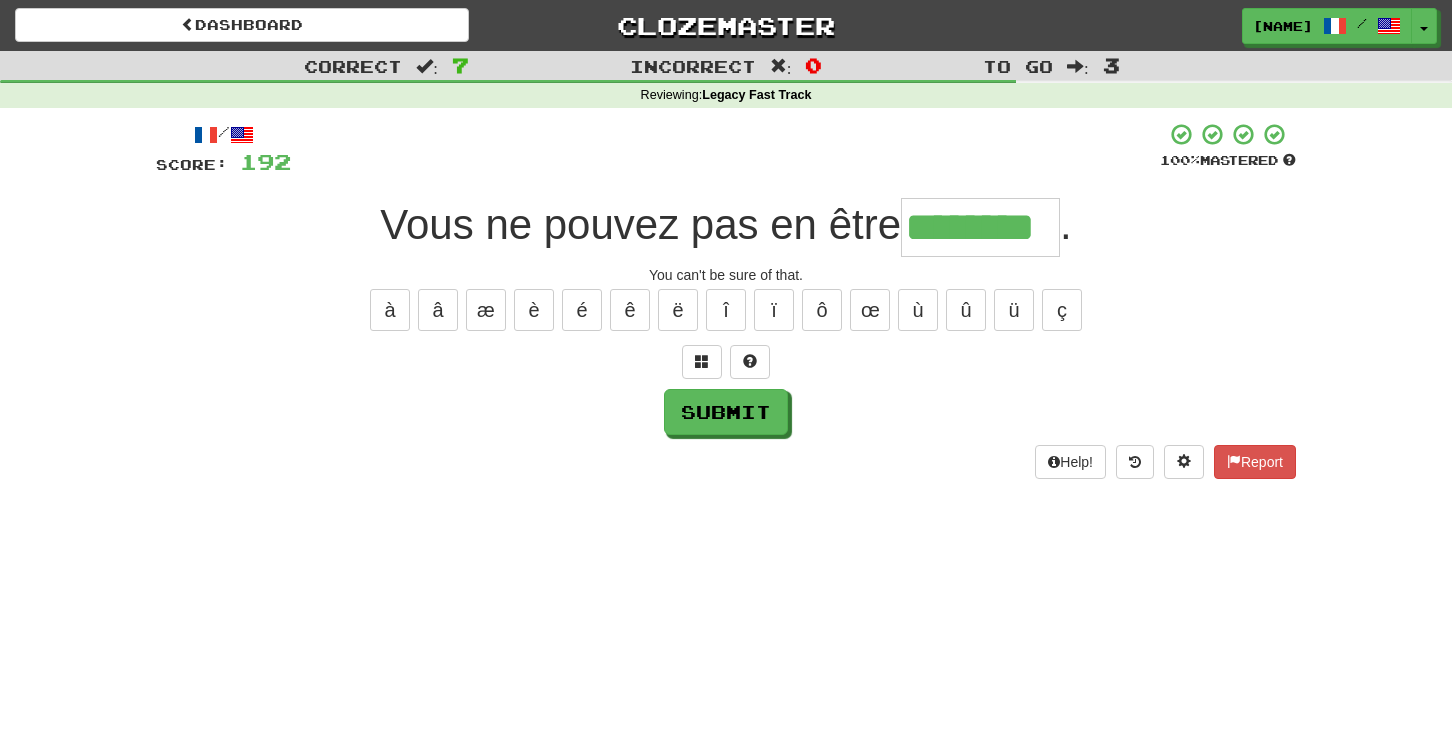 type on "********" 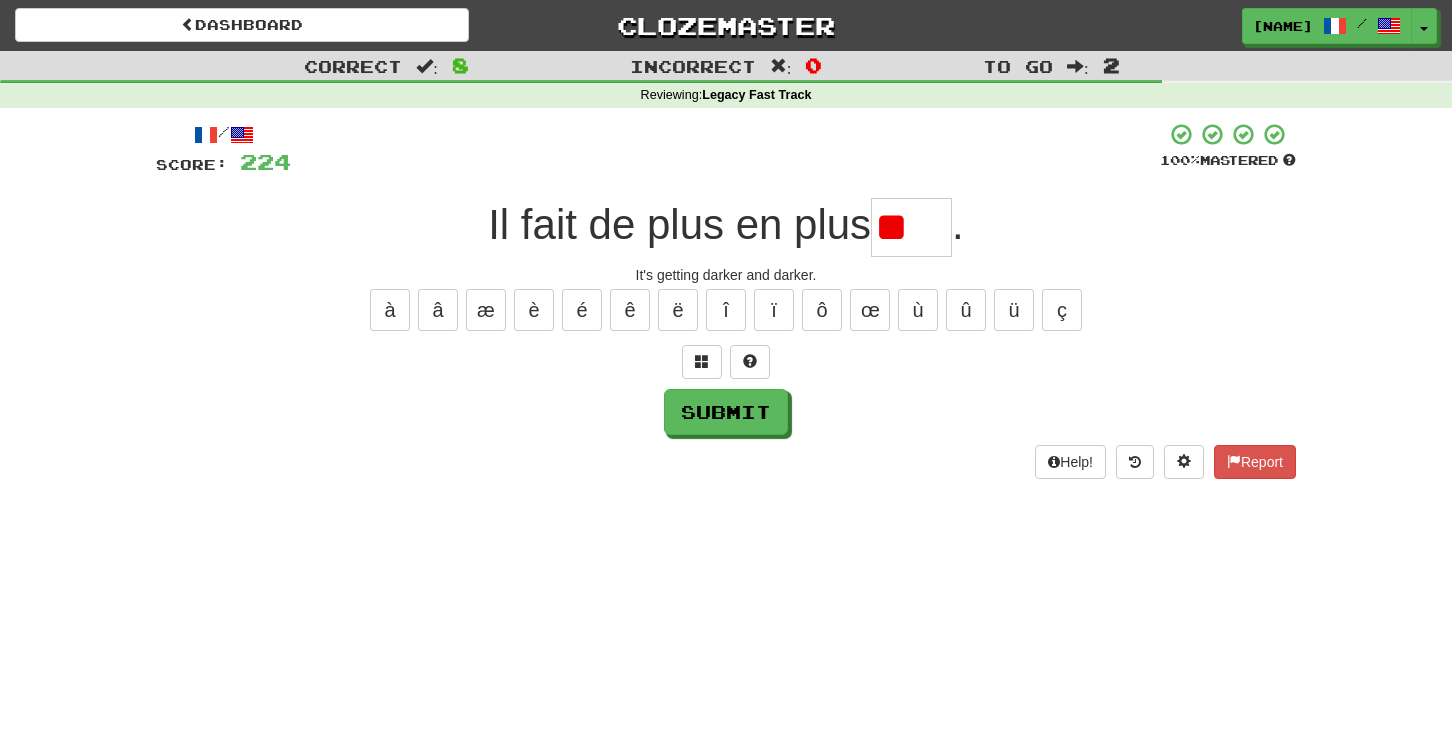 scroll, scrollTop: 0, scrollLeft: 0, axis: both 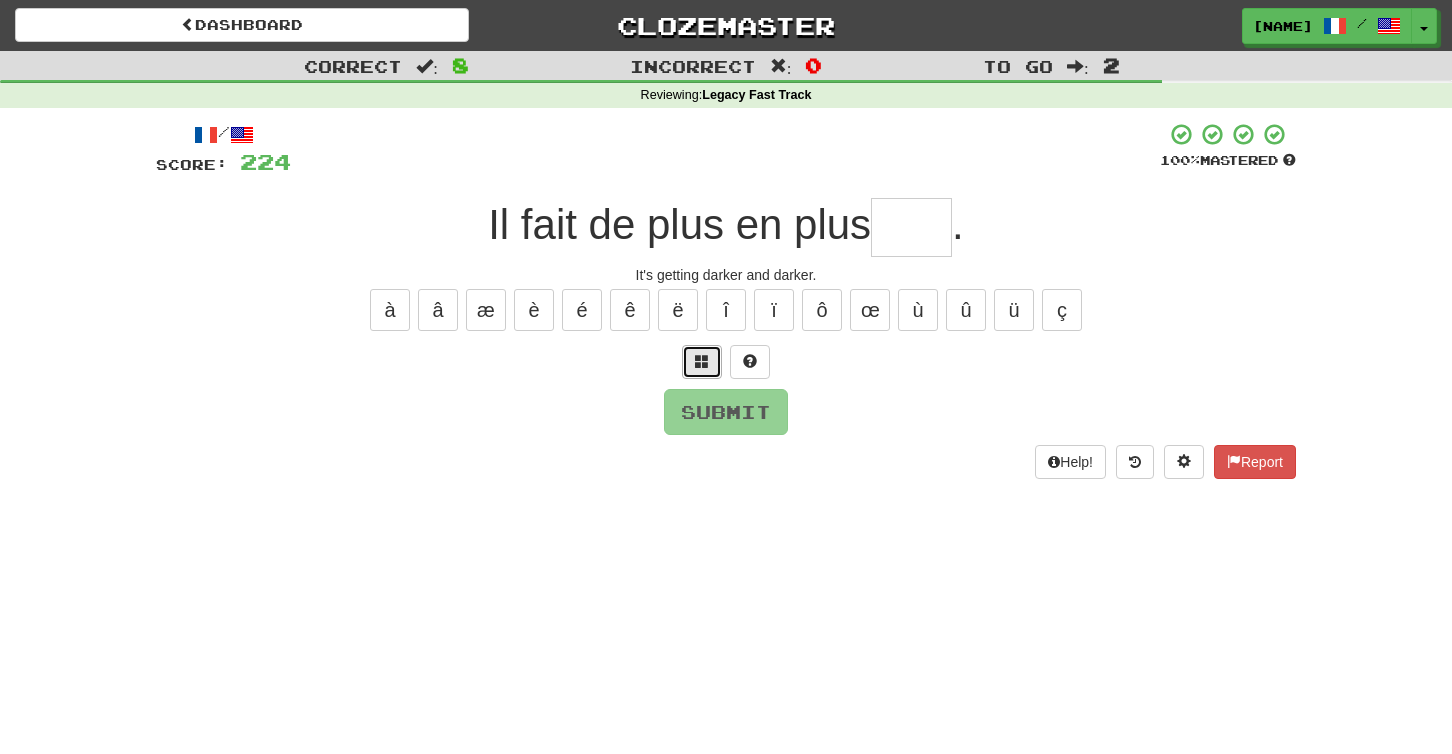 click at bounding box center [702, 362] 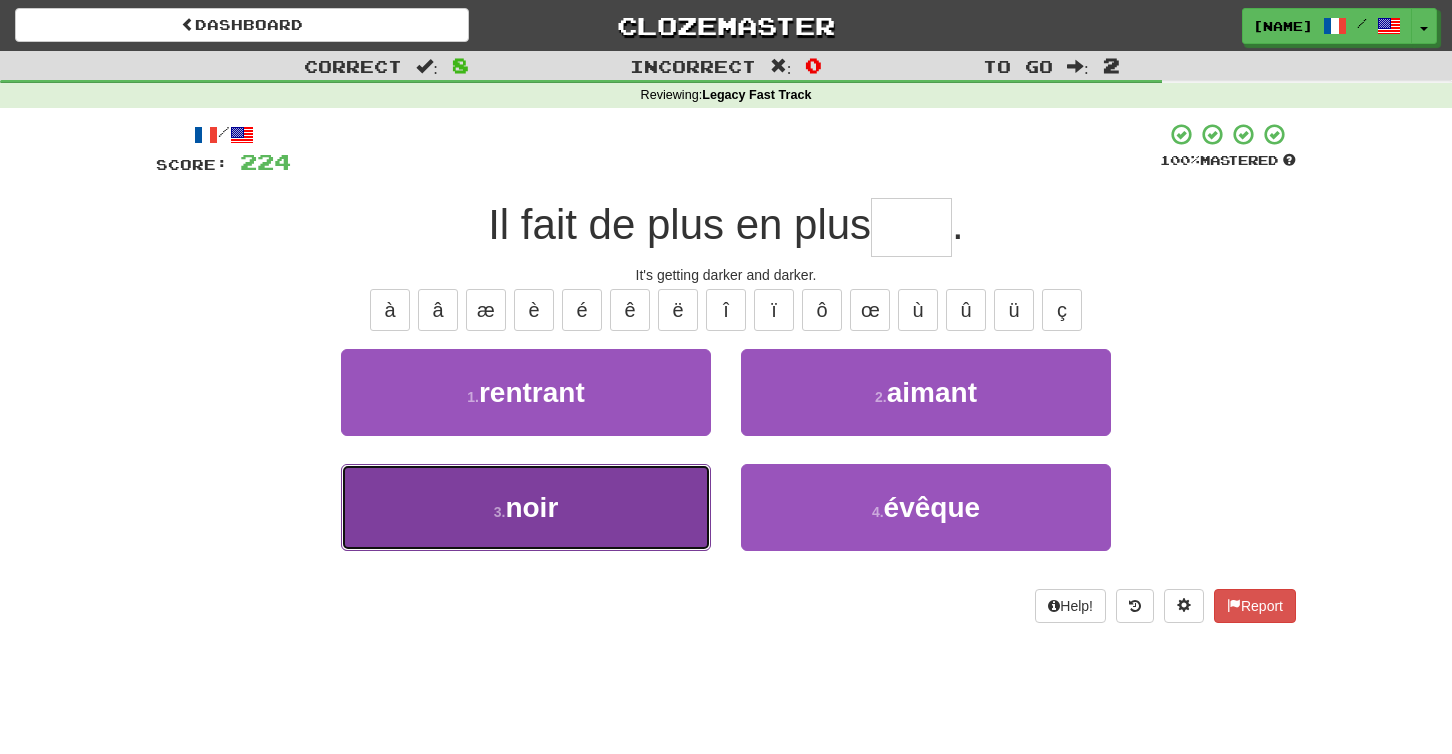 click on "3 .  noir" at bounding box center (526, 507) 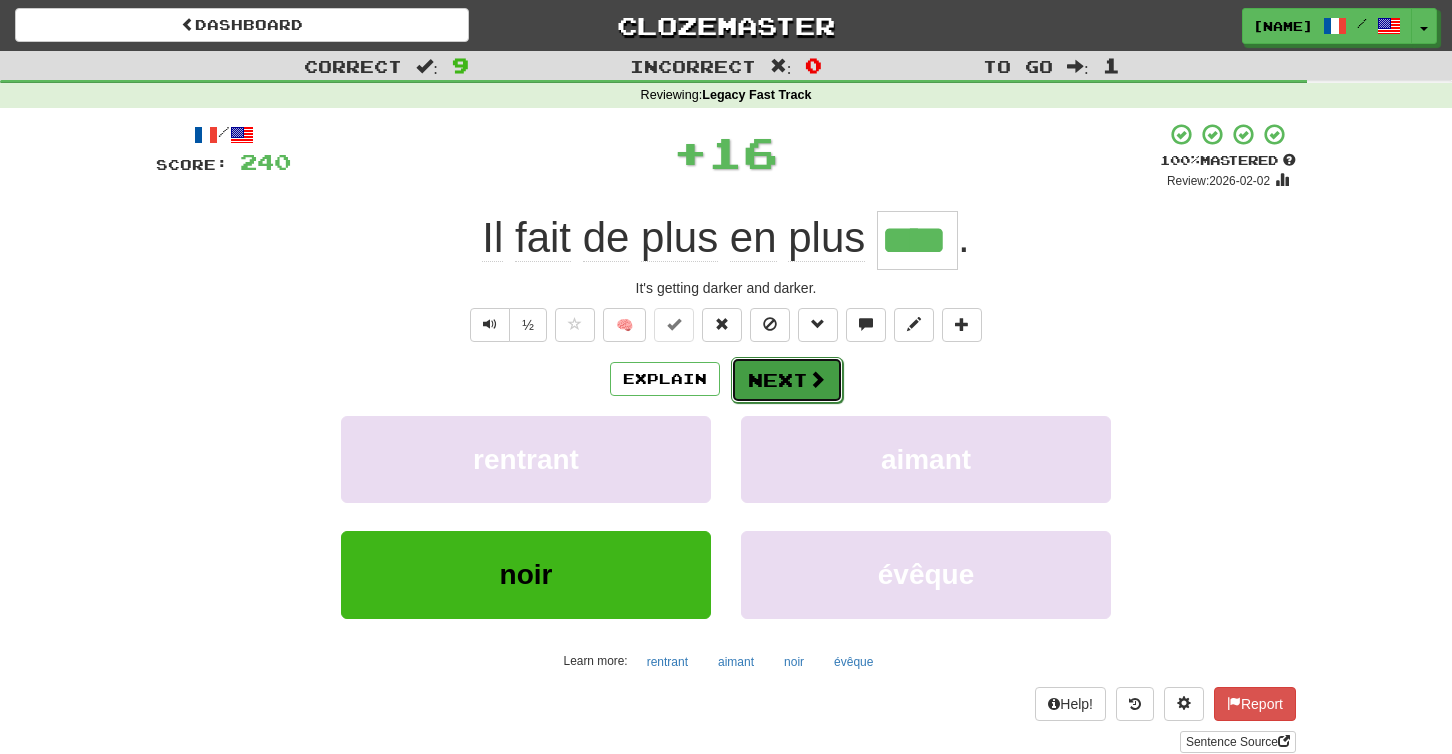 click at bounding box center (817, 379) 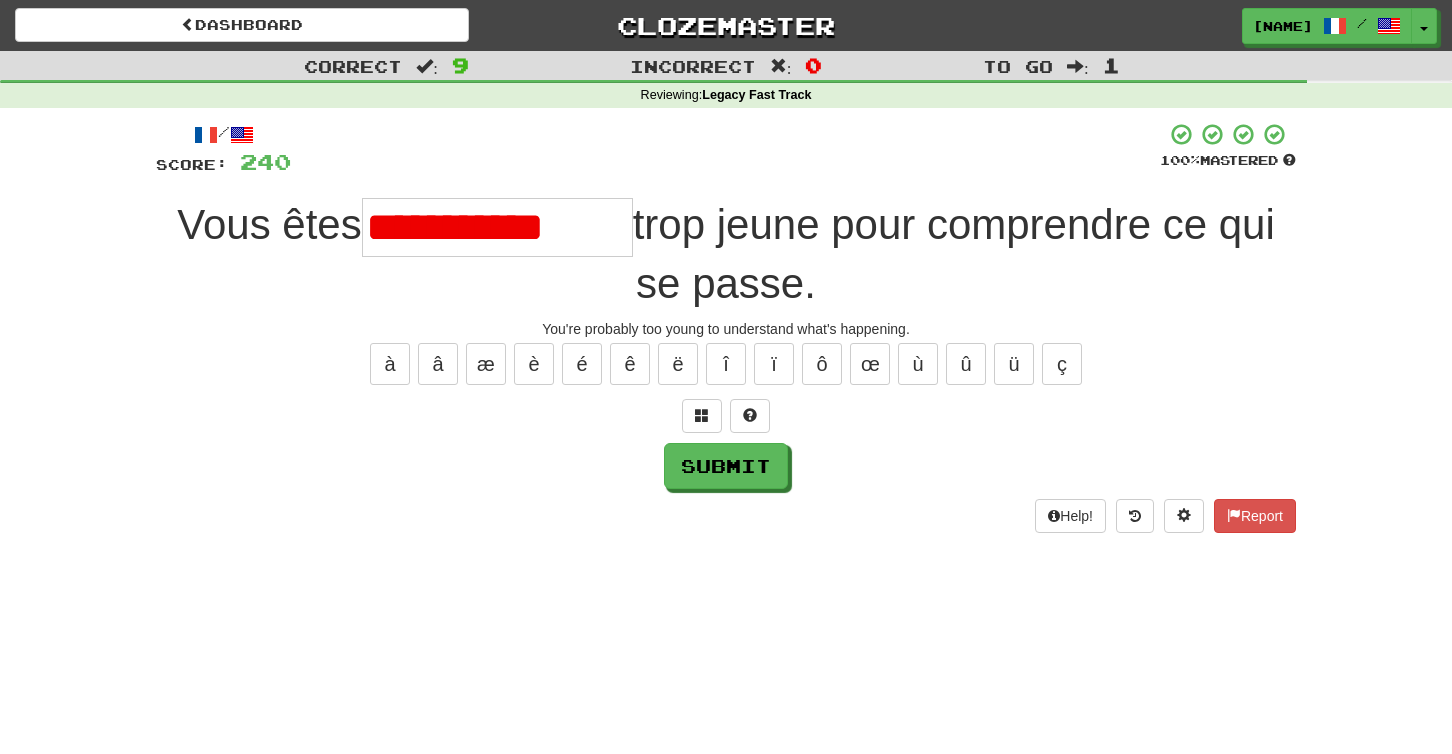 scroll, scrollTop: 0, scrollLeft: 0, axis: both 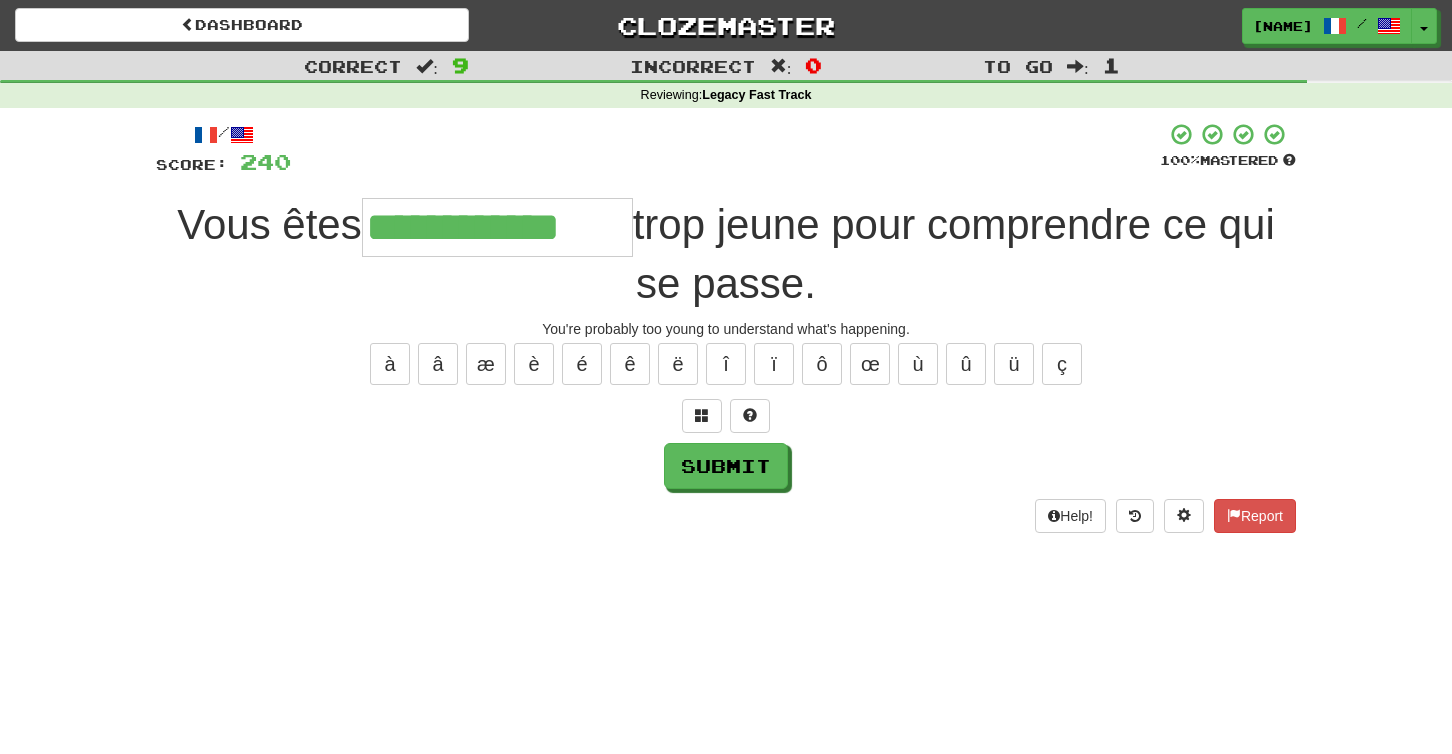 type on "**********" 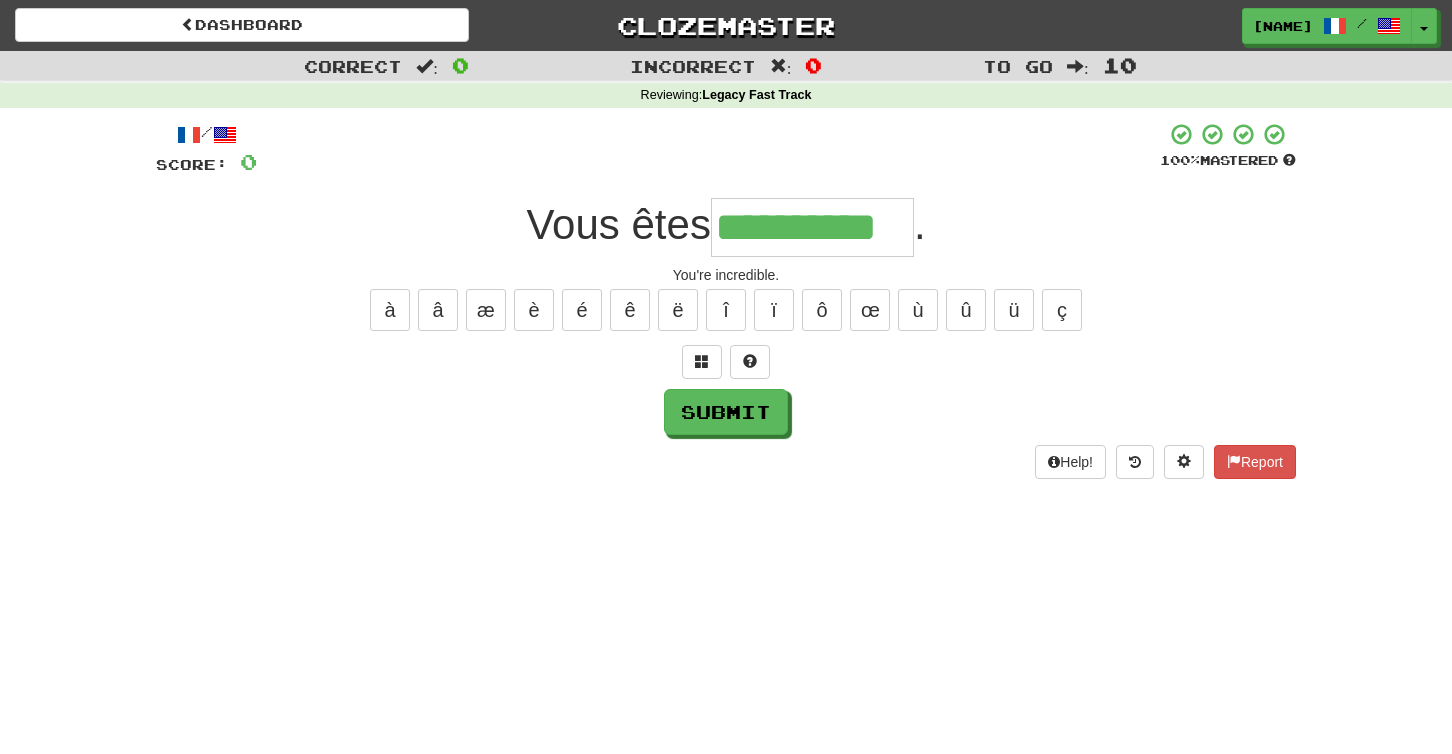 type on "**********" 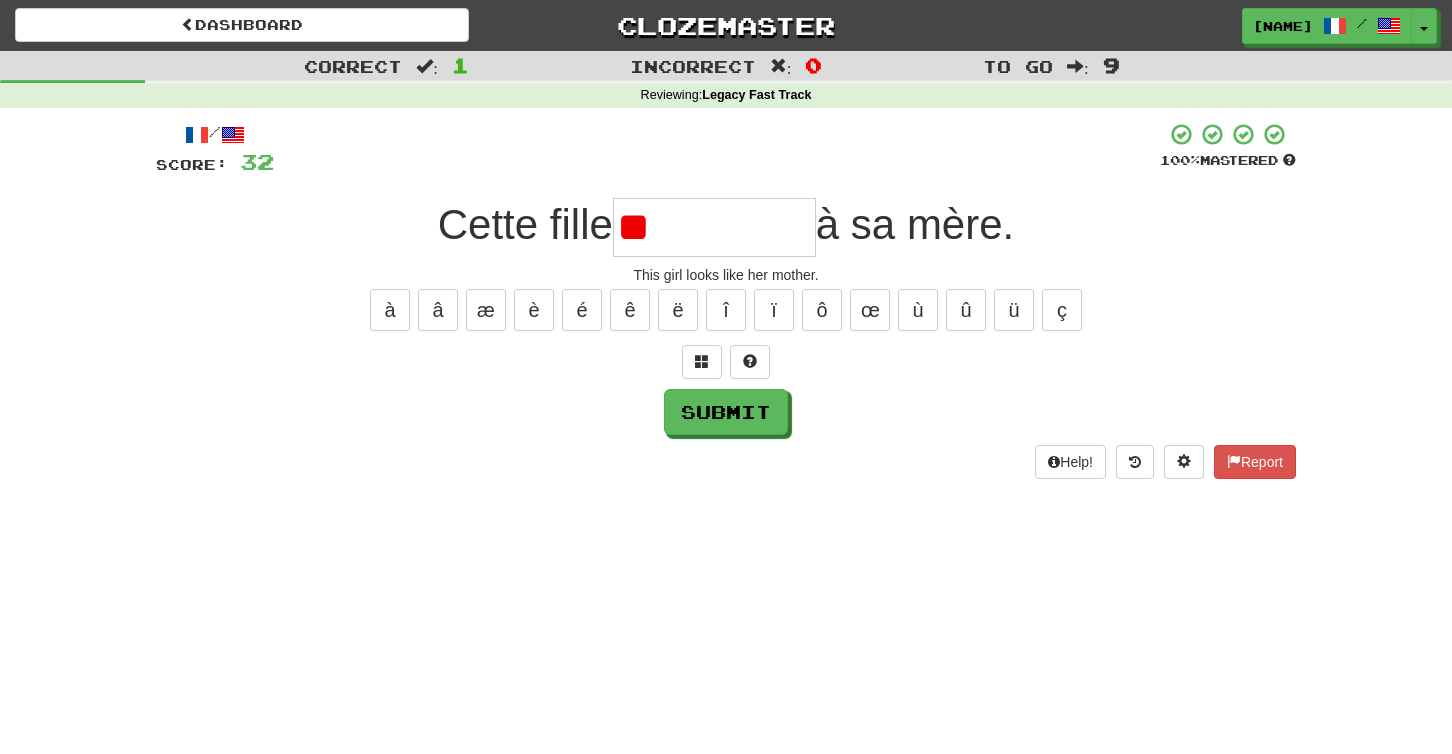 type on "*" 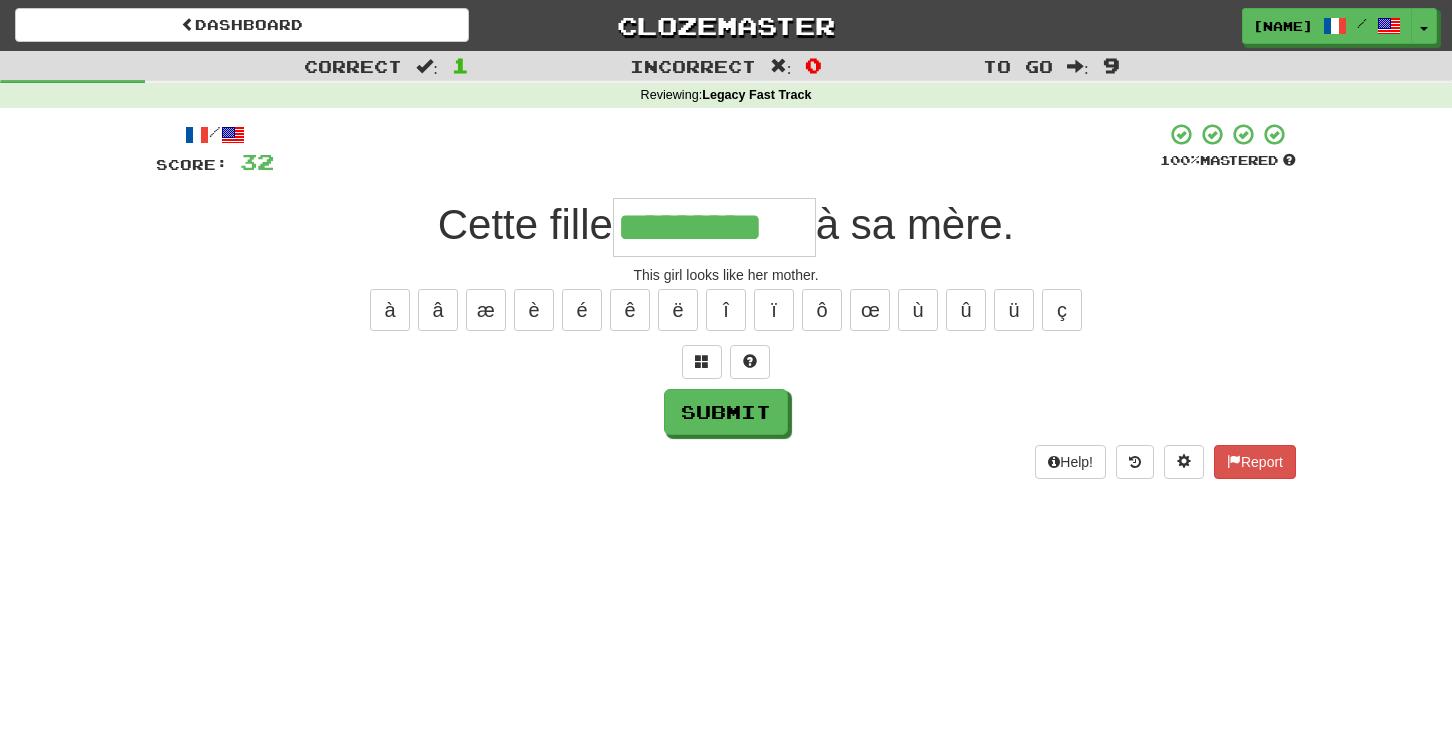 type on "*********" 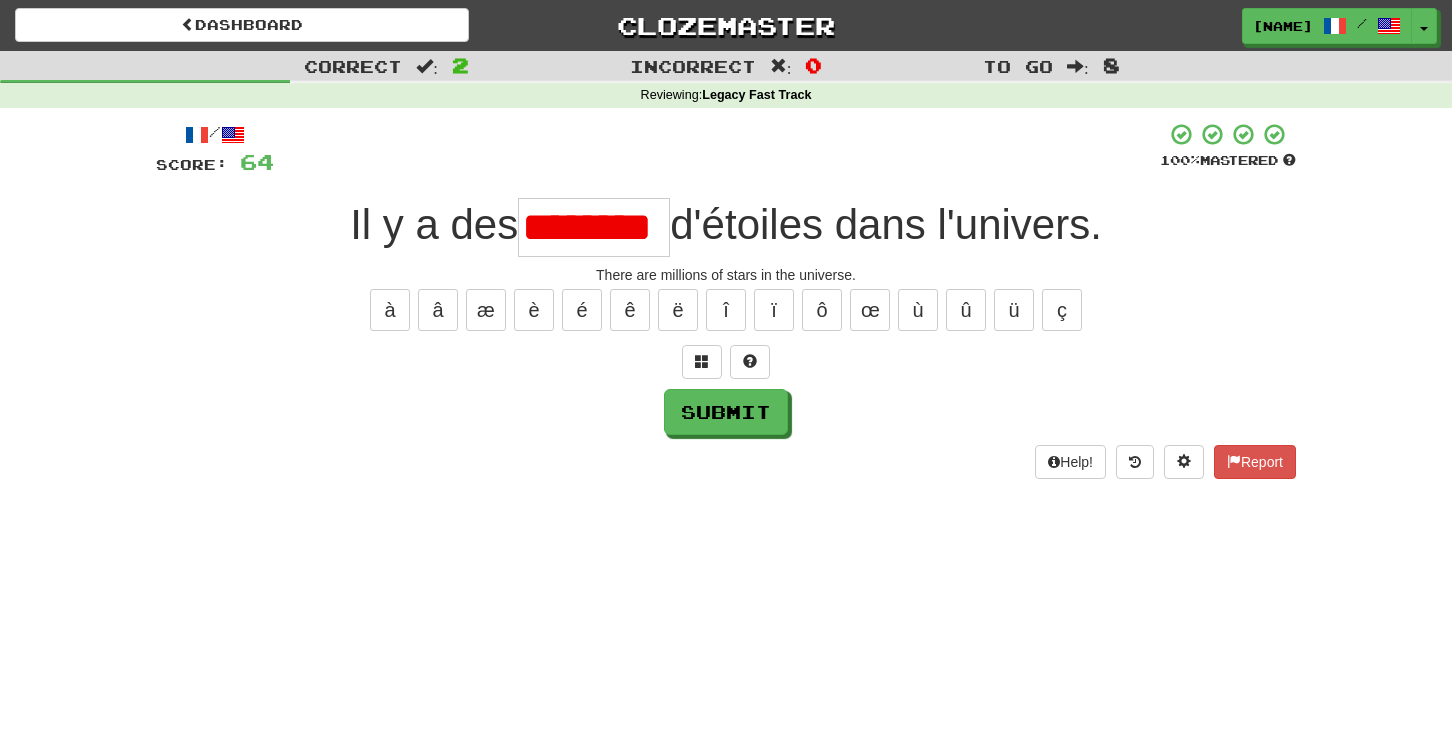scroll, scrollTop: 0, scrollLeft: 0, axis: both 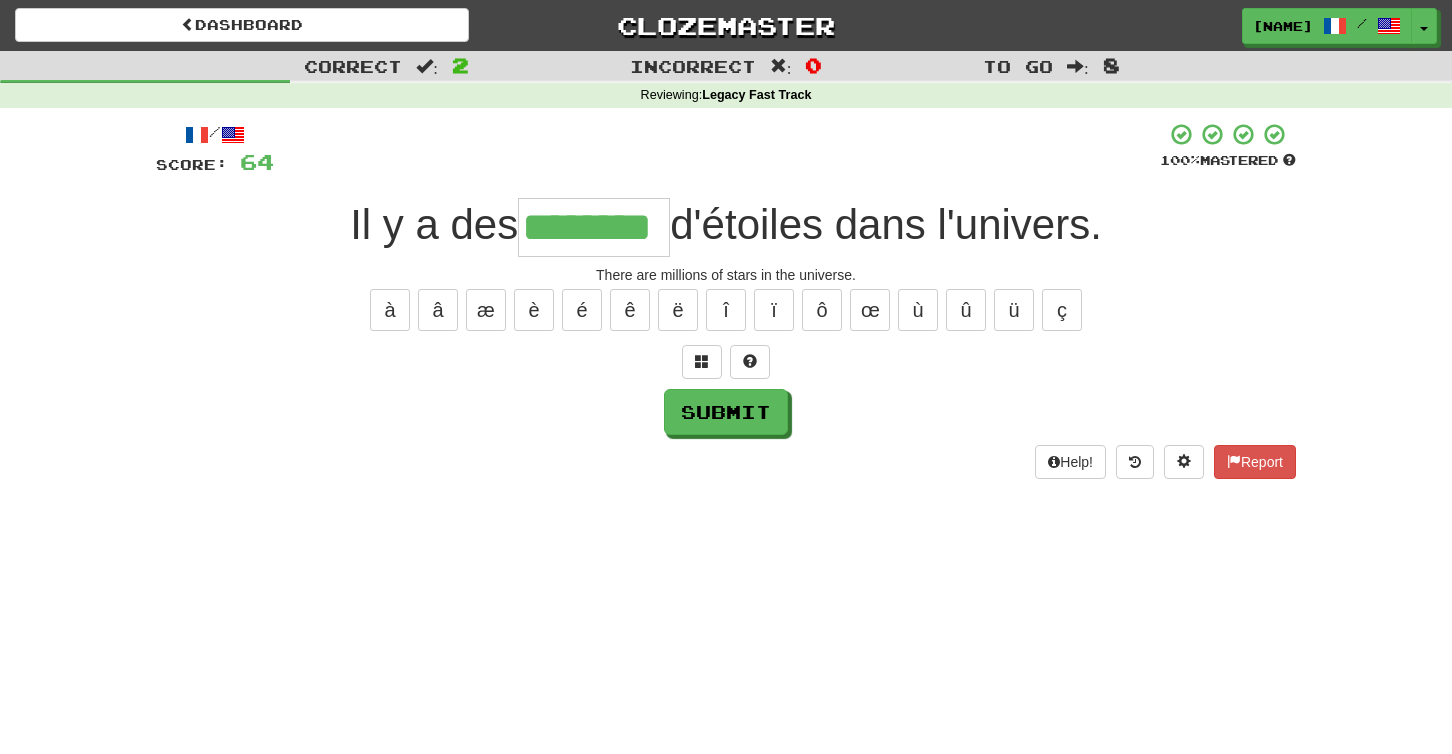 type on "********" 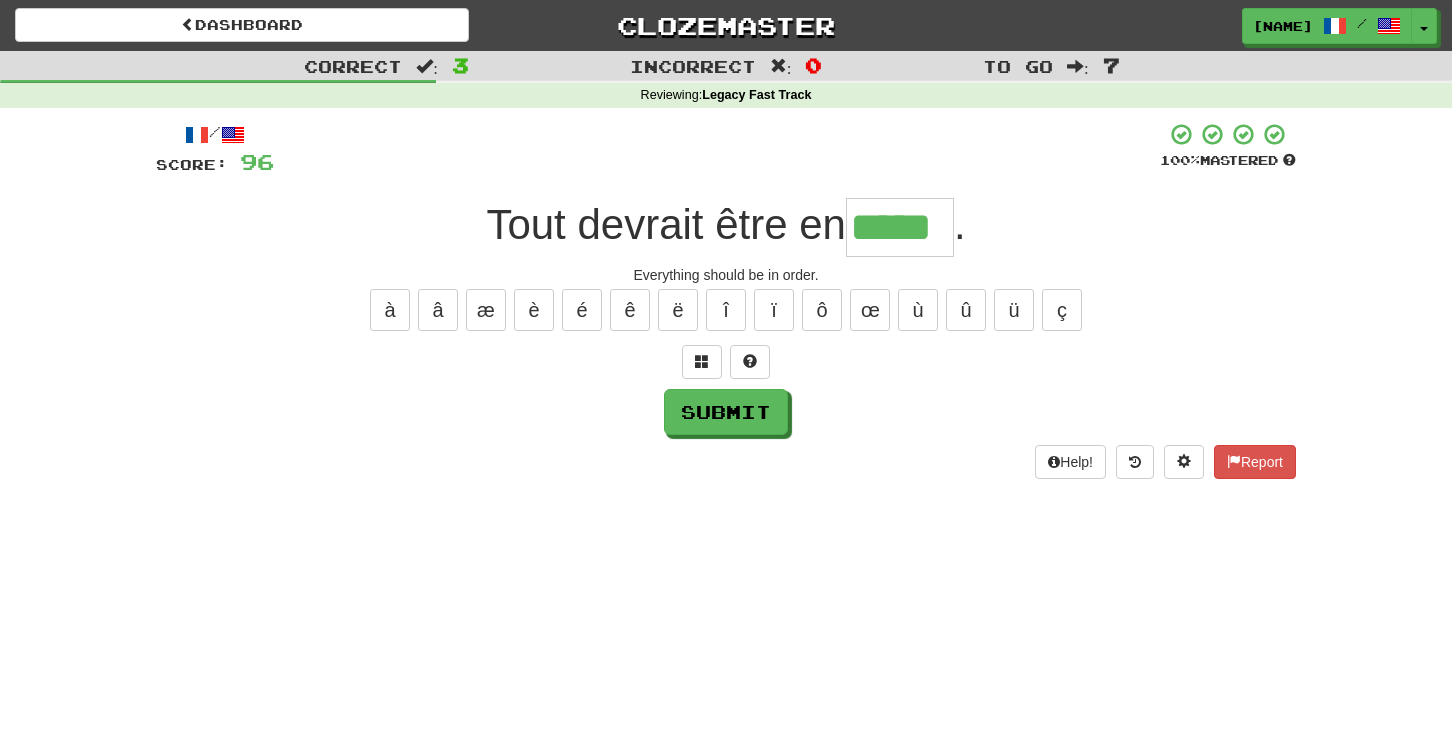 type on "*****" 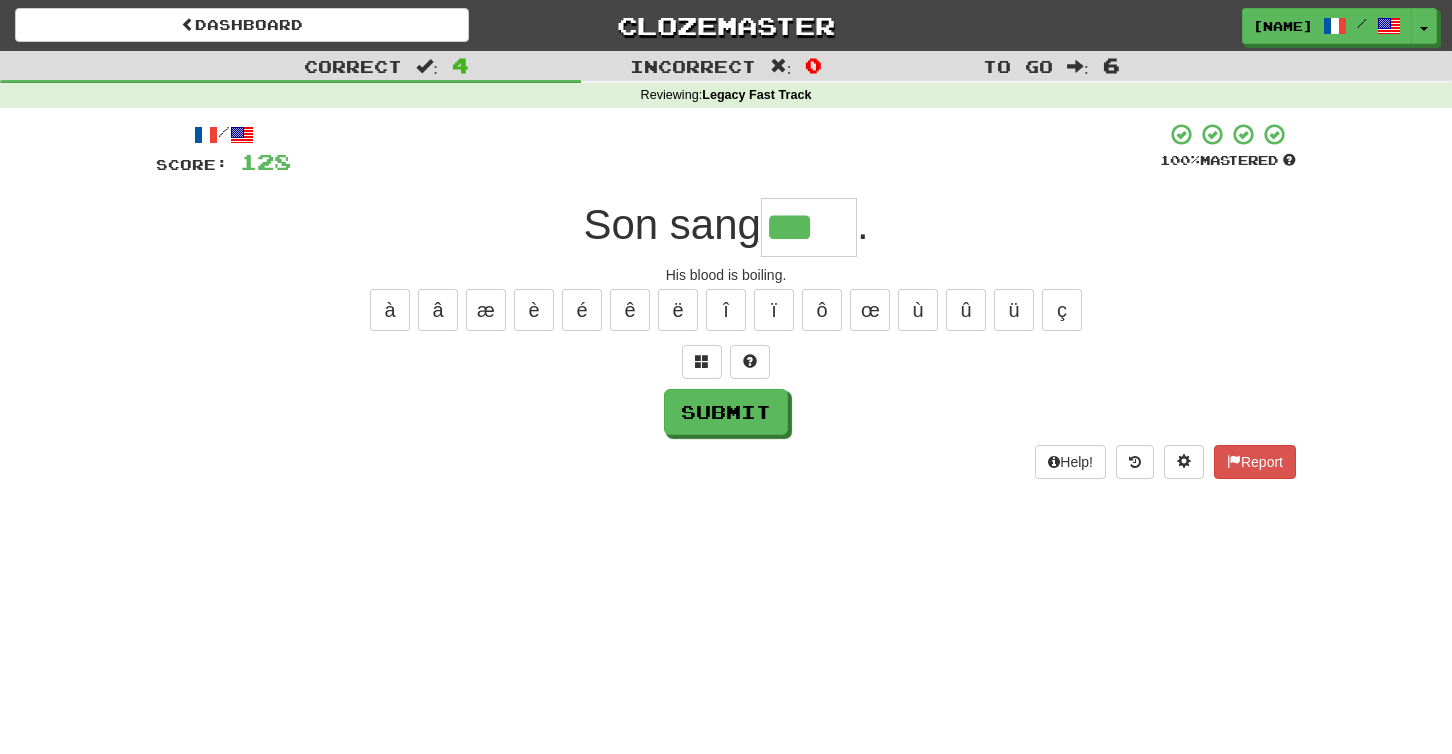 scroll, scrollTop: 0, scrollLeft: 0, axis: both 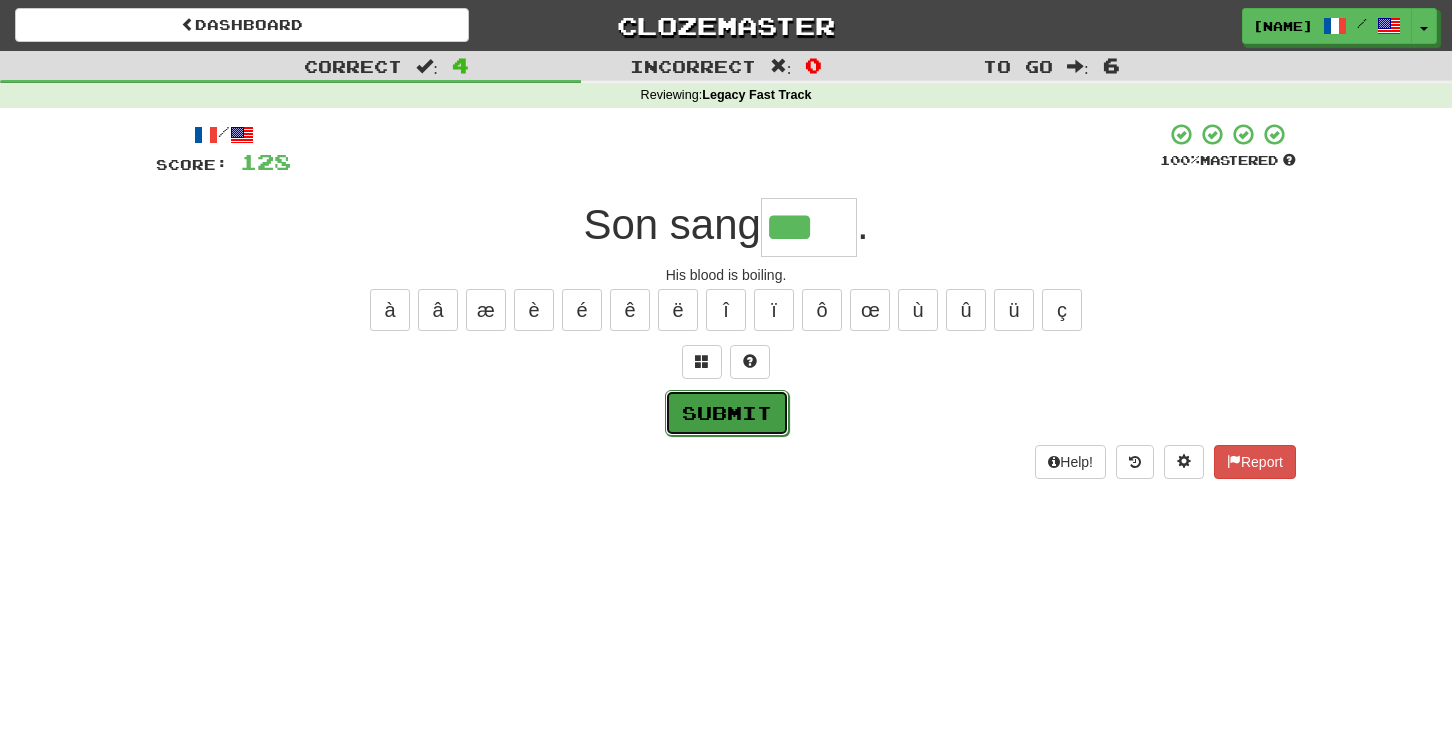 click on "Submit" at bounding box center [727, 413] 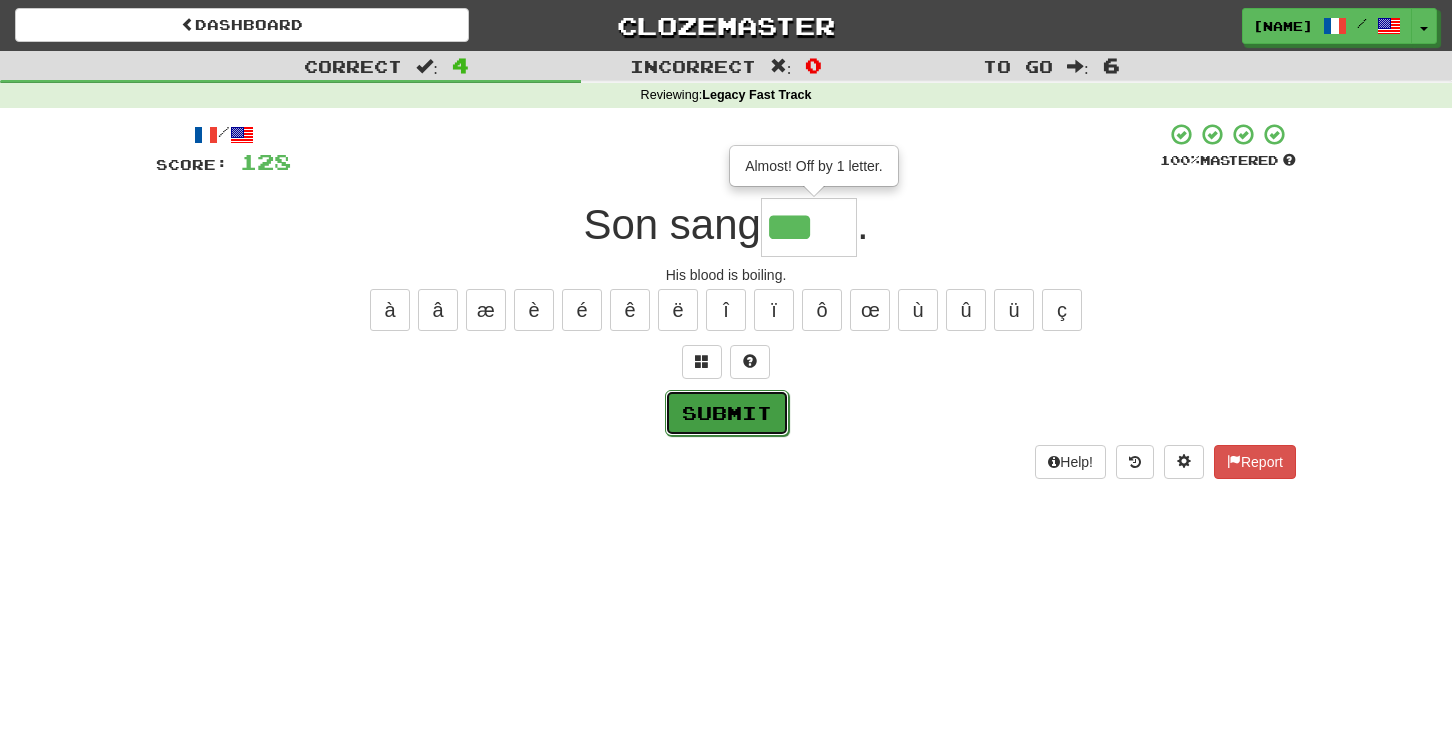 click on "Submit" at bounding box center [727, 413] 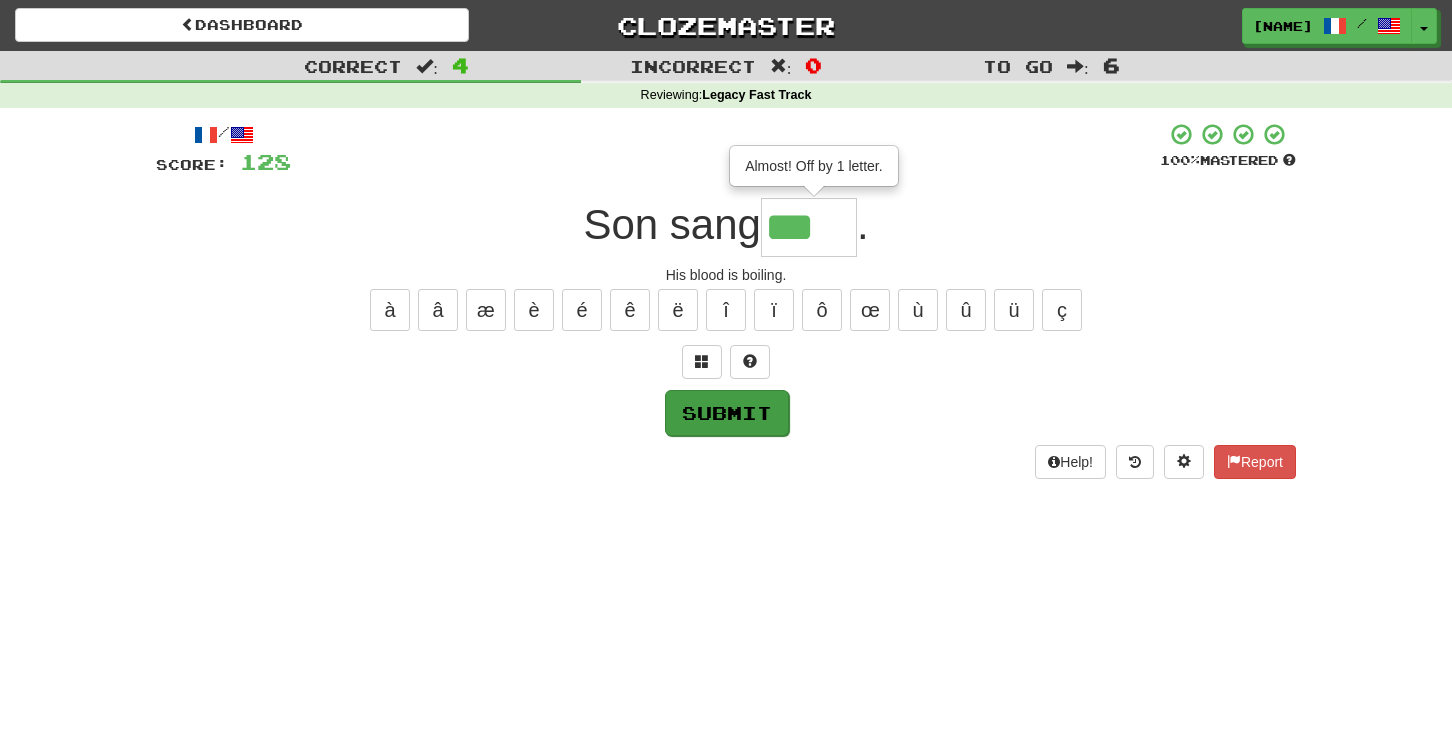 type on "****" 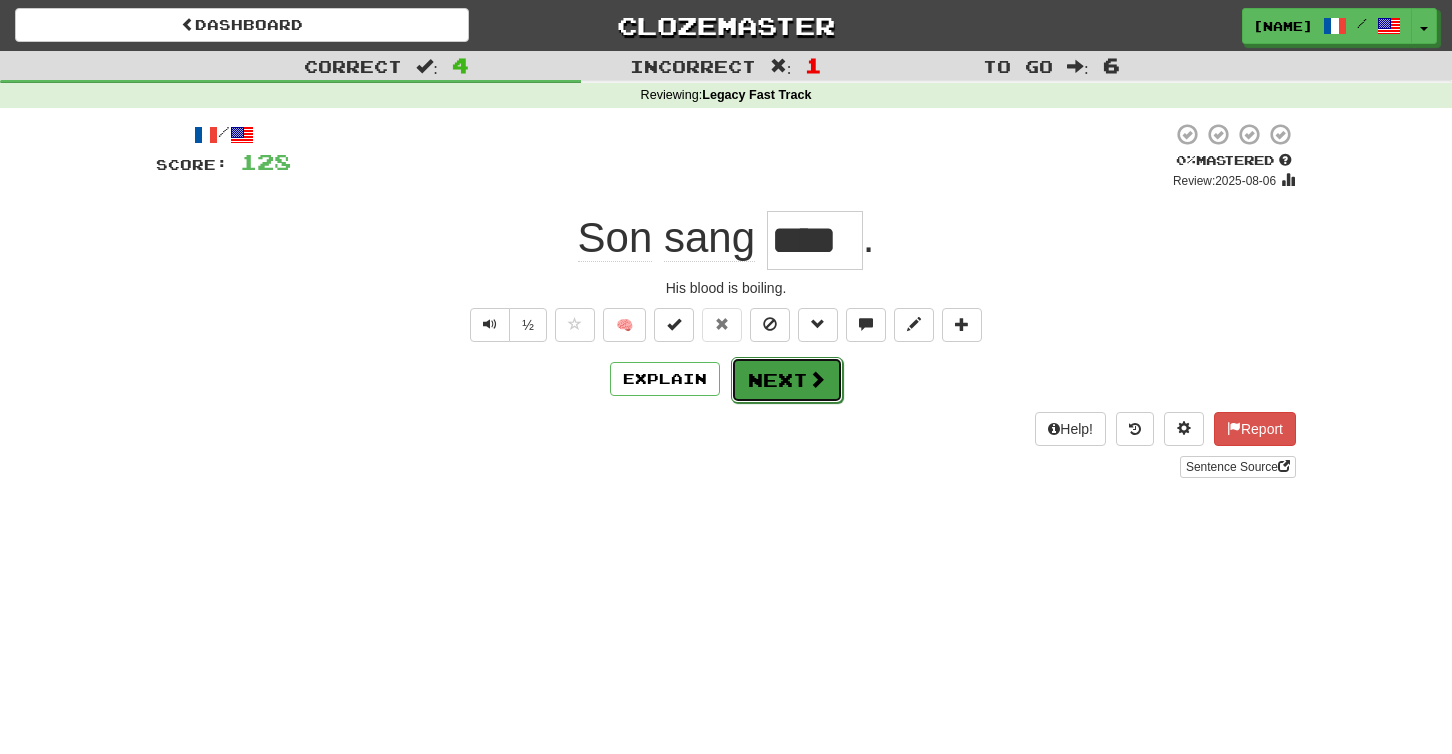 click on "Next" at bounding box center (787, 380) 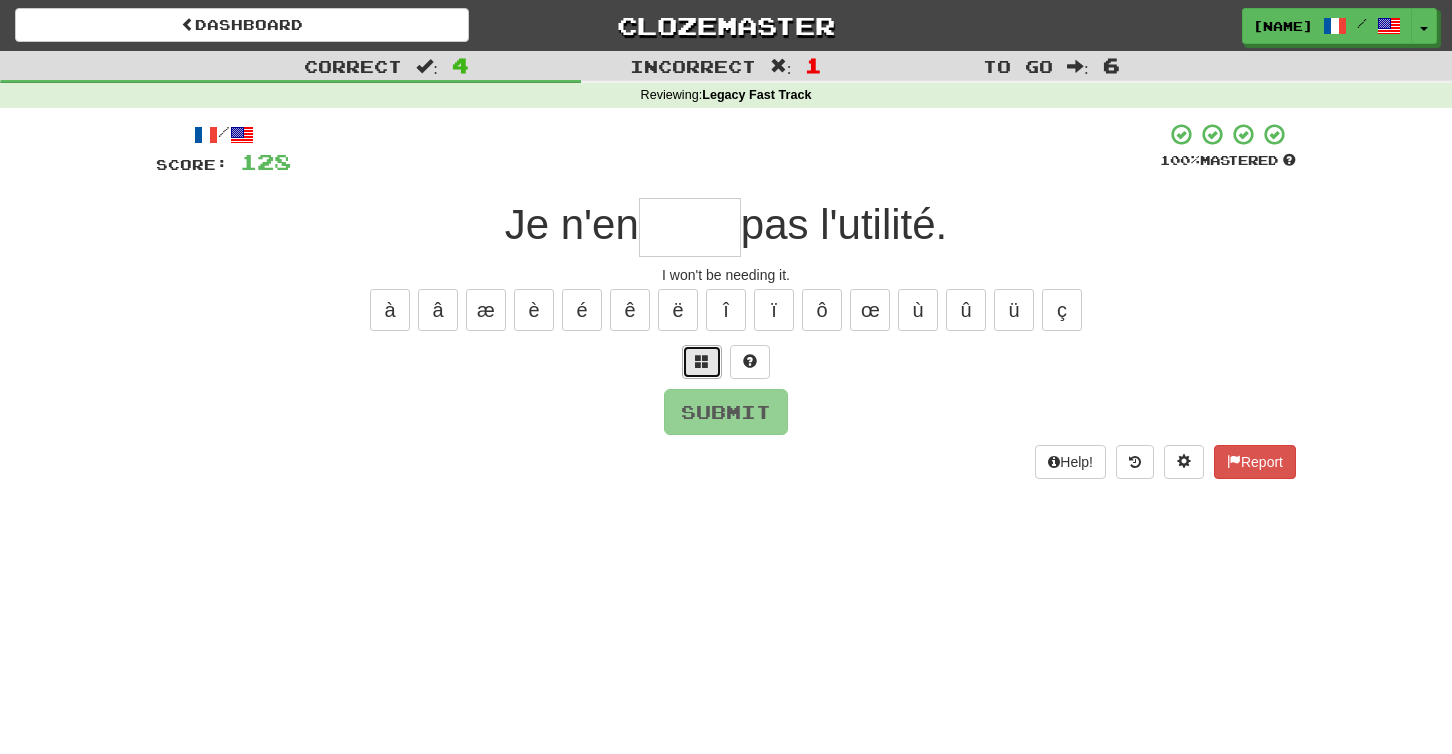 click at bounding box center (702, 361) 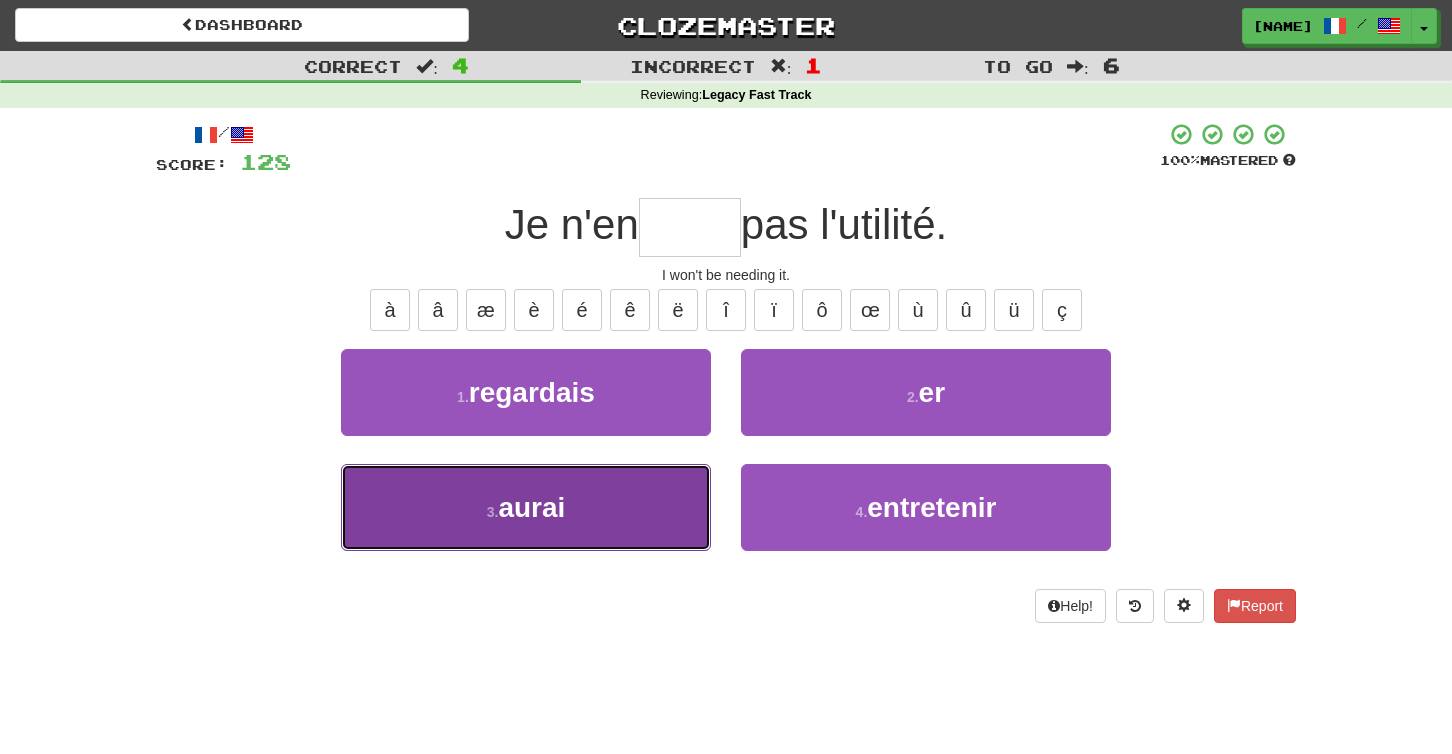 click on "3 .  aurai" at bounding box center [526, 507] 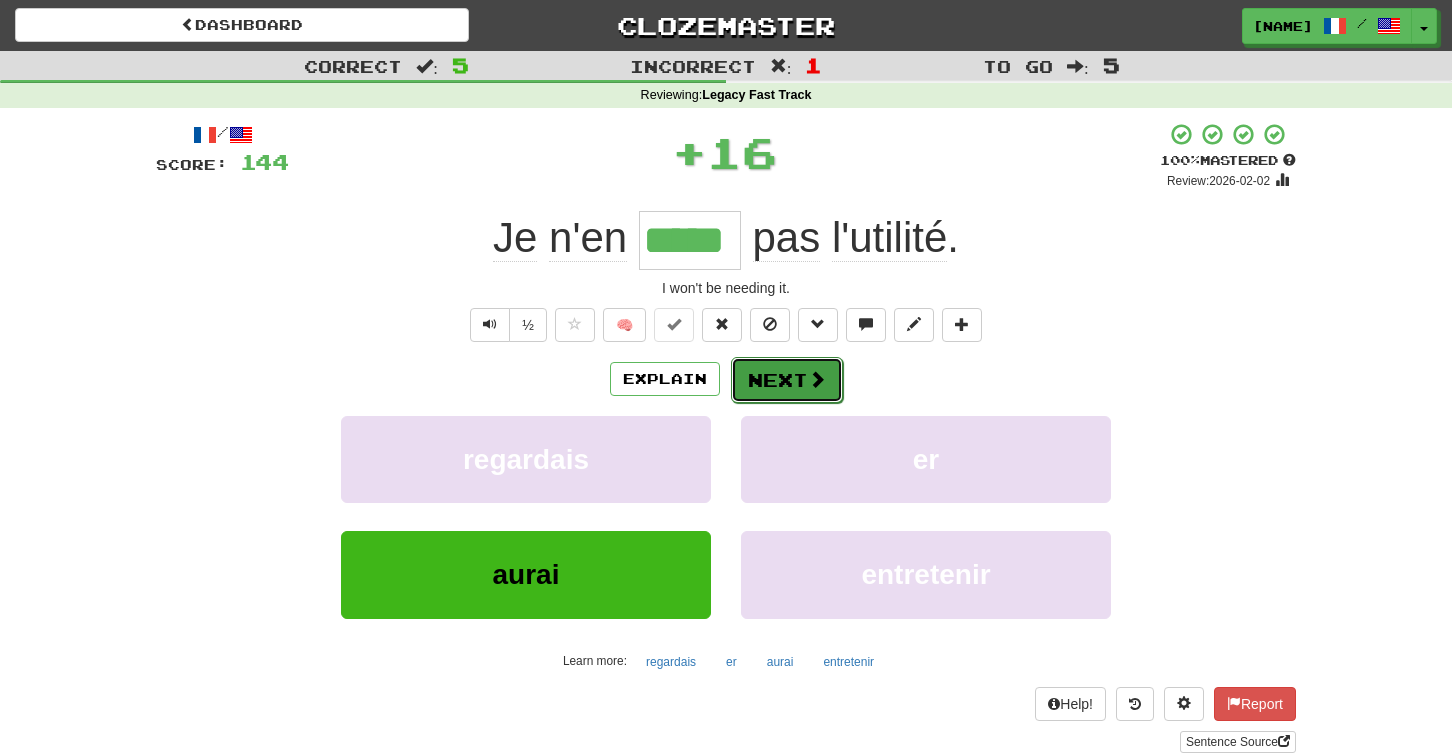 click on "Next" at bounding box center [787, 380] 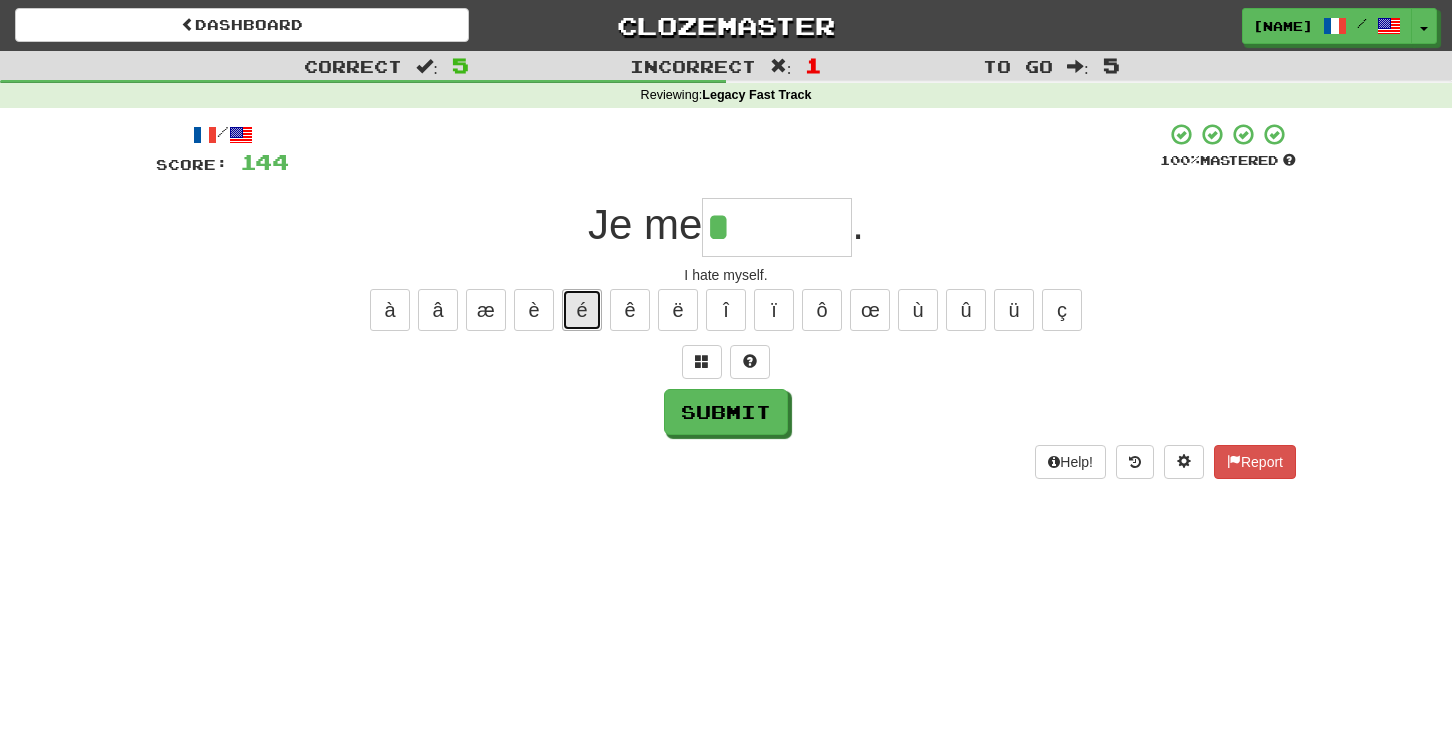 click on "é" at bounding box center [582, 310] 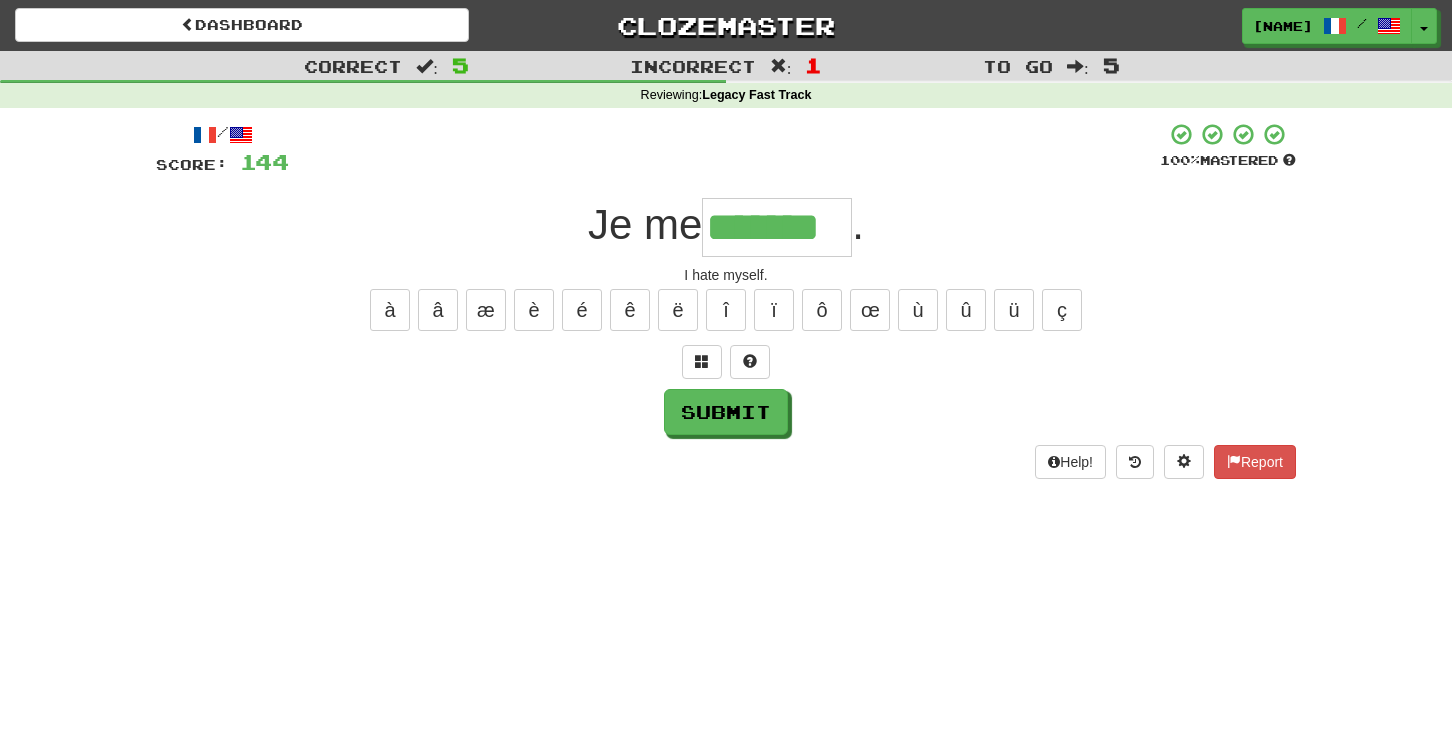 type on "*******" 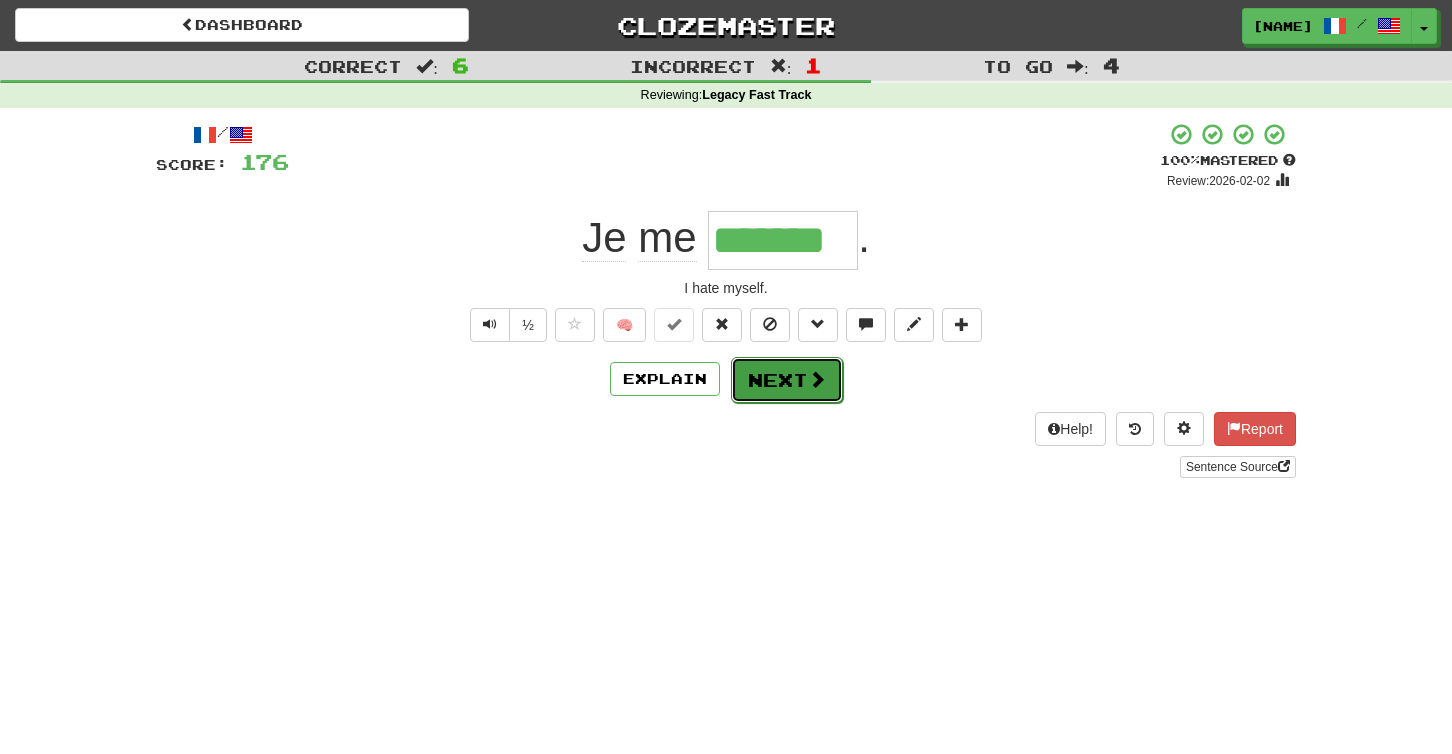 click on "Next" at bounding box center (787, 380) 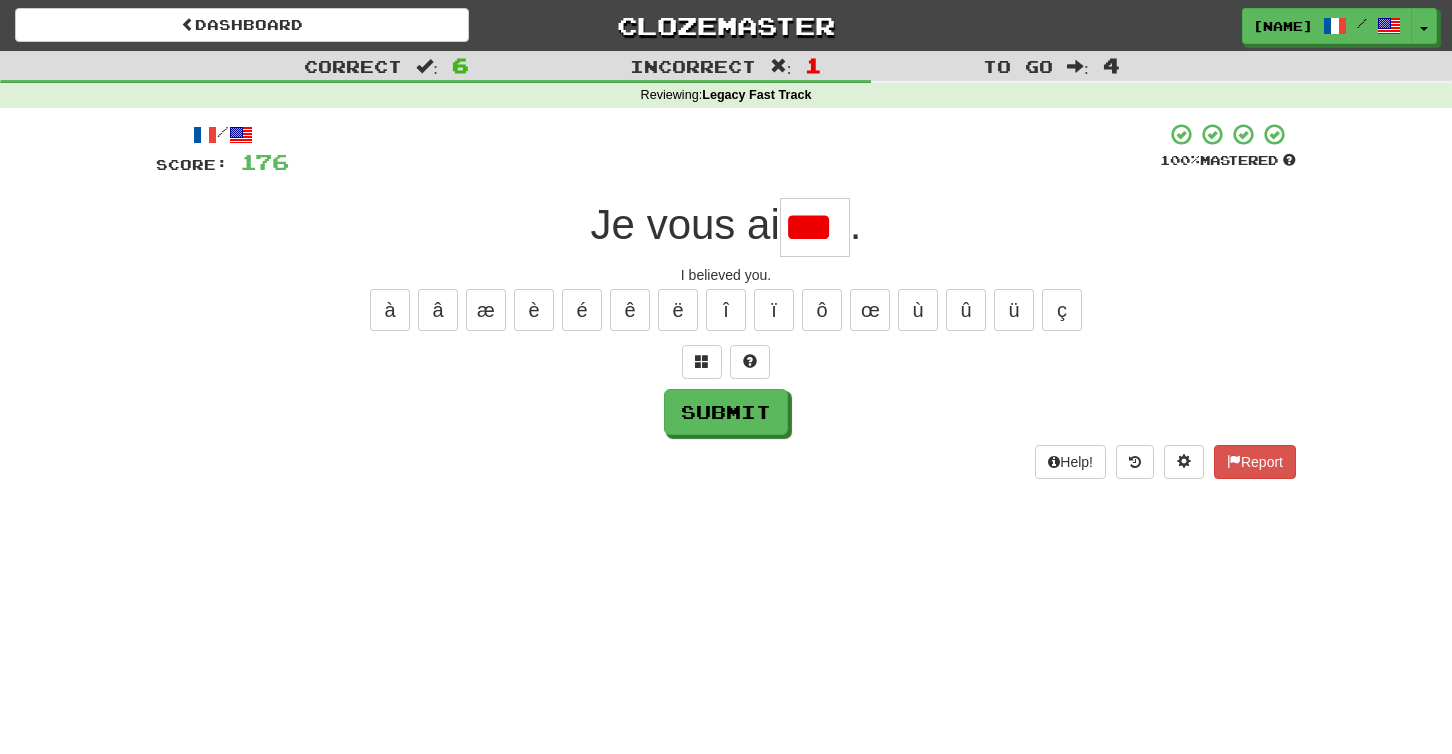scroll, scrollTop: 0, scrollLeft: 0, axis: both 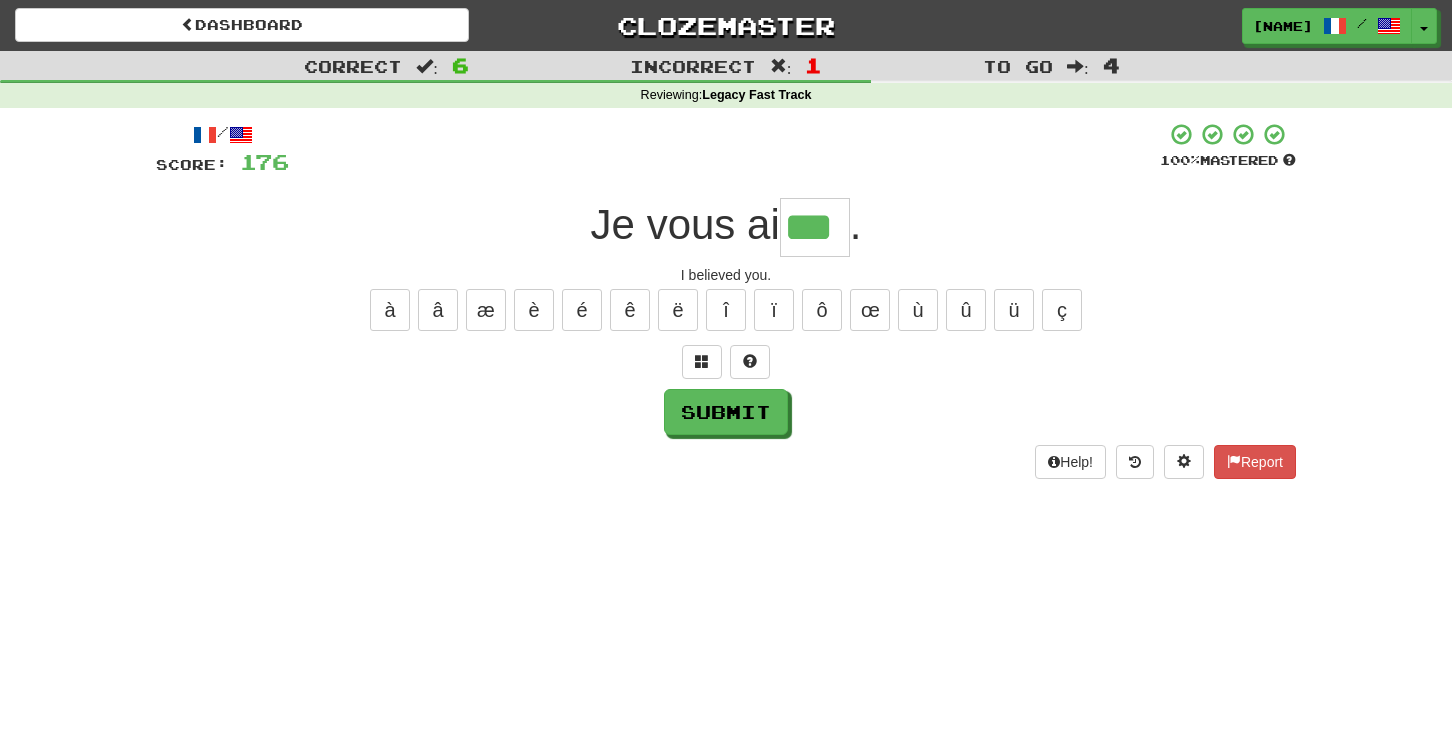 type on "***" 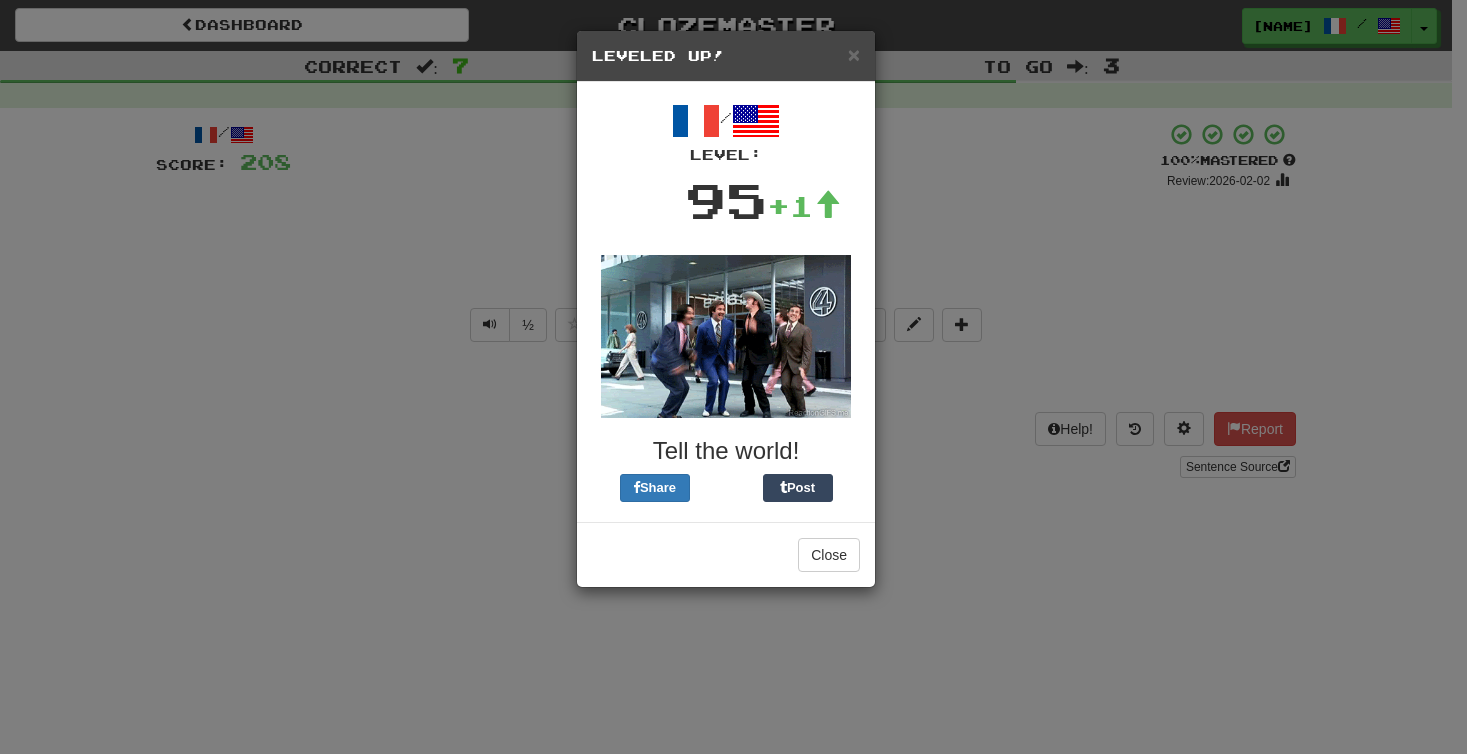 click on "× Leveled Up!" at bounding box center (726, 56) 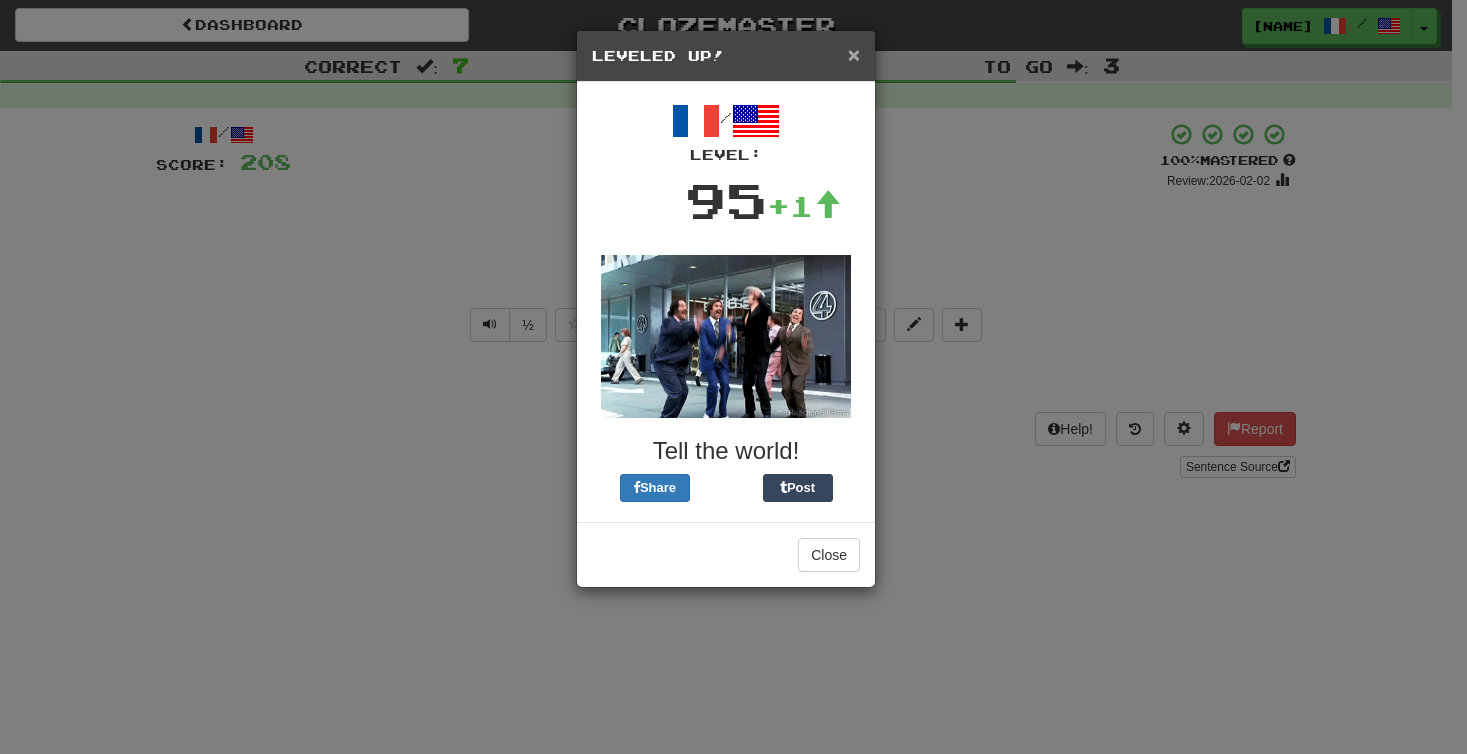 click on "×" at bounding box center (854, 54) 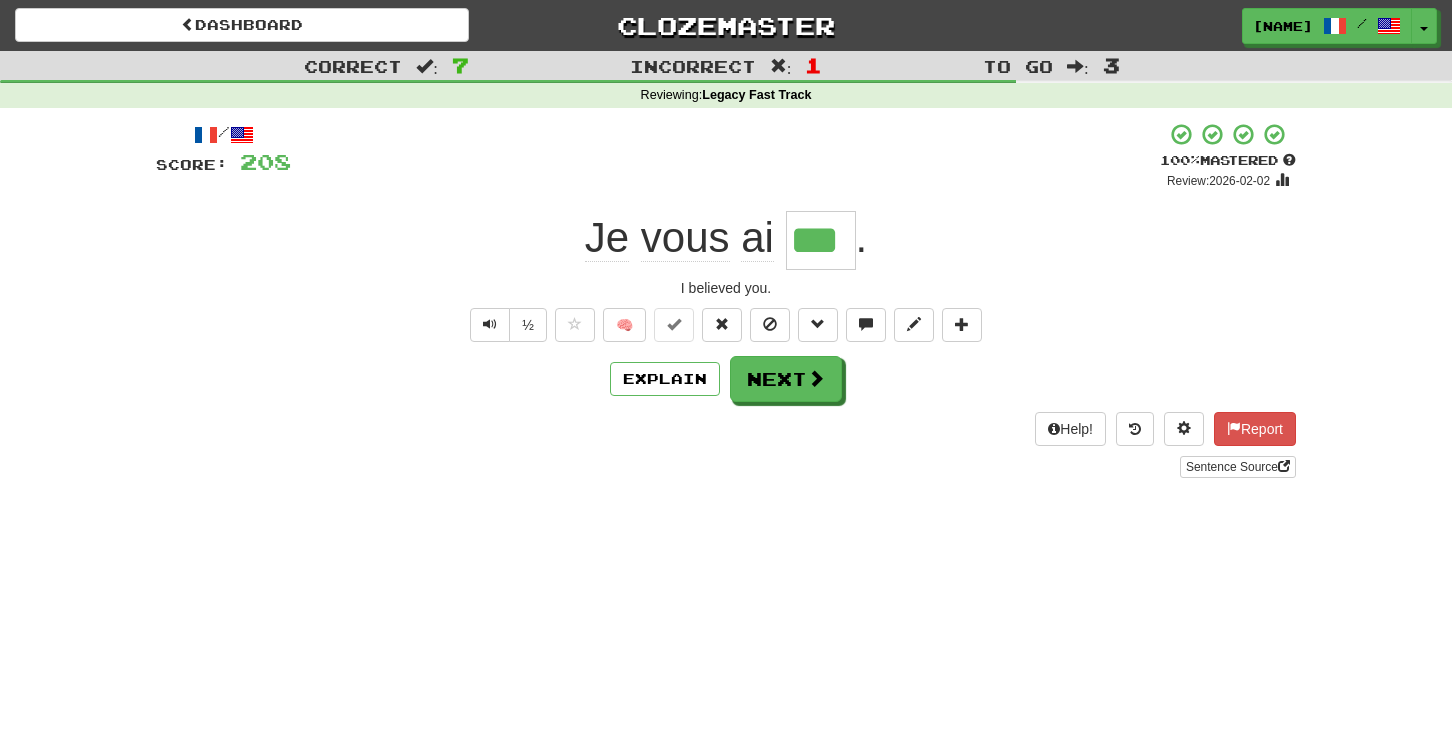 click on "Je vous ai [REDACTED]. I believed you. ½ 🧠 Explain Next  Help!  Report Sentence Source" at bounding box center [726, 300] 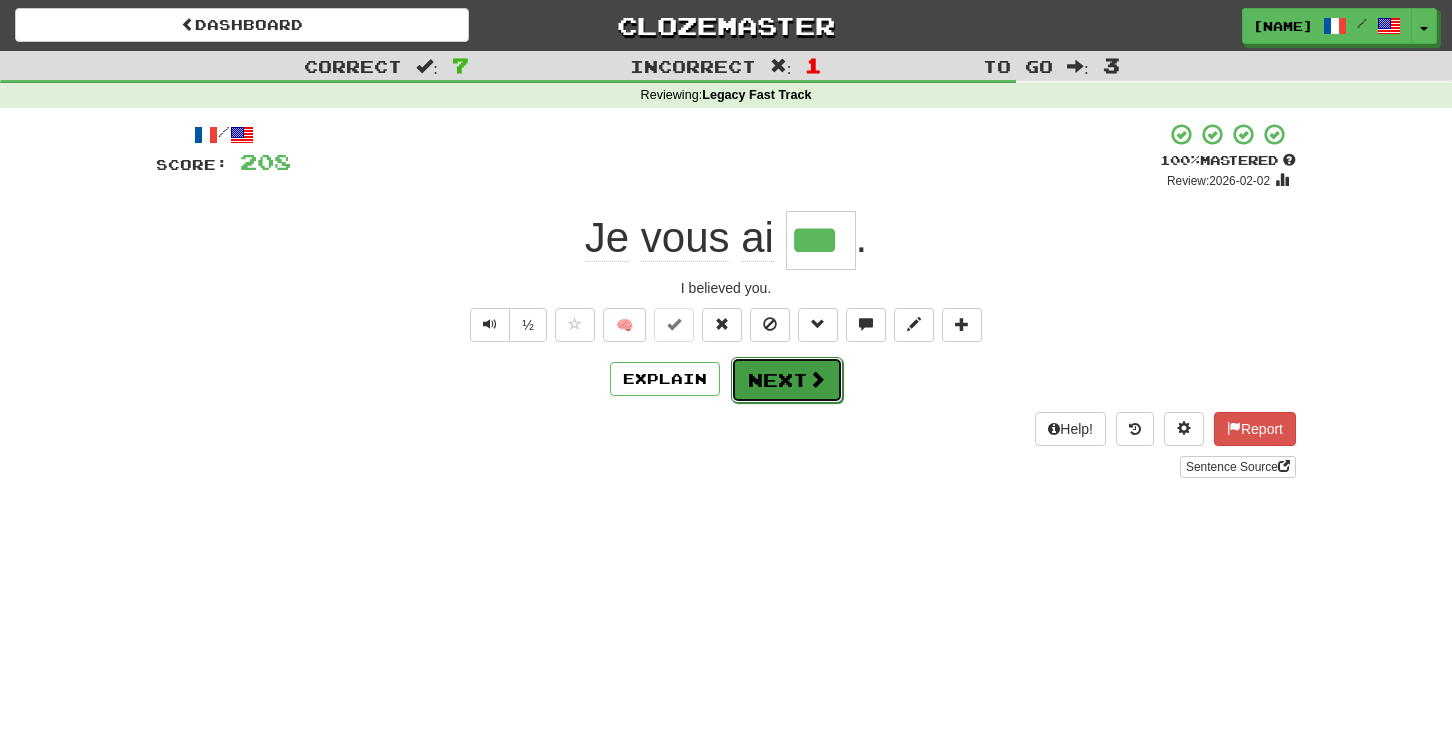 click on "Next" at bounding box center (787, 380) 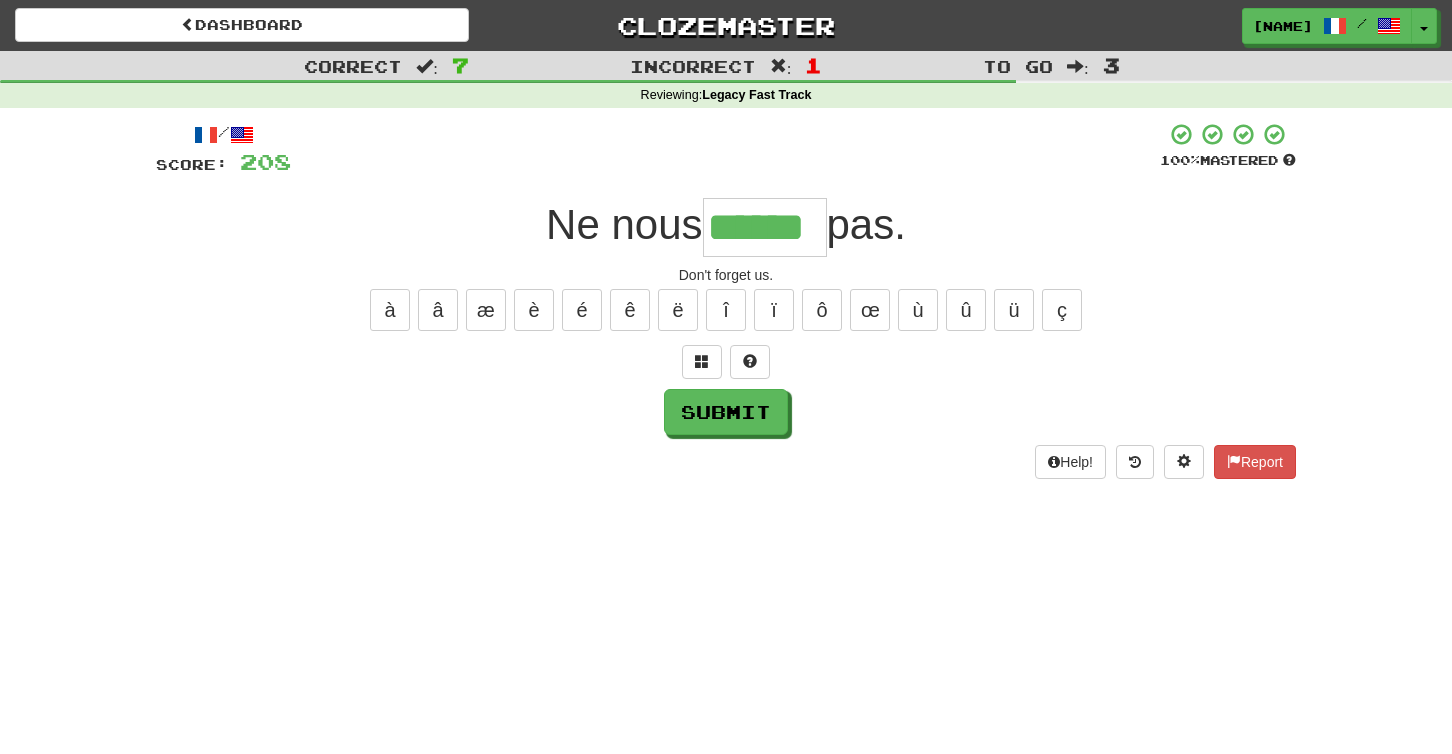 type on "******" 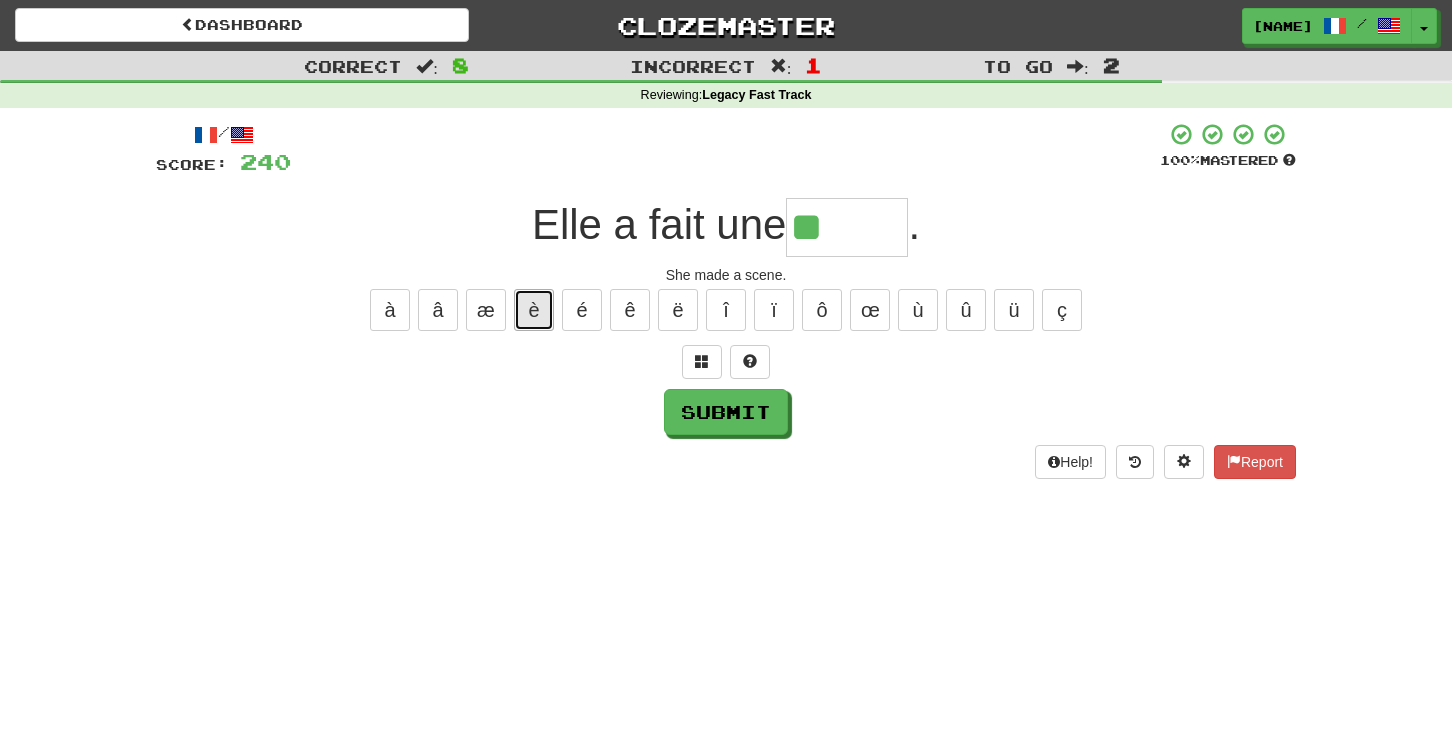 click on "è" at bounding box center (534, 310) 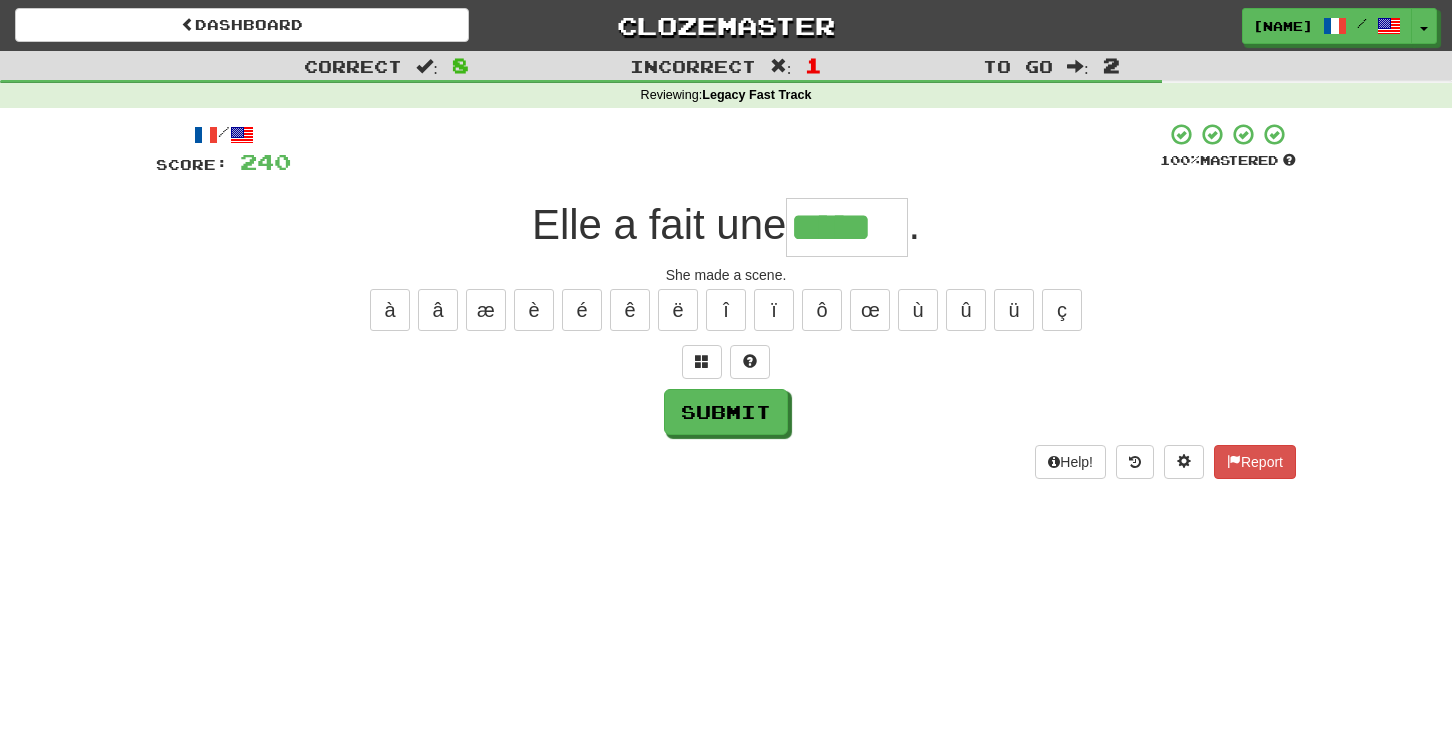 type on "*****" 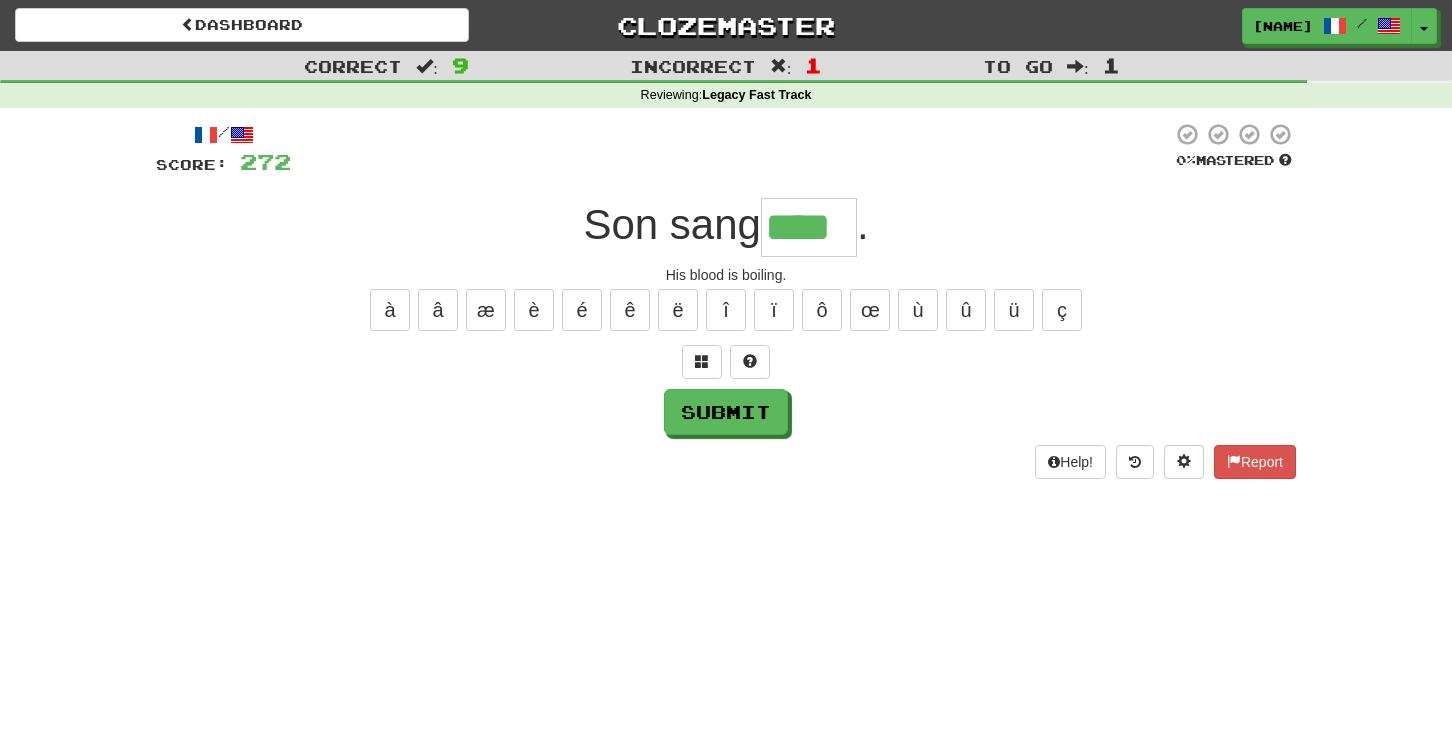 type on "****" 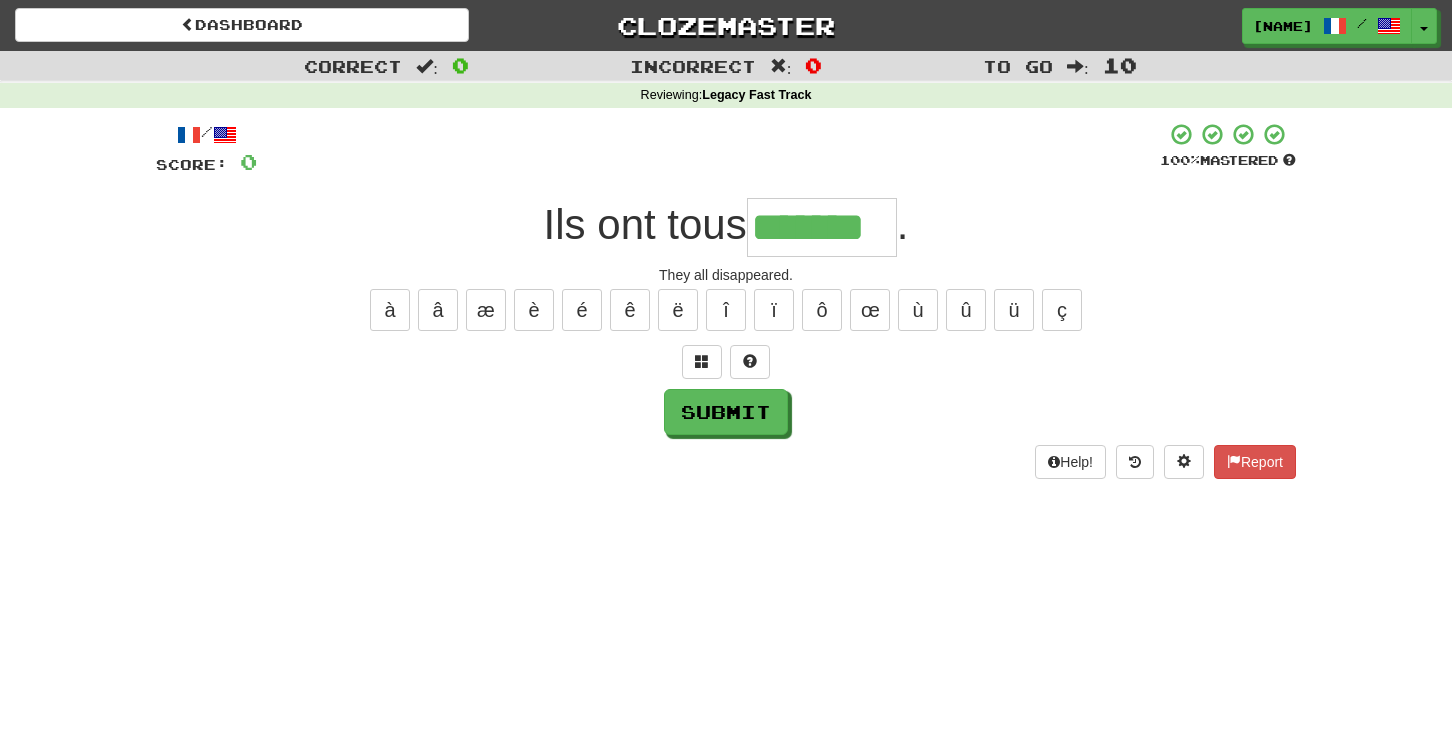 type on "*******" 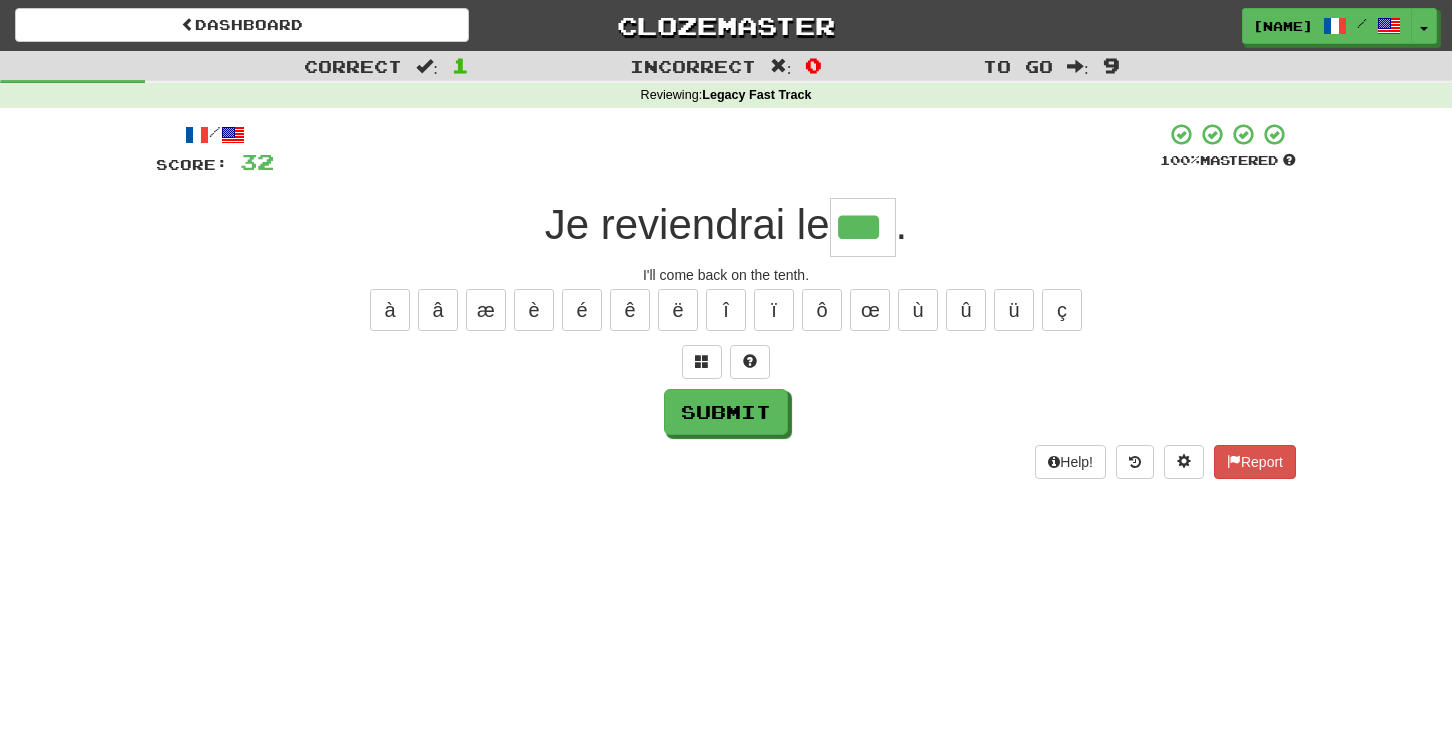 type on "***" 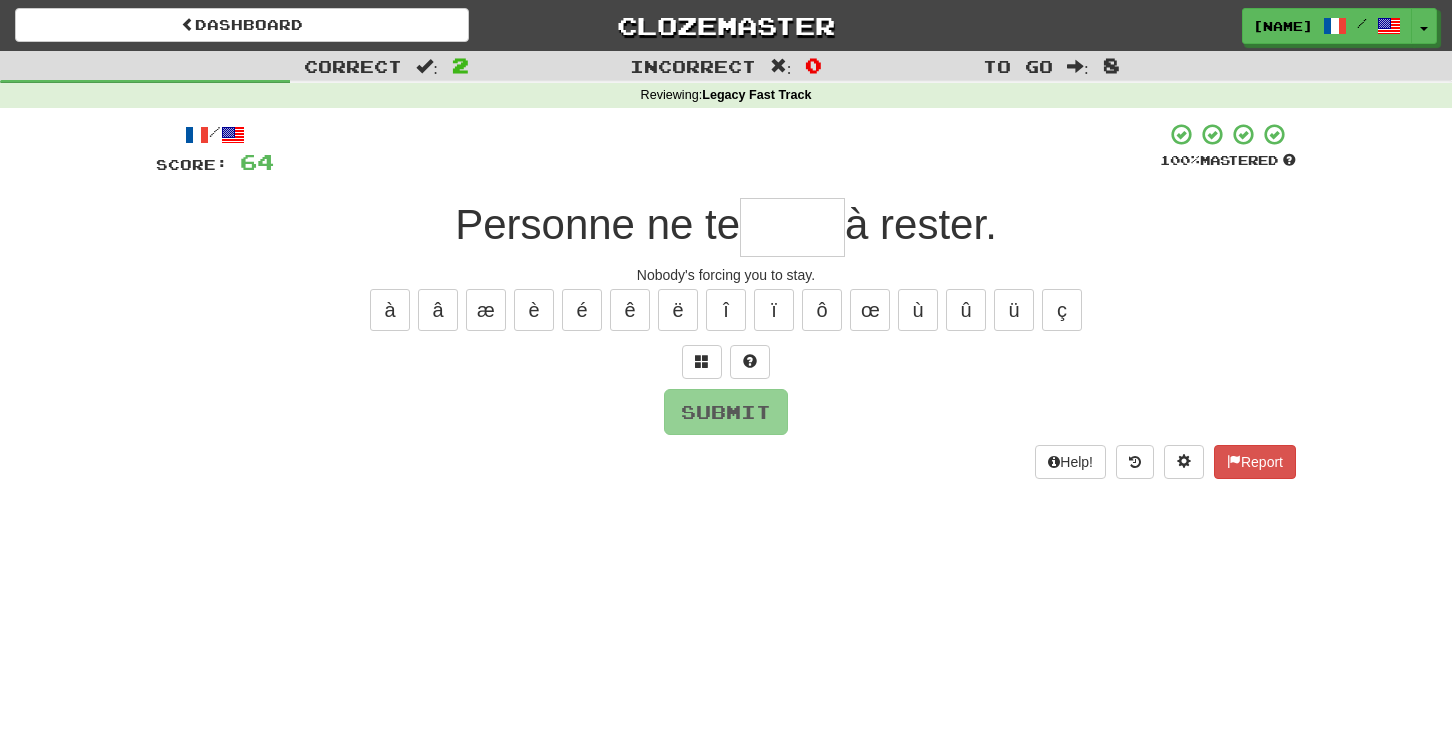 click at bounding box center (726, 362) 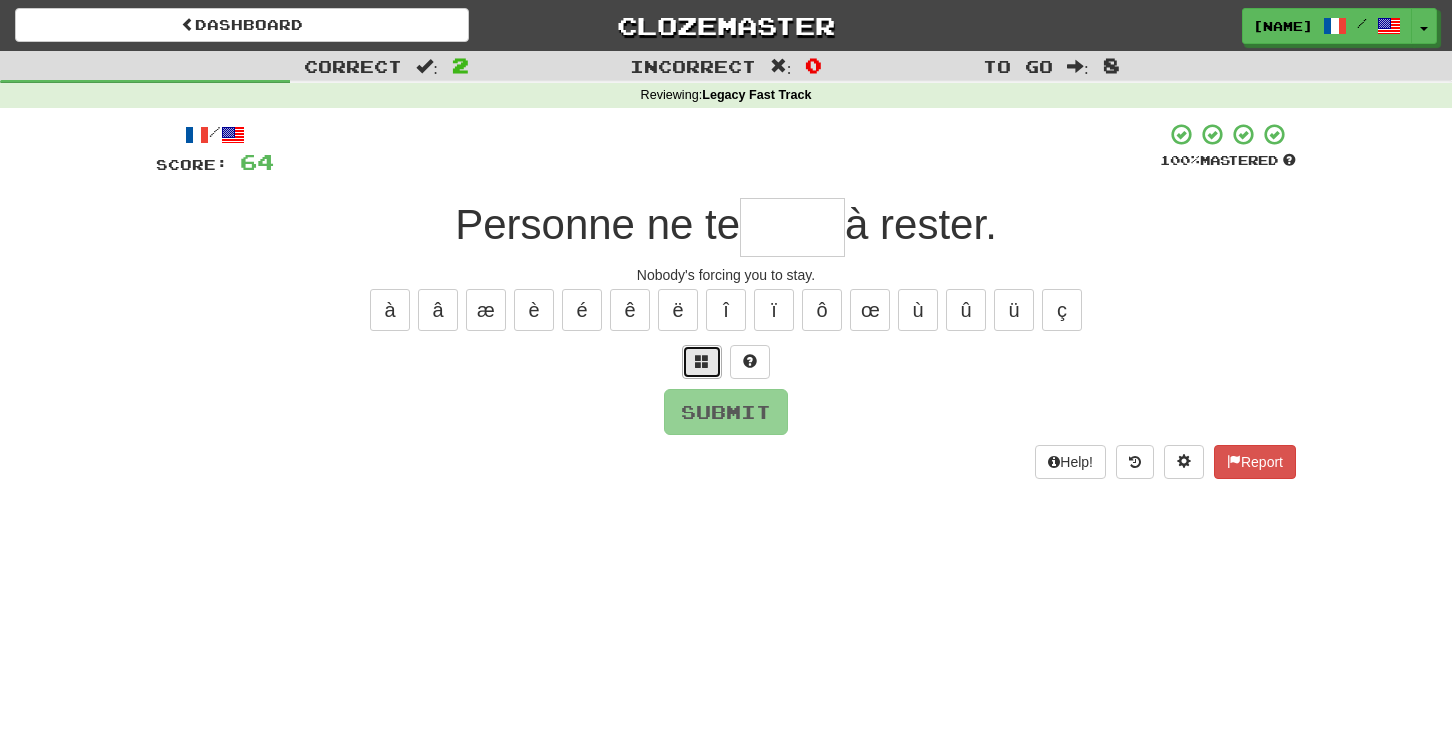 click at bounding box center [702, 362] 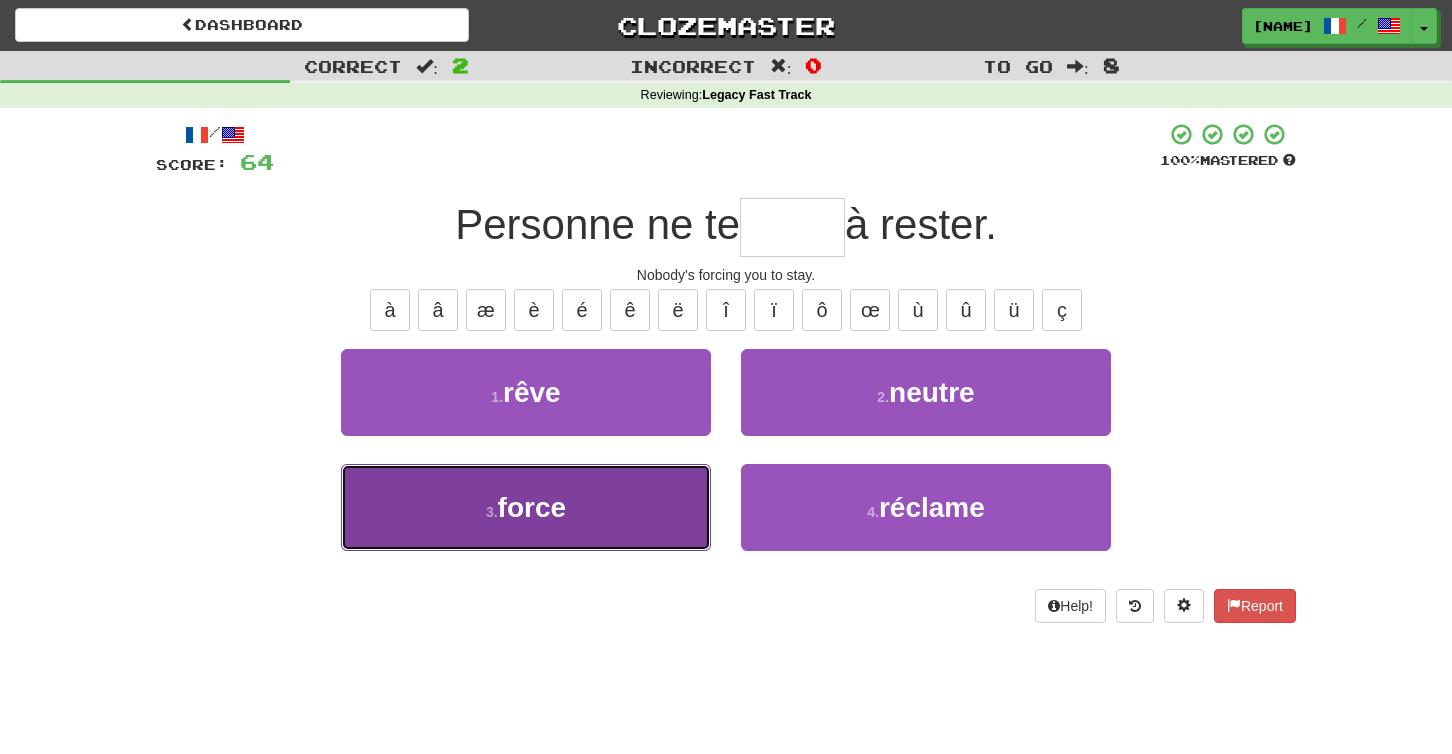 click on "3 .  force" at bounding box center [526, 507] 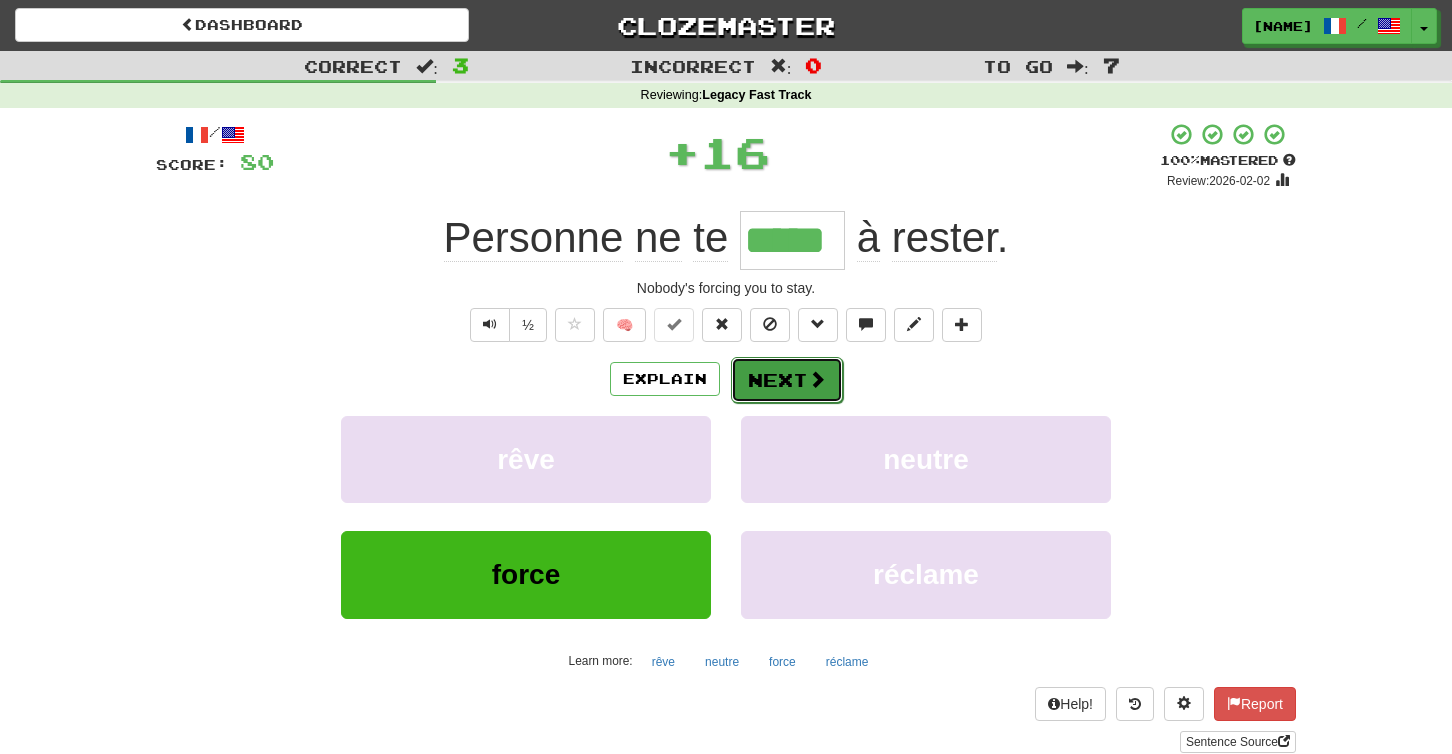 click on "Next" at bounding box center [787, 380] 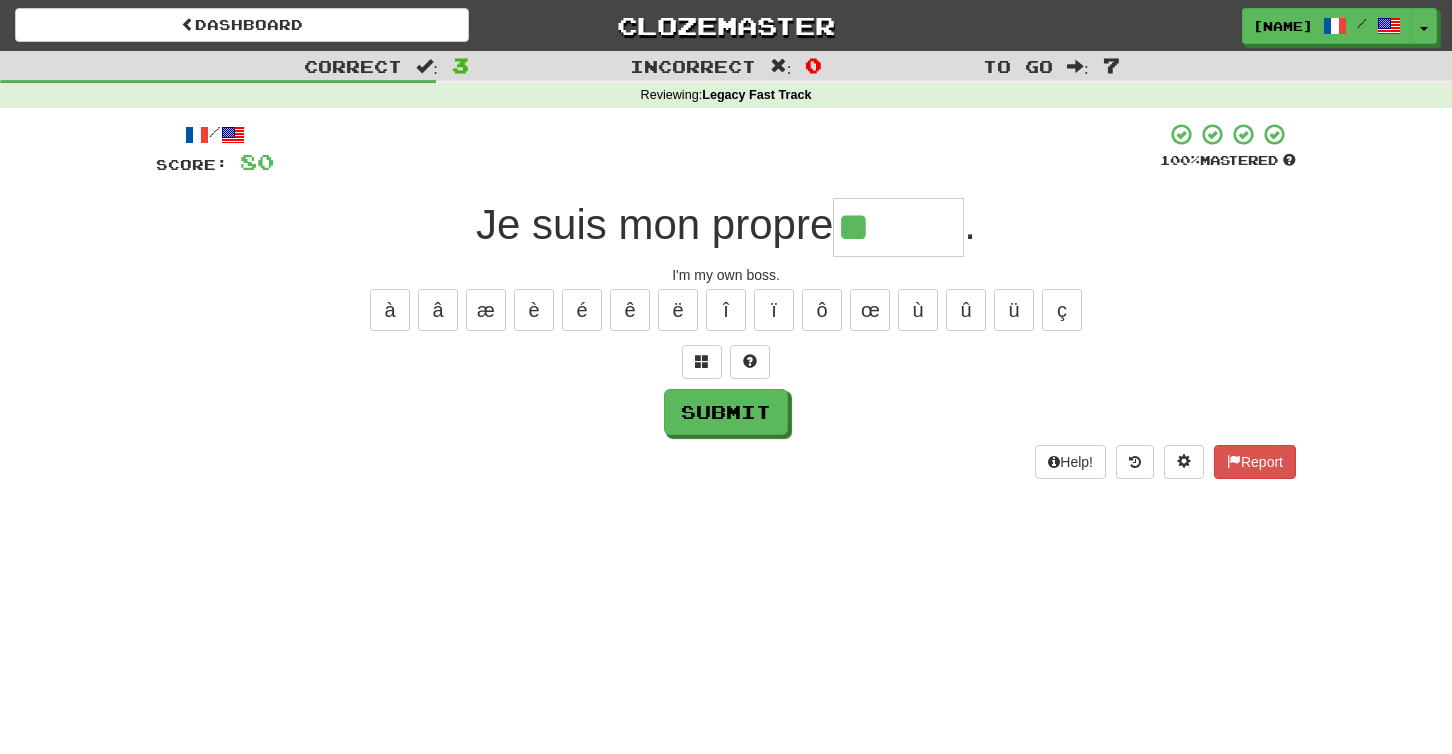 type on "*" 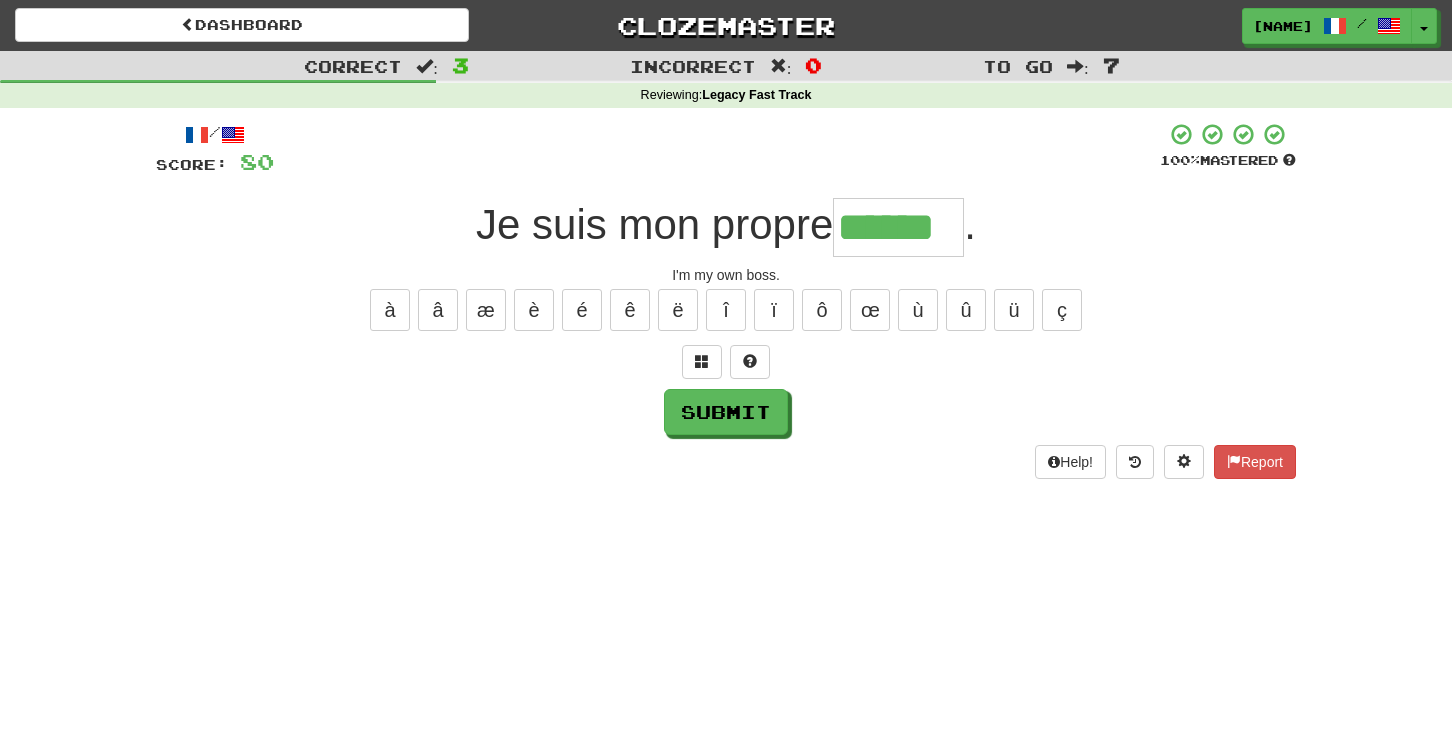 type on "******" 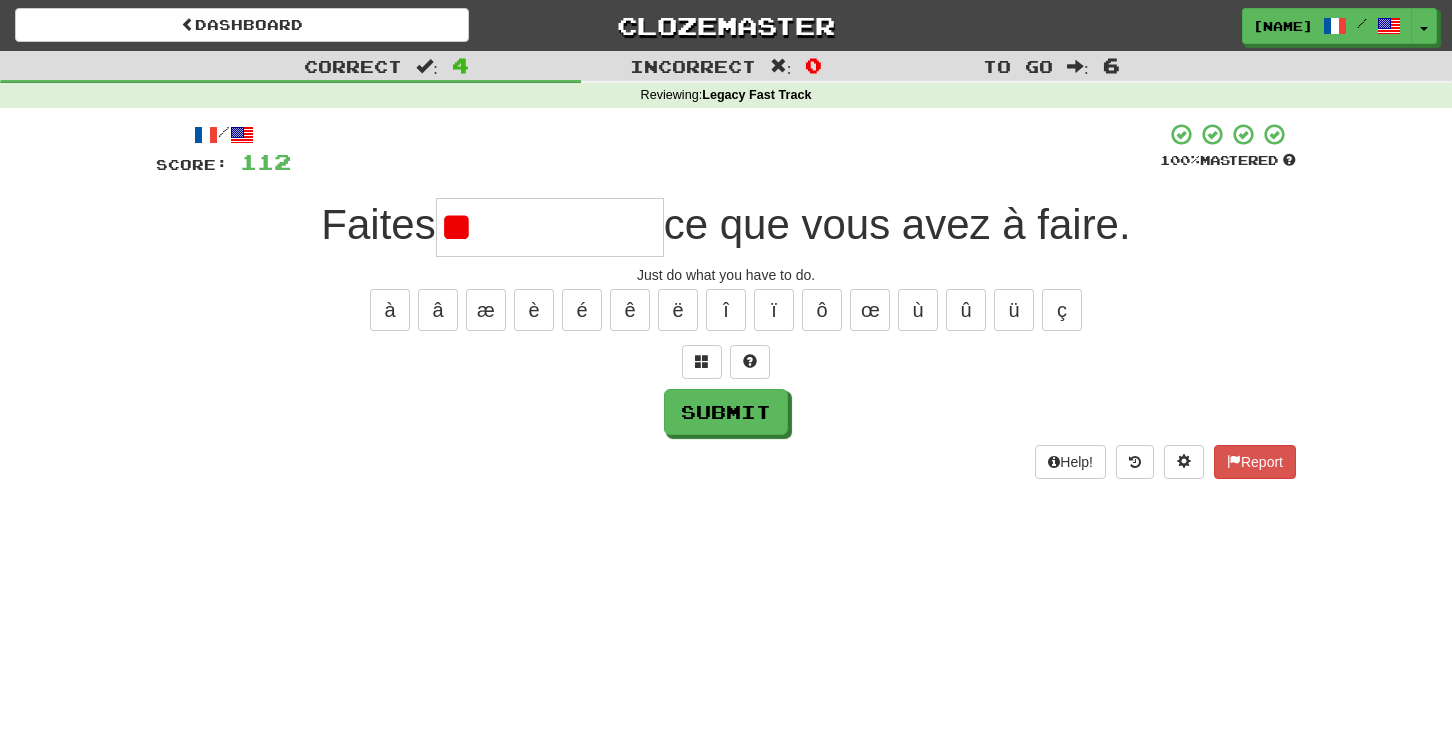 type on "*" 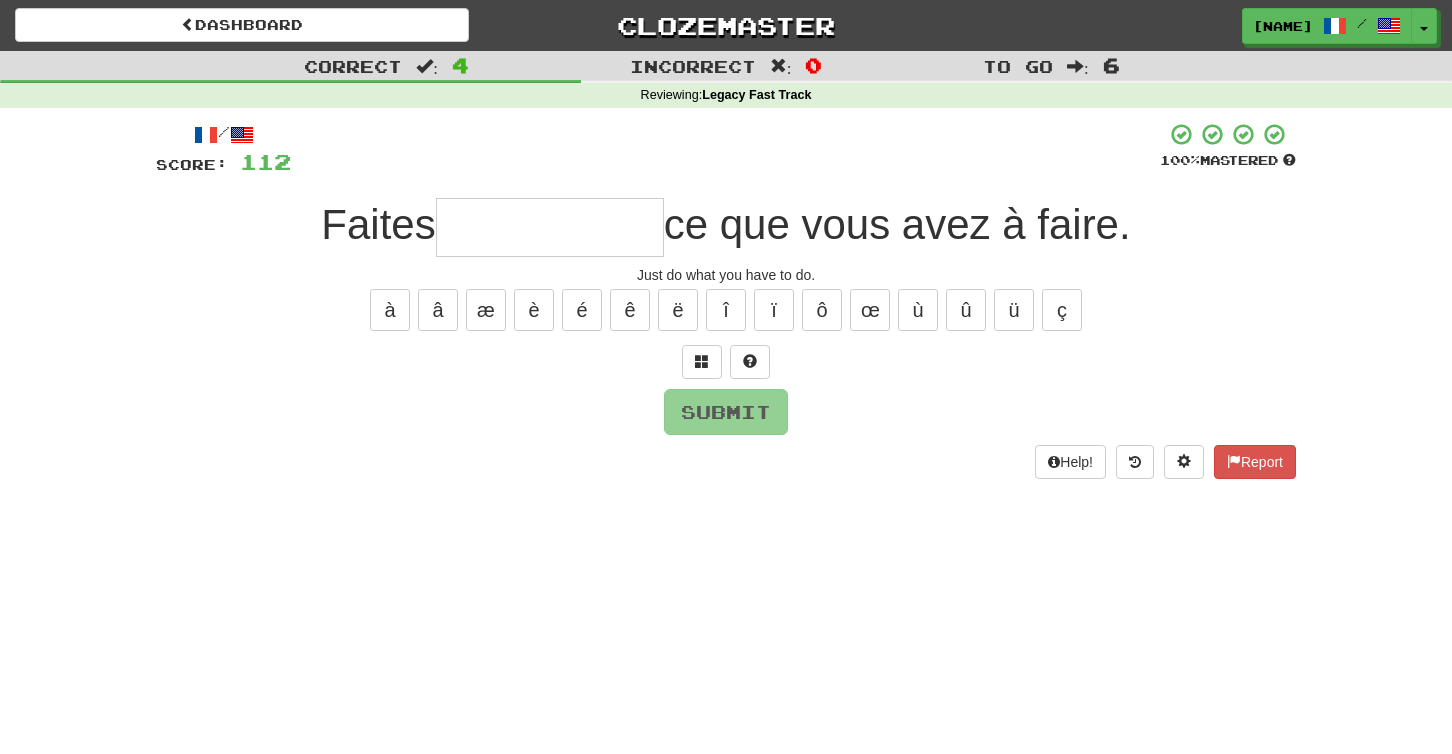 type on "*" 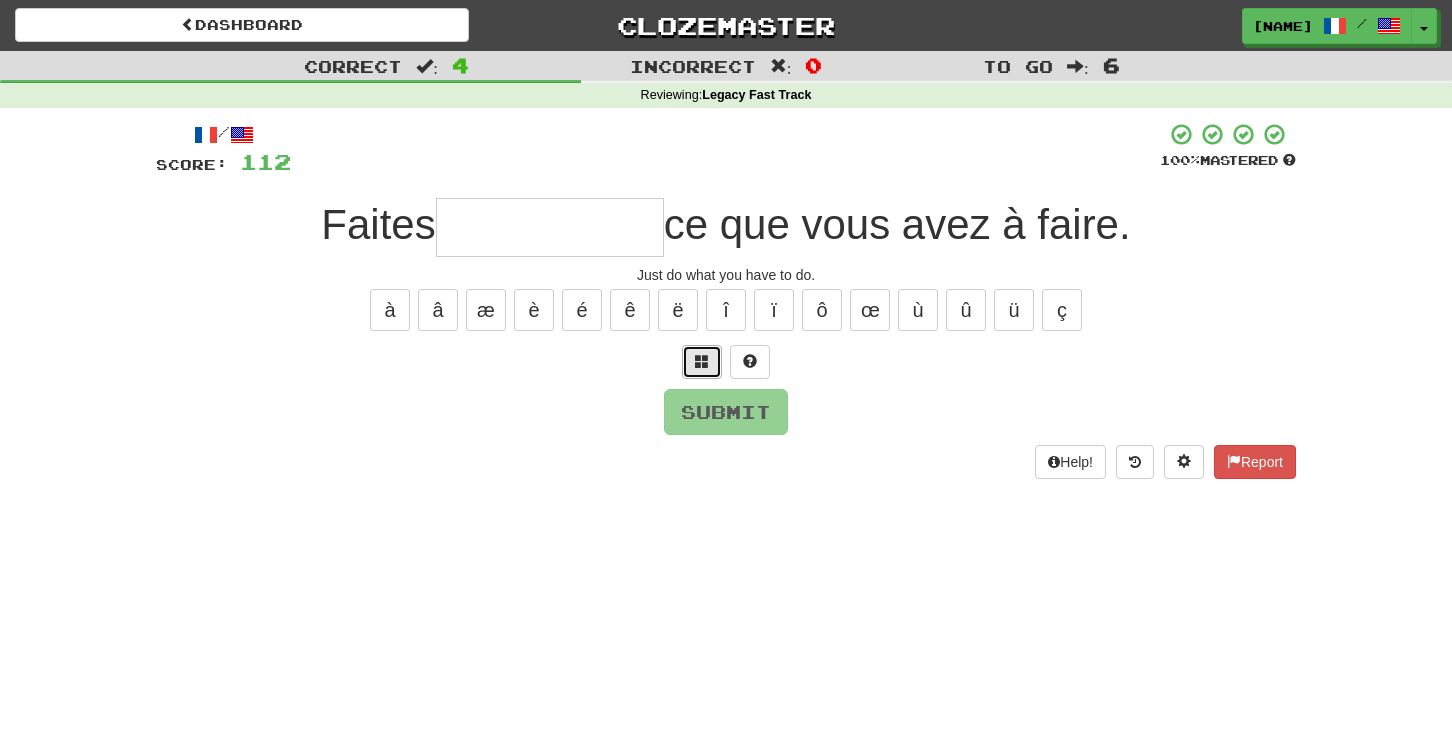 click at bounding box center (702, 361) 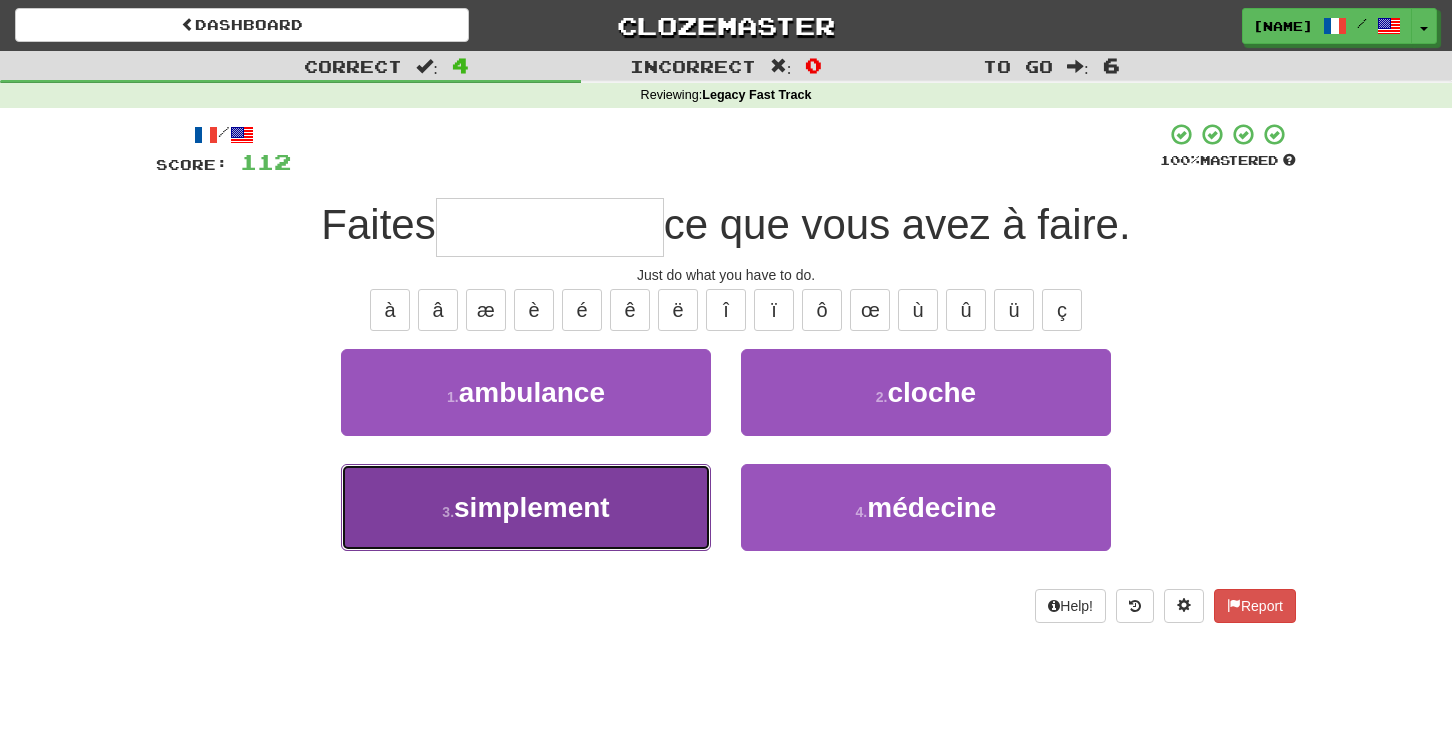 click on "3 .  simplement" at bounding box center (526, 507) 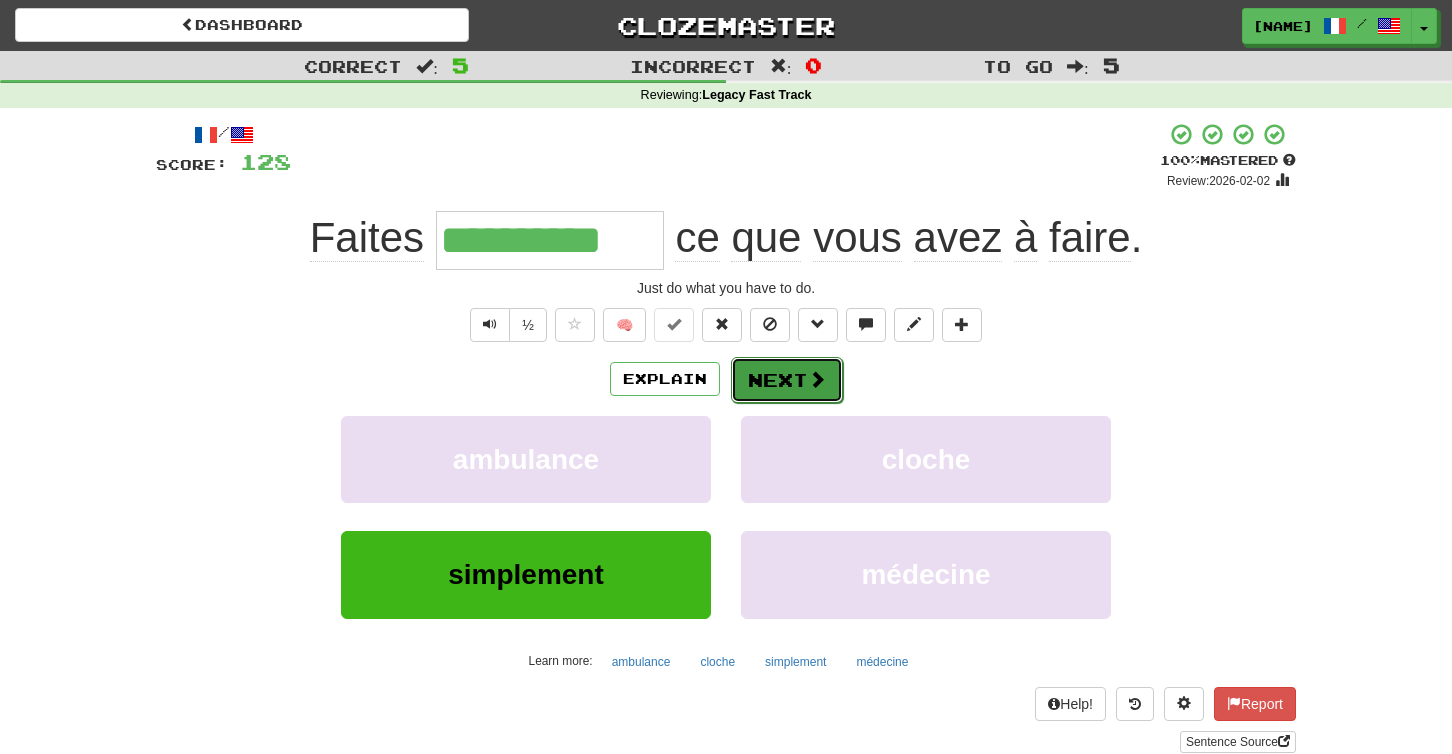 click on "Next" at bounding box center [787, 380] 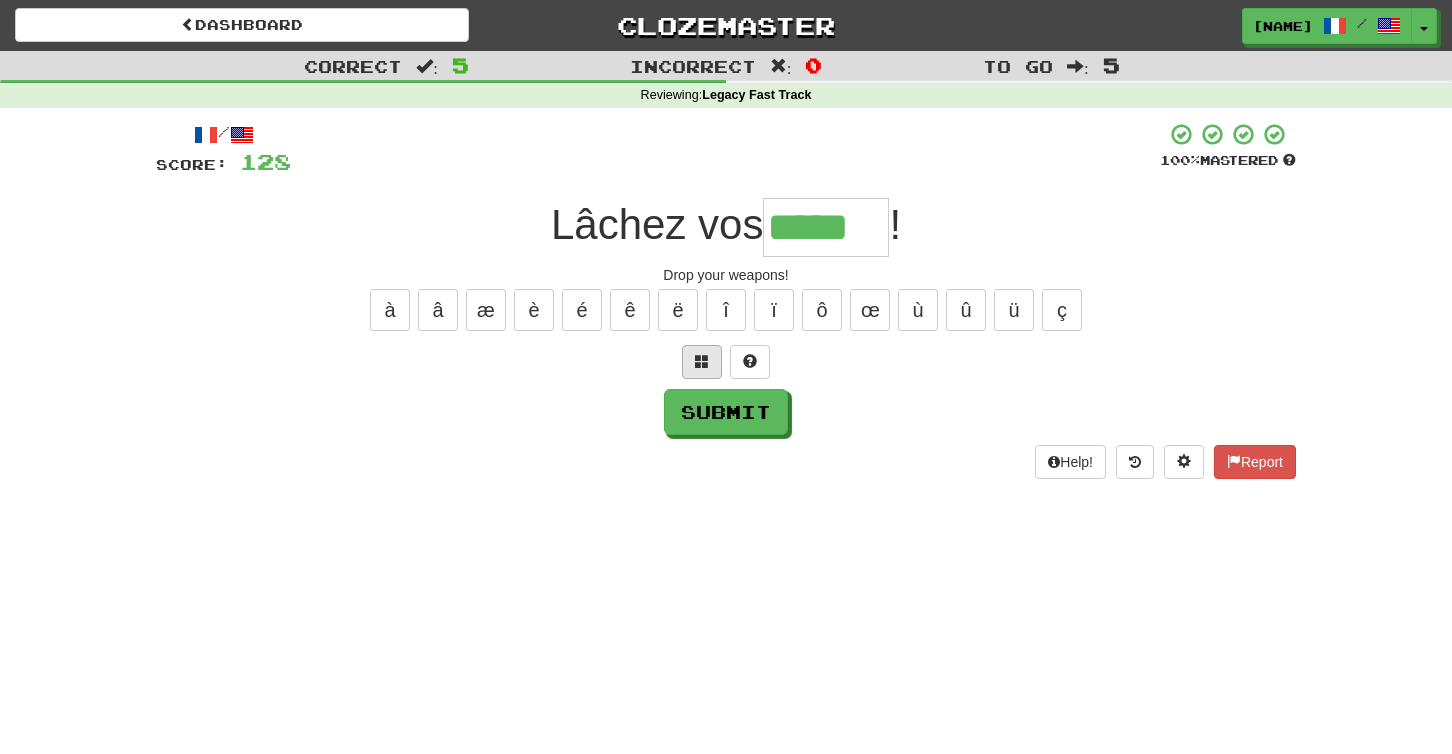 type on "*****" 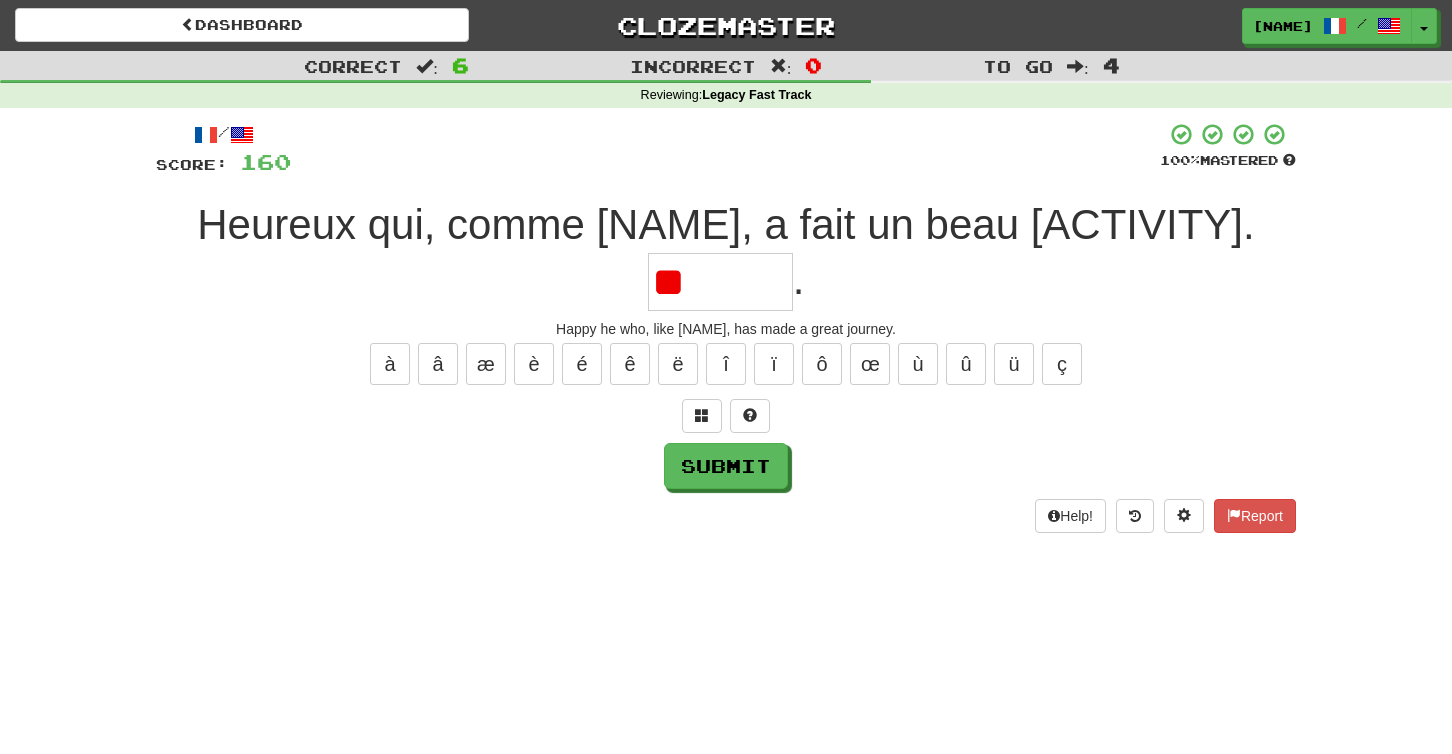 type on "*" 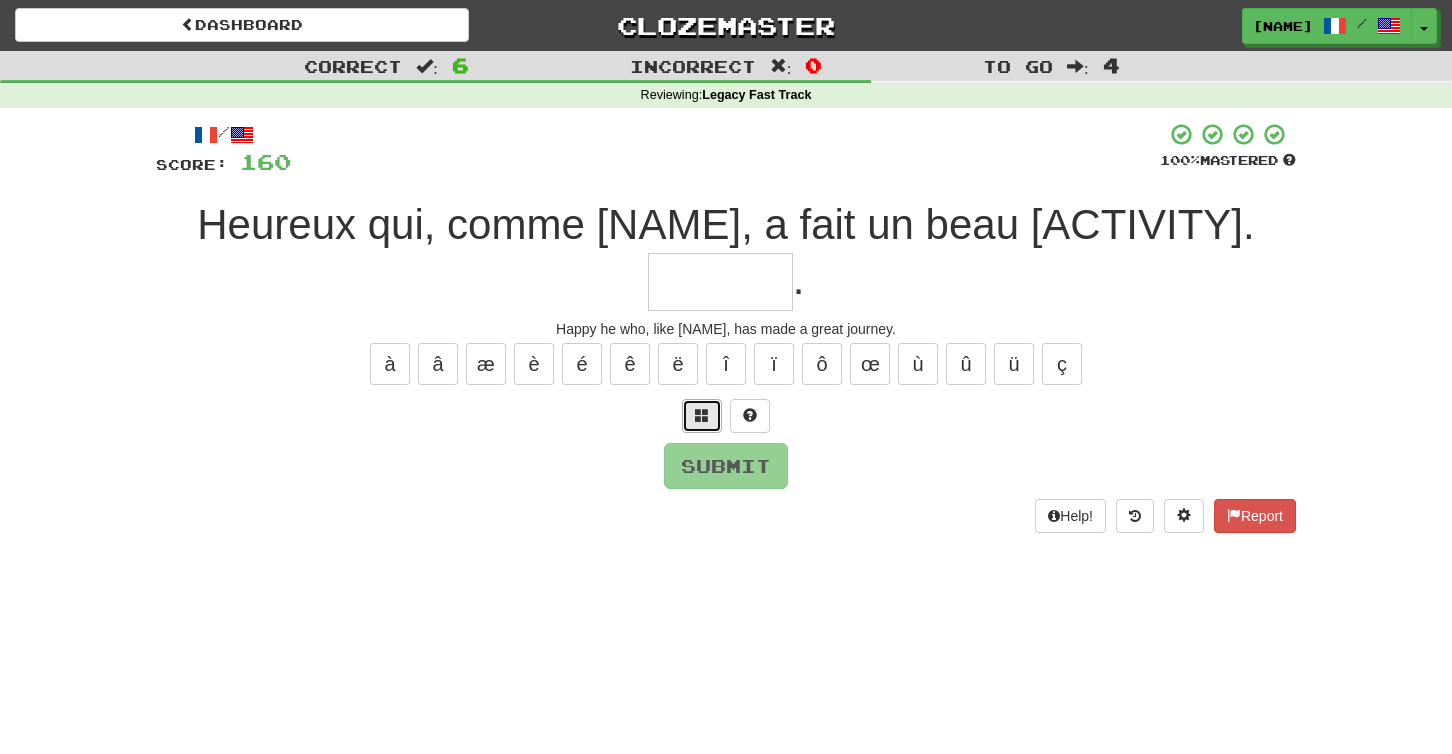 click at bounding box center (702, 416) 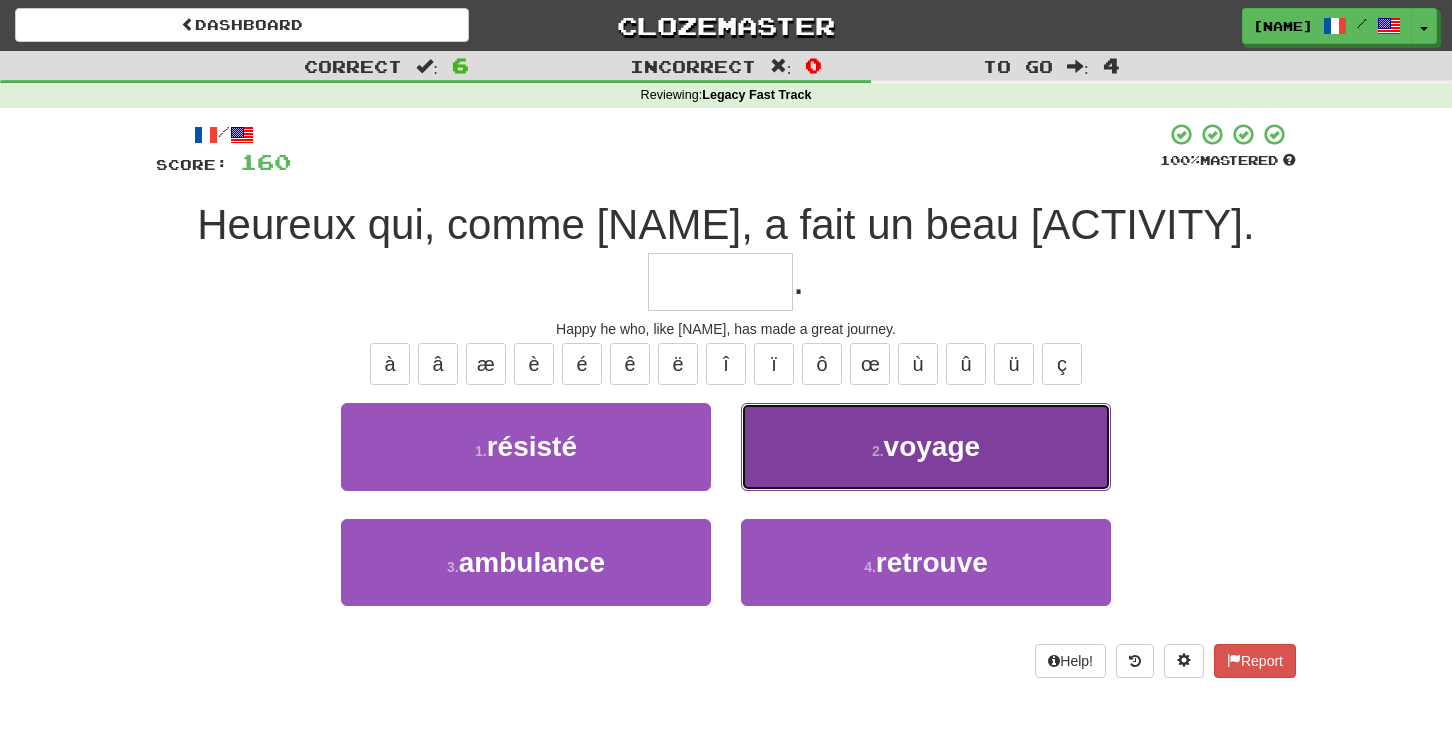 click on "2 .  voyage" at bounding box center [926, 446] 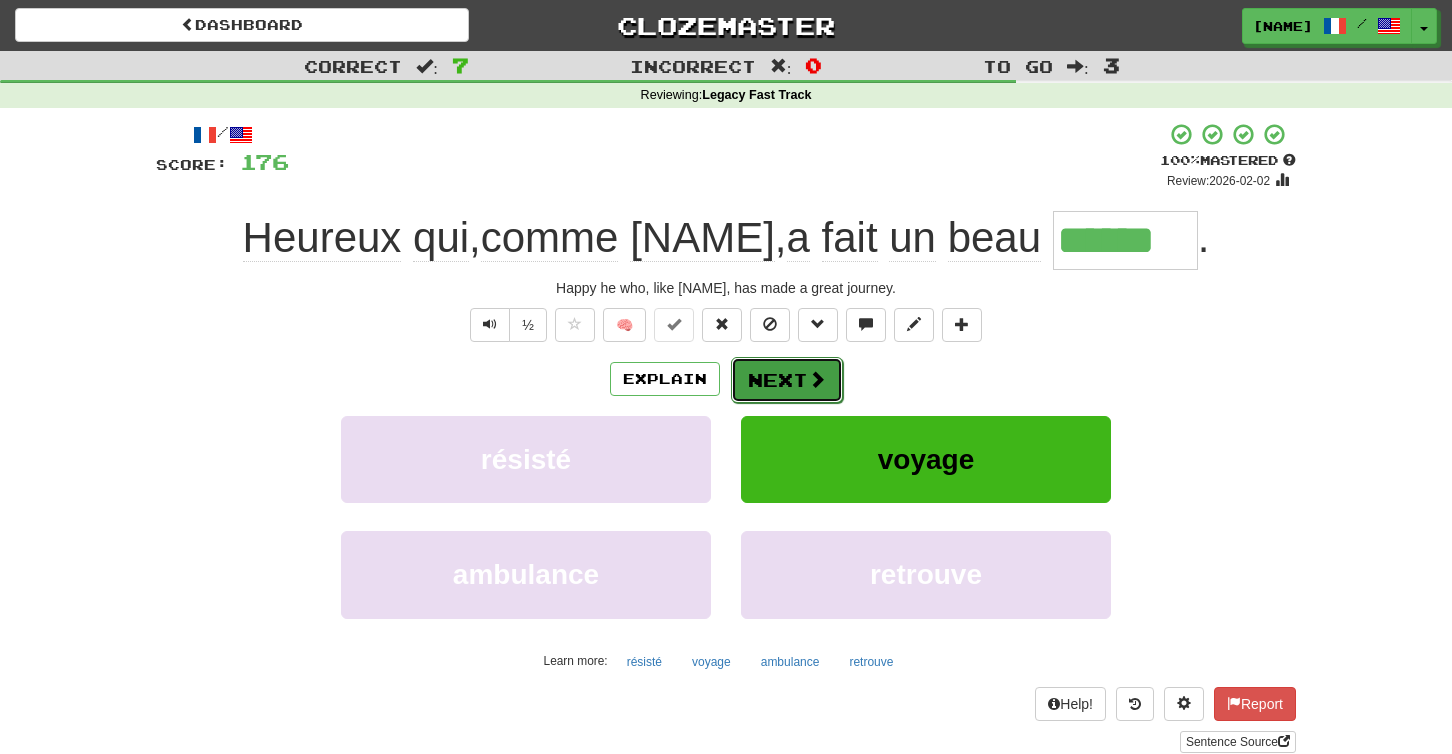 click on "Next" at bounding box center (787, 380) 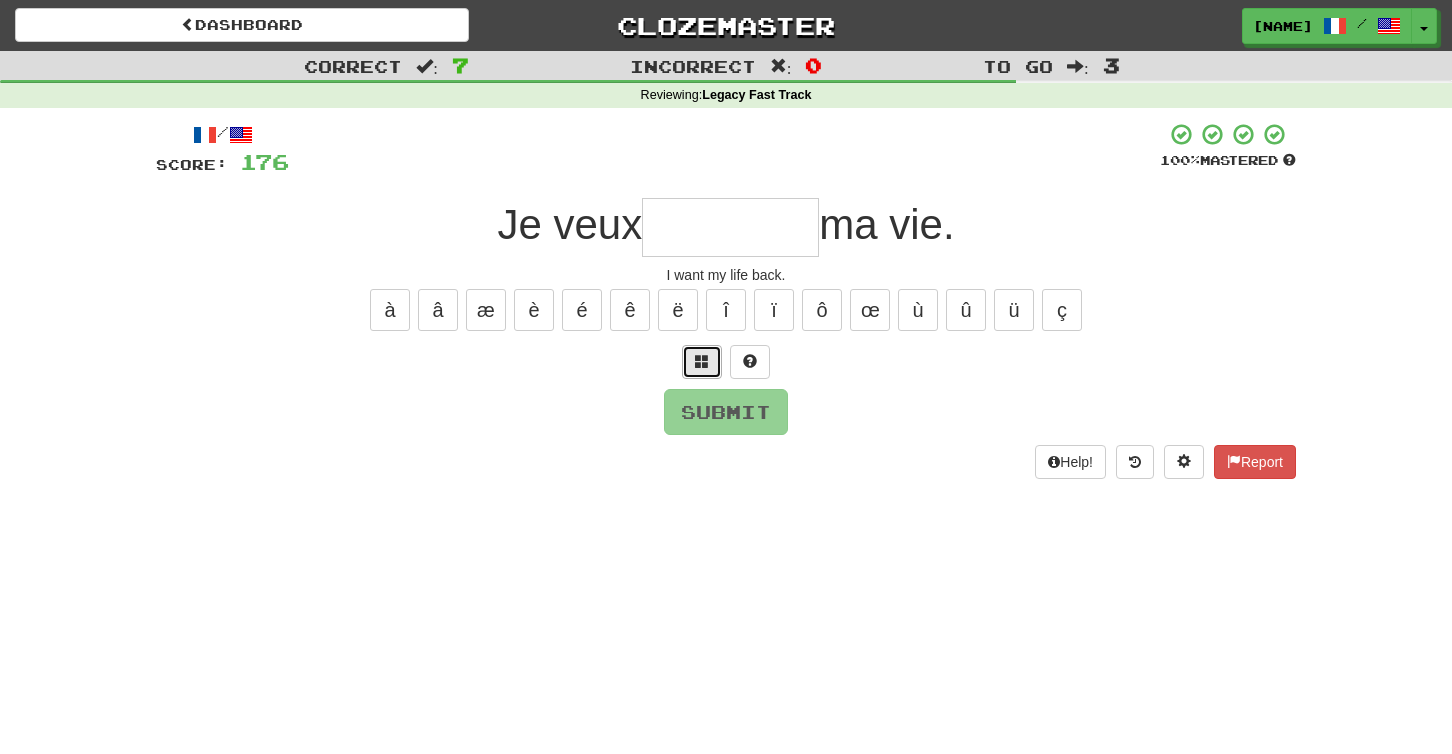 click at bounding box center (702, 361) 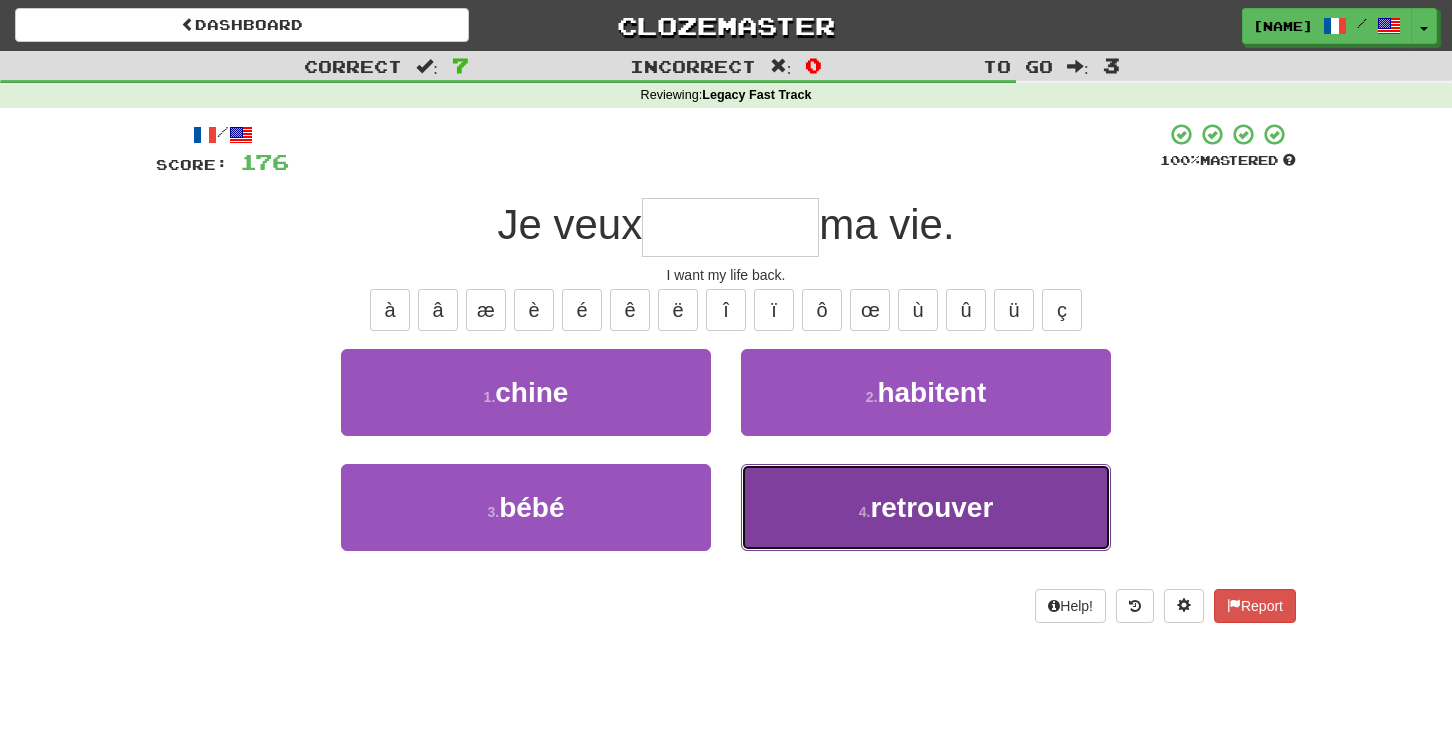 click on "4 .  retrouver" at bounding box center (926, 507) 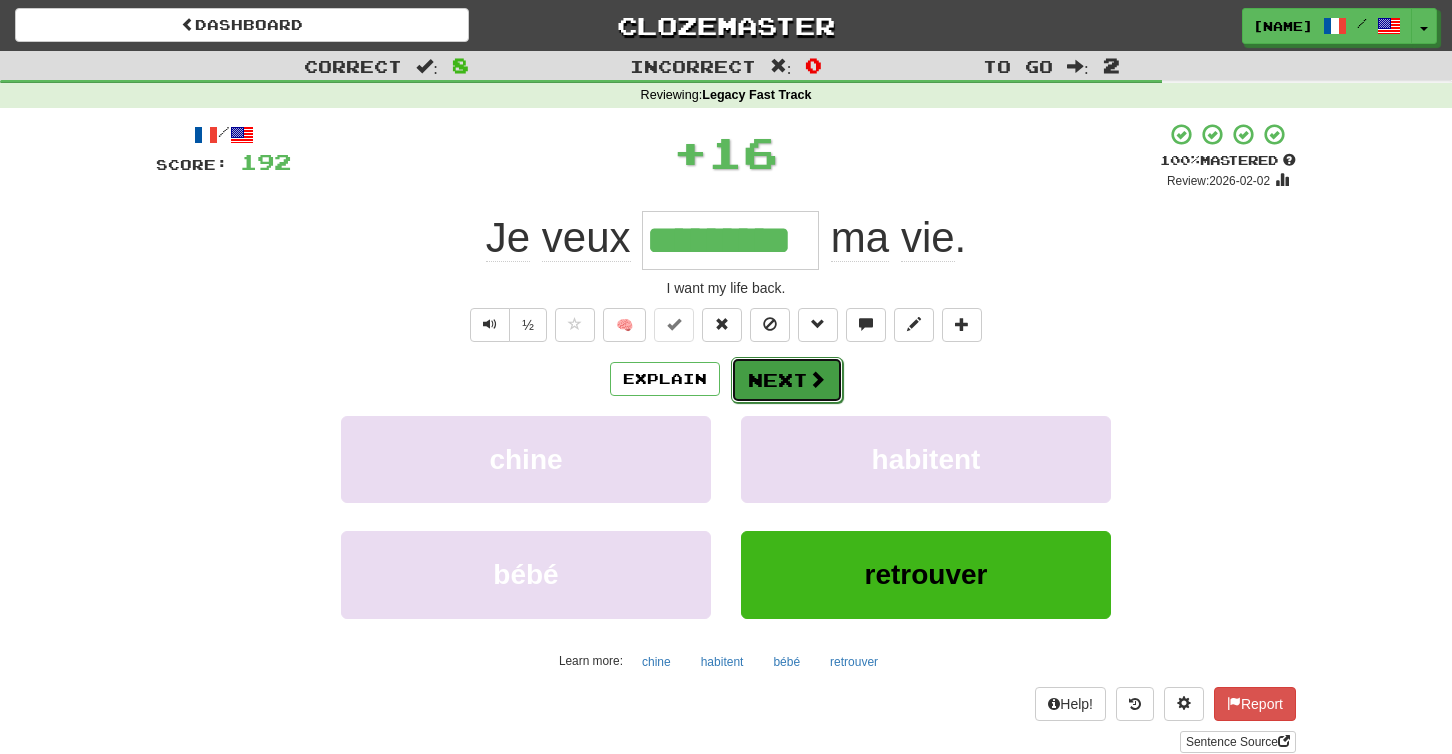 click on "Next" at bounding box center (787, 380) 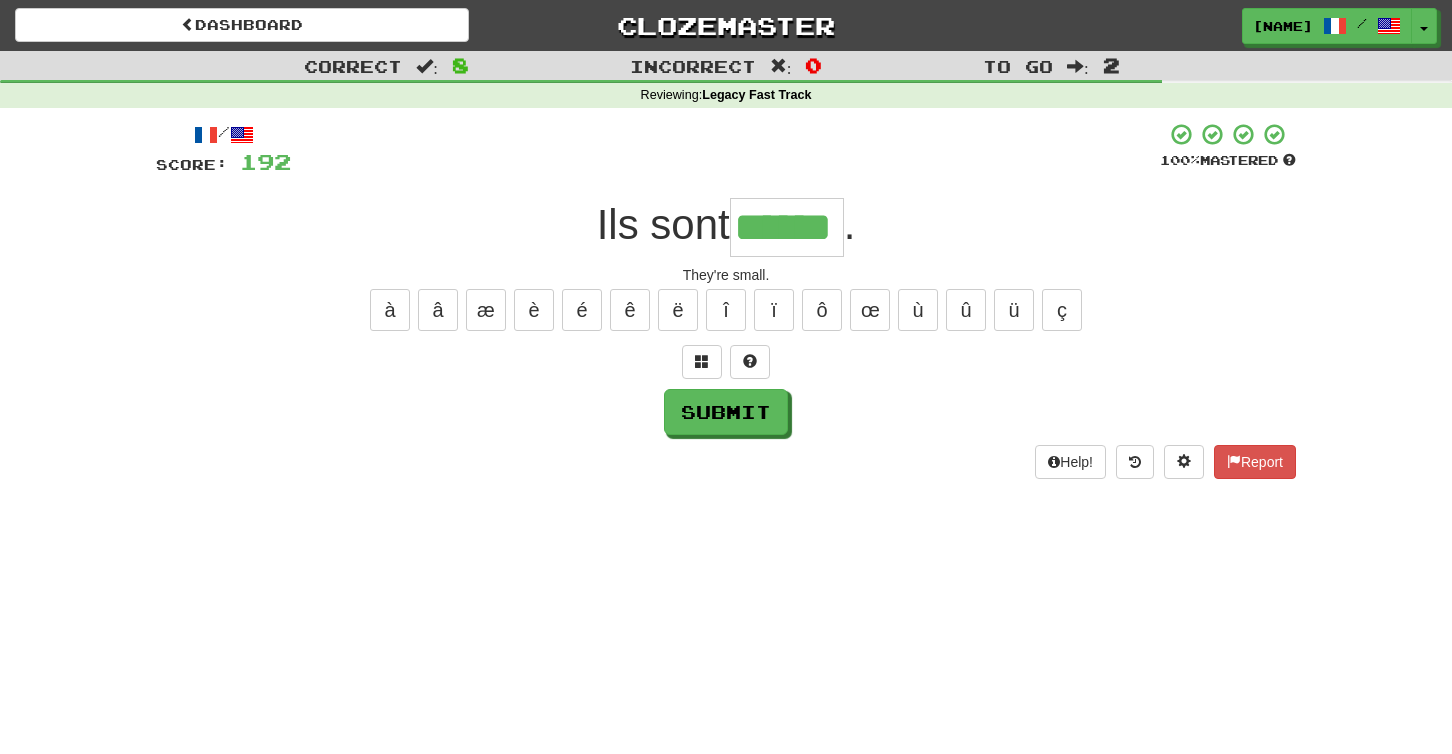 type on "******" 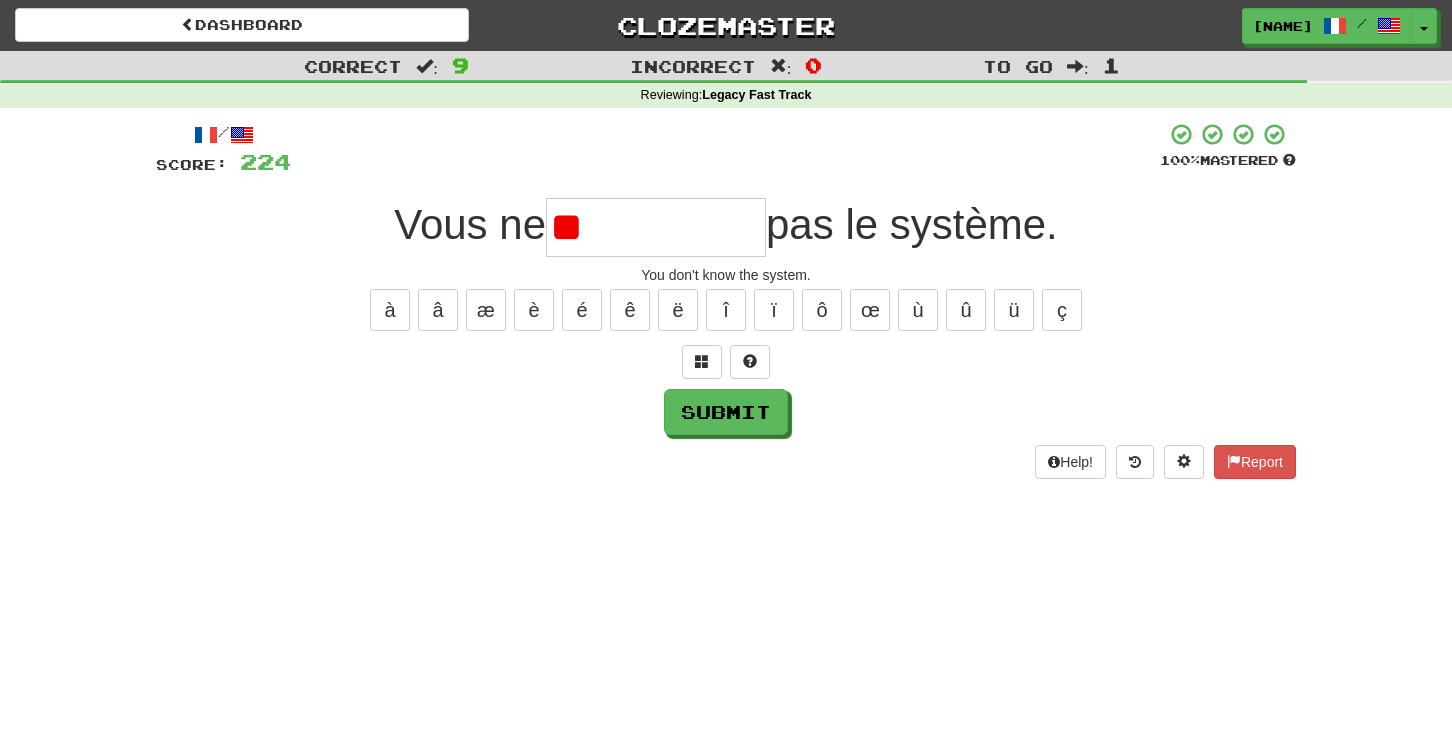 type on "*" 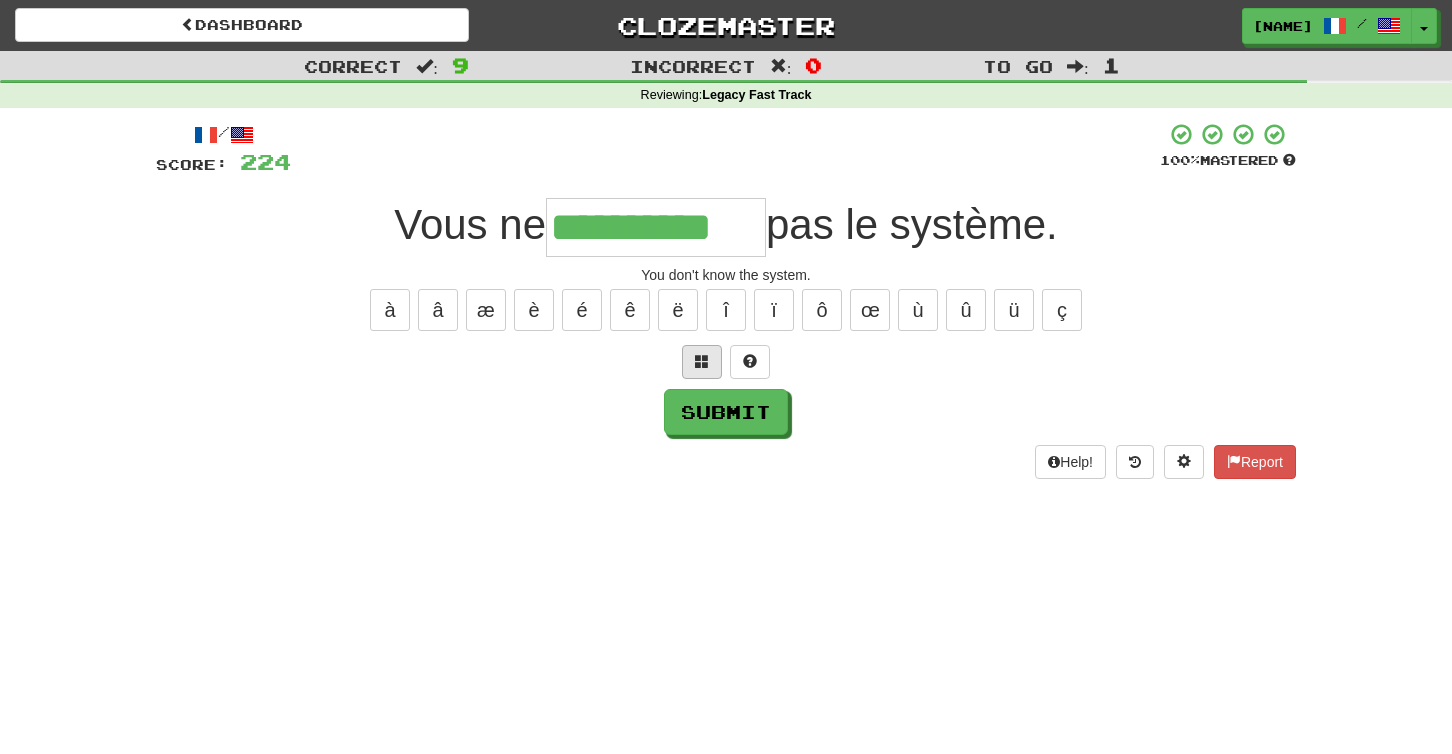 type on "**********" 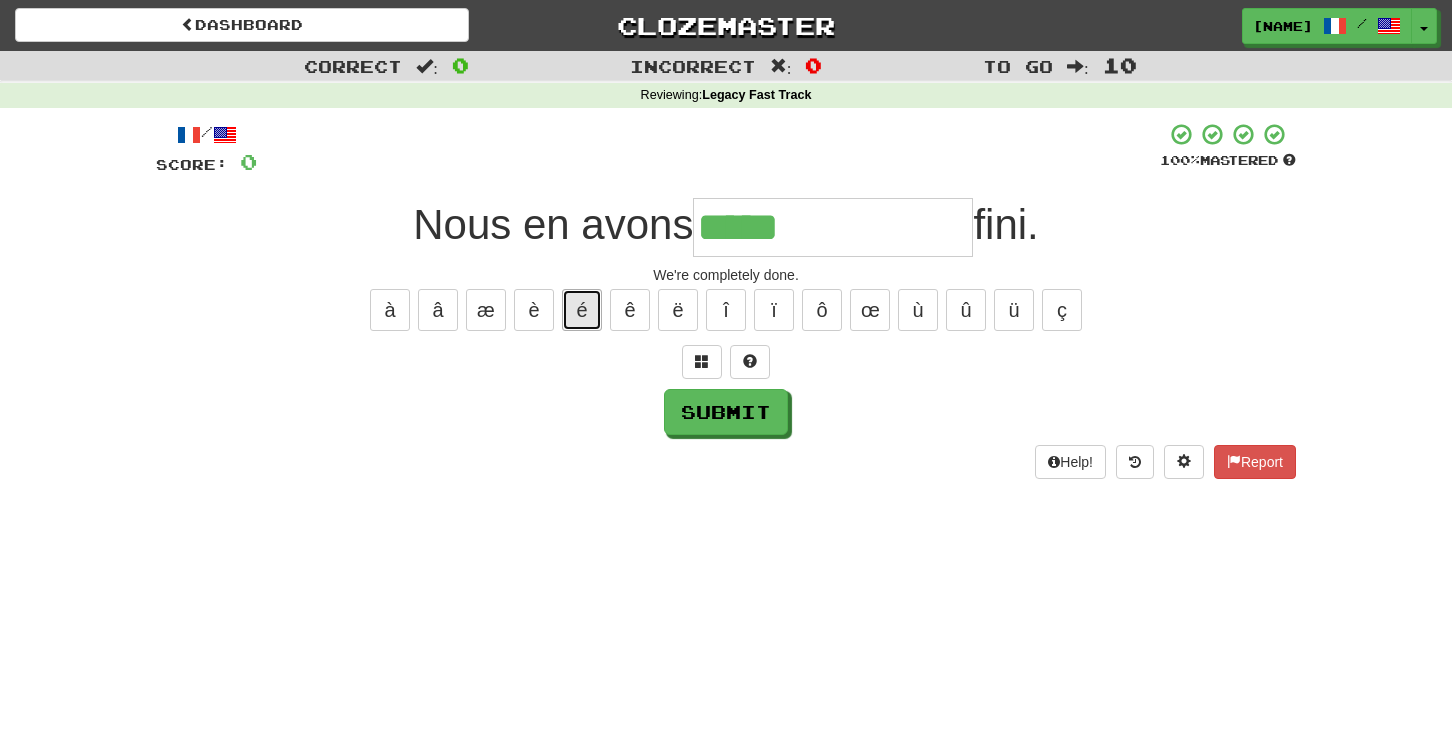 click on "é" at bounding box center [582, 310] 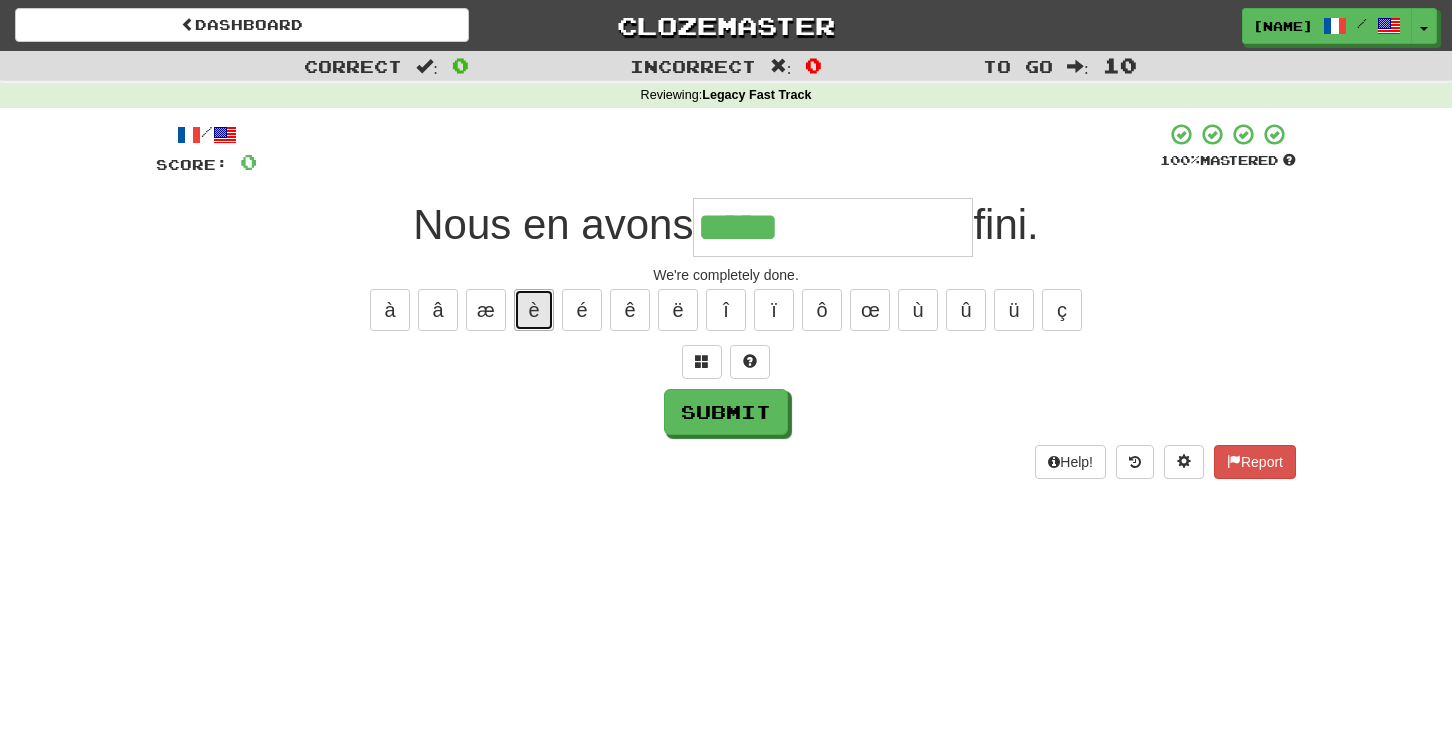 click on "è" at bounding box center (534, 310) 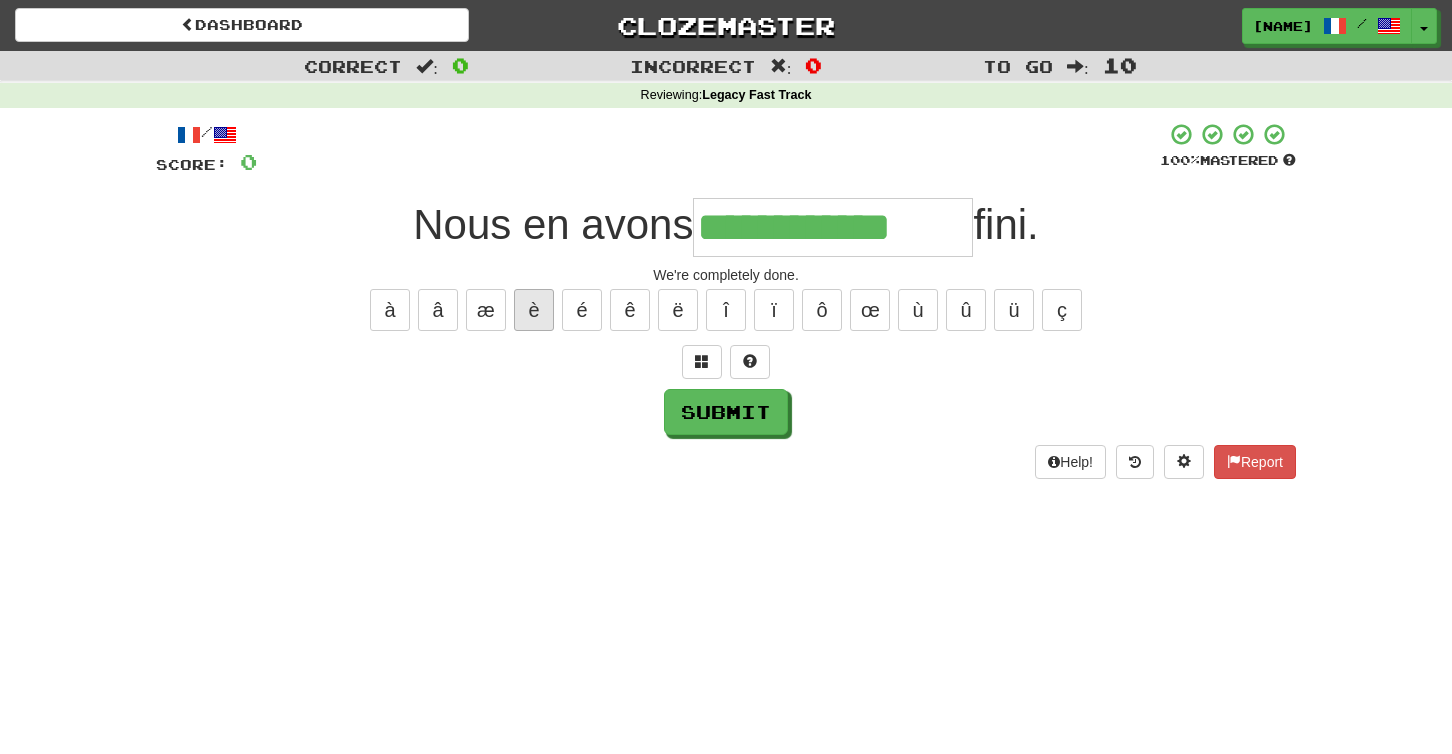 type on "**********" 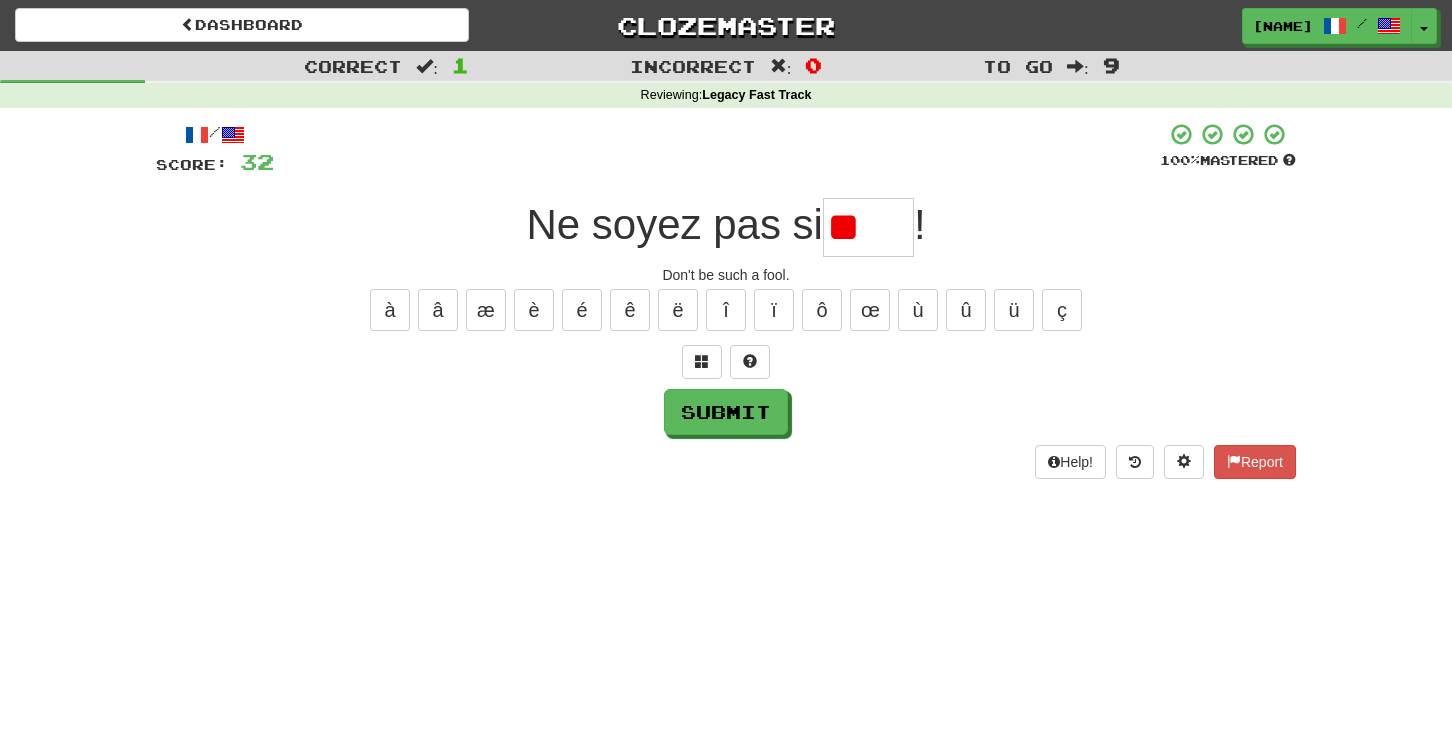 type on "*" 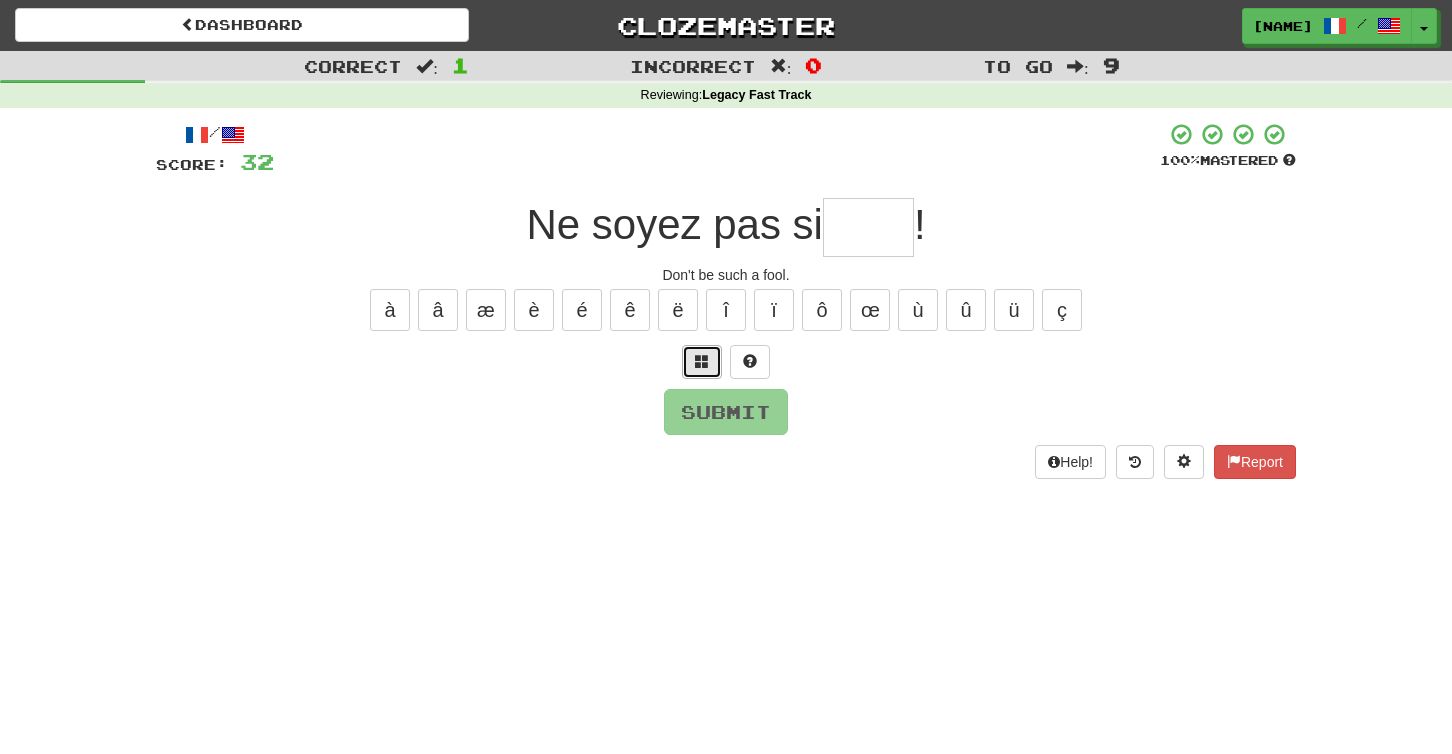 click at bounding box center (702, 362) 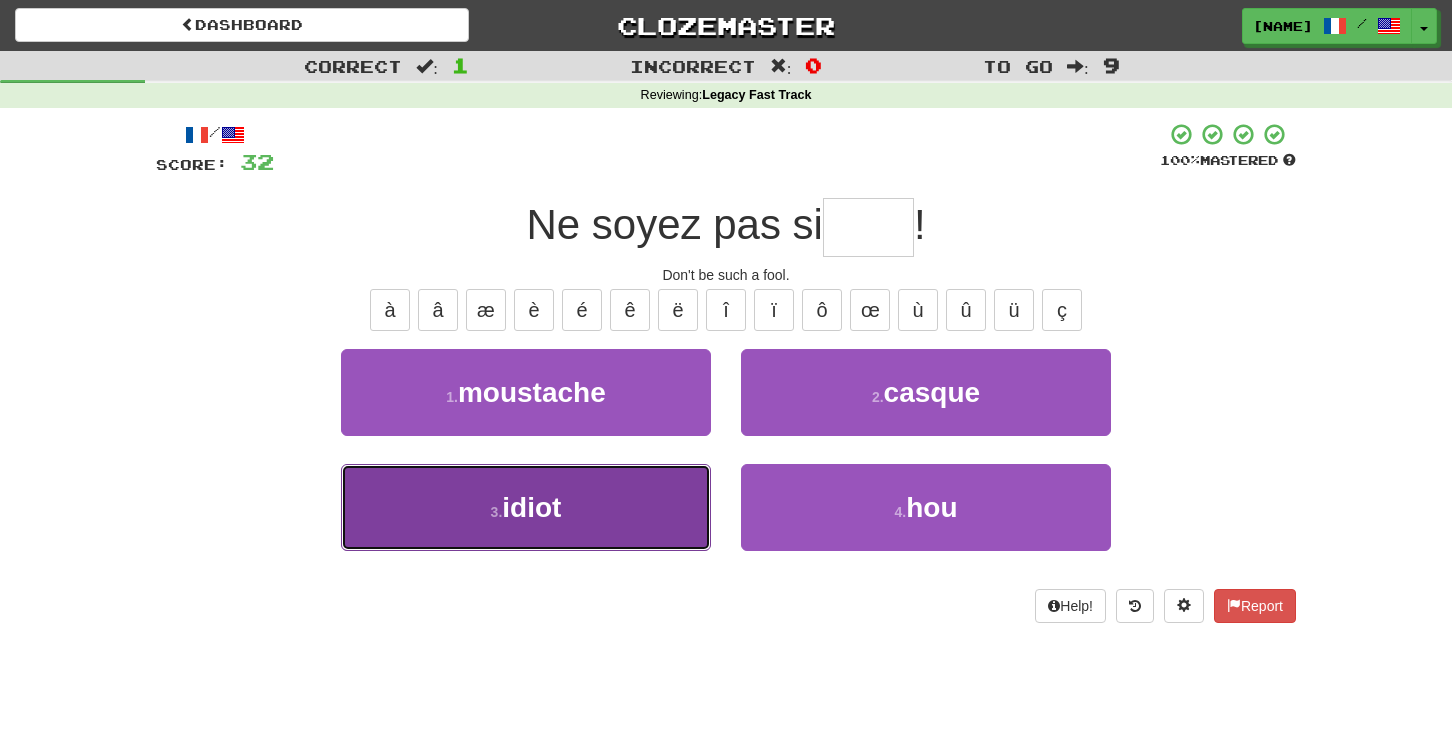 click on "3 .  idiot" at bounding box center [526, 507] 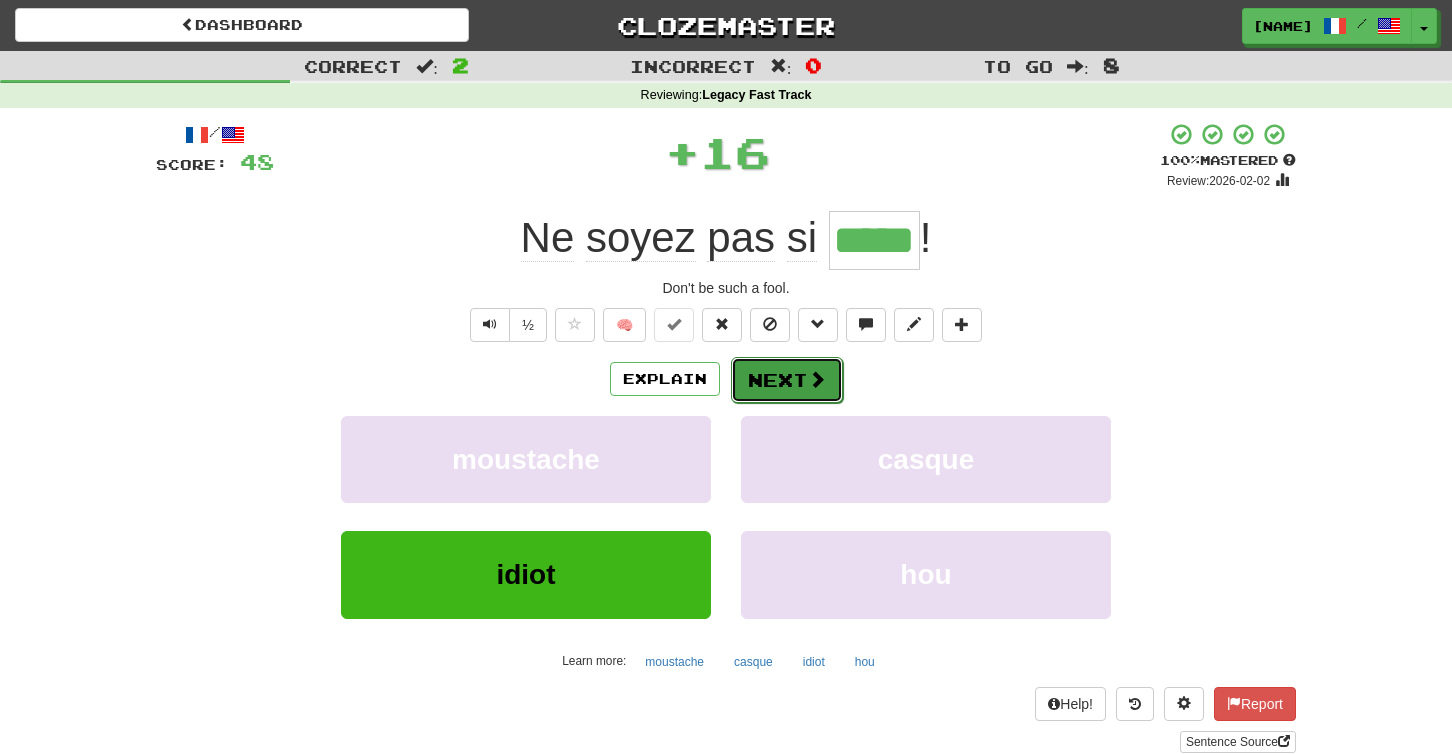 click on "Next" at bounding box center [787, 380] 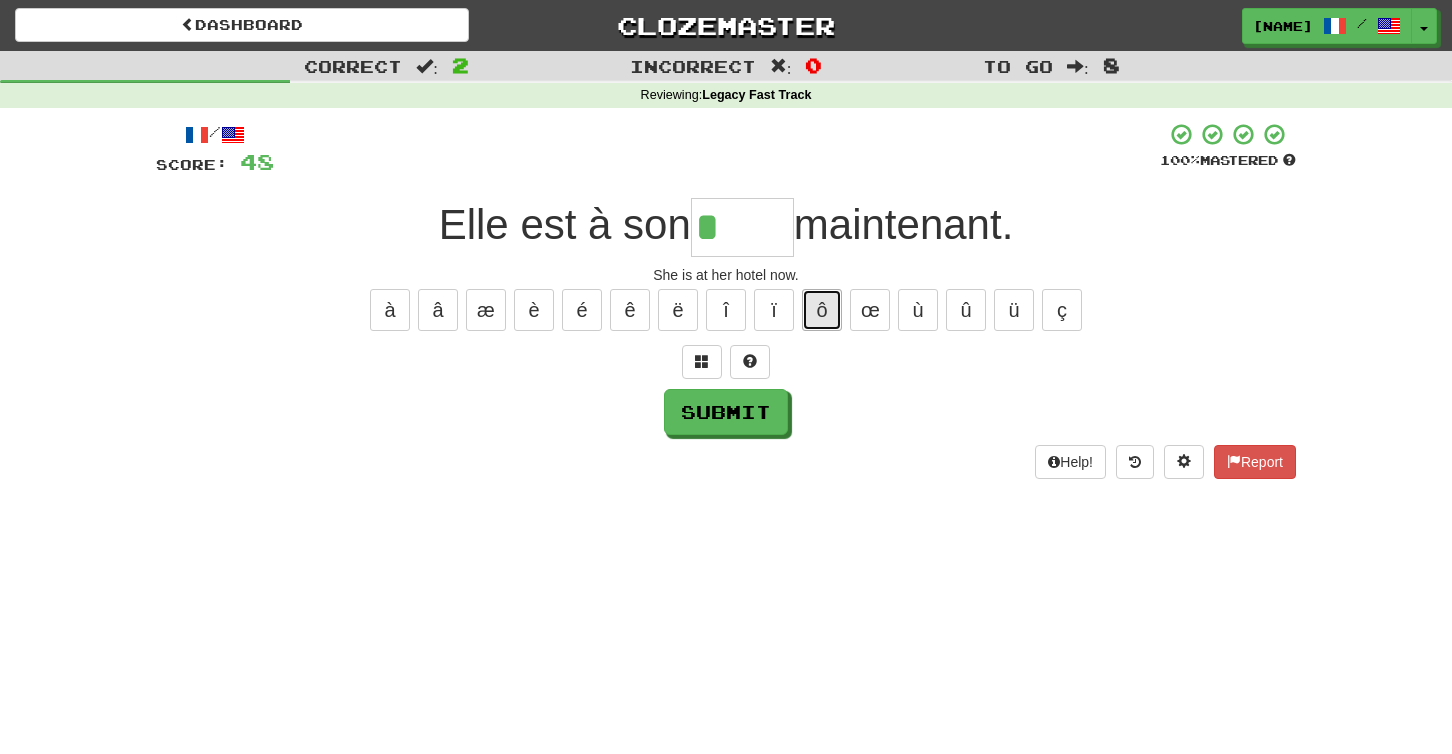 click on "ô" at bounding box center (822, 310) 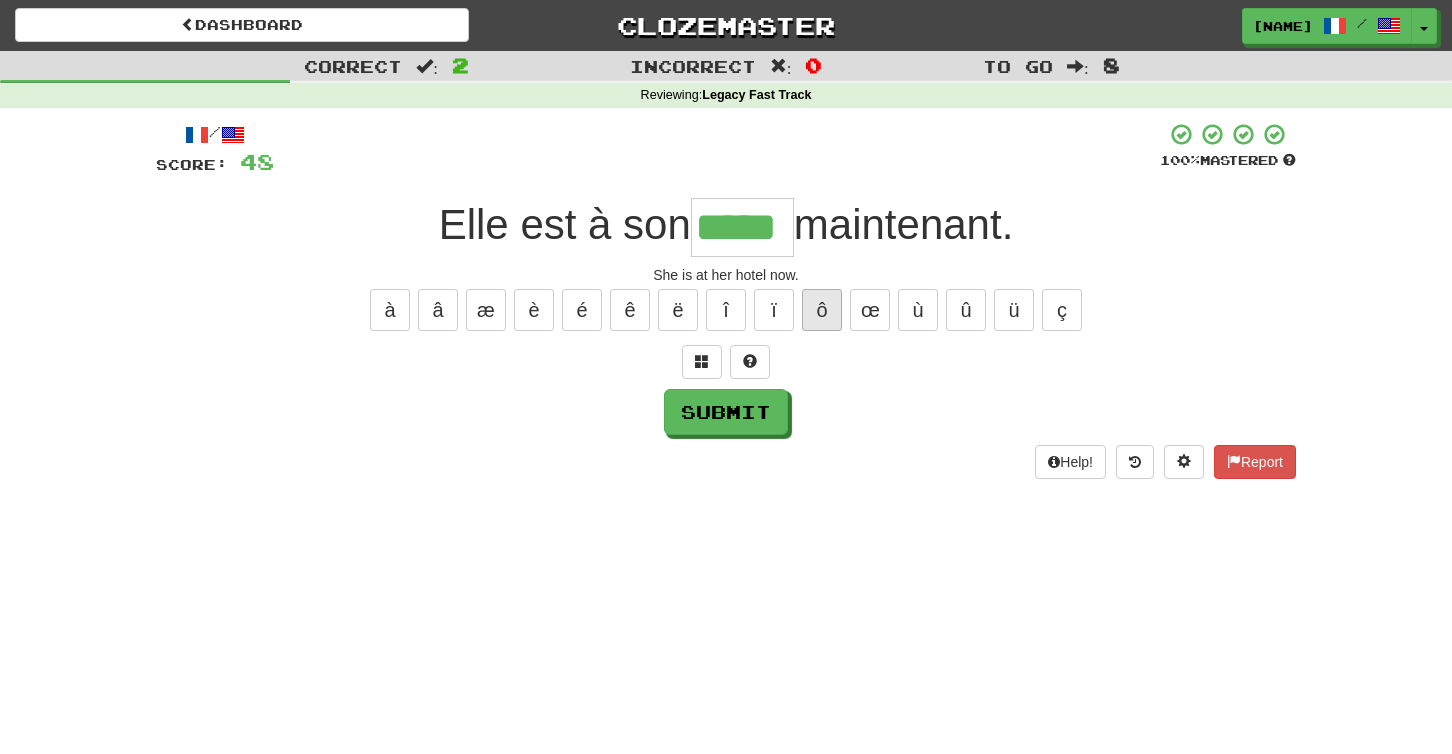 type on "*****" 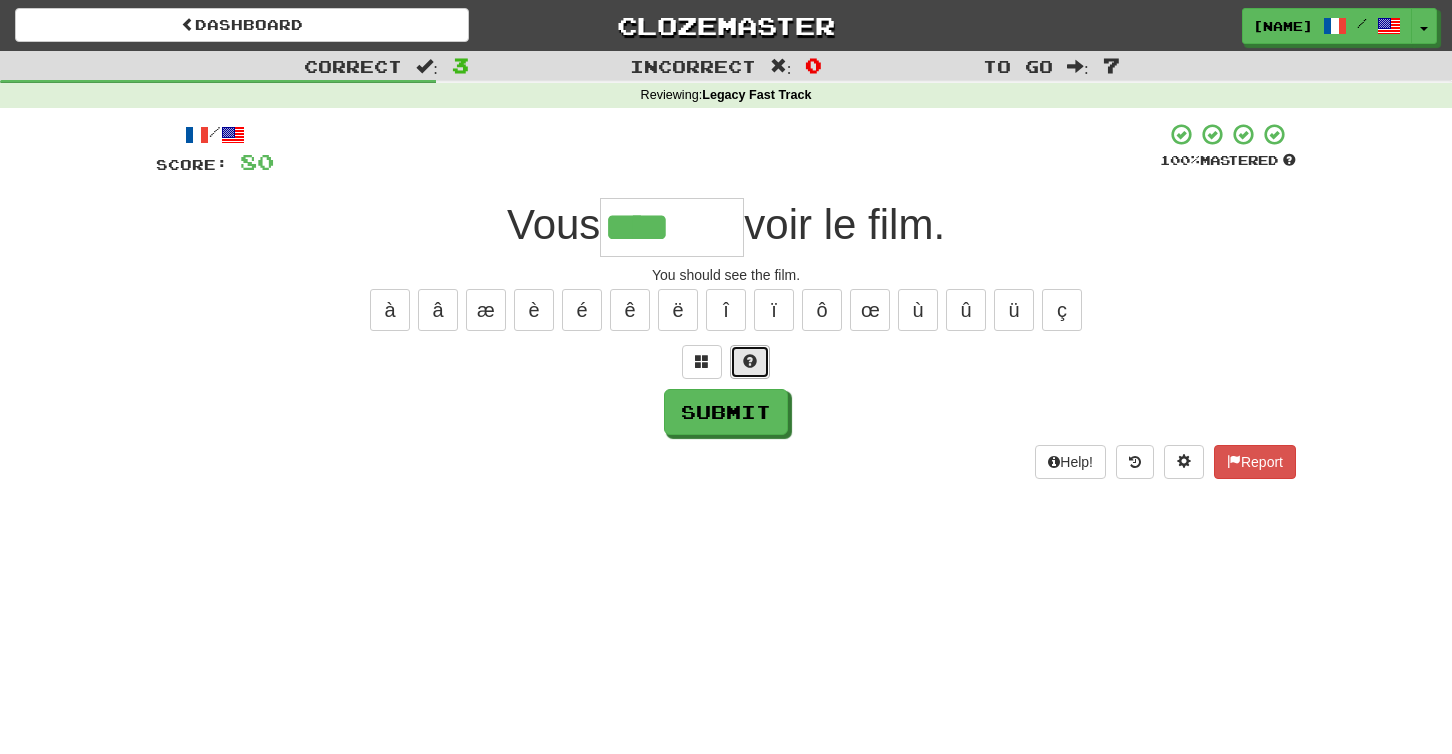 click at bounding box center (750, 362) 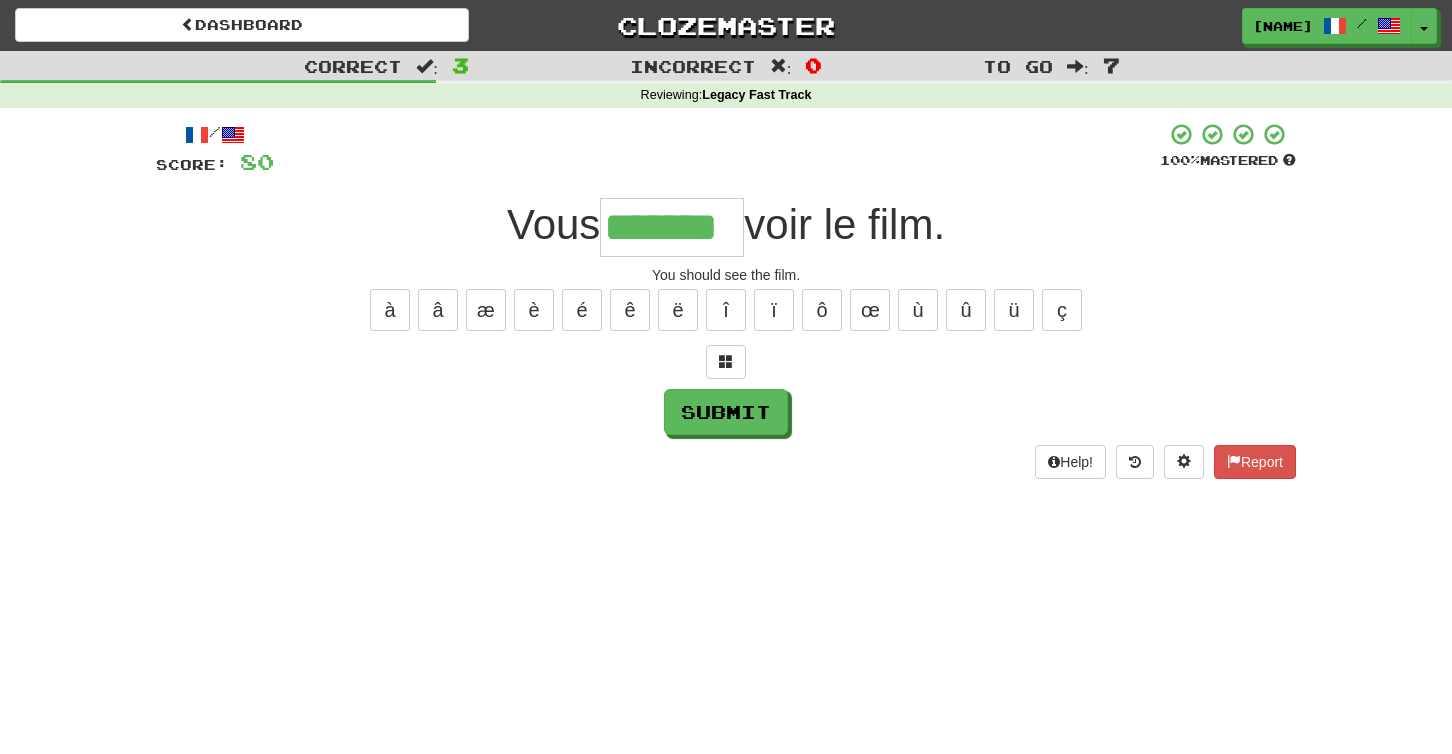 type on "*******" 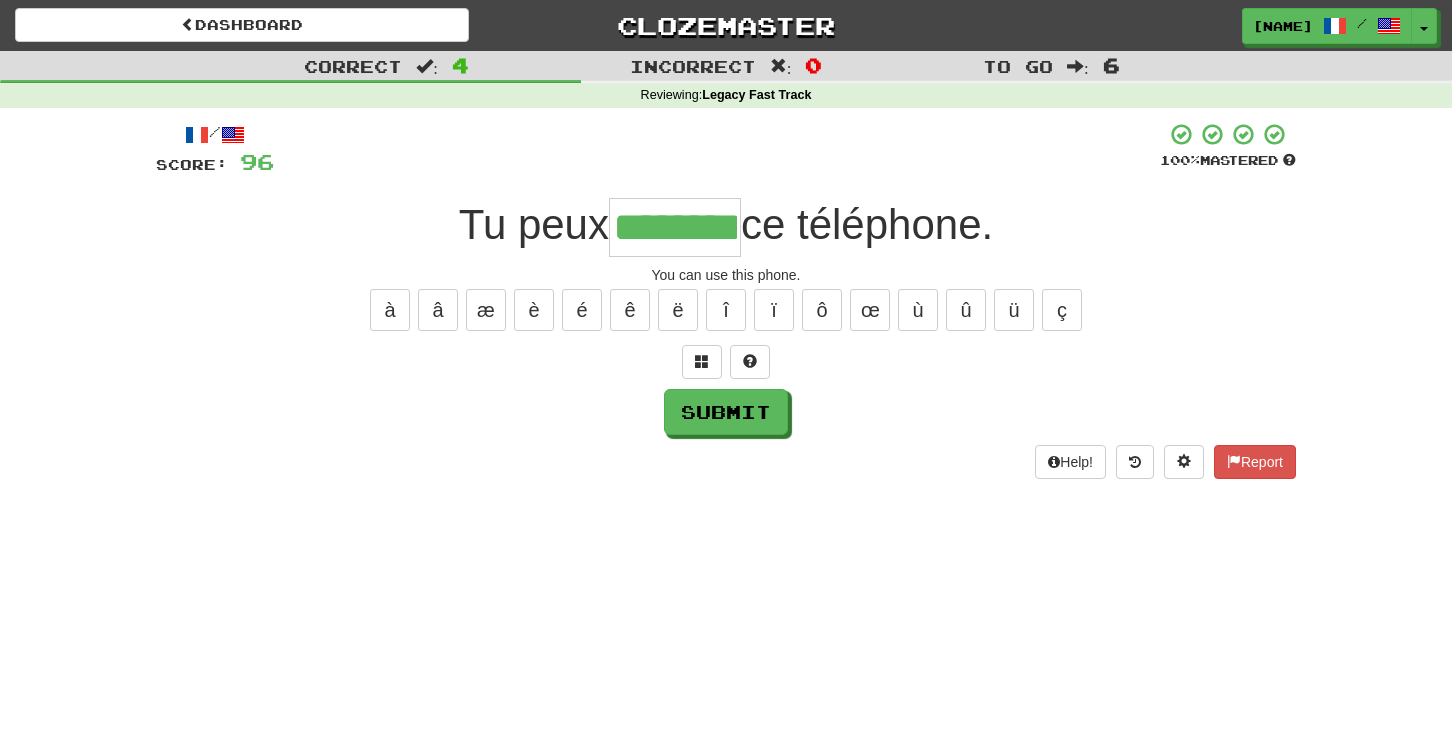 type on "********" 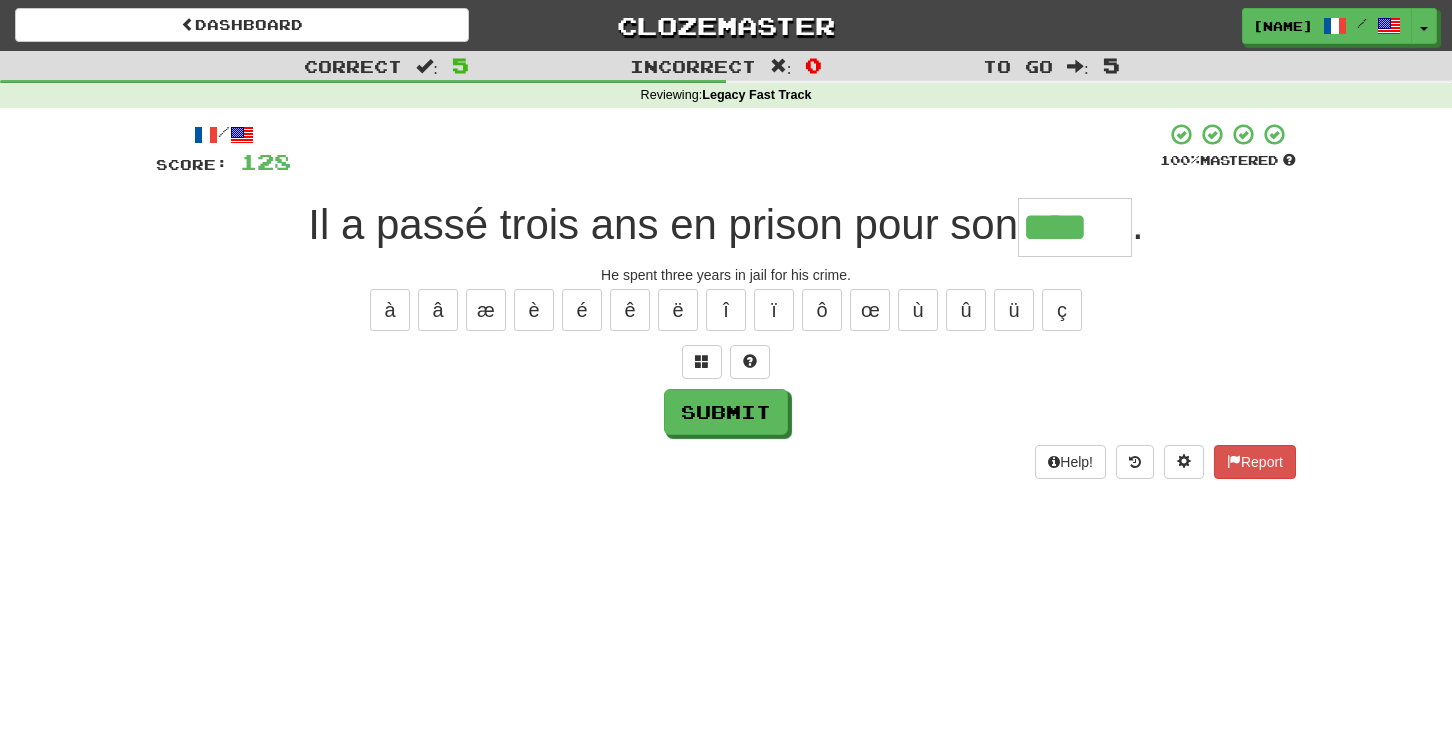 scroll, scrollTop: 0, scrollLeft: 0, axis: both 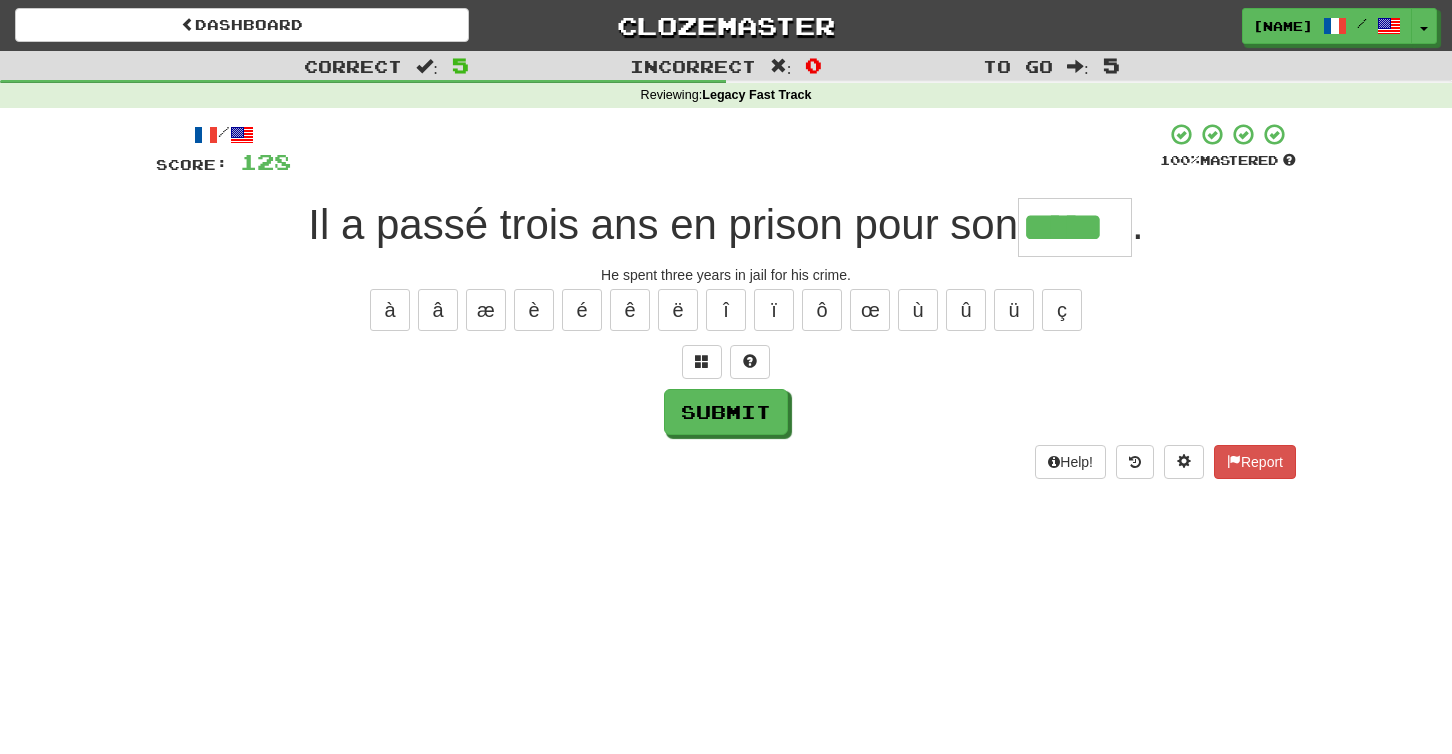 type on "*****" 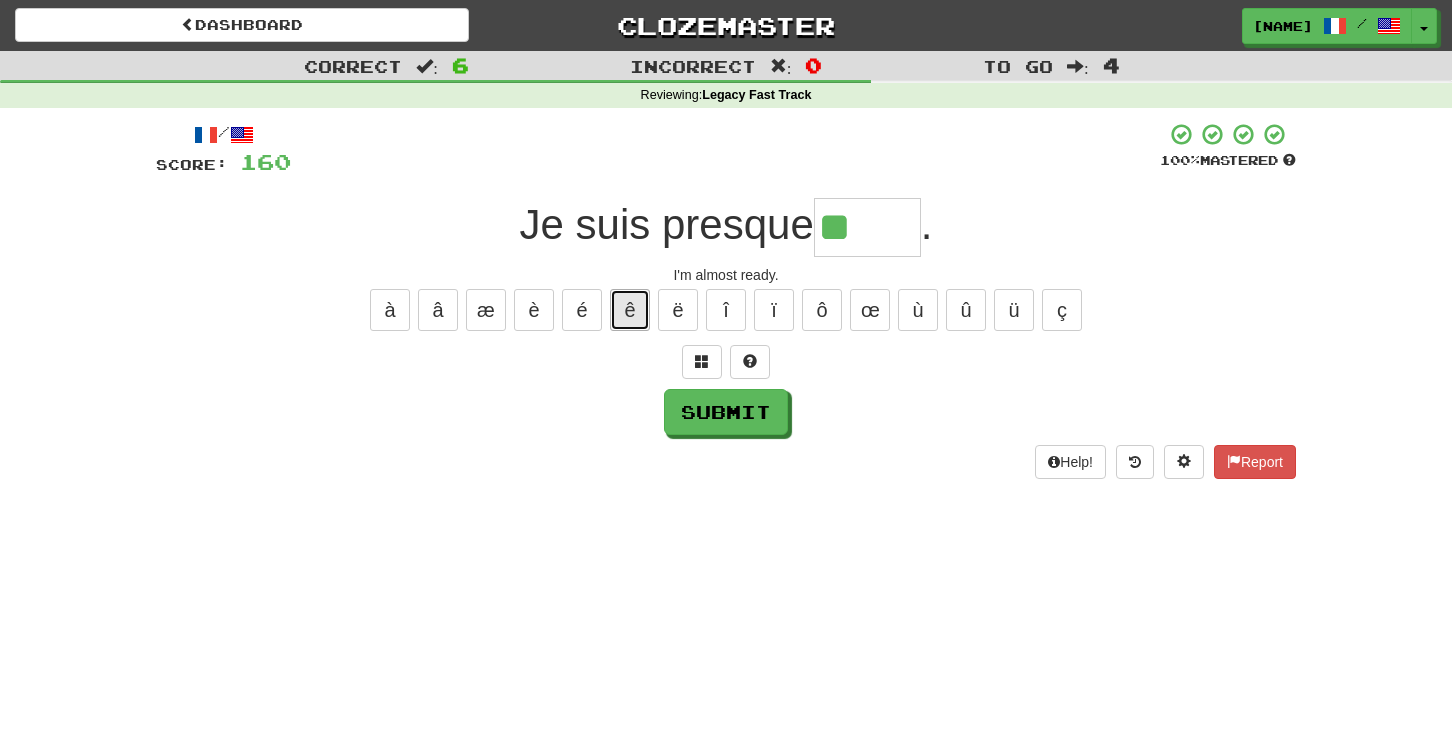 click on "ê" at bounding box center [630, 310] 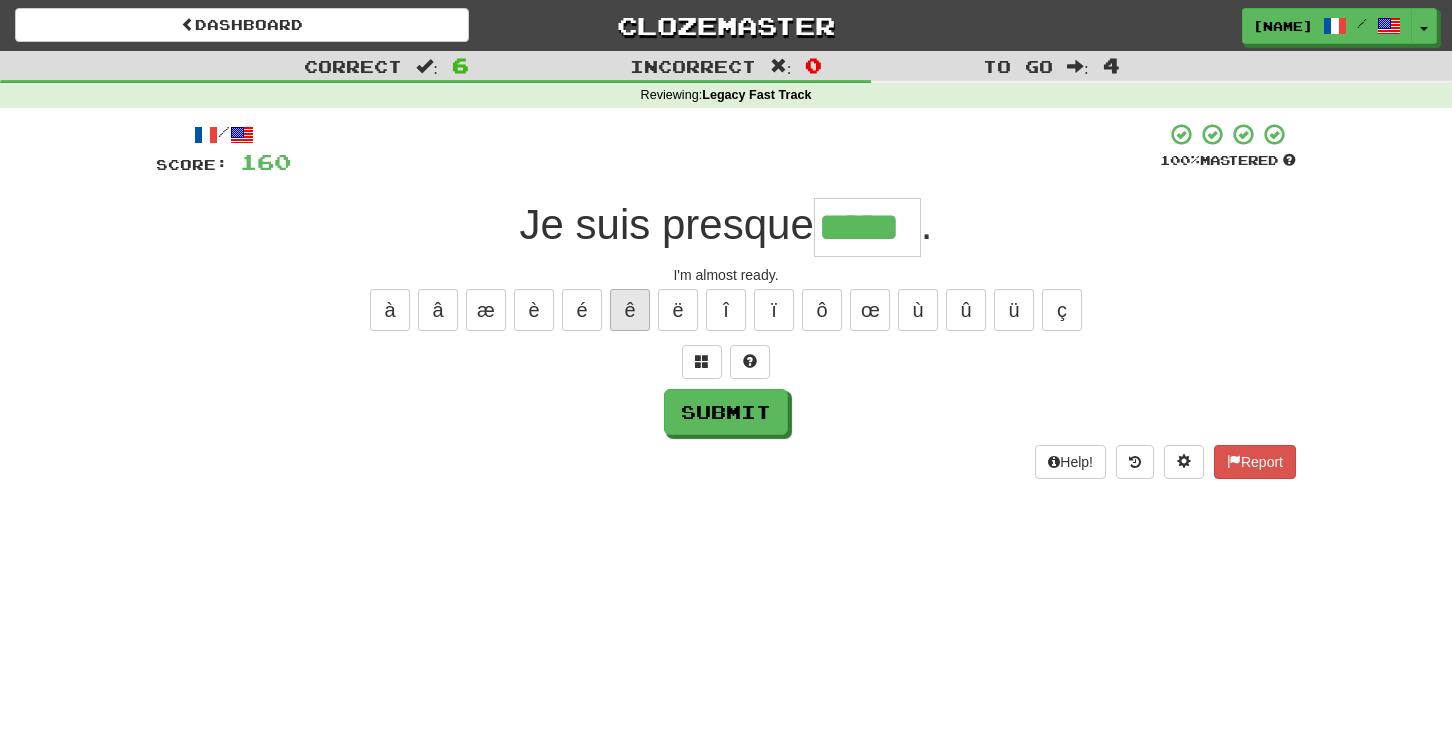 type on "*****" 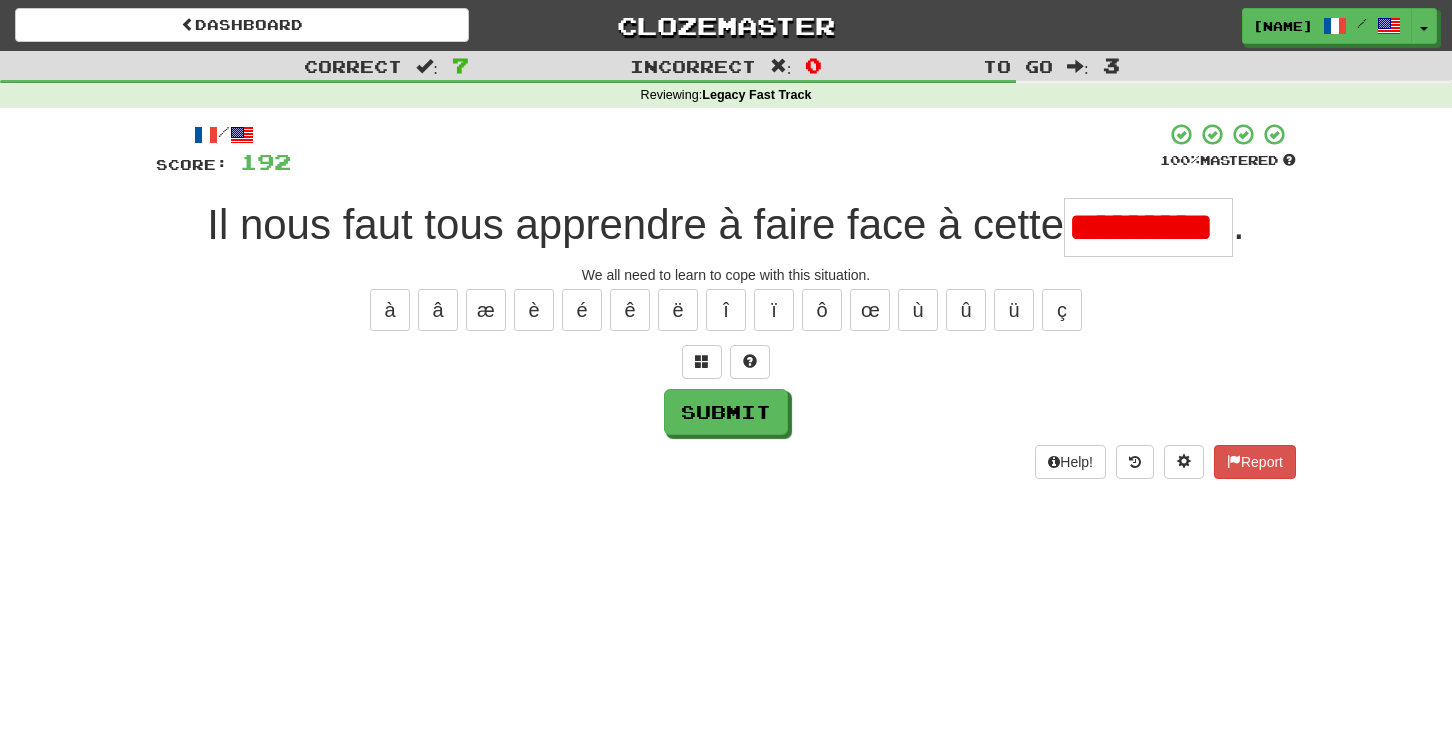 scroll, scrollTop: 0, scrollLeft: 0, axis: both 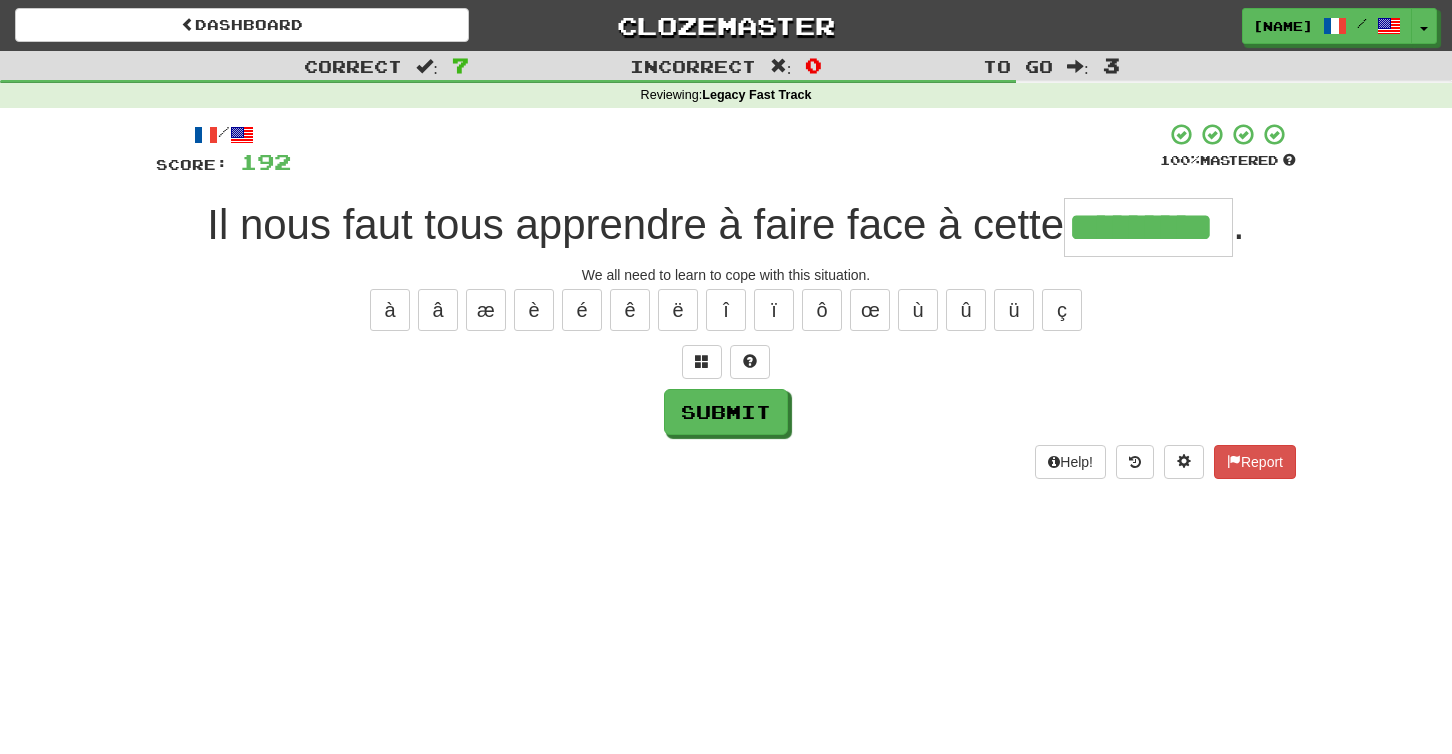 type on "*********" 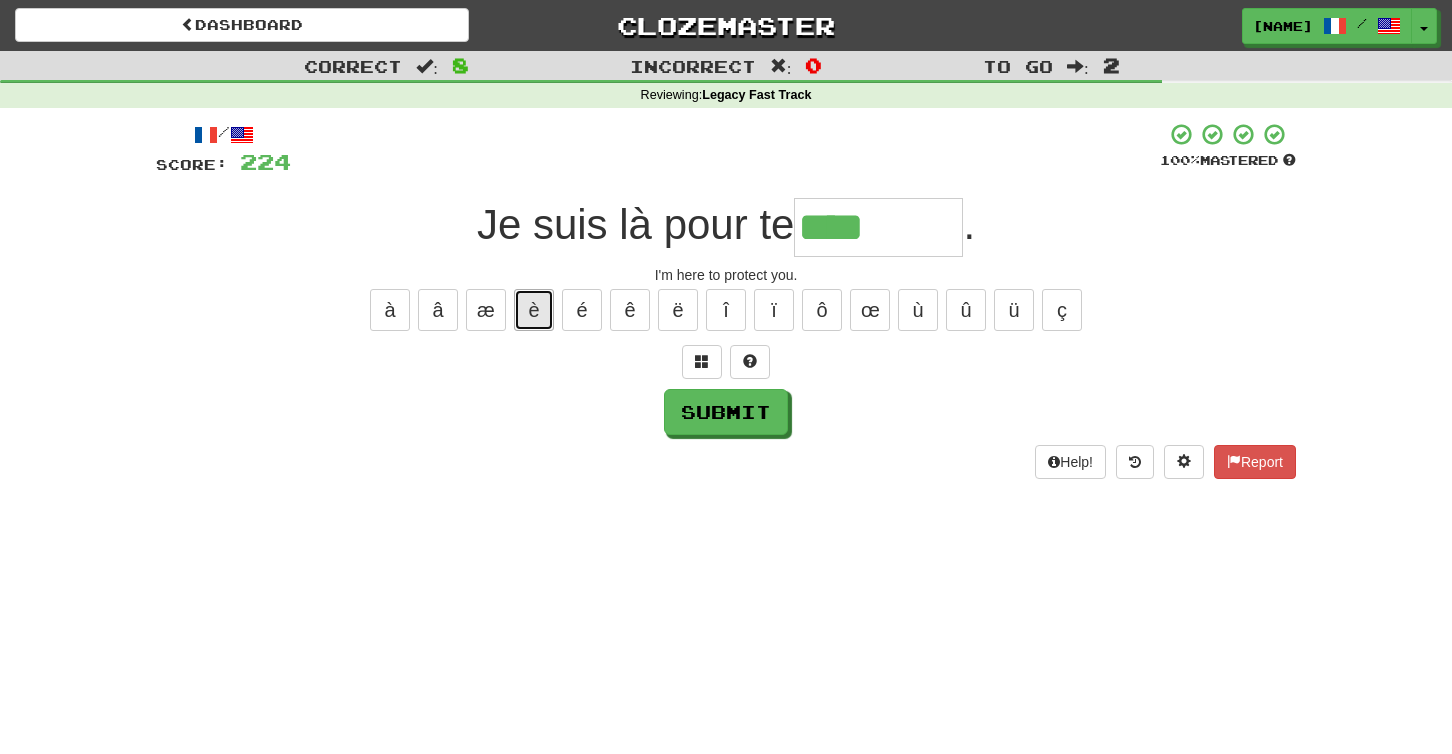 click on "è" at bounding box center (534, 310) 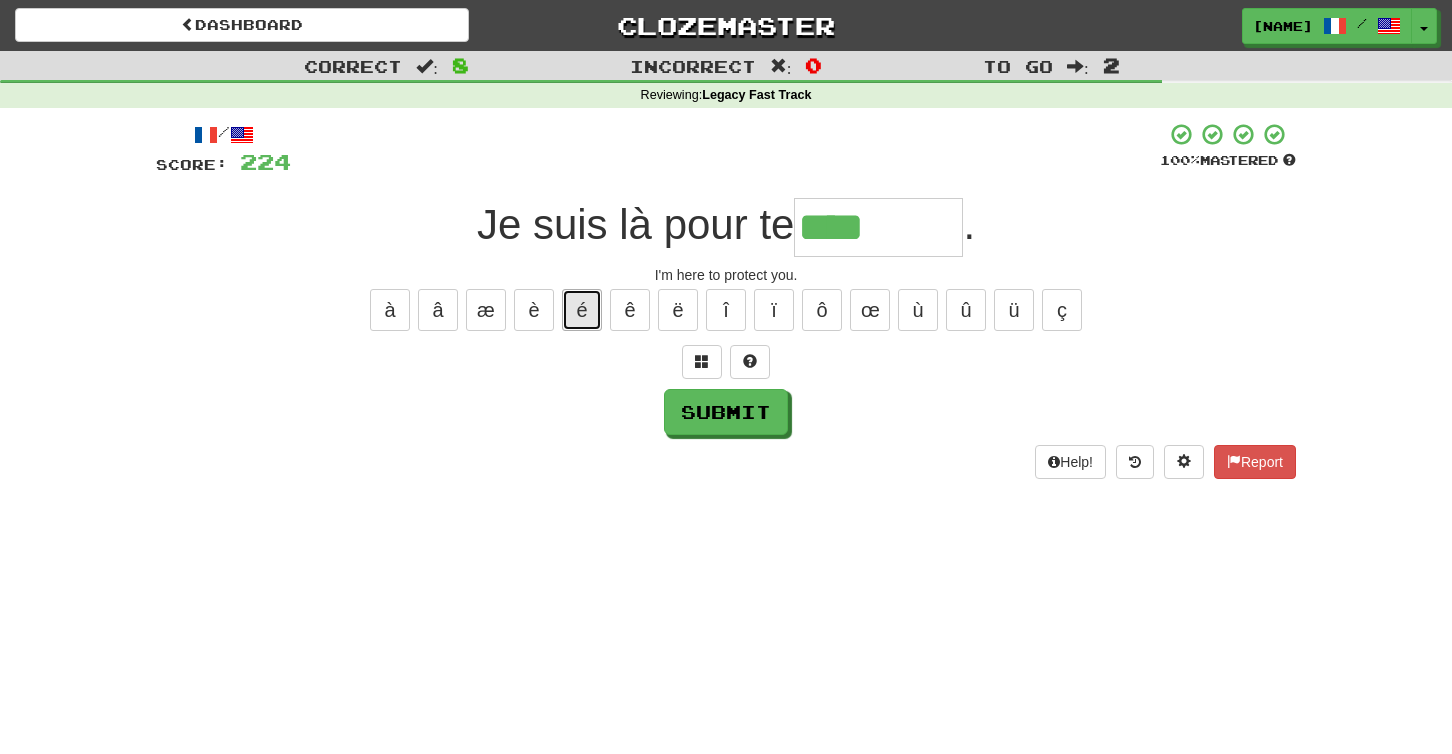 click on "é" at bounding box center [582, 310] 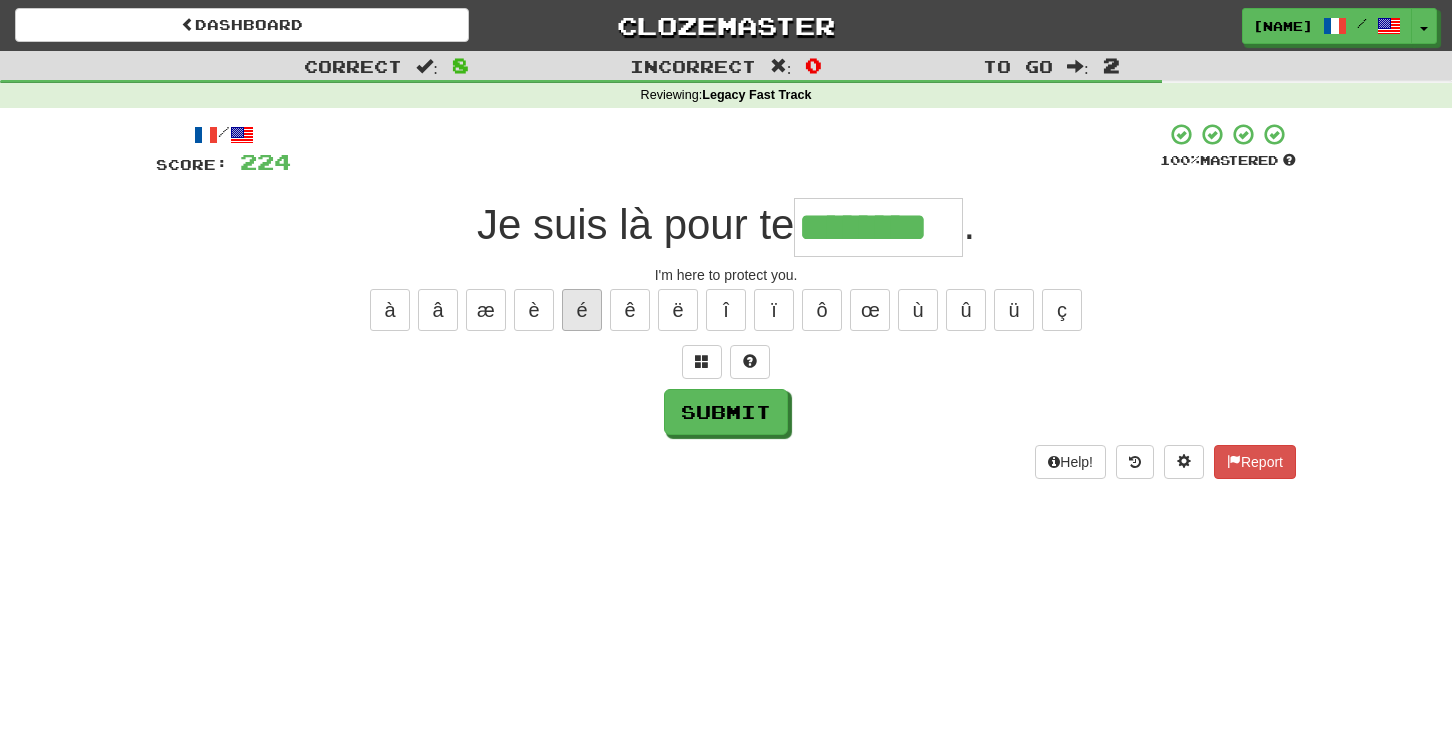 type on "********" 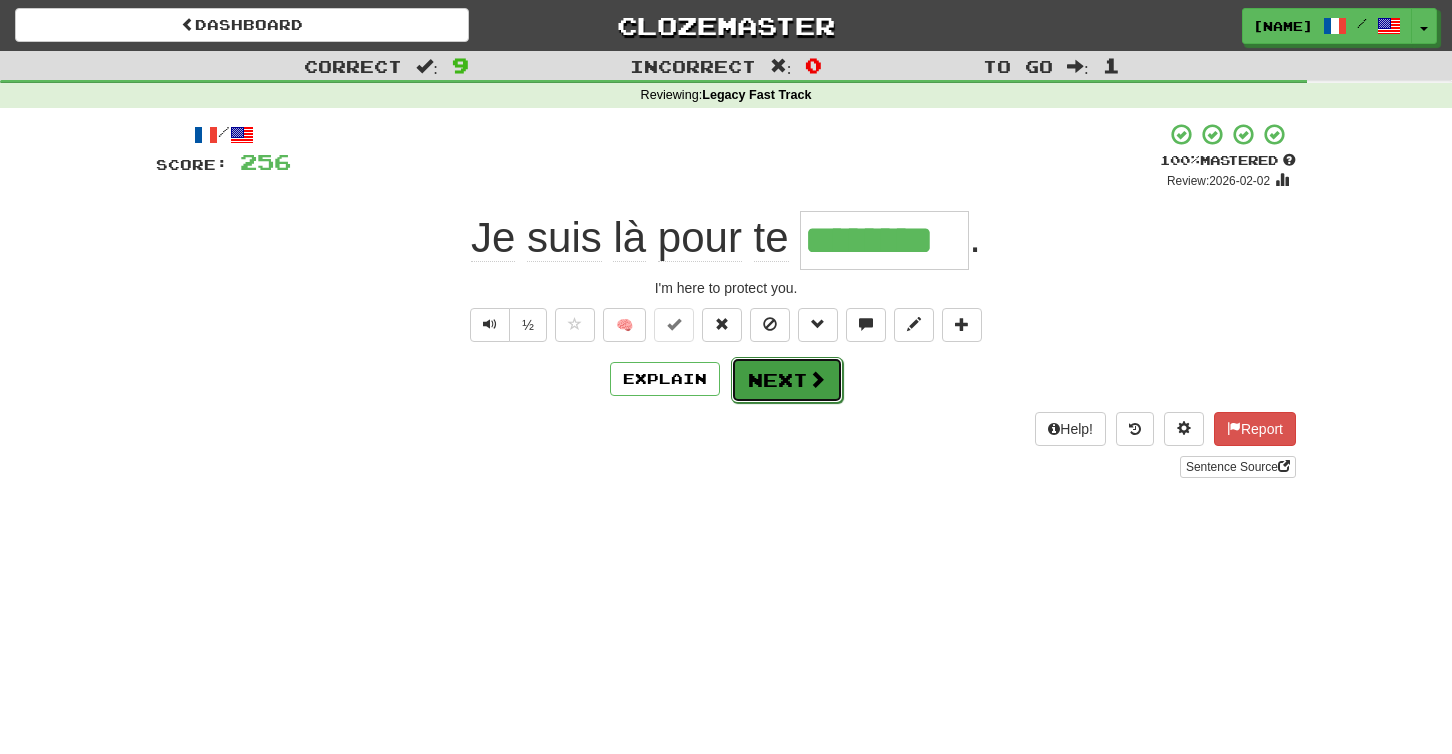 click on "Next" at bounding box center [787, 380] 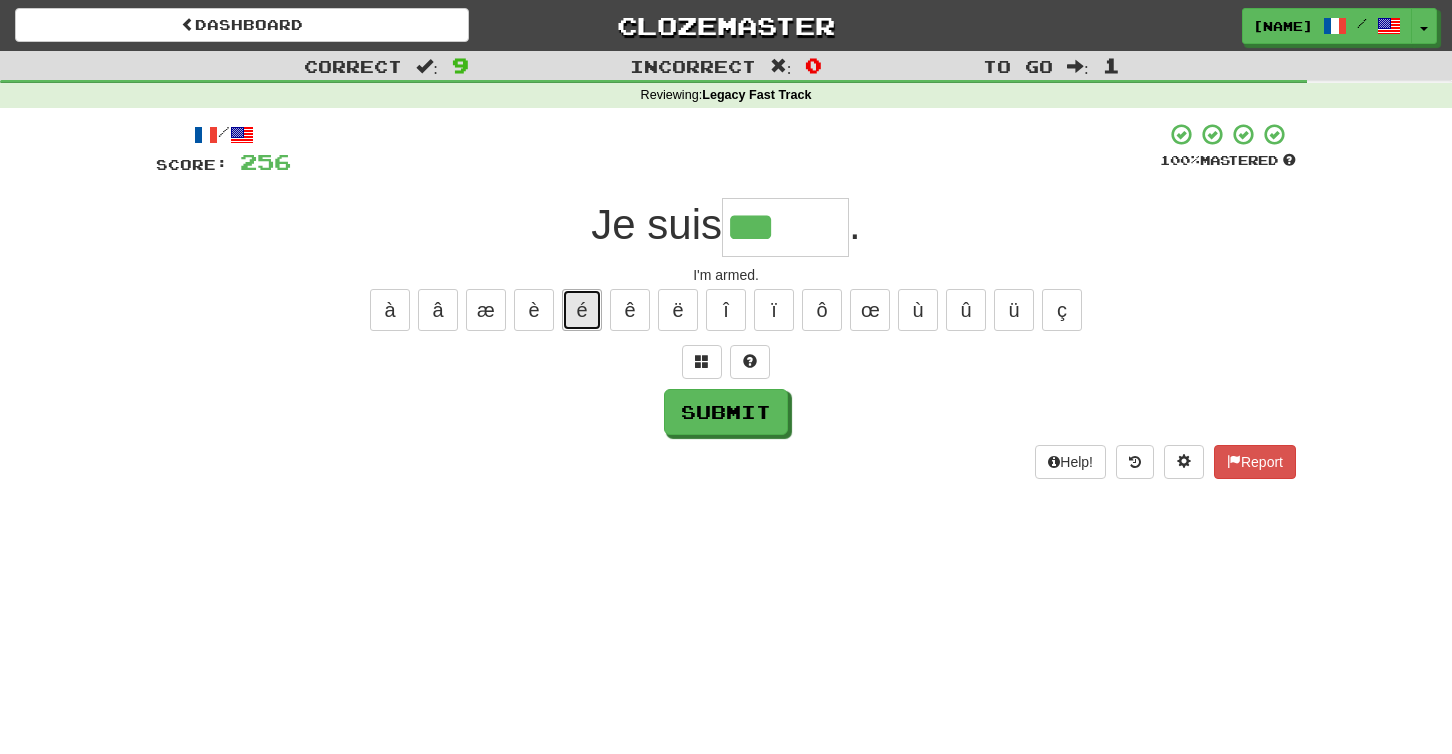 click on "é" at bounding box center [582, 310] 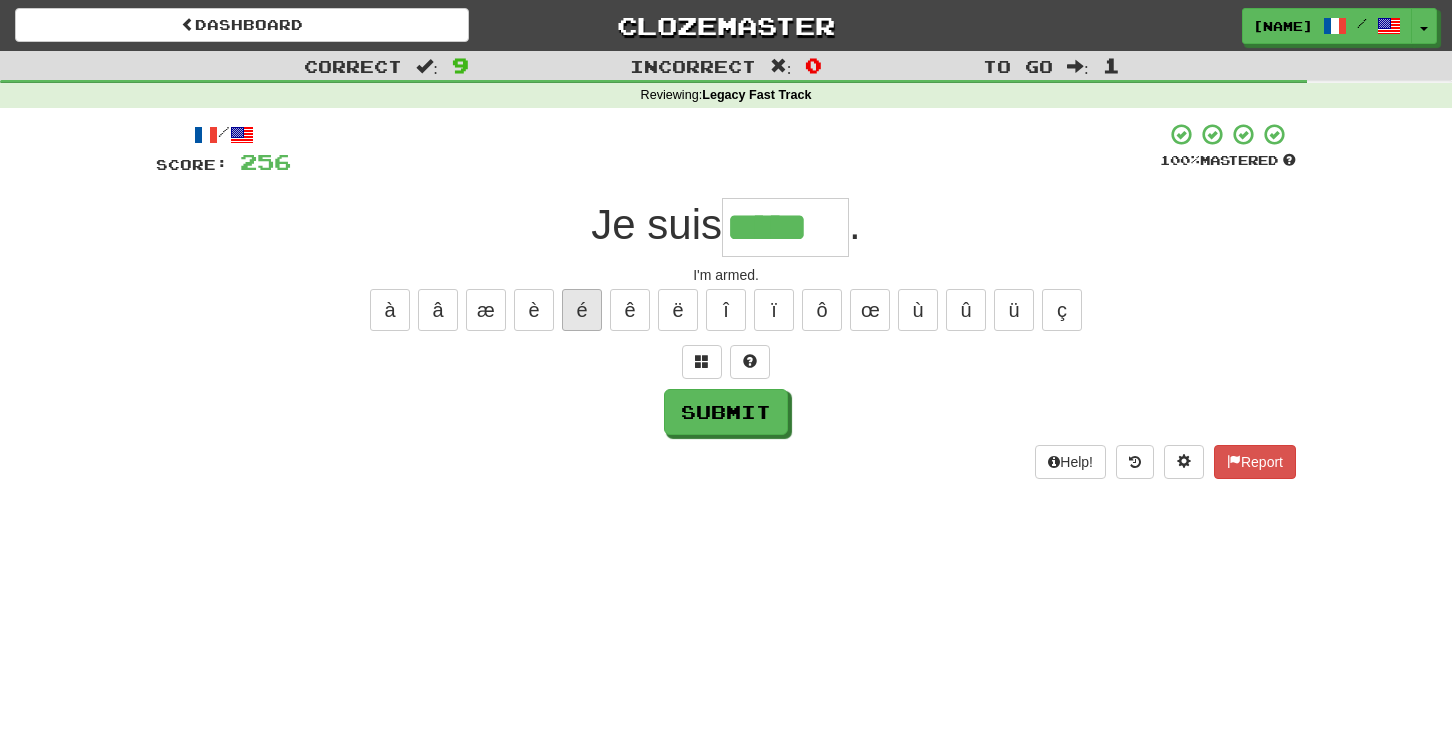 type on "*****" 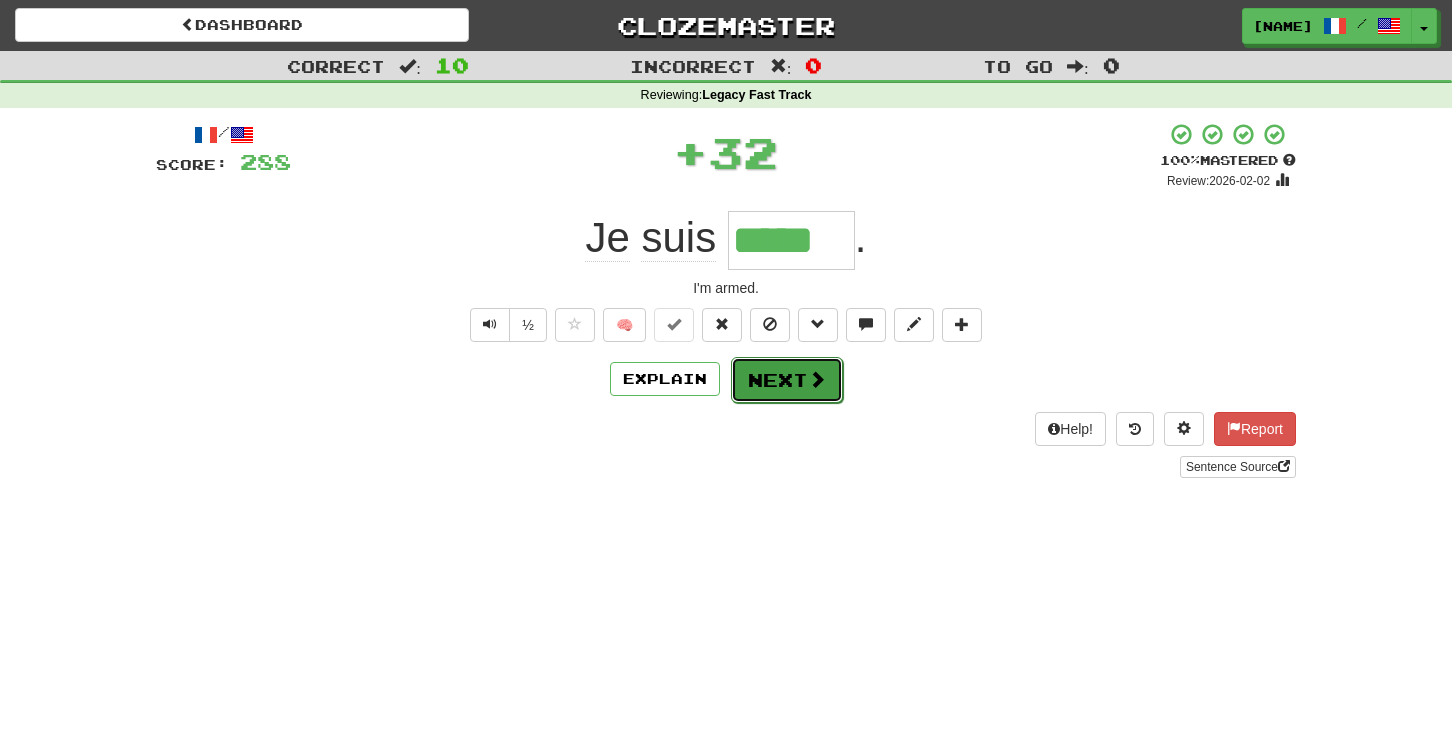 click on "Next" at bounding box center (787, 380) 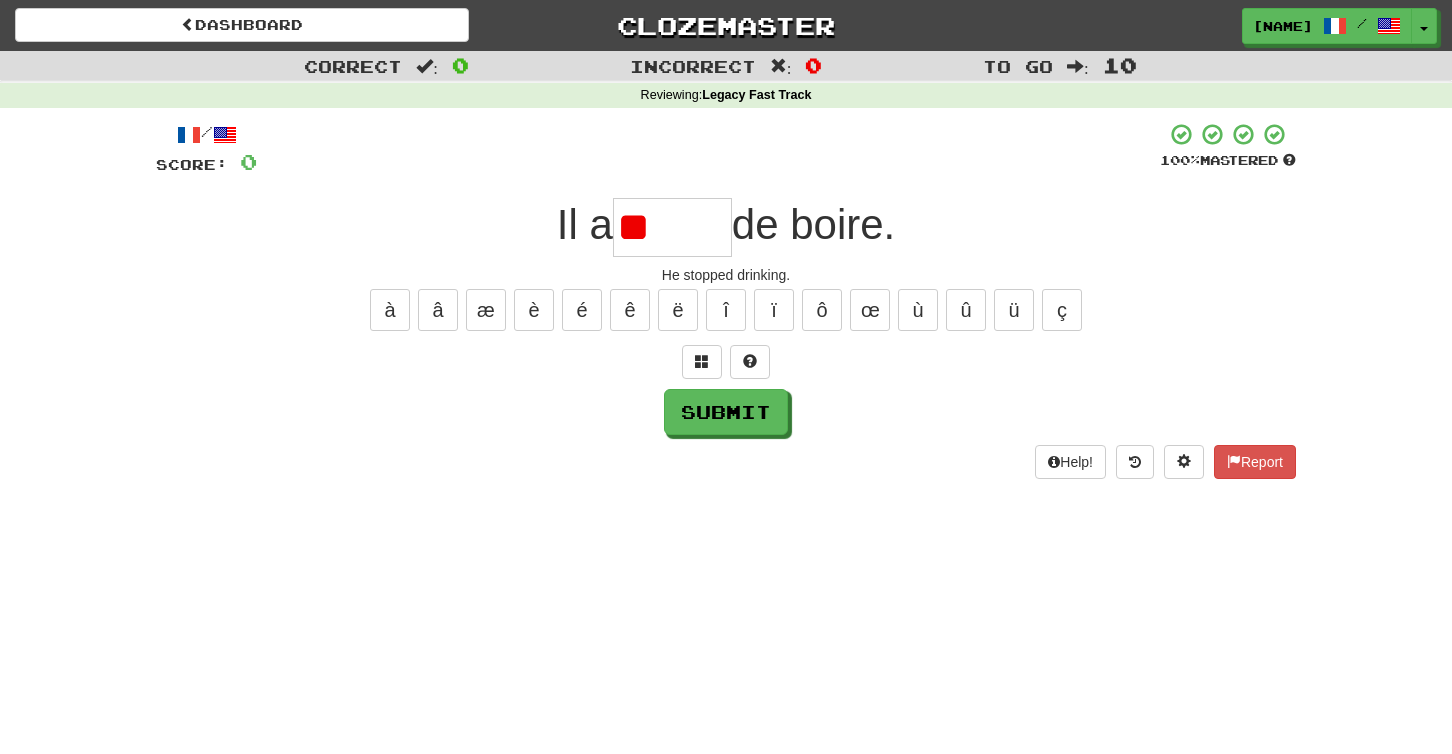 type on "*" 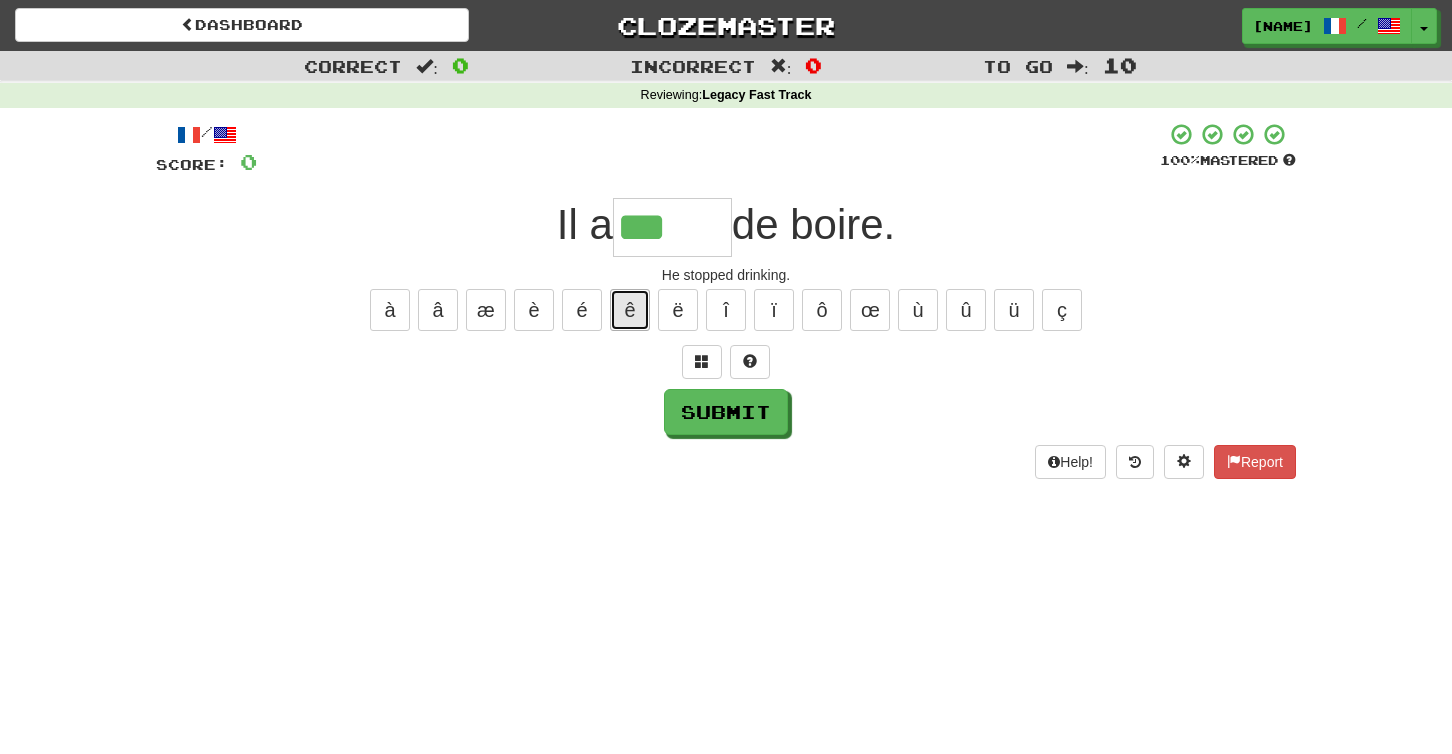 click on "ê" at bounding box center (630, 310) 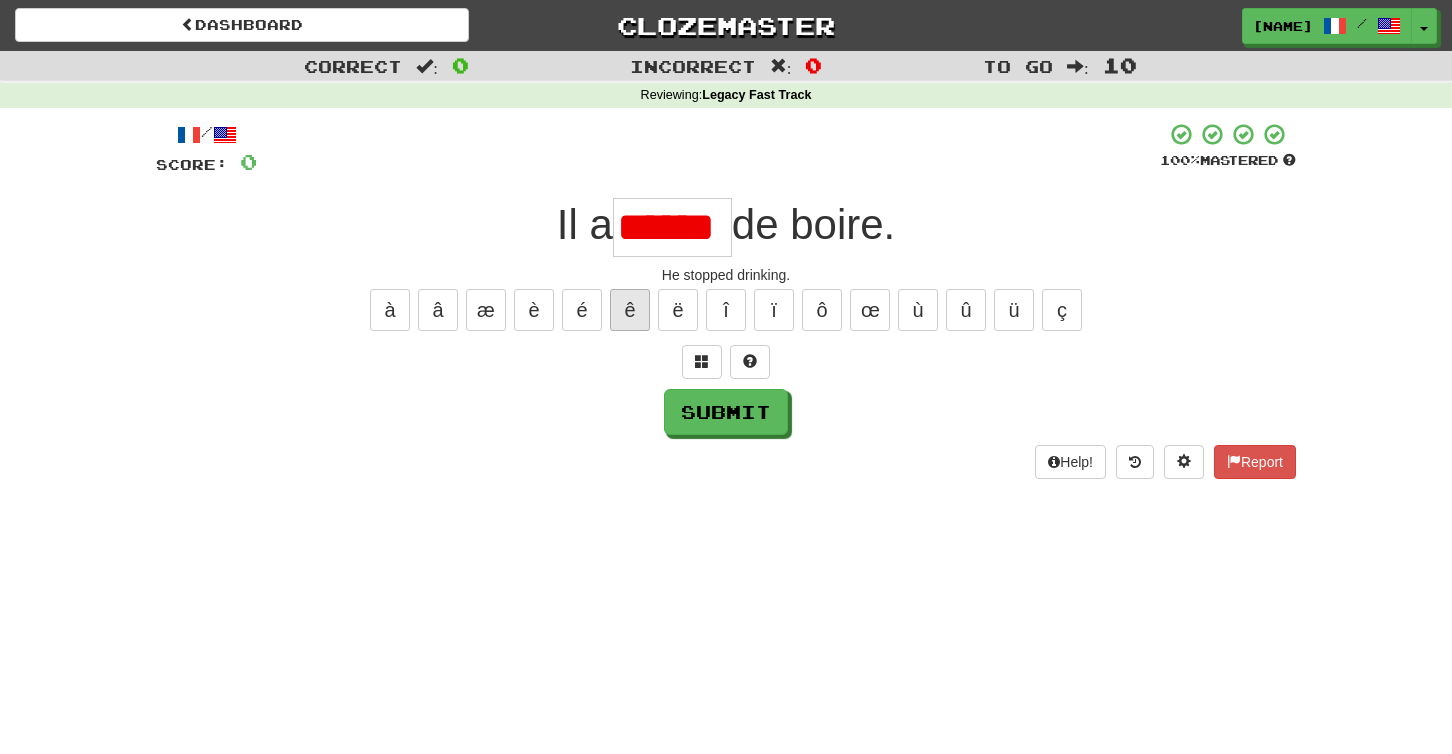 scroll, scrollTop: 0, scrollLeft: 0, axis: both 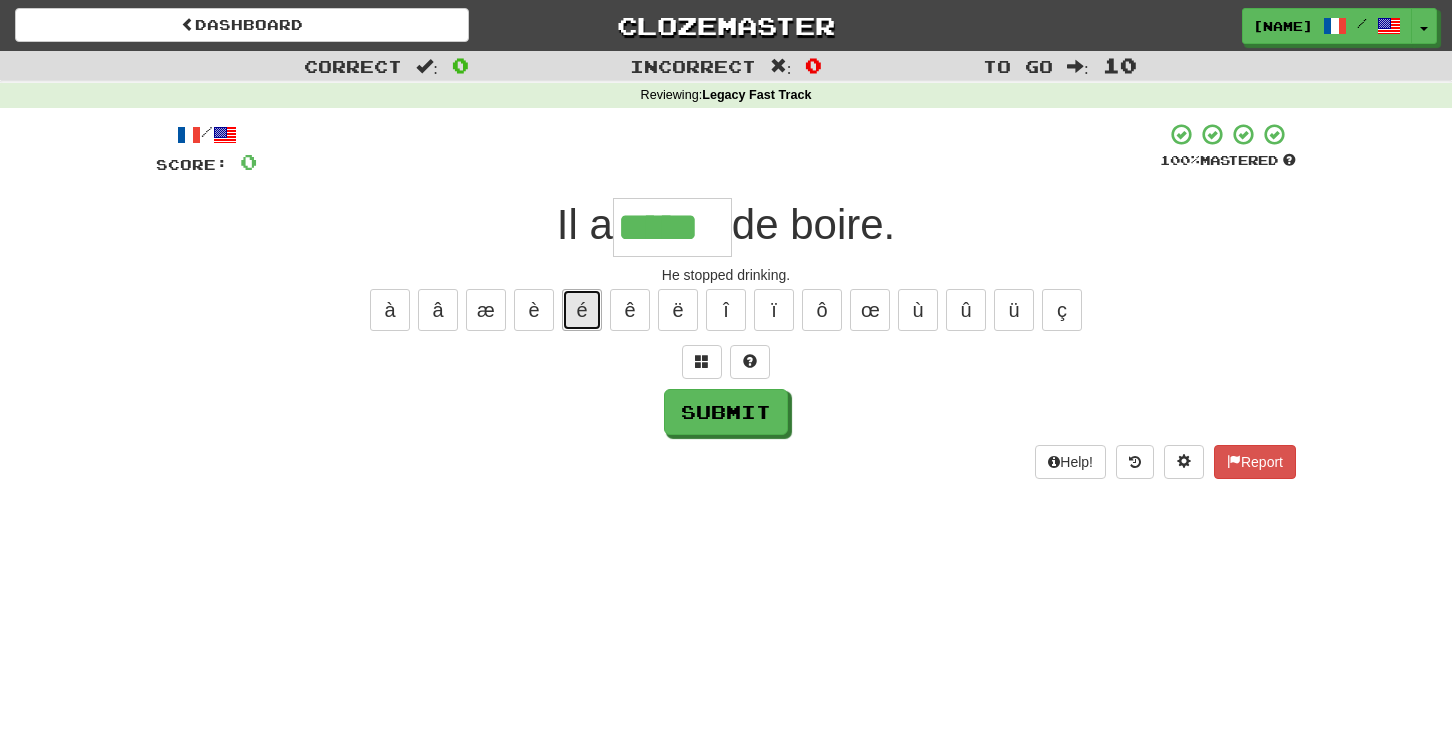 click on "é" at bounding box center [582, 310] 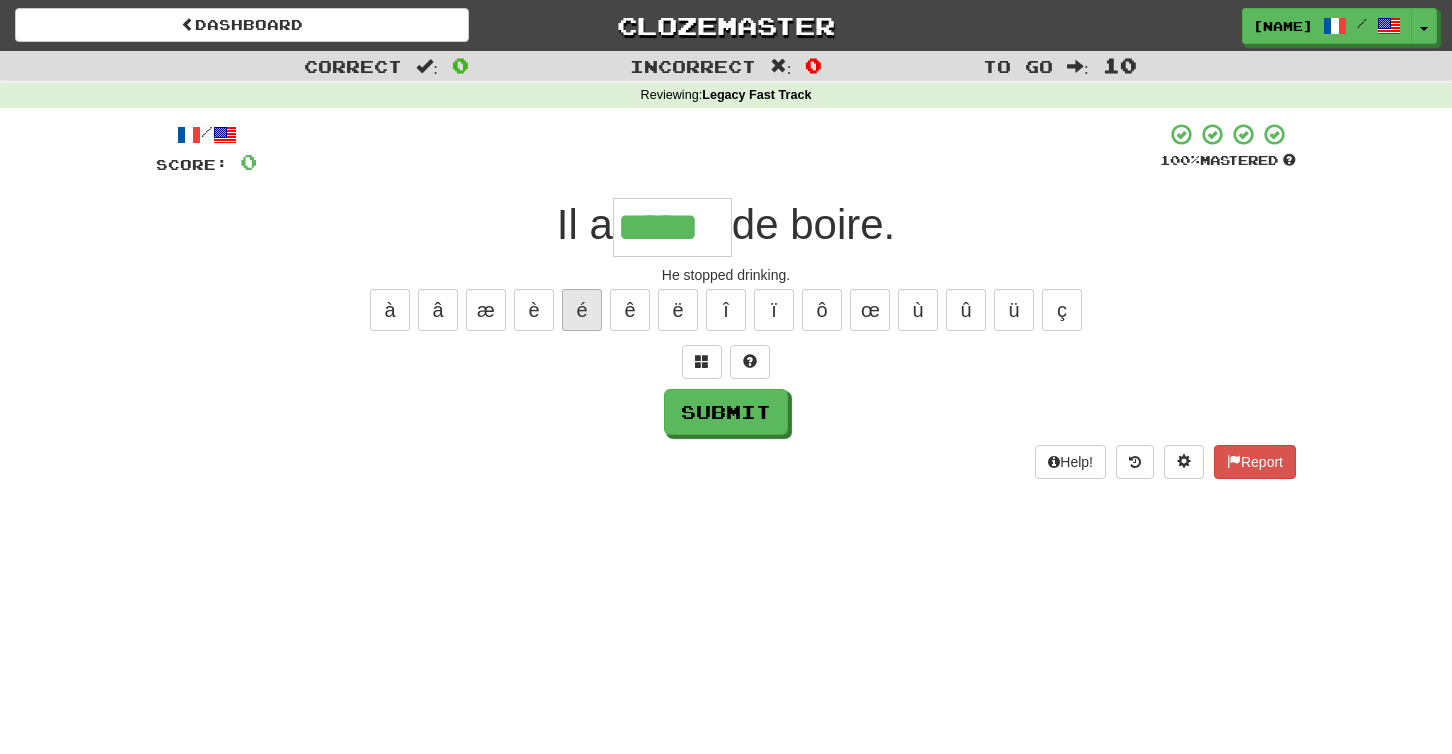 type on "******" 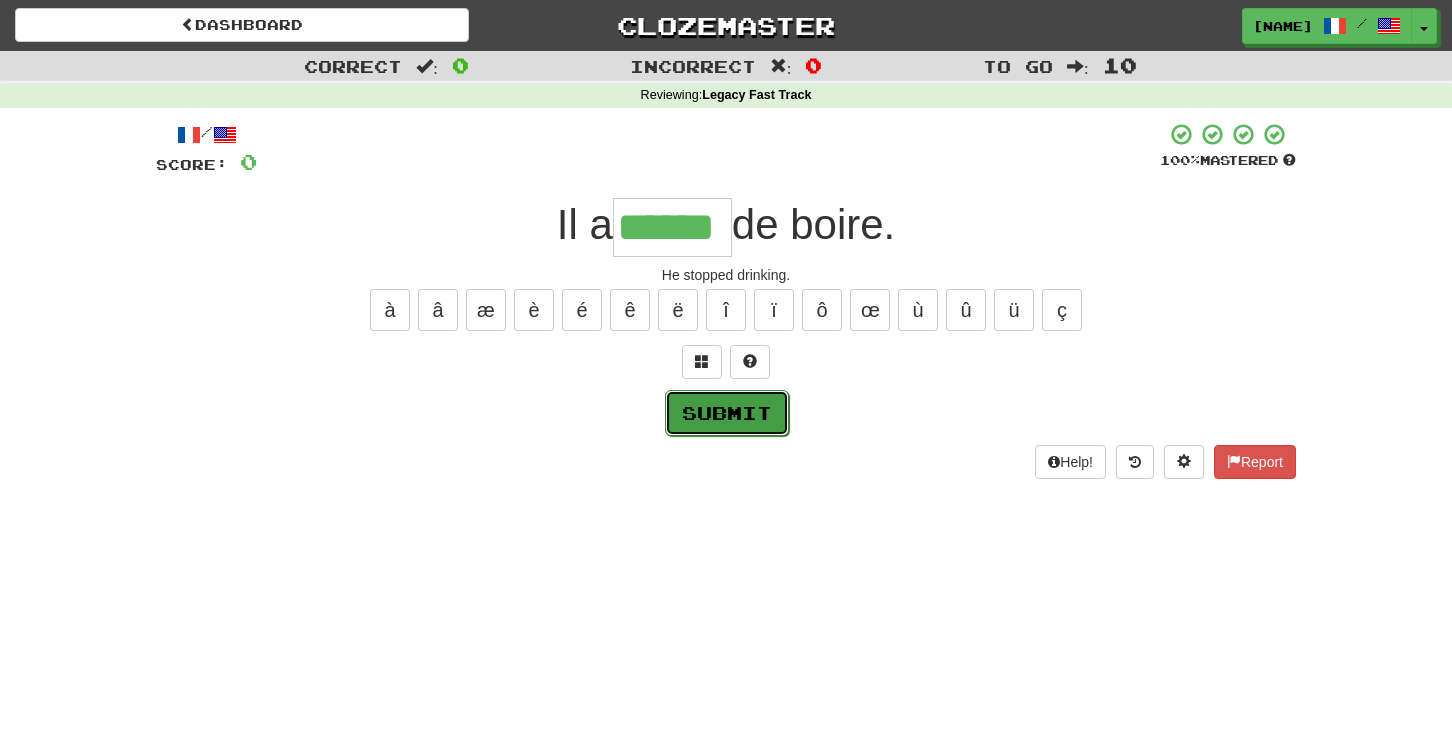 click on "Submit" at bounding box center (727, 413) 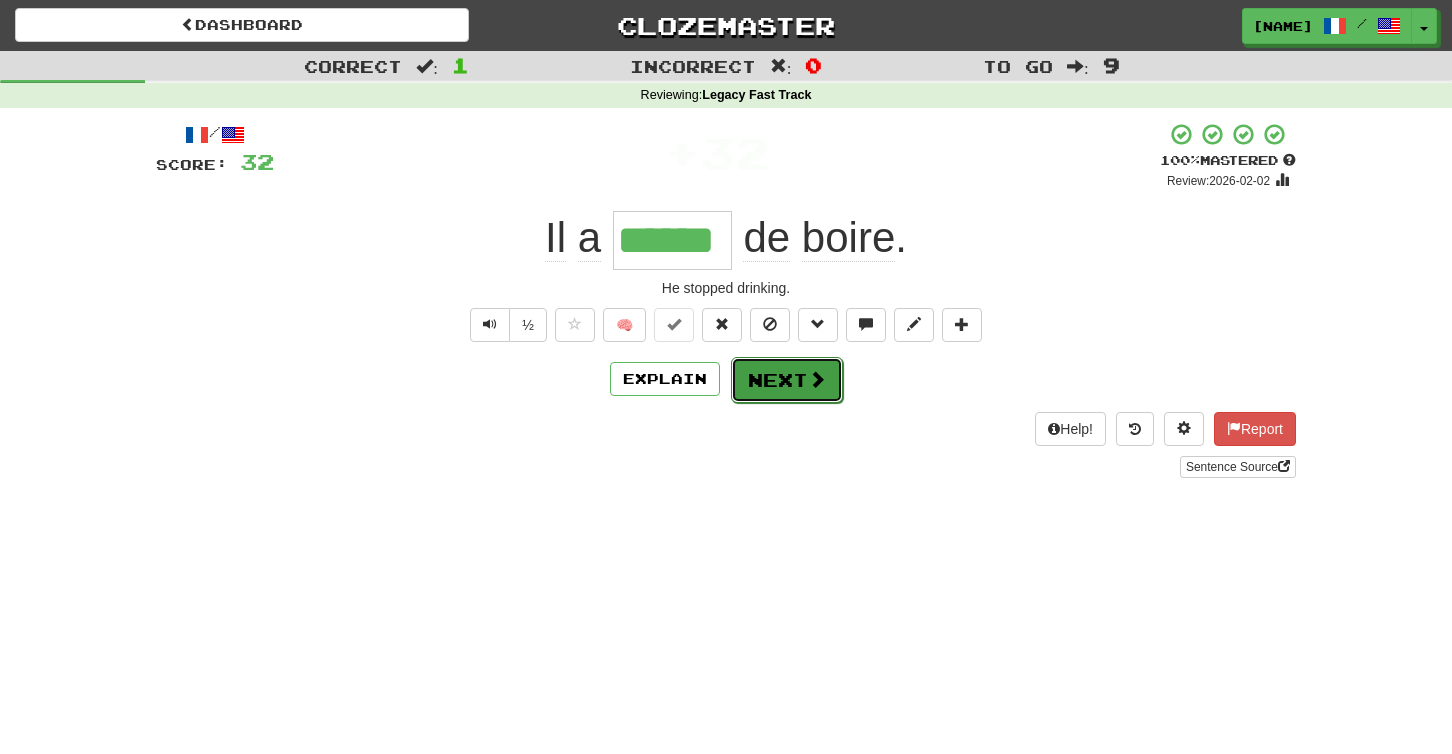 click on "Next" at bounding box center (787, 380) 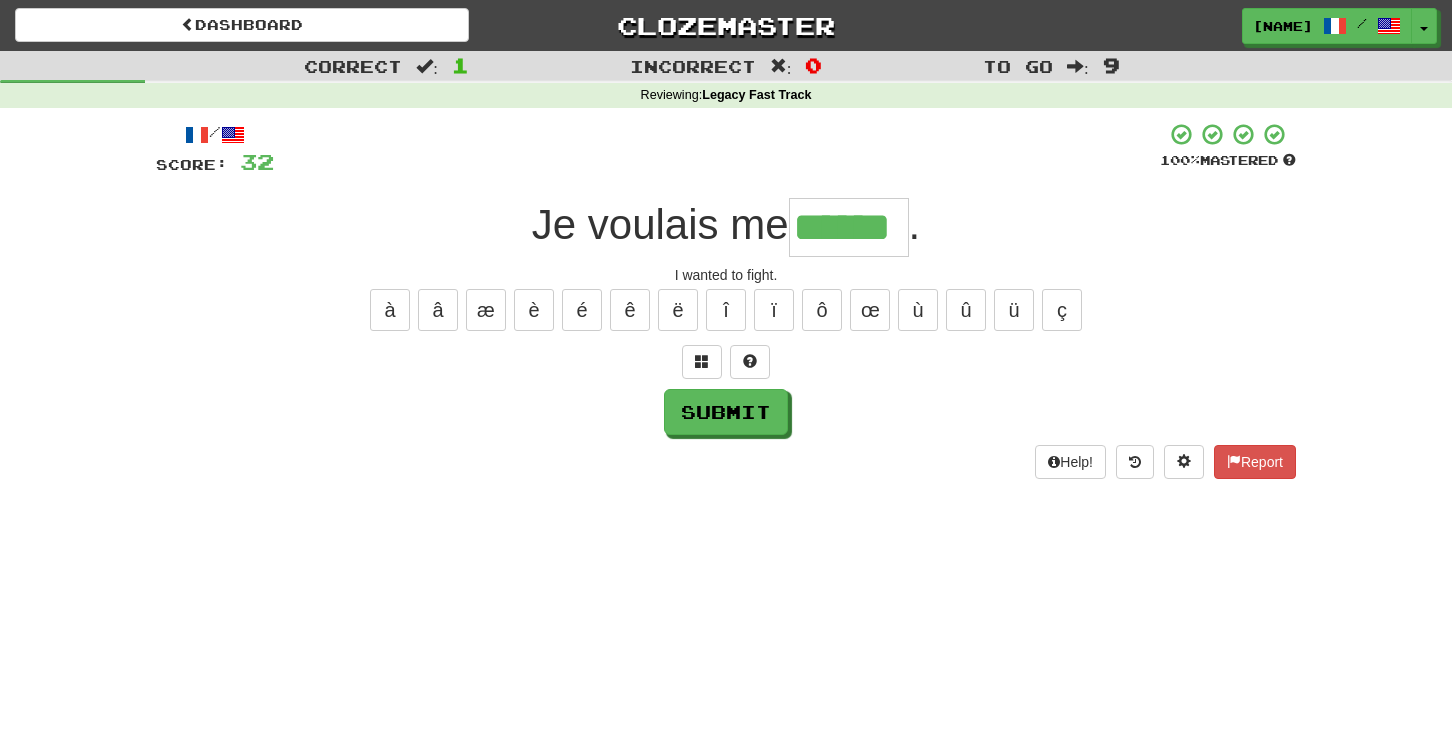 type on "******" 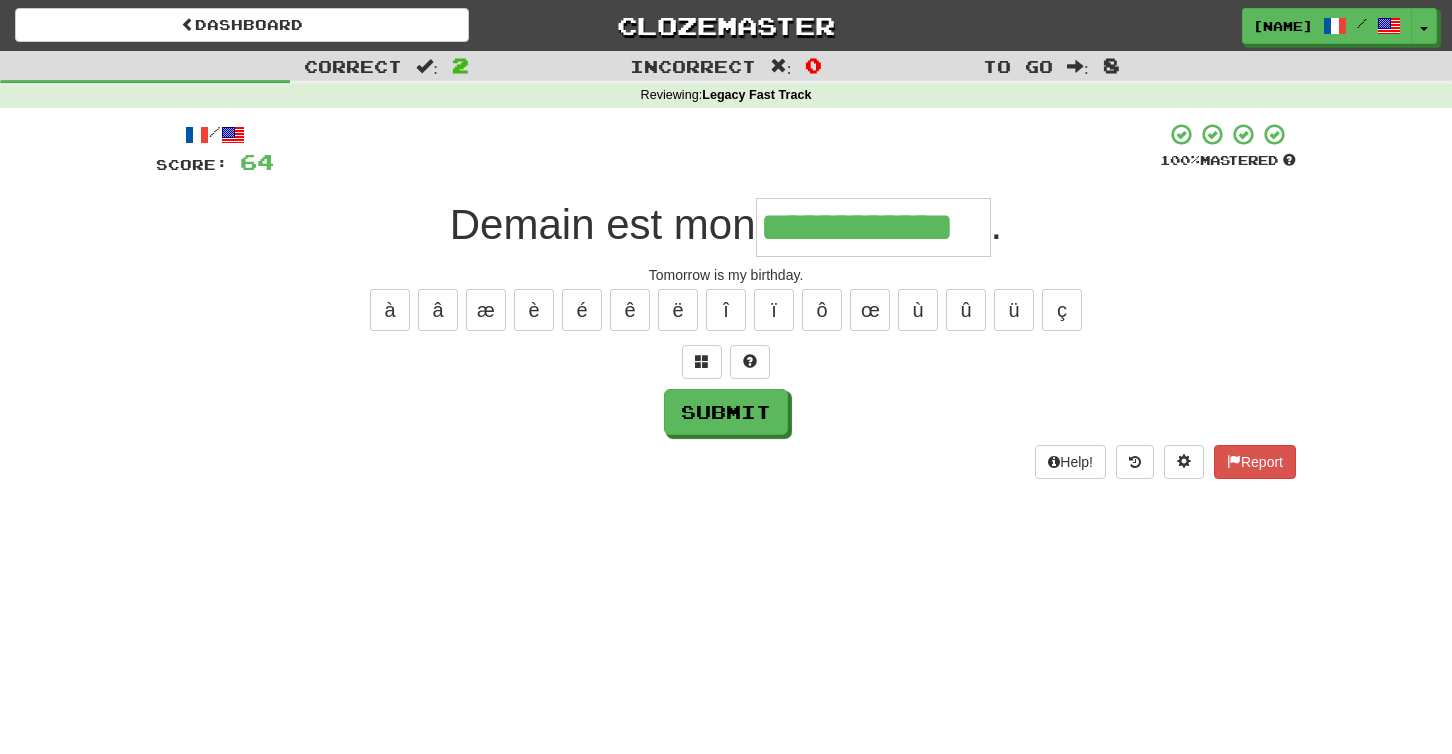 type on "**********" 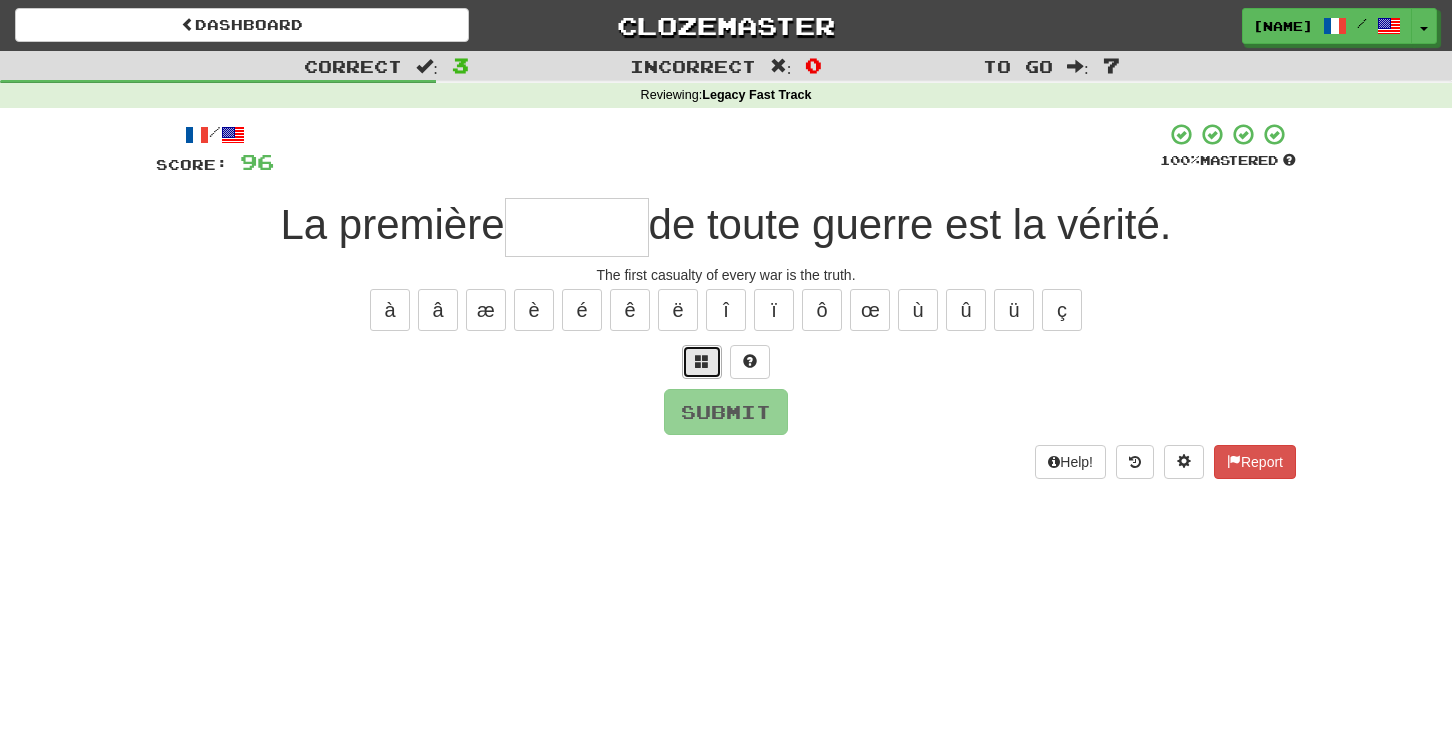 click at bounding box center (702, 362) 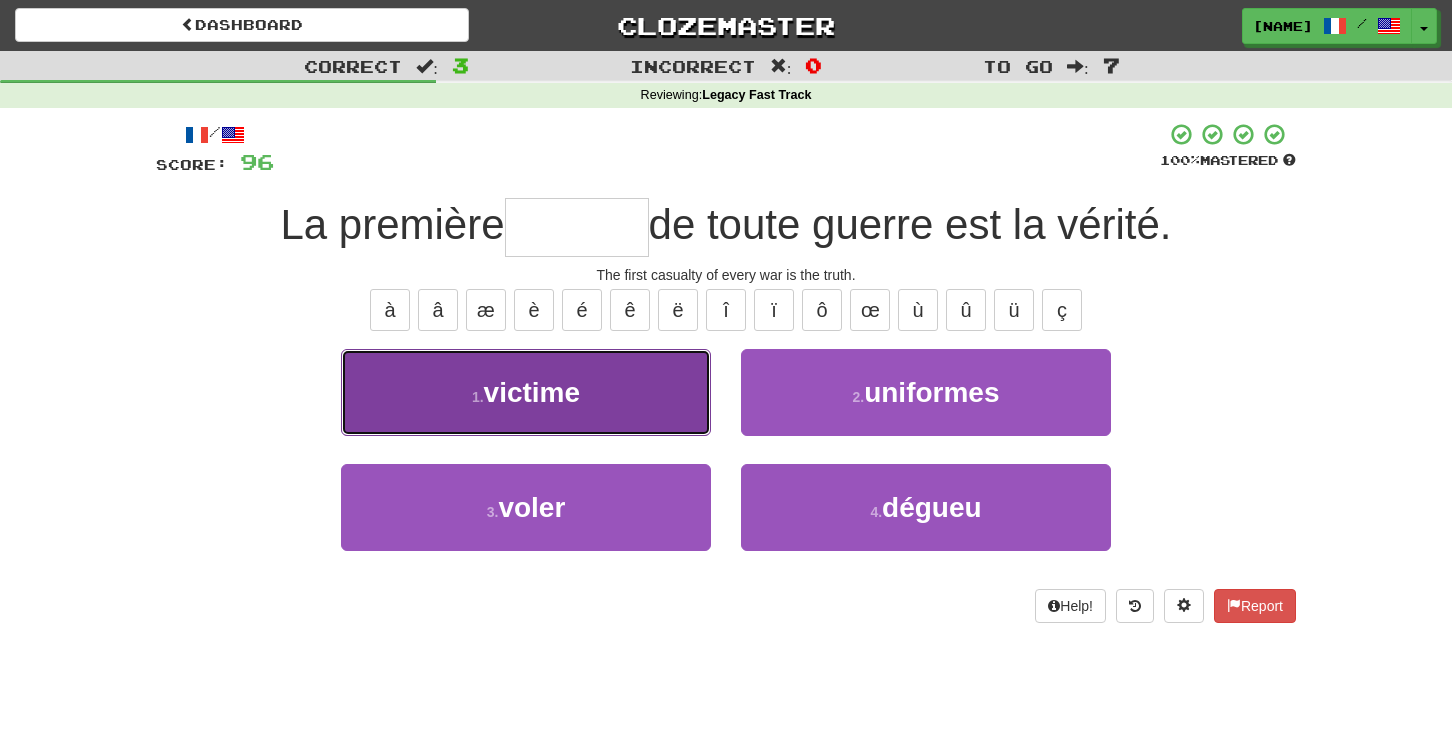 click on "1 .  victime" at bounding box center (526, 392) 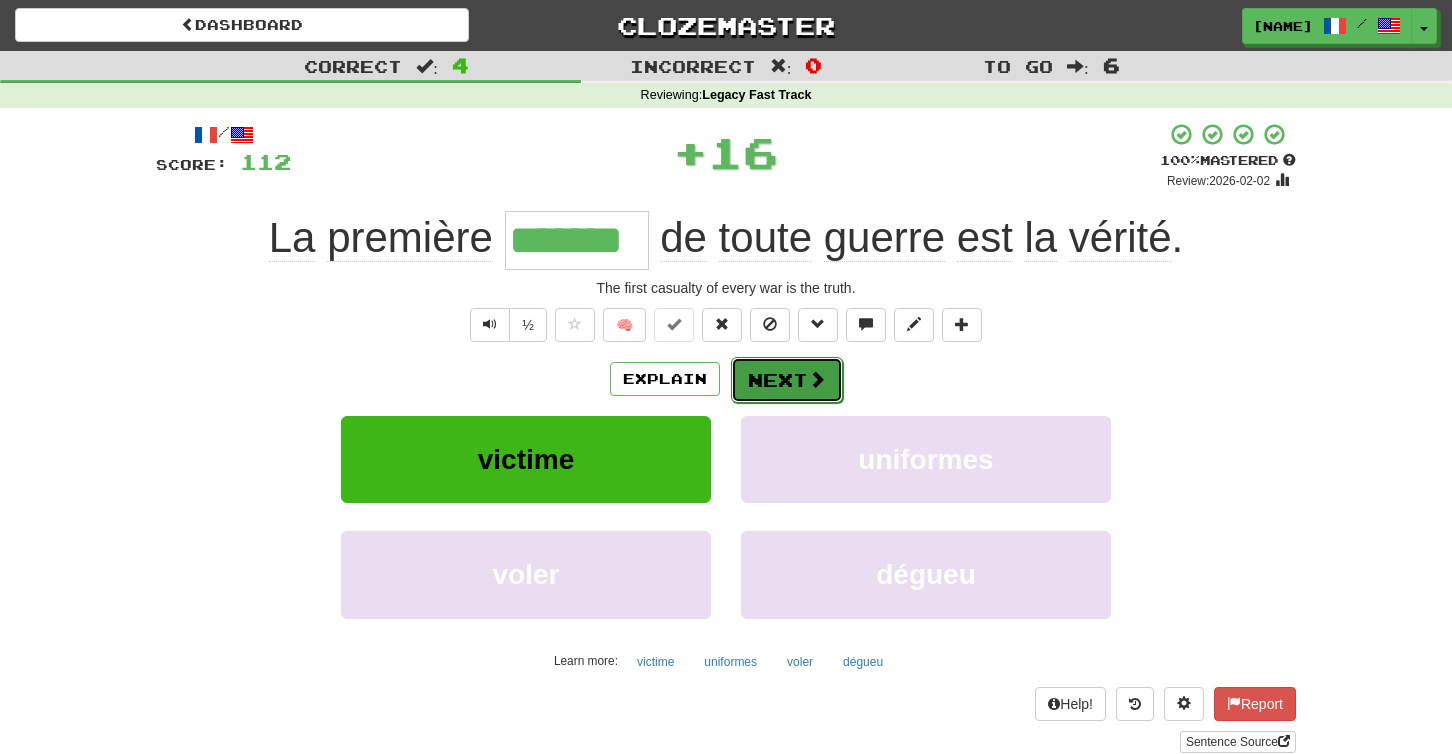 click on "Next" at bounding box center [787, 380] 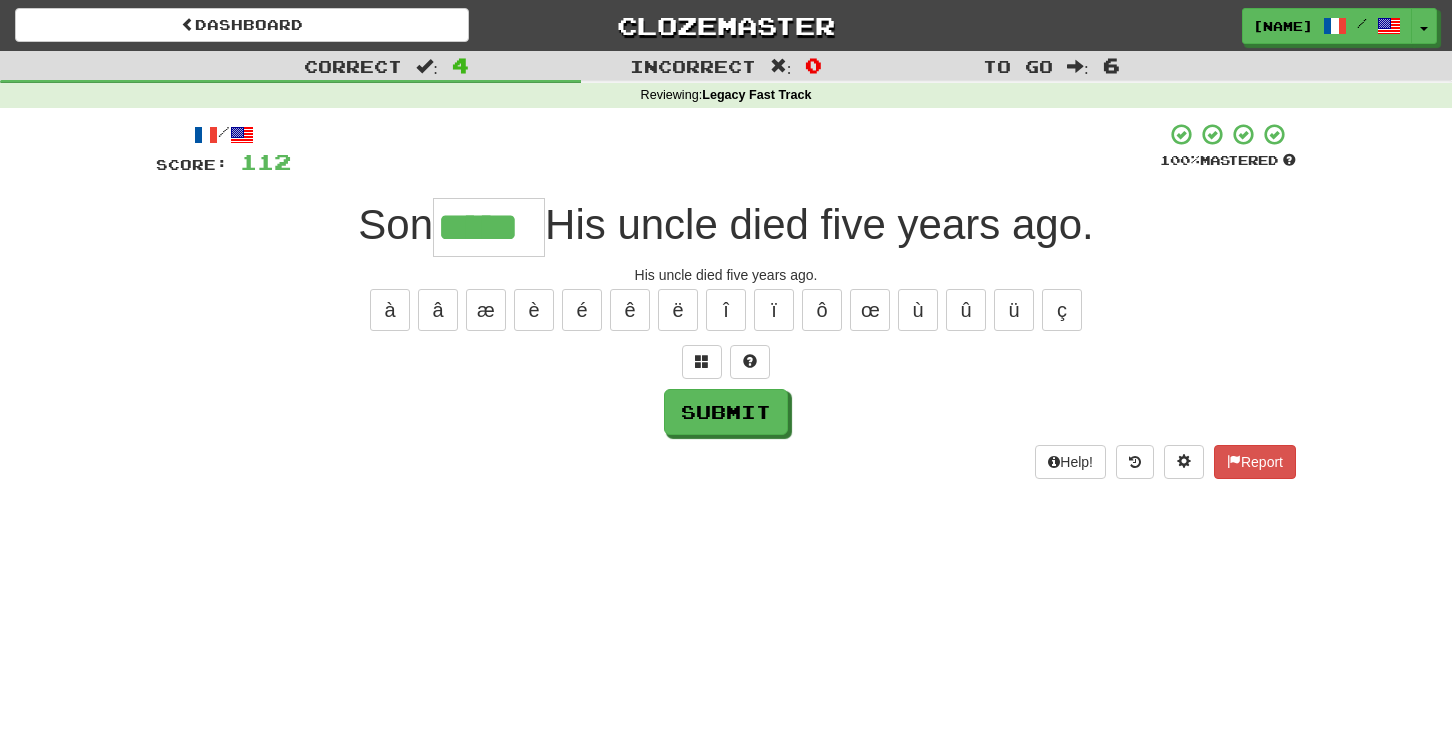 type on "*****" 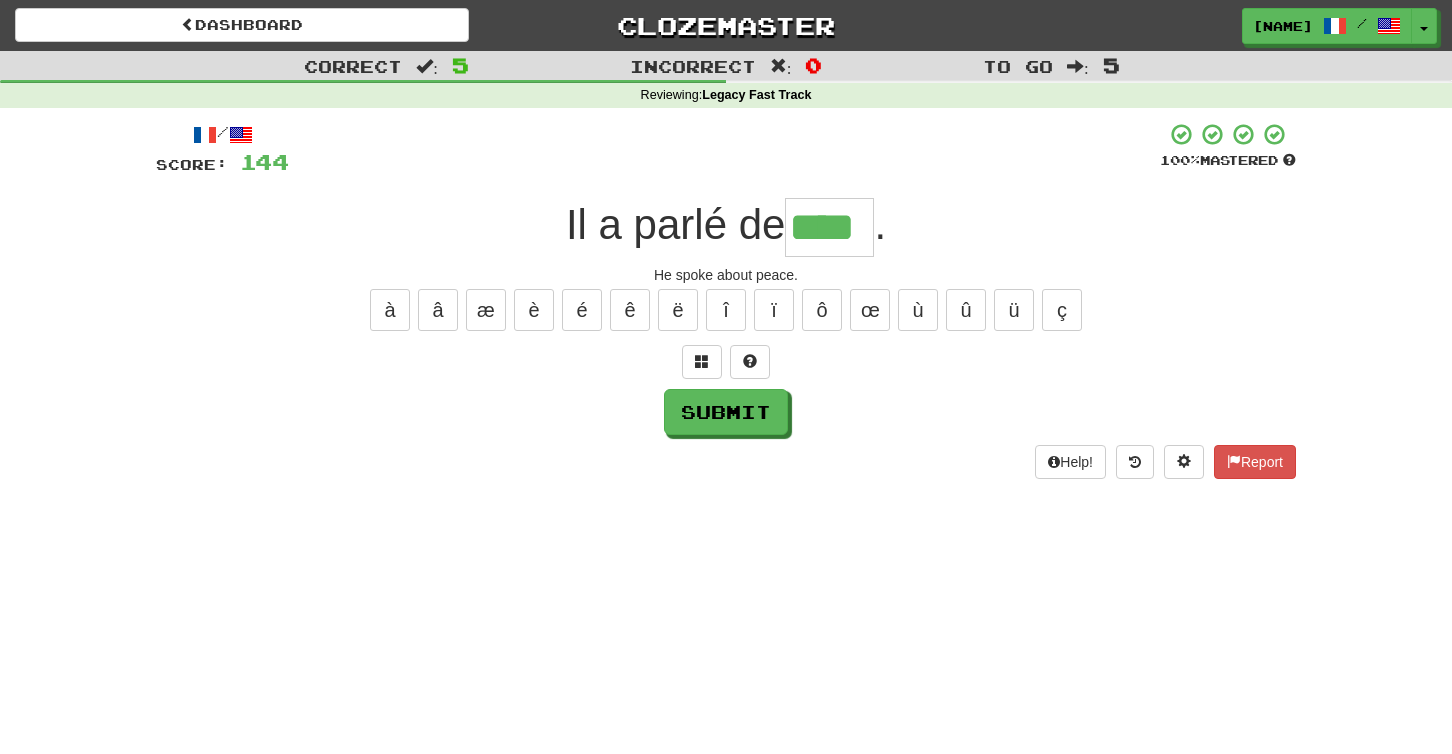 type on "****" 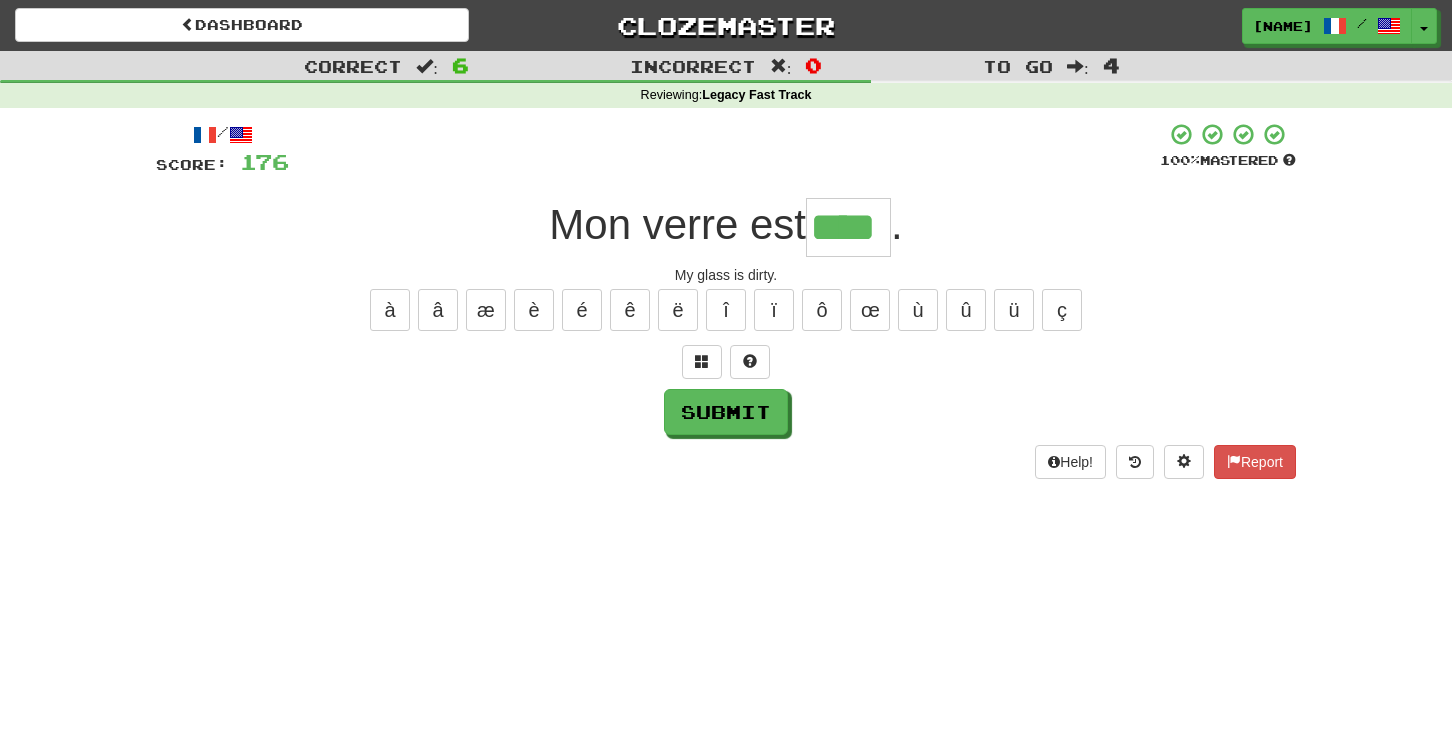 type on "****" 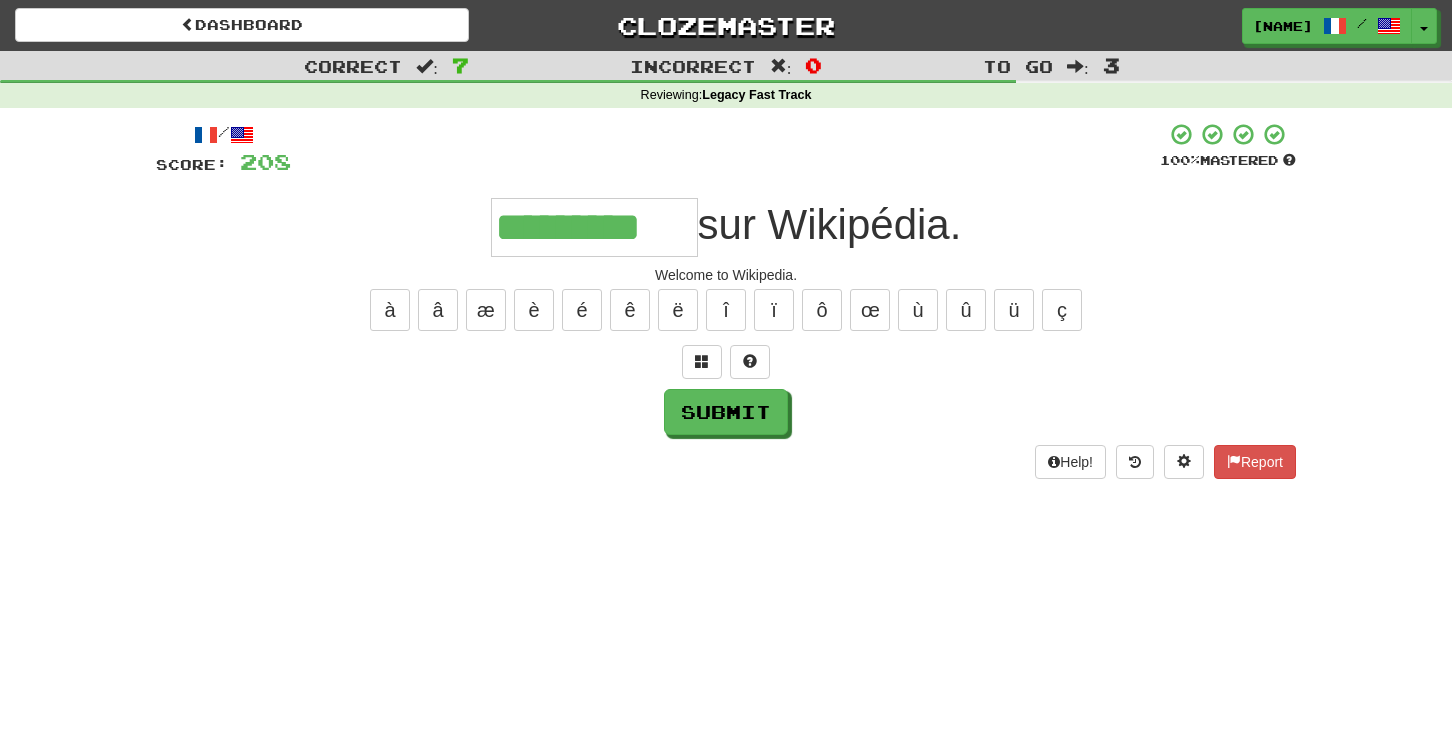 type on "*********" 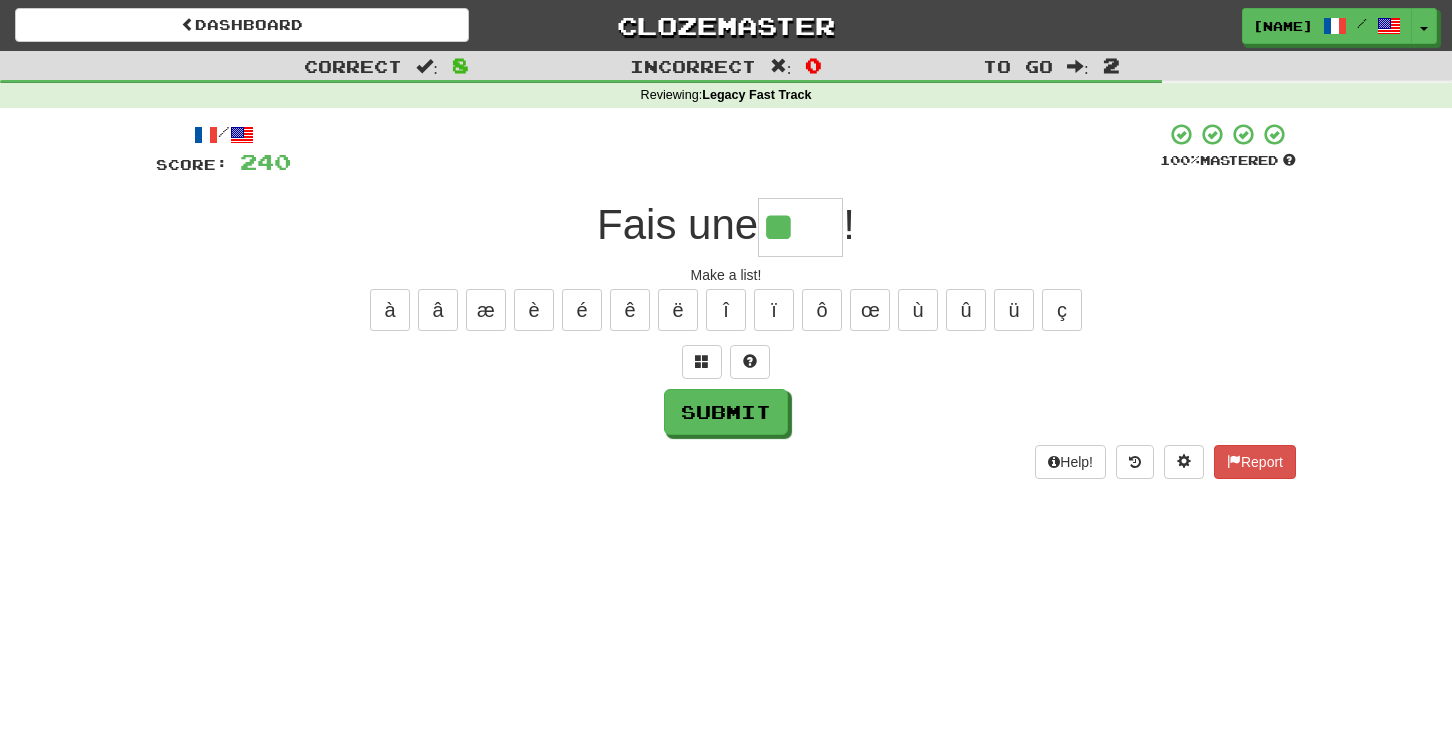 type on "*" 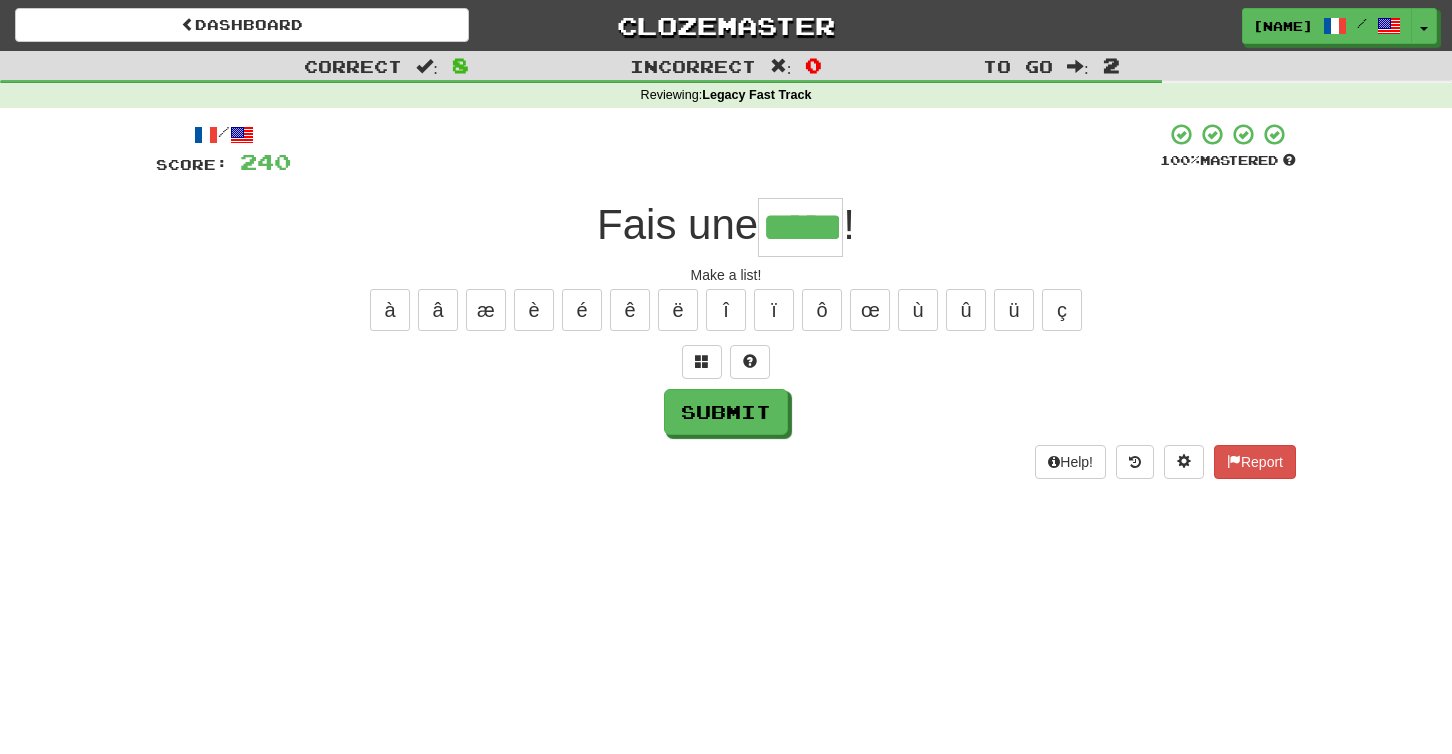 type on "*****" 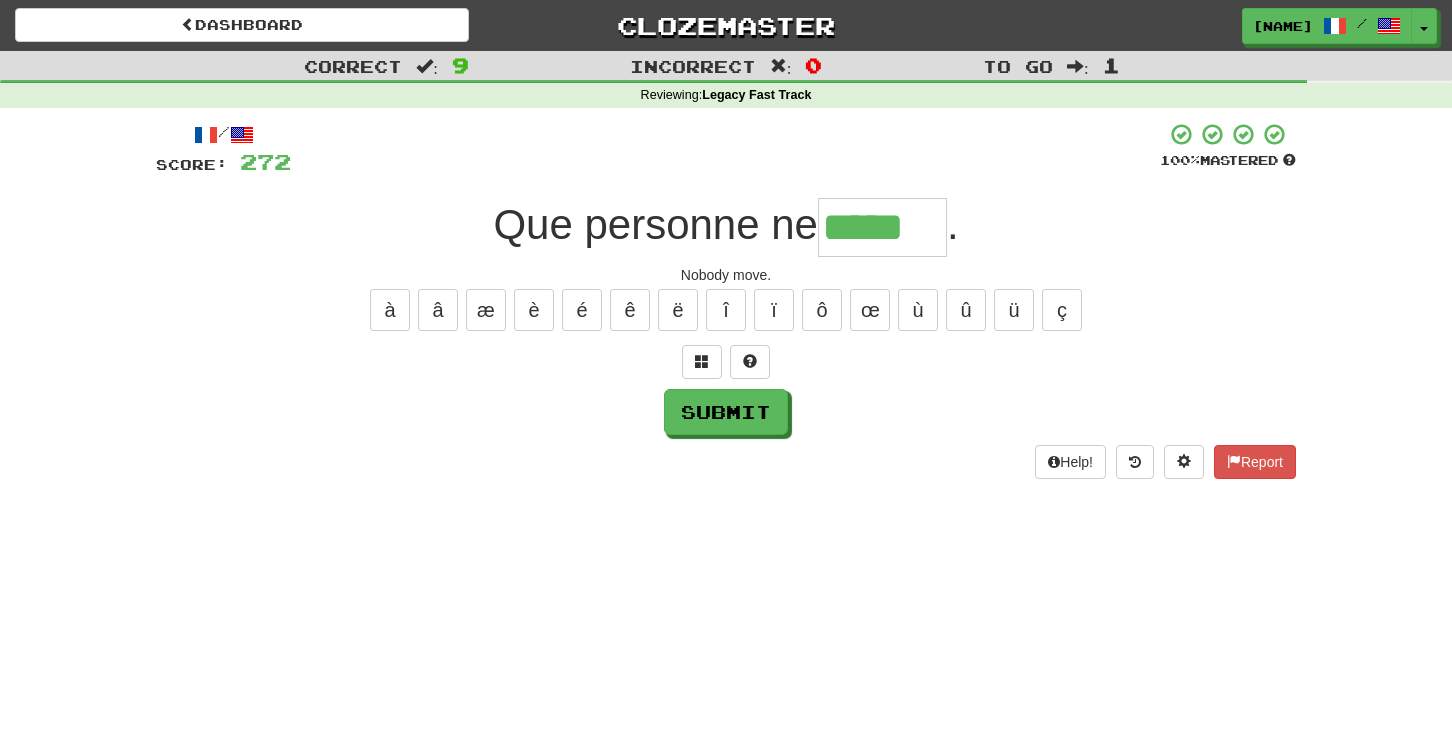 type on "*****" 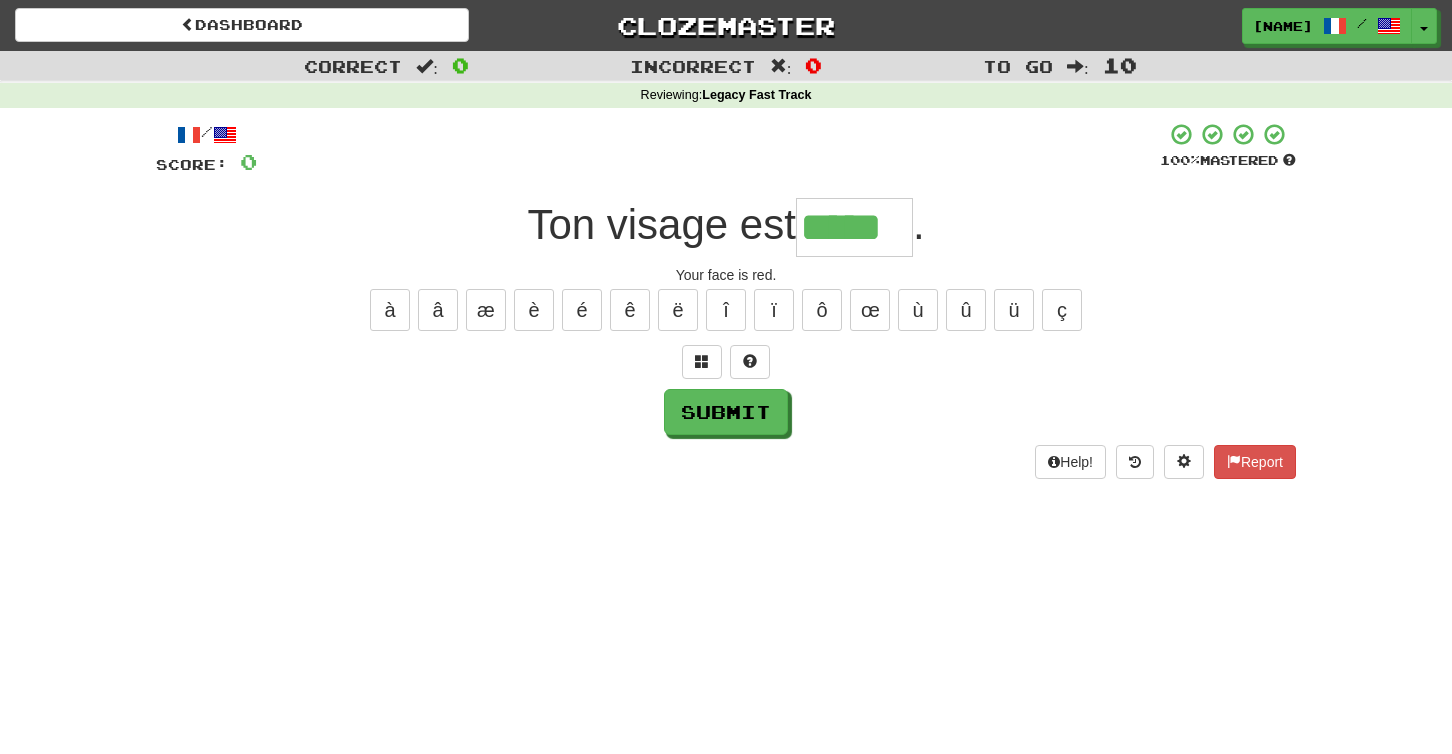 type on "*****" 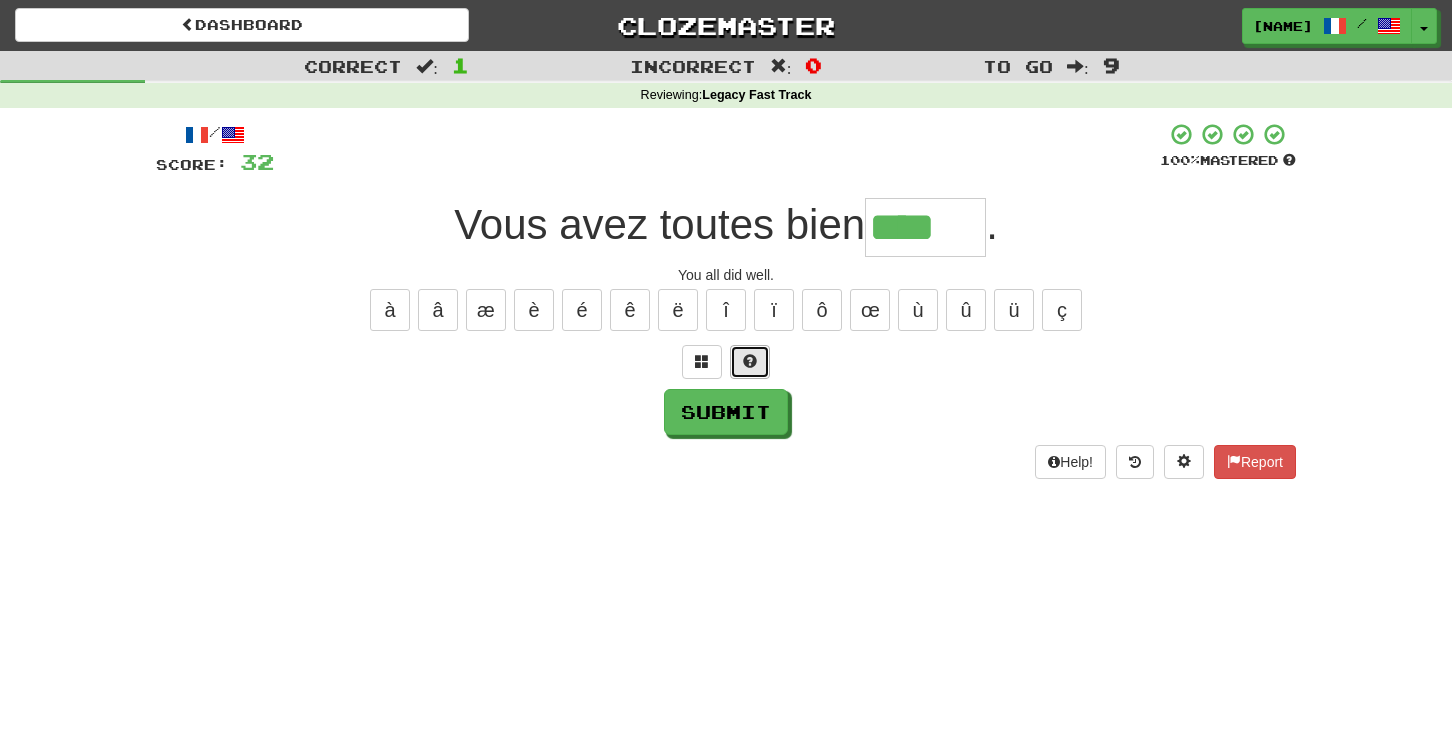 click at bounding box center (750, 362) 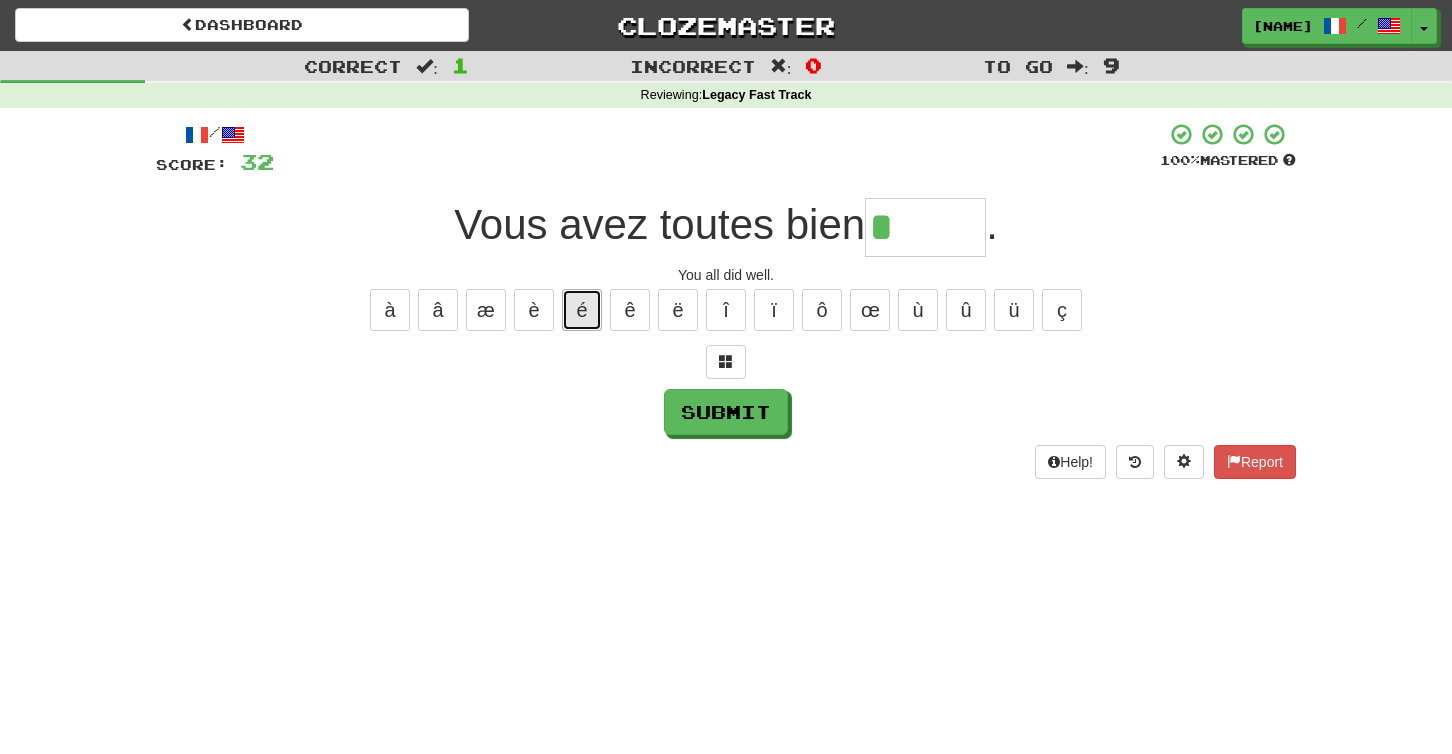 click on "é" at bounding box center [582, 310] 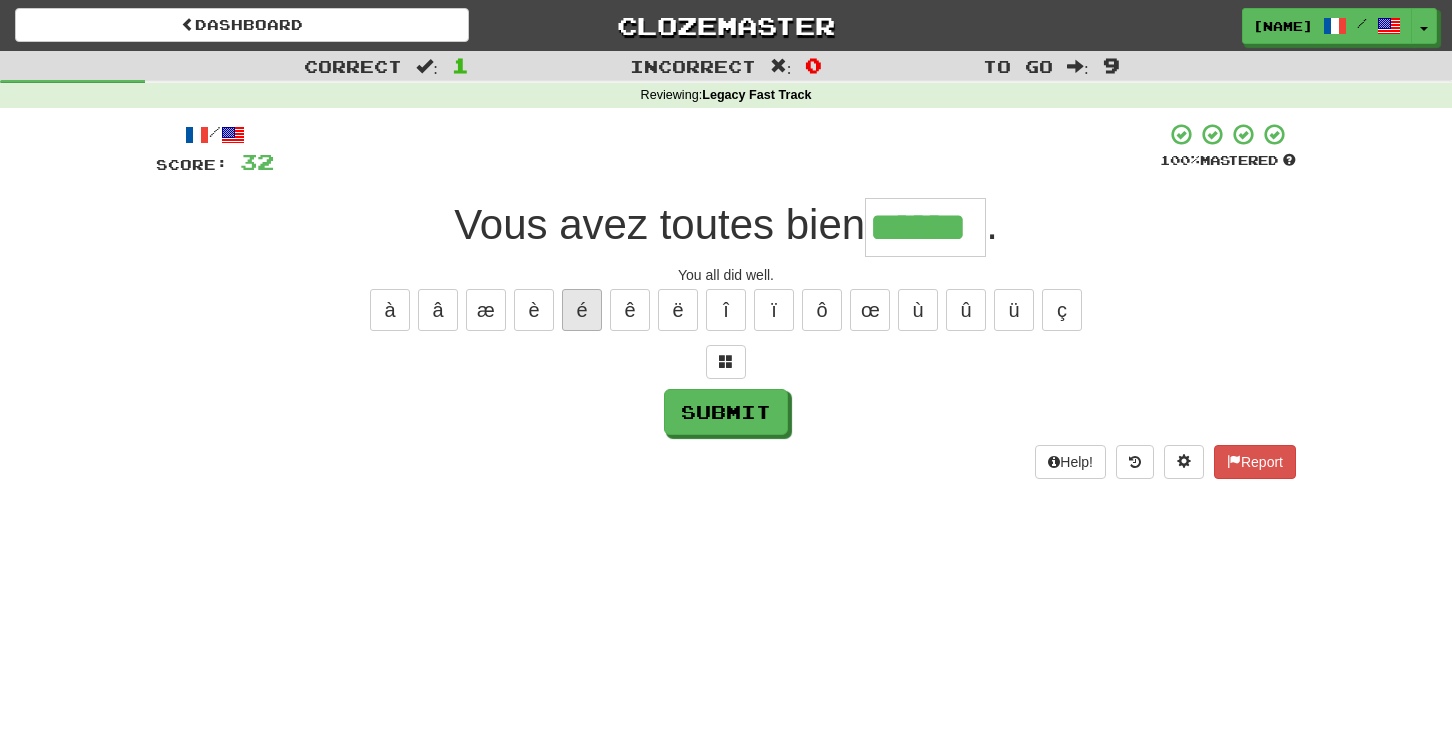 type on "******" 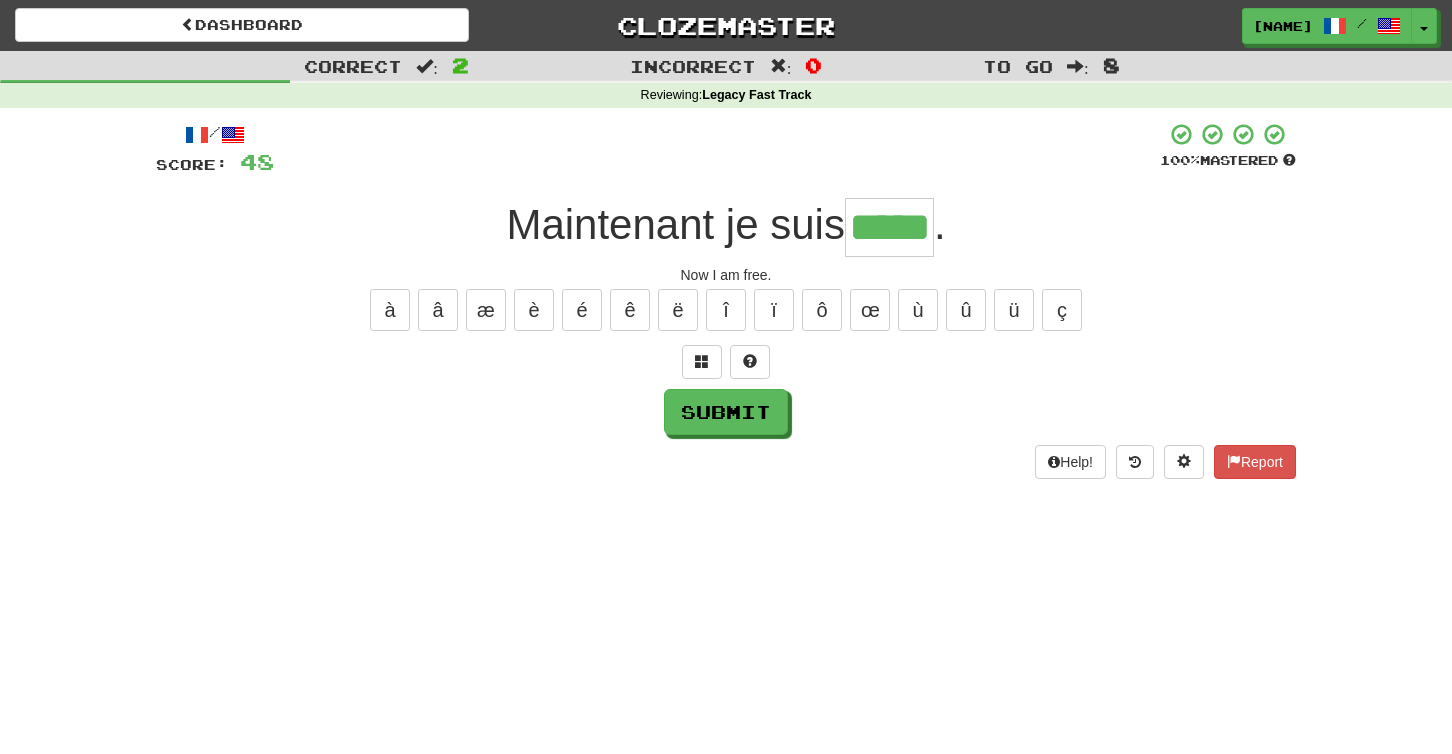type on "*****" 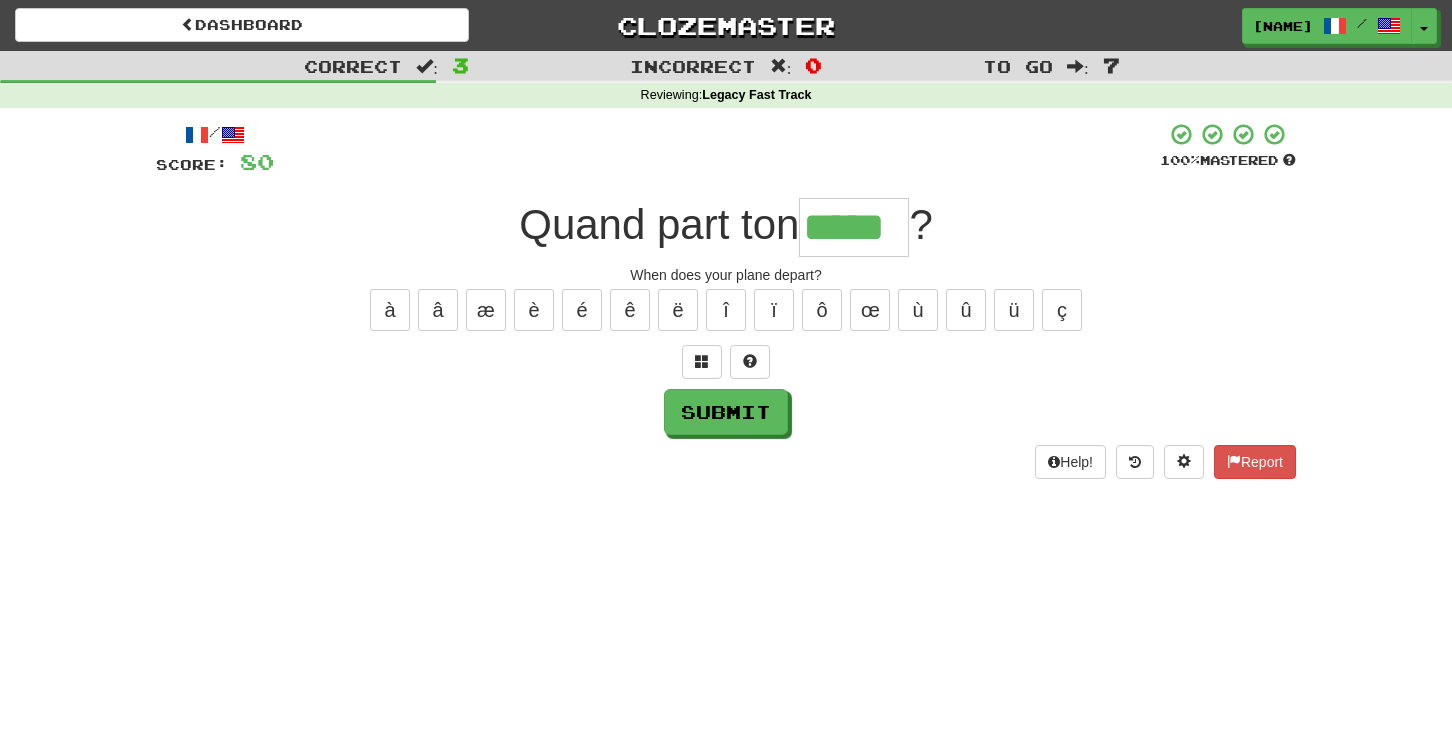 type on "*****" 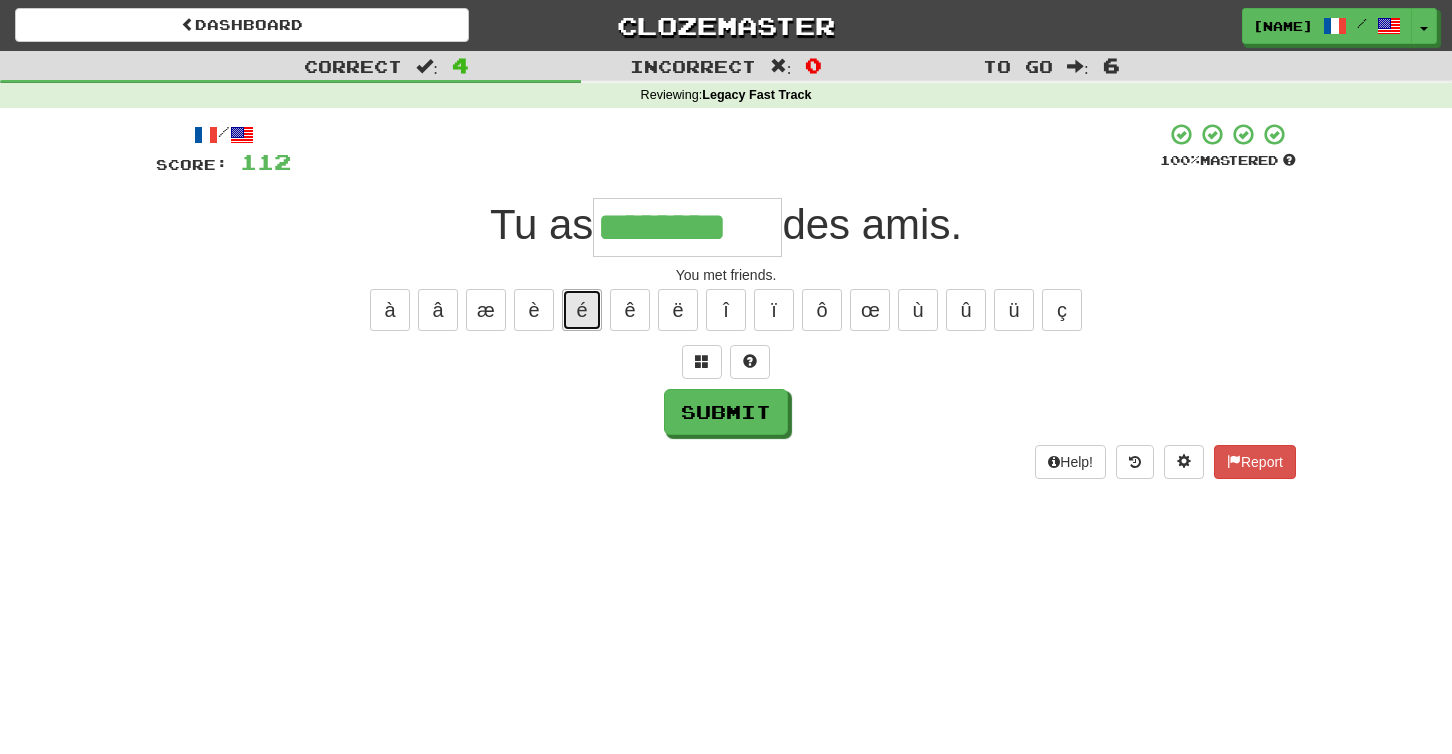click on "é" at bounding box center [582, 310] 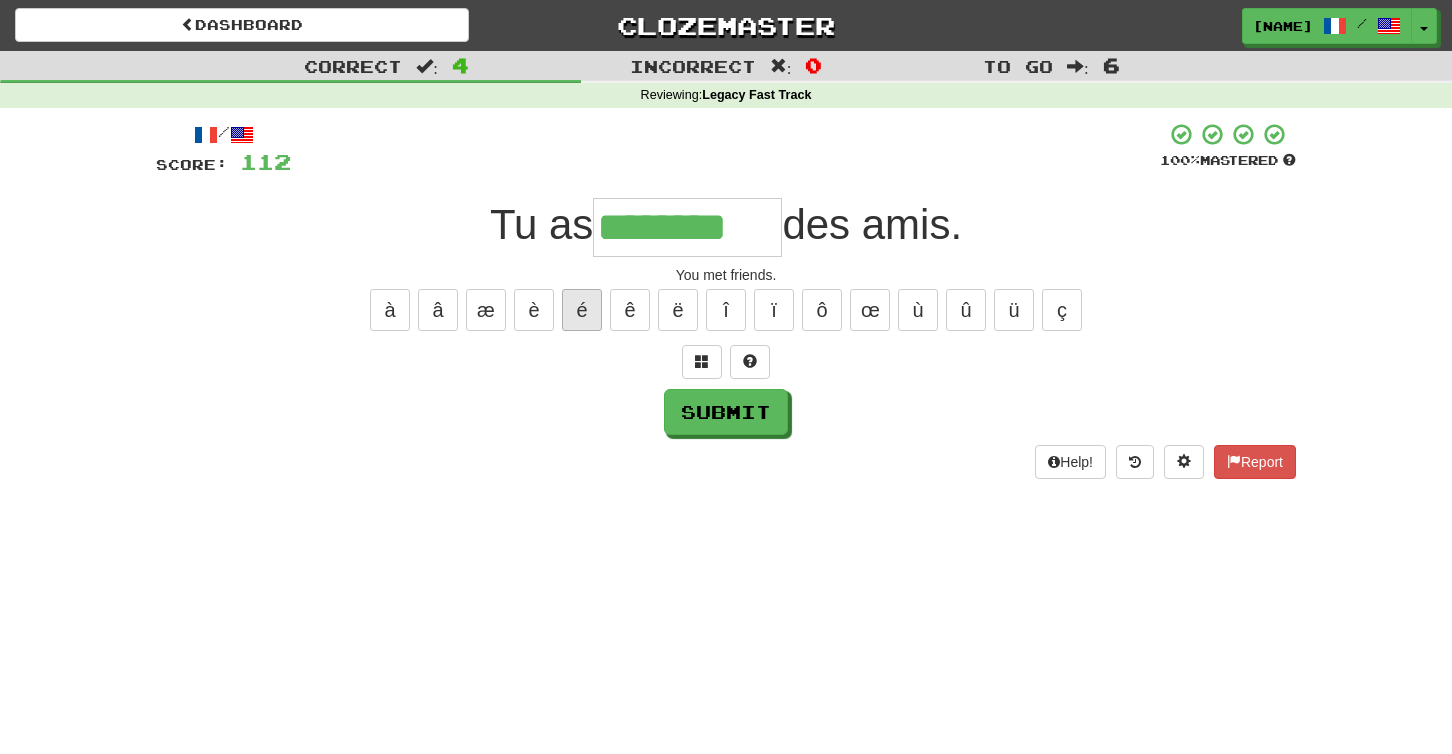 type on "*********" 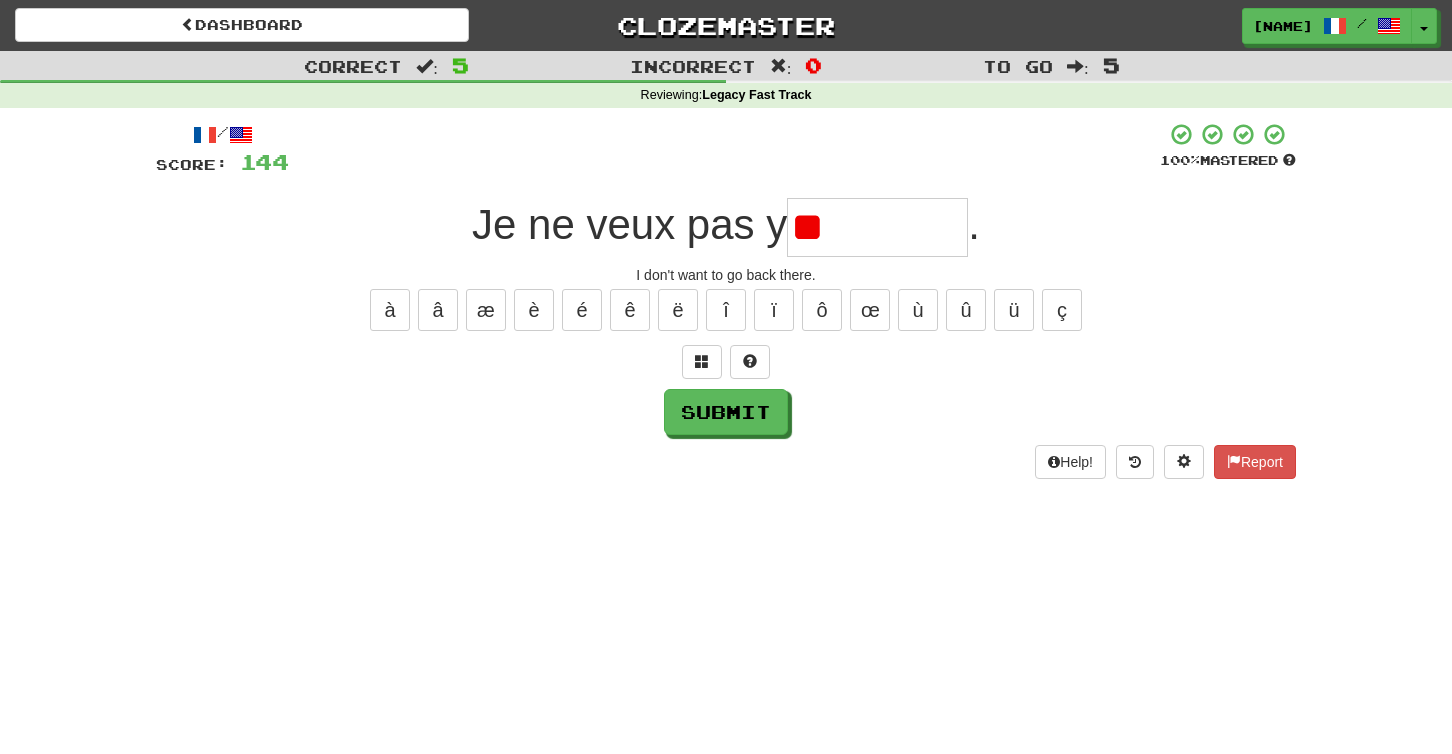 type on "*" 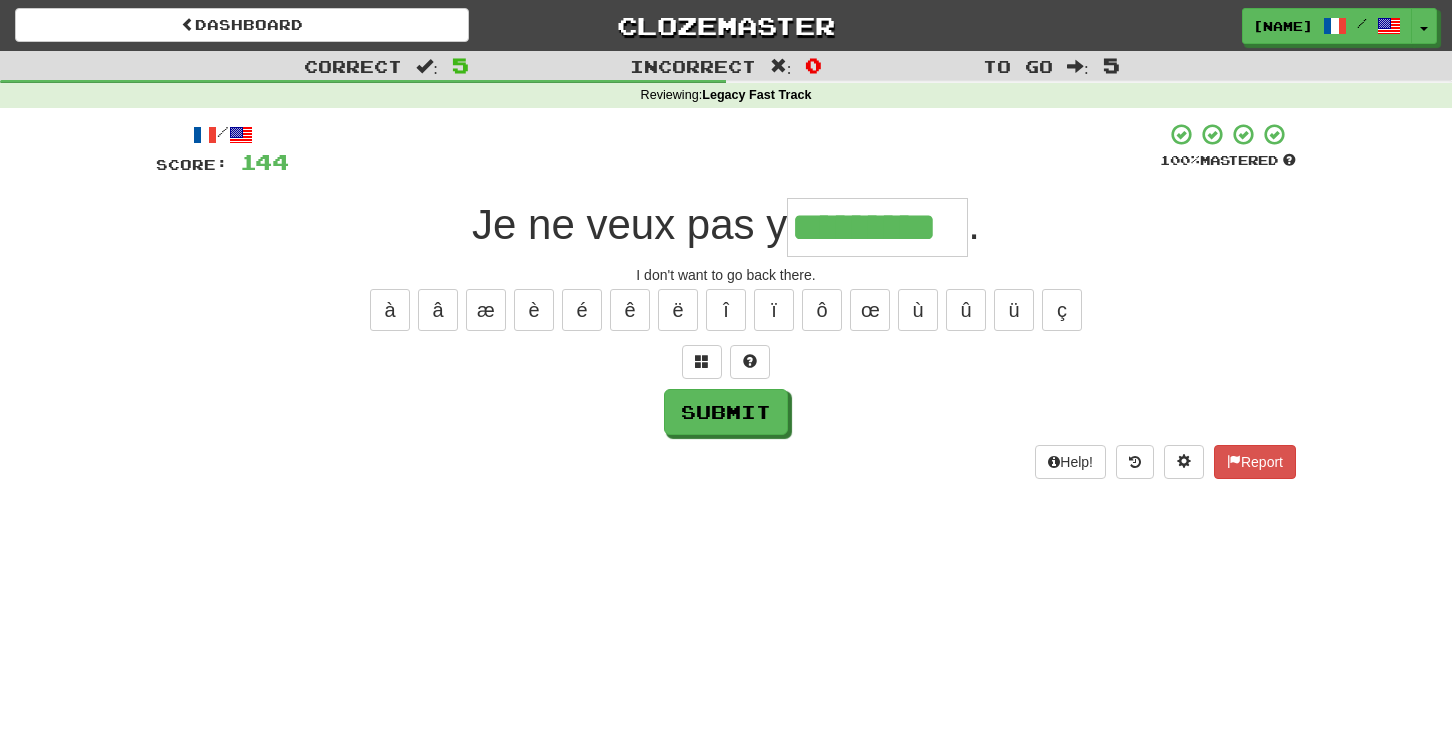 type on "*********" 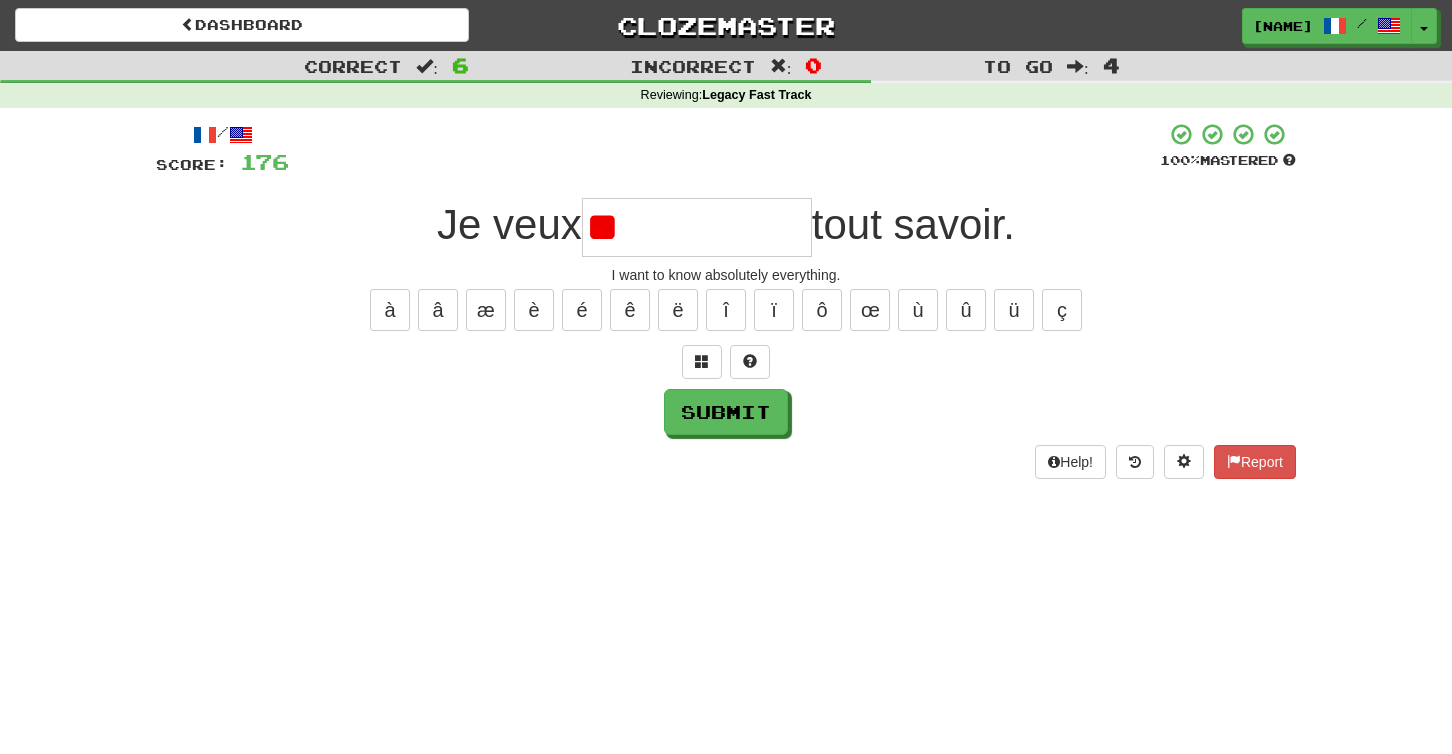 type on "*" 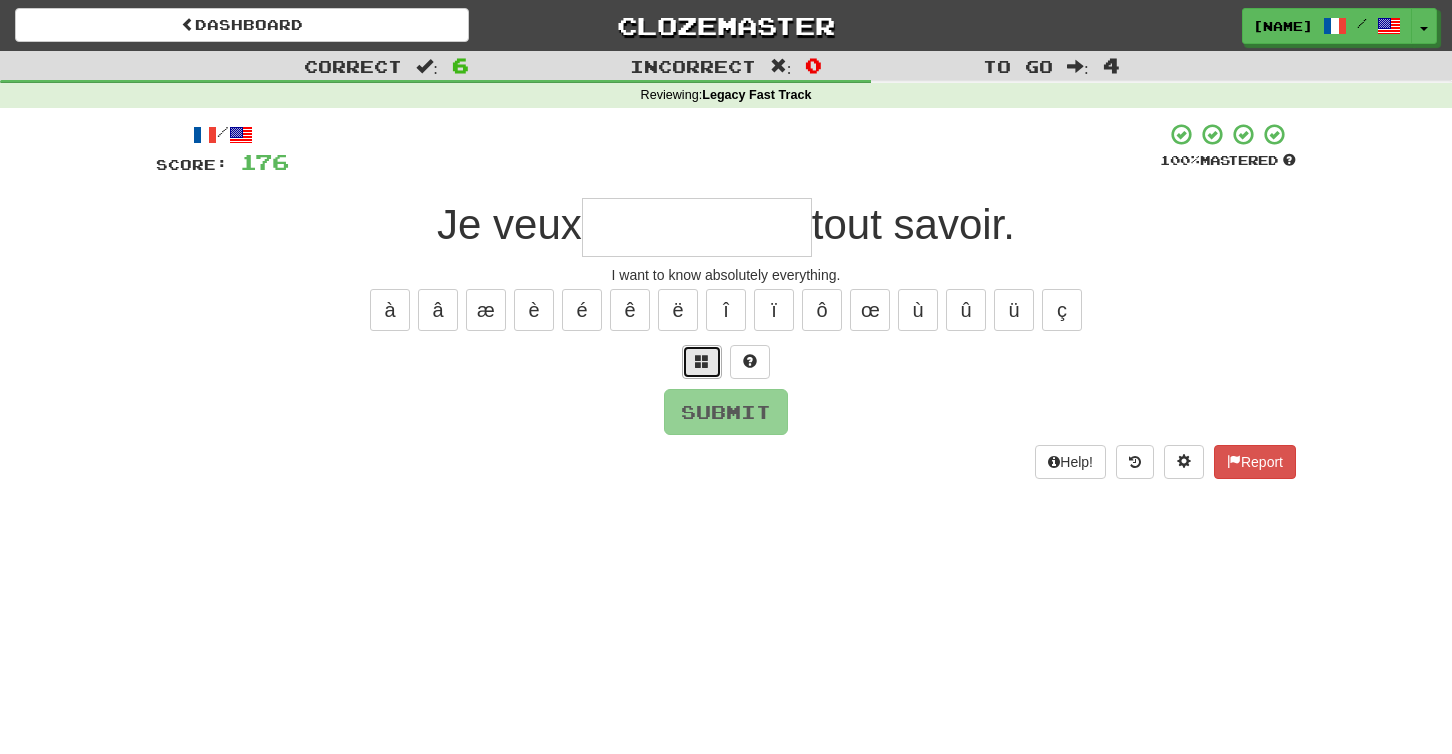 click at bounding box center [702, 361] 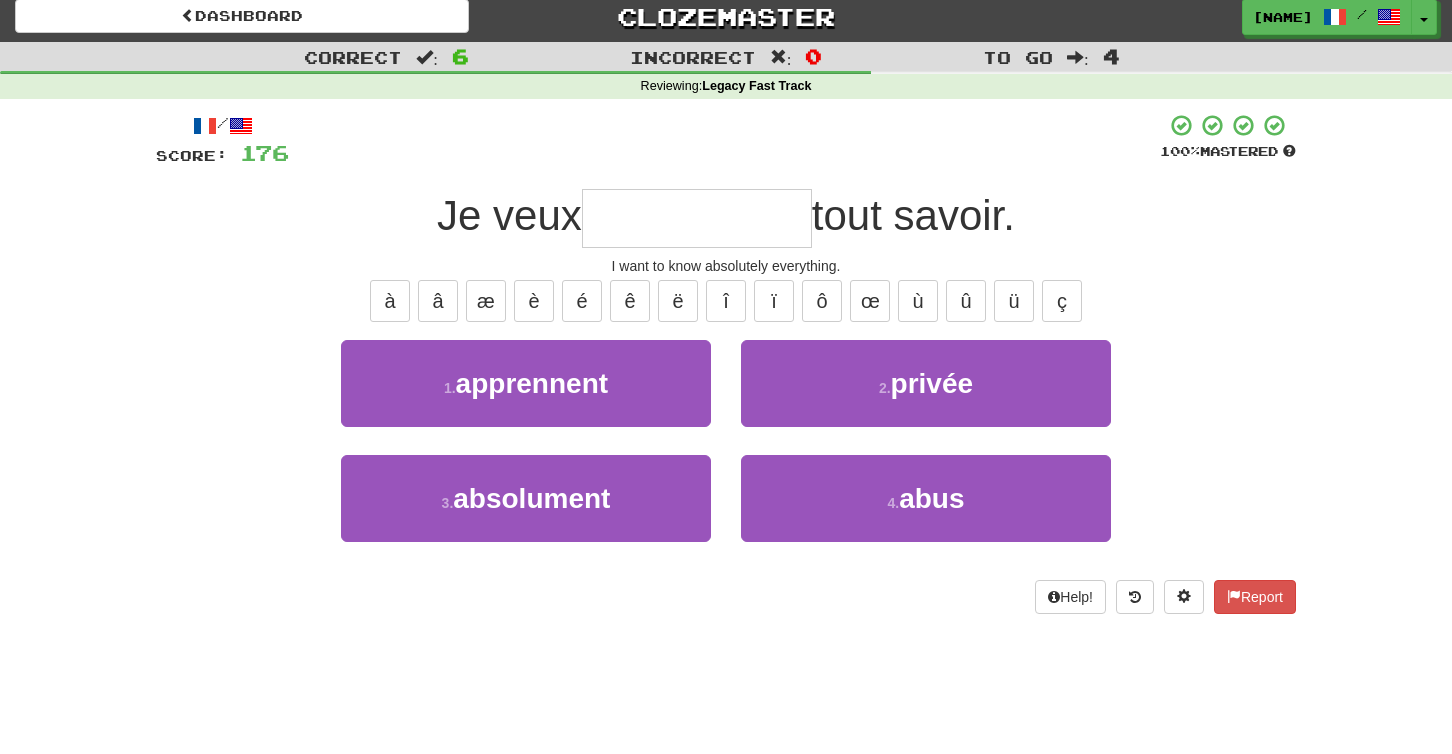 scroll, scrollTop: 0, scrollLeft: 0, axis: both 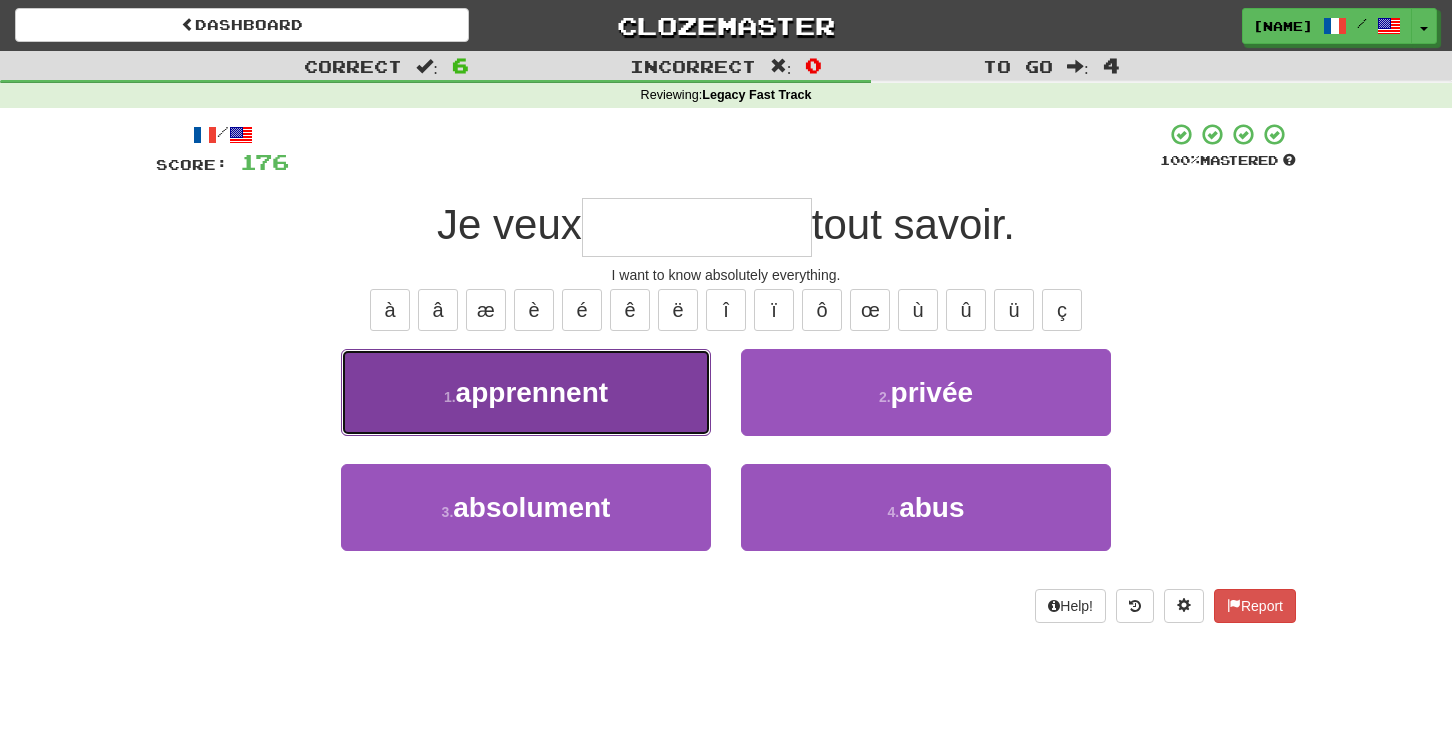 click on "1 .  apprennent" at bounding box center (526, 392) 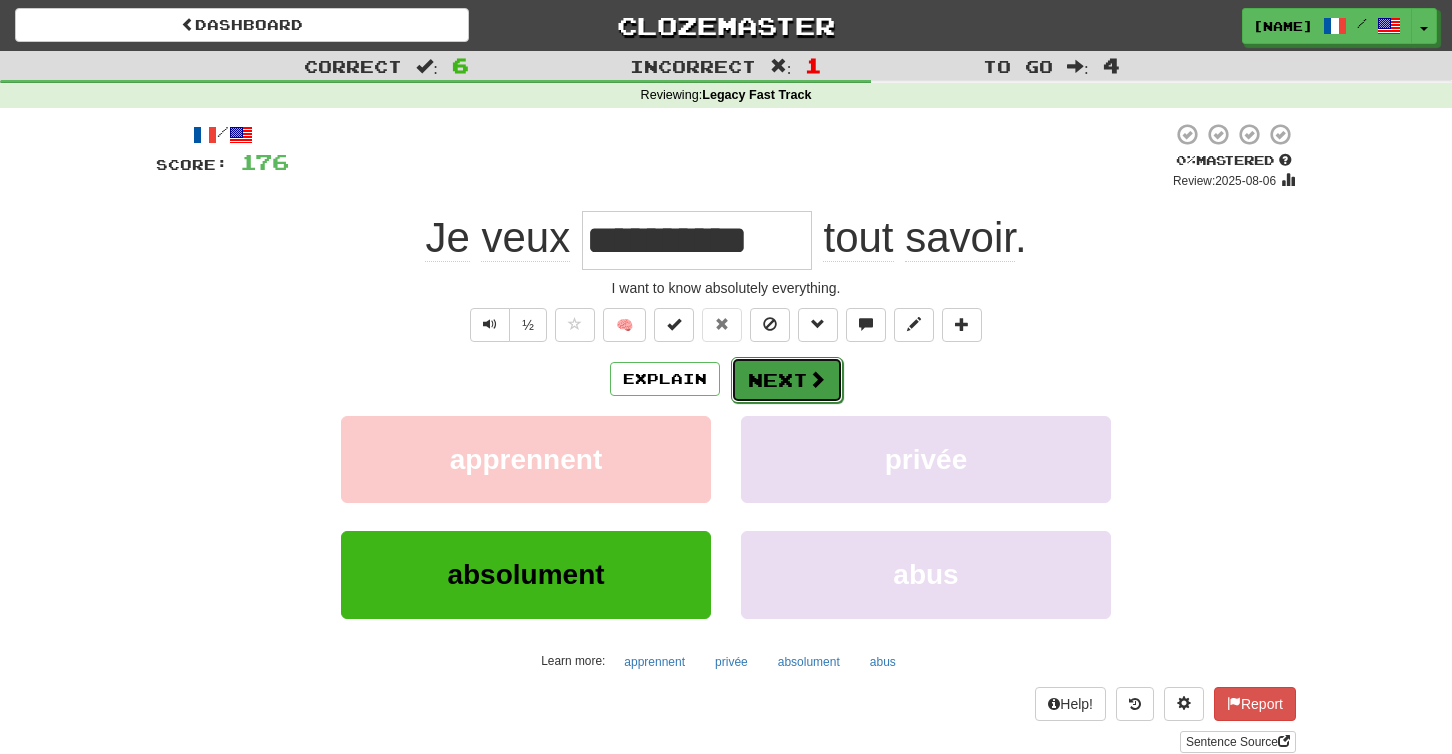 click on "Next" at bounding box center [787, 380] 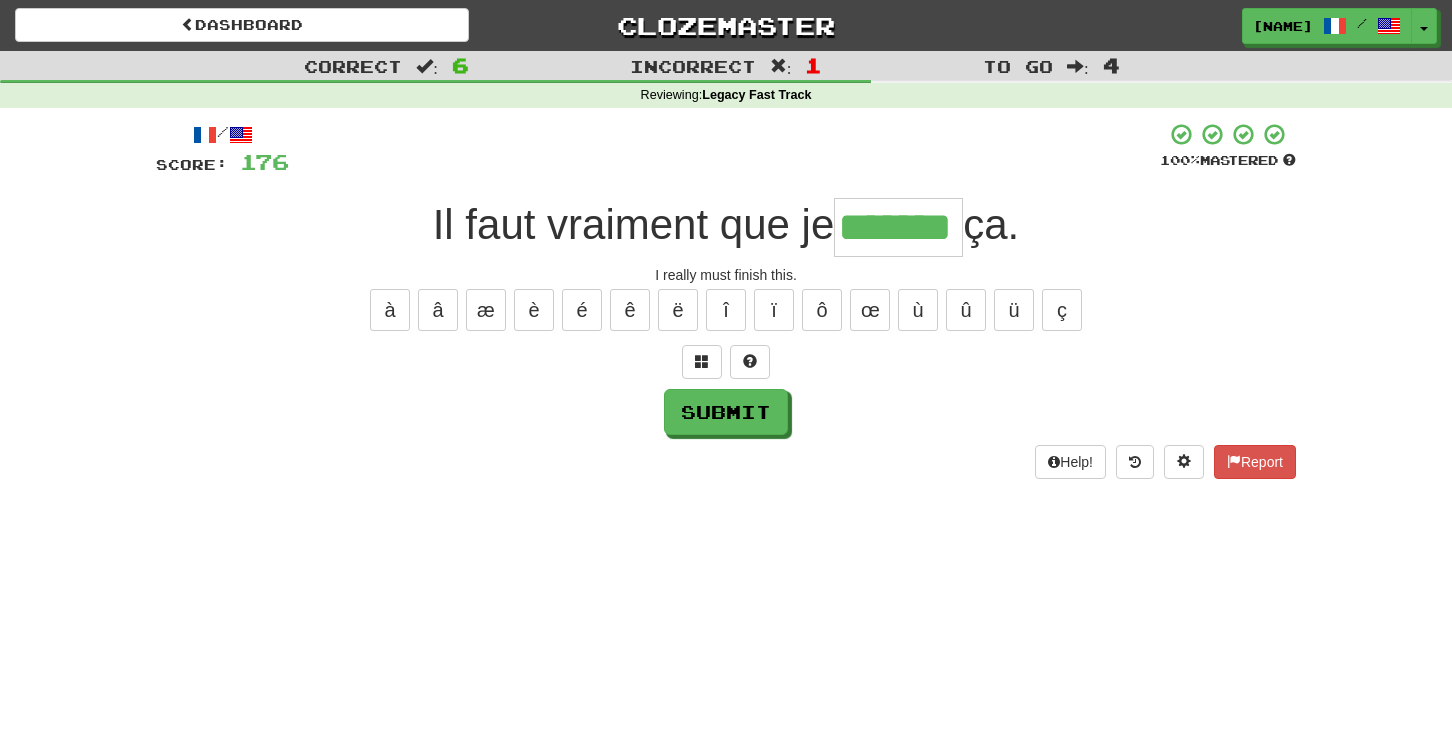 type on "*******" 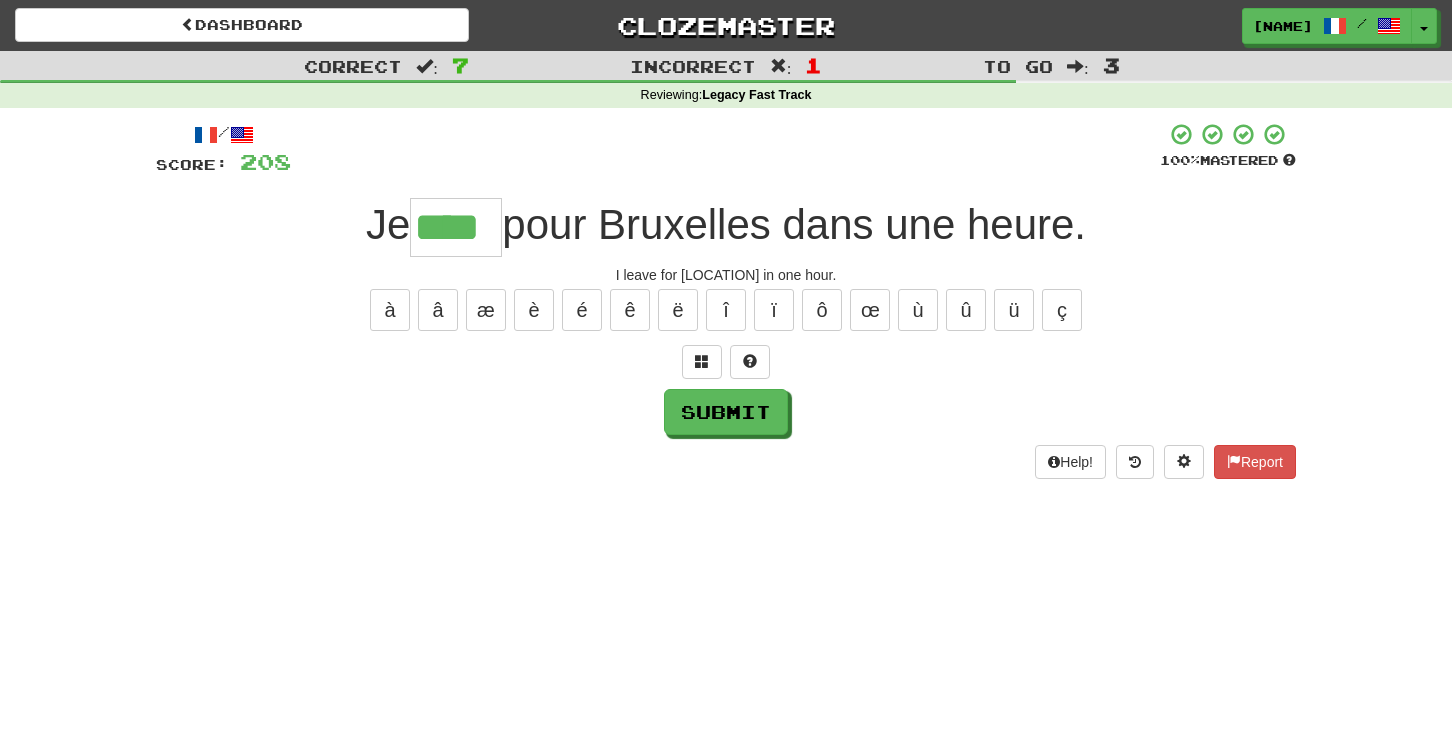 type on "****" 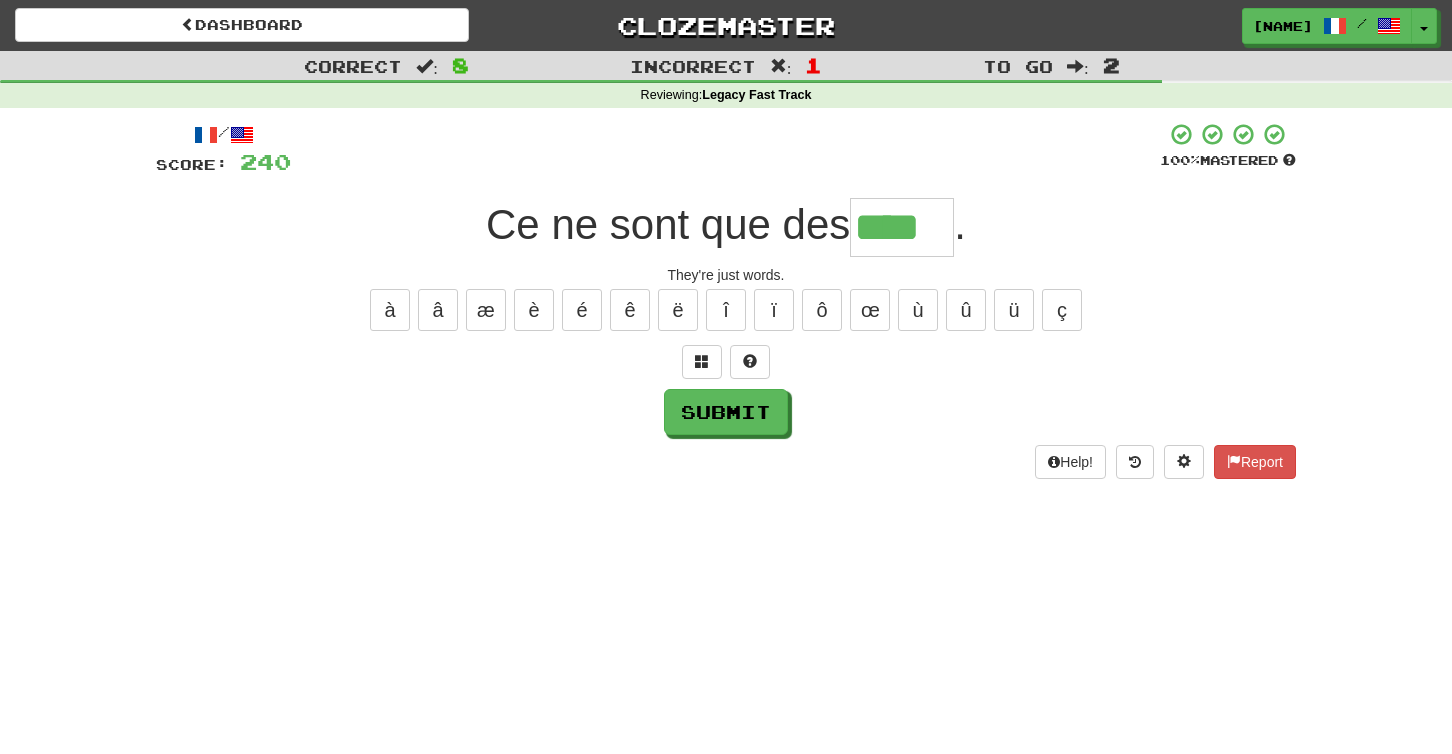 type on "****" 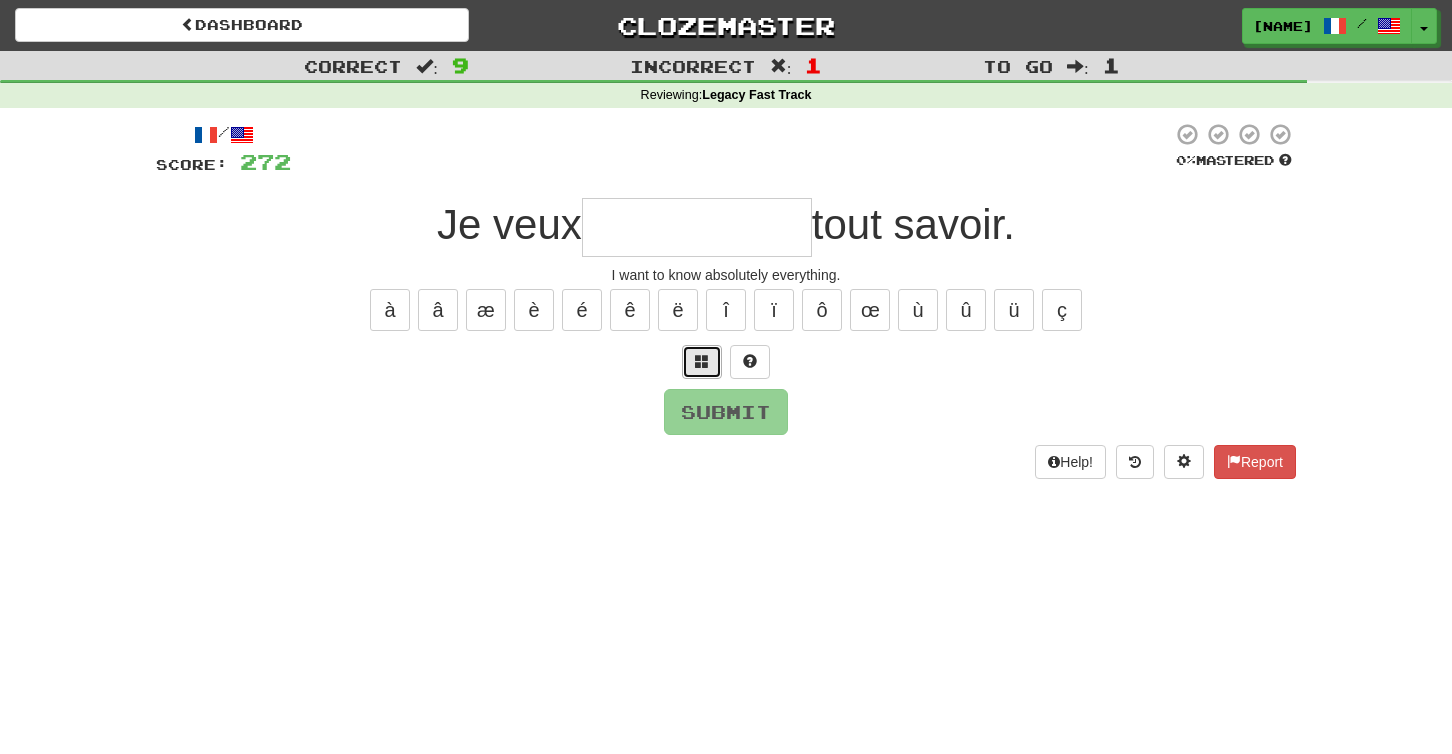 click at bounding box center (702, 362) 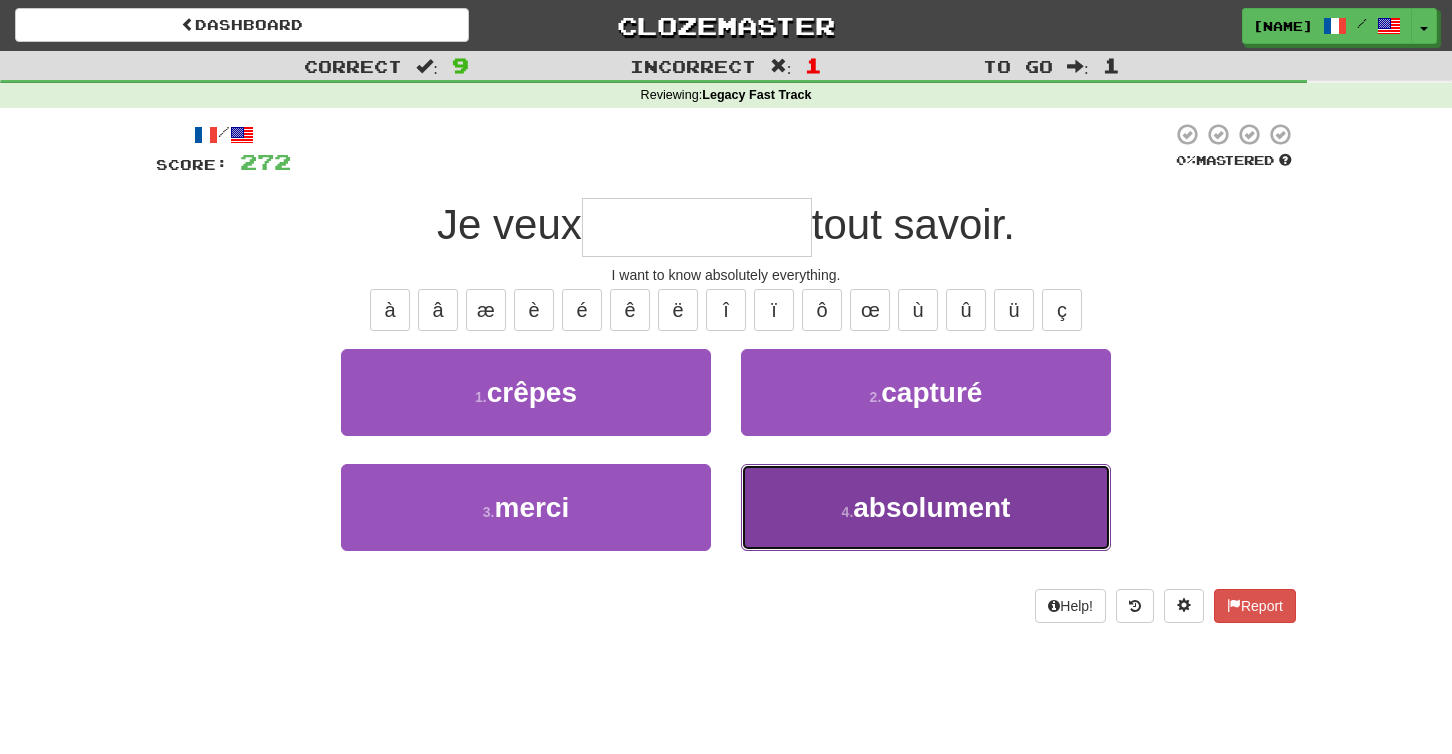 click on "4 .  absolument" at bounding box center [926, 507] 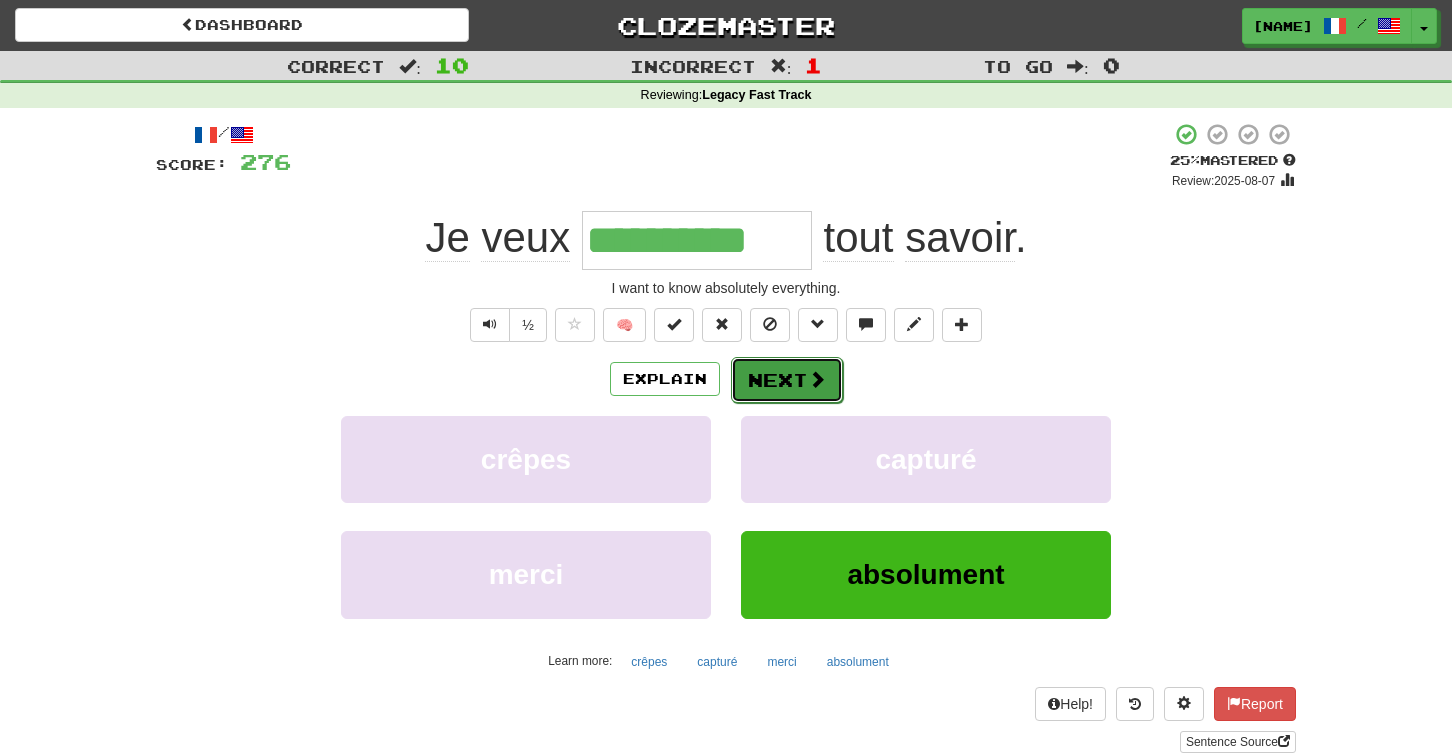 click on "Next" at bounding box center (787, 380) 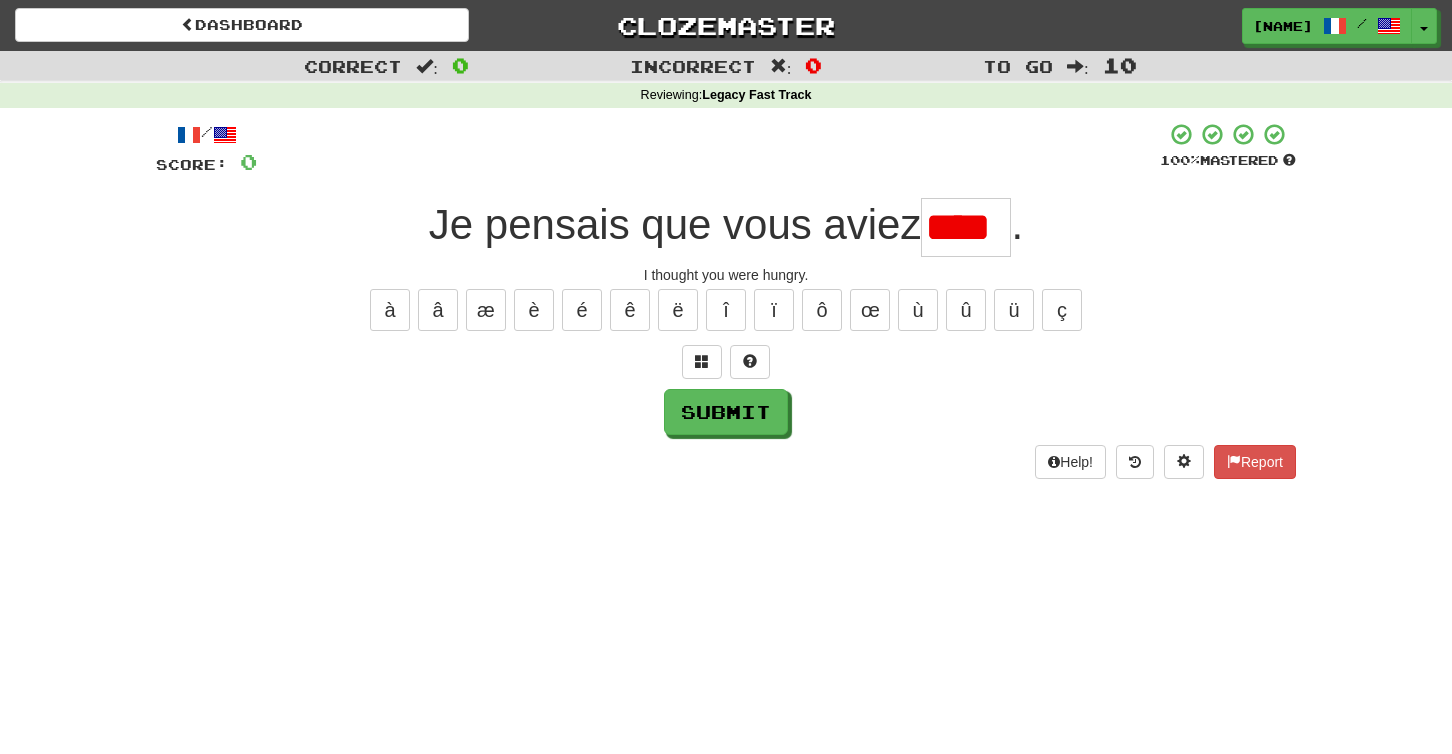 scroll, scrollTop: 0, scrollLeft: 0, axis: both 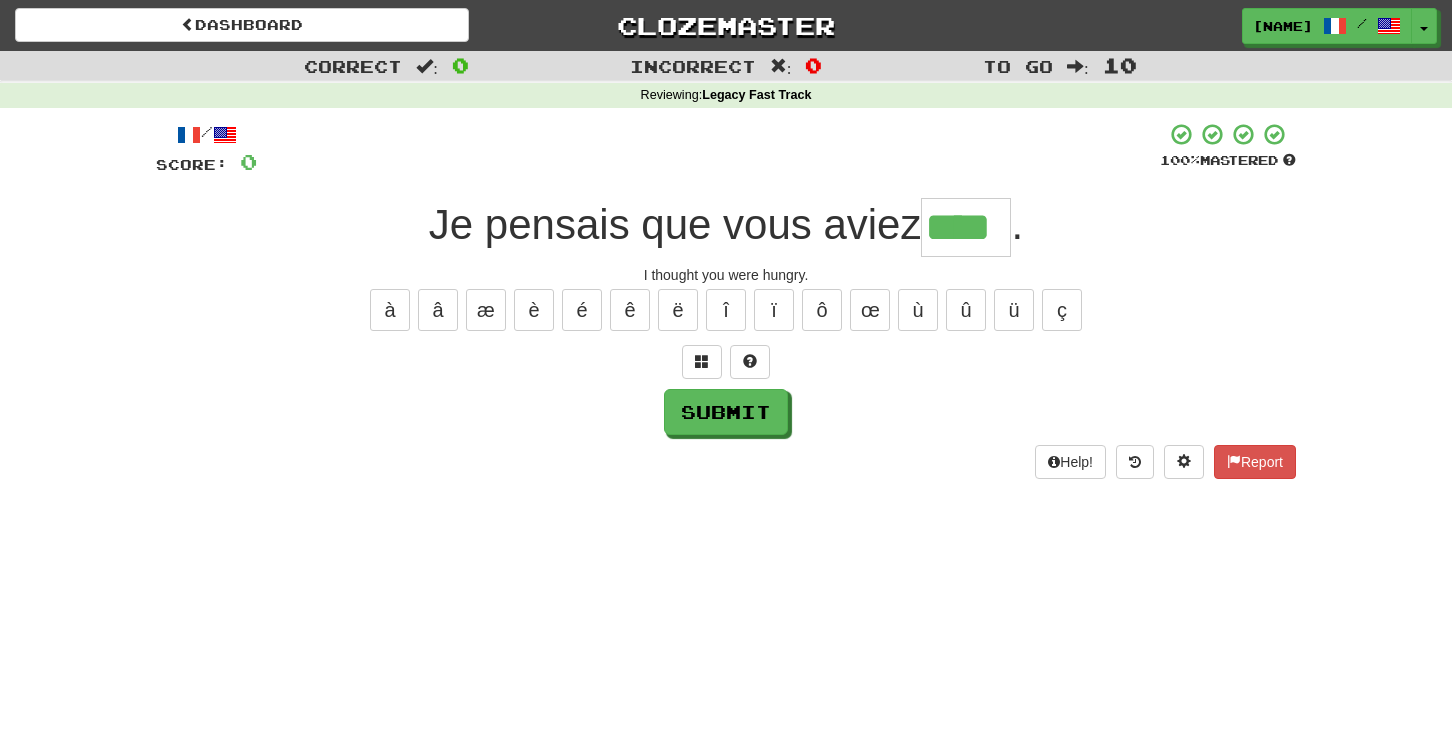 type on "****" 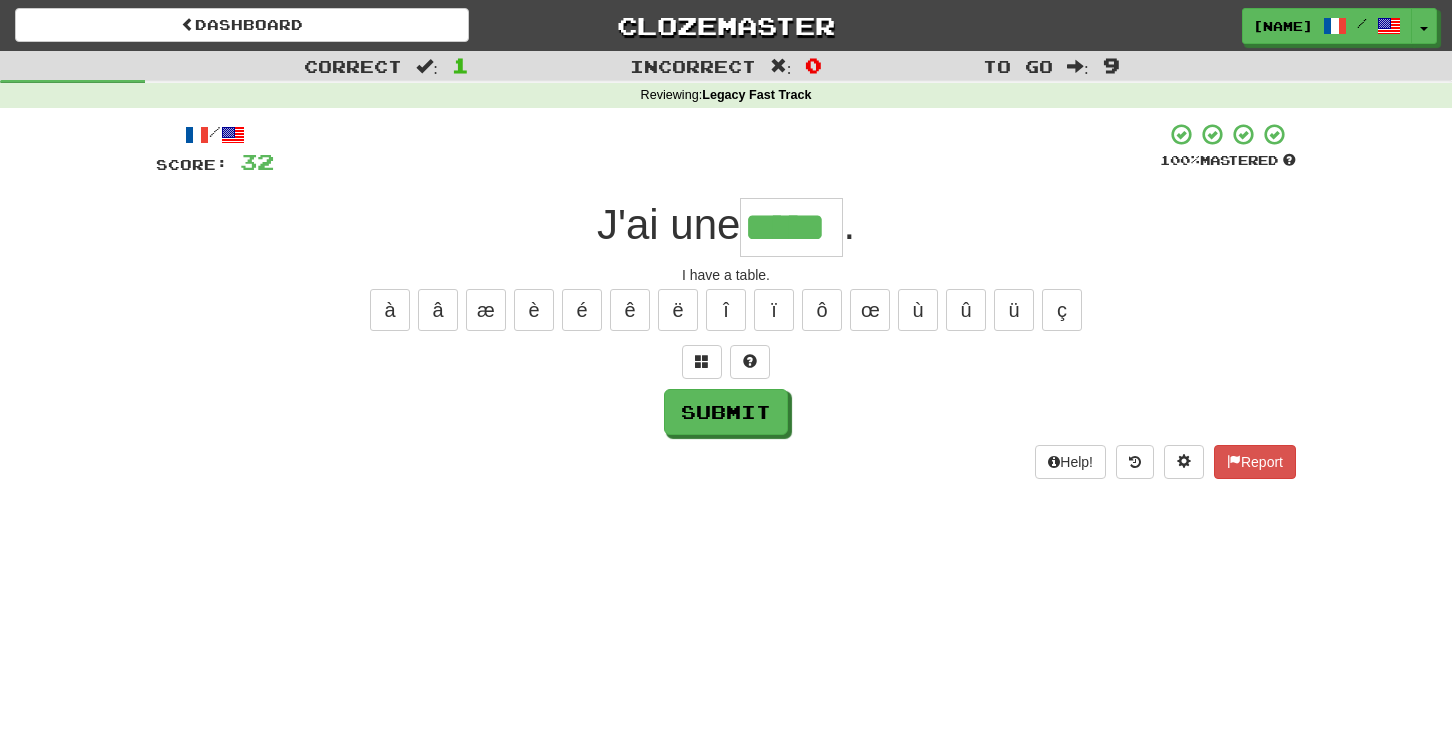 type on "*****" 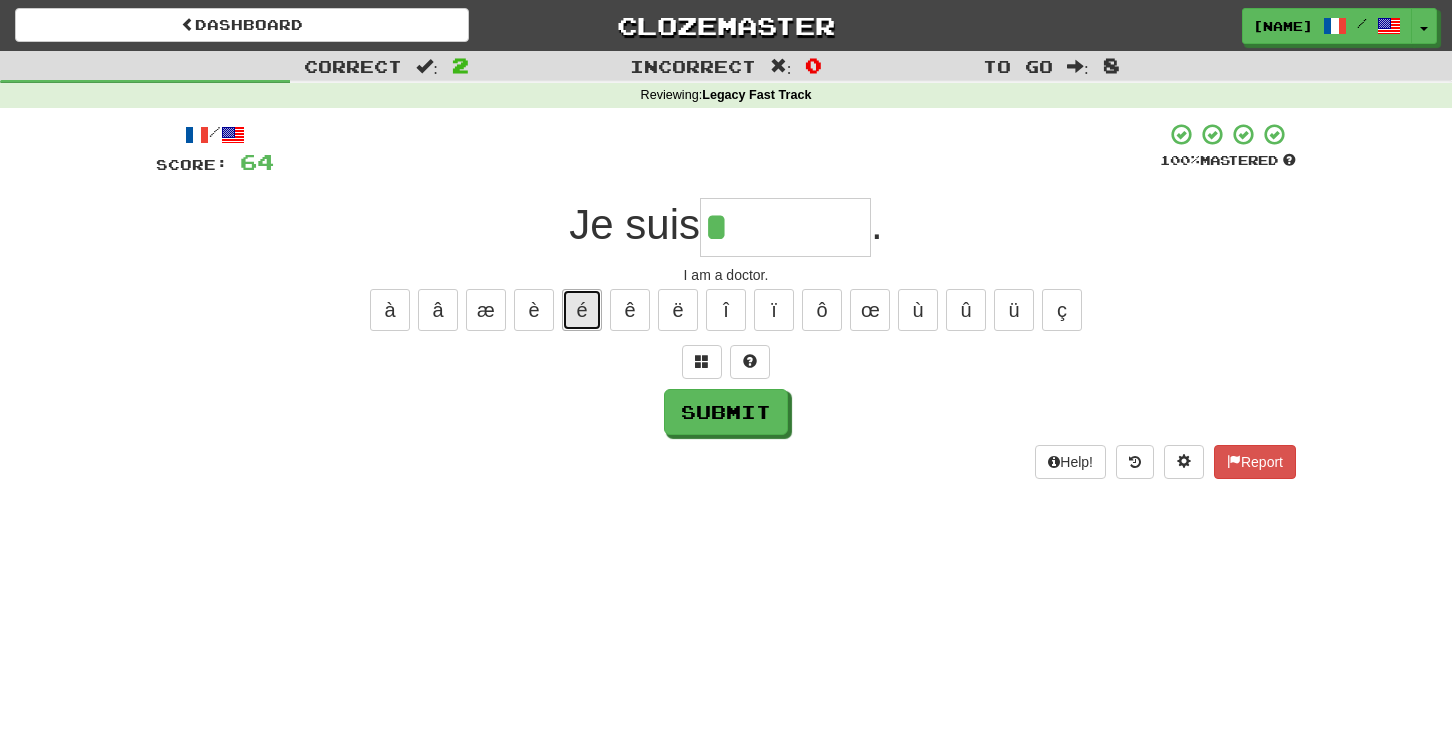 click on "é" at bounding box center [582, 310] 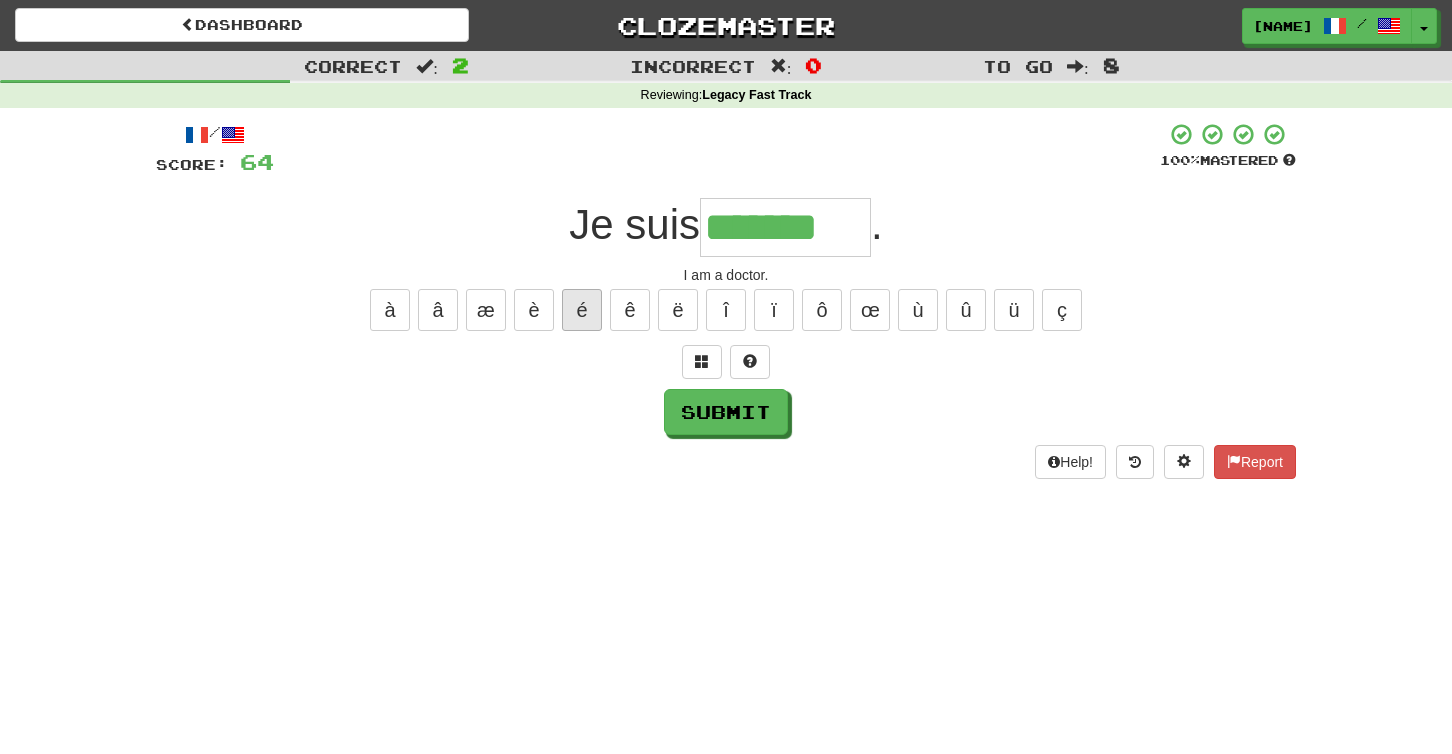 type on "*******" 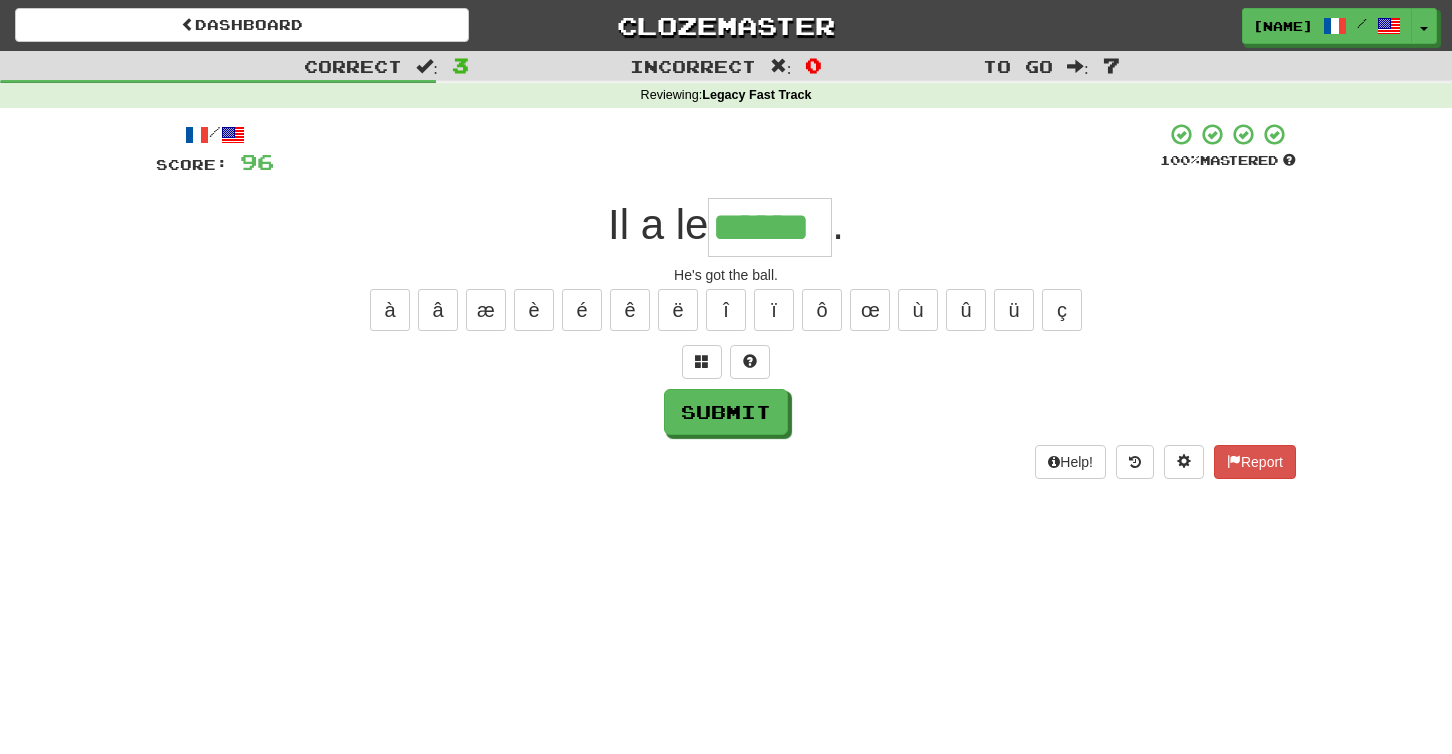 type on "******" 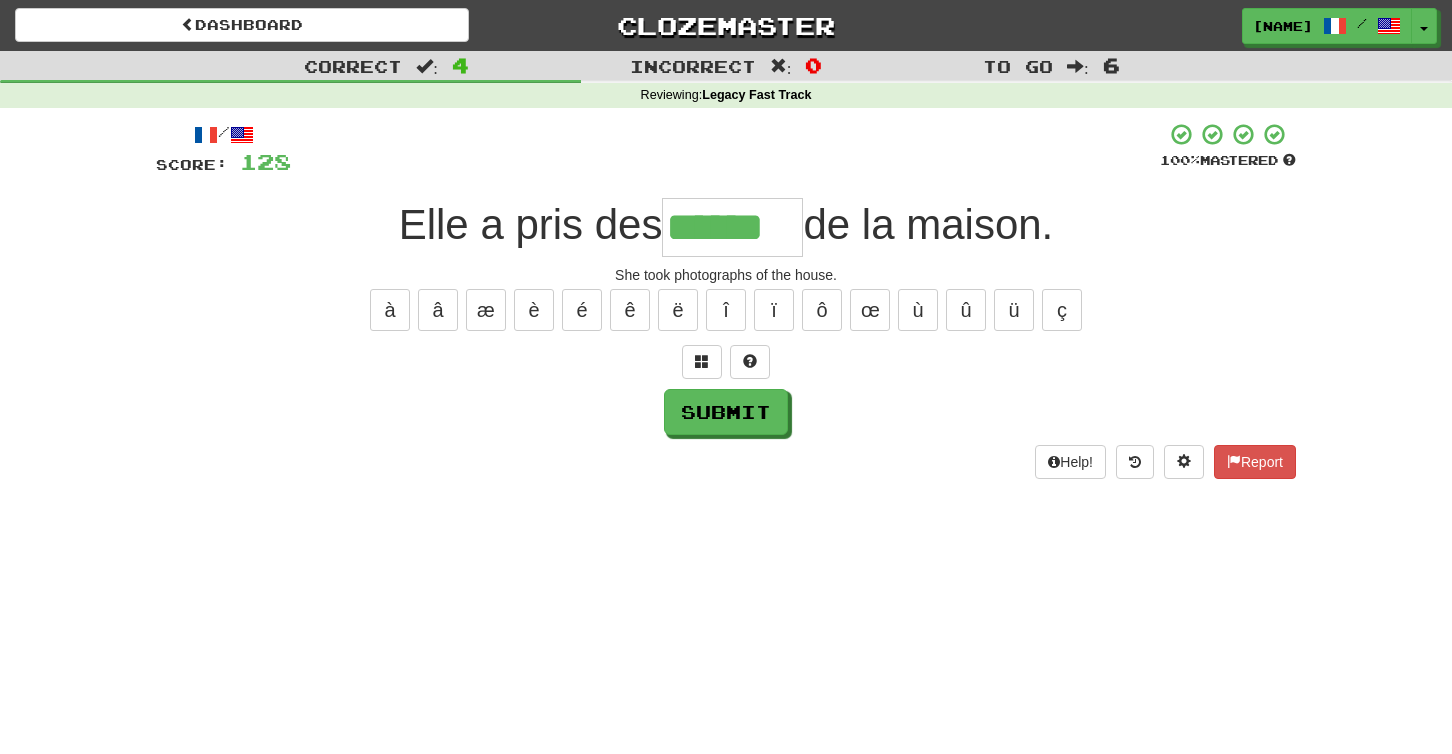 type on "******" 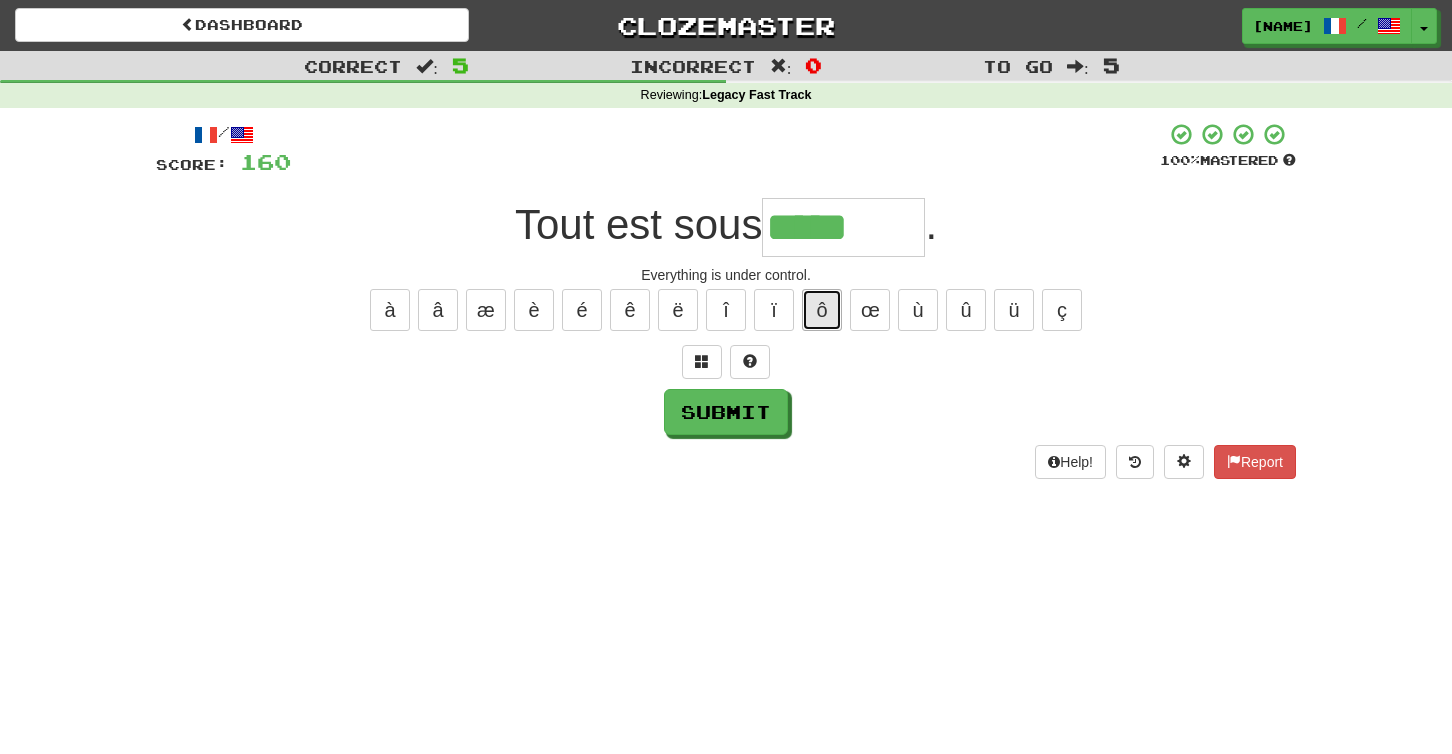 click on "ô" at bounding box center [822, 310] 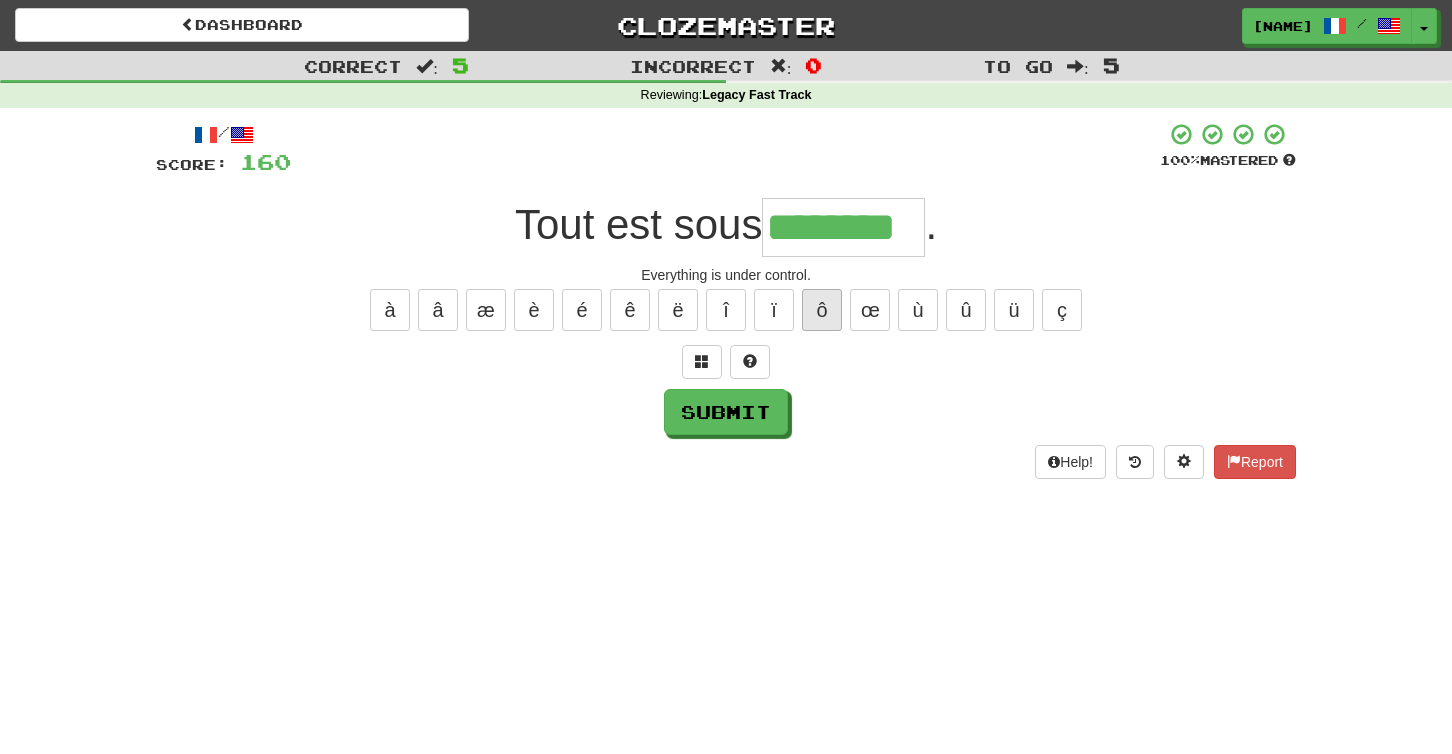 type on "********" 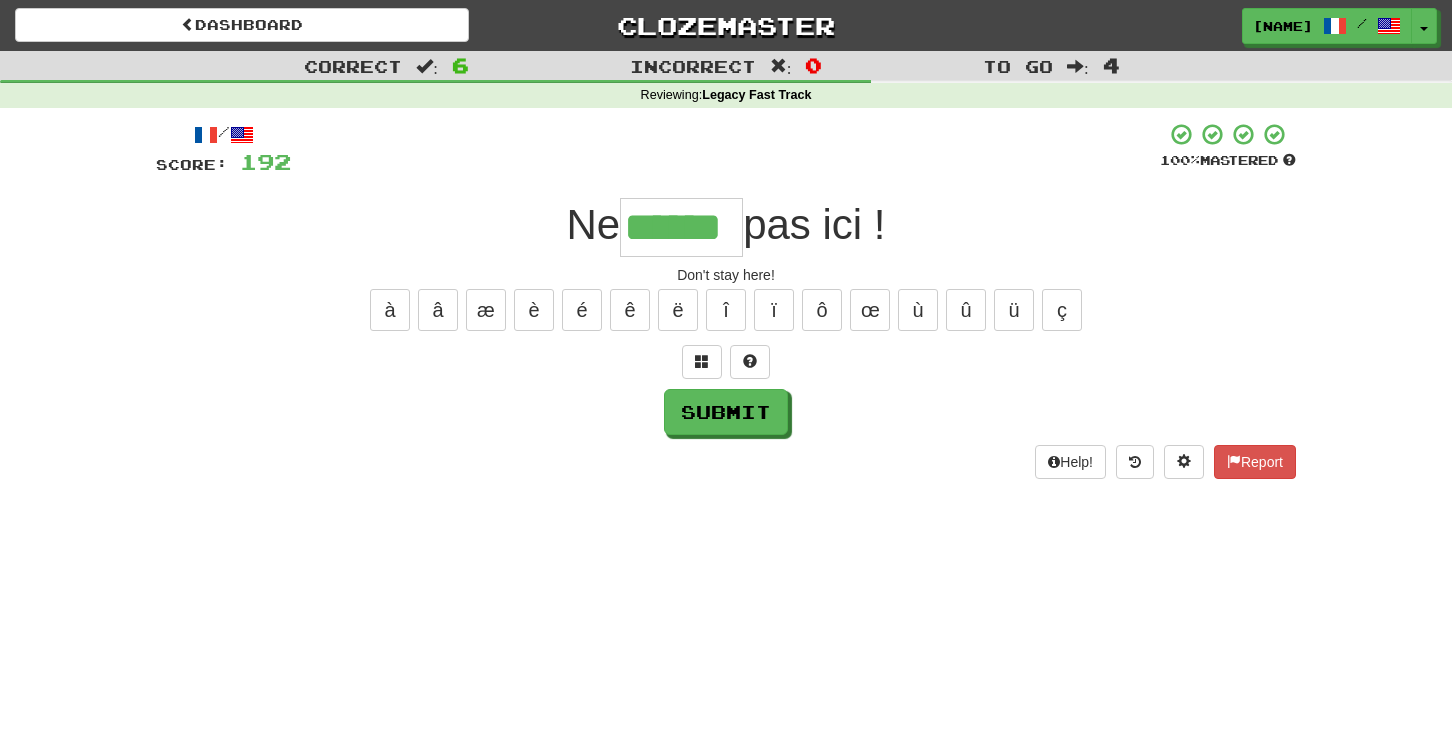 type on "******" 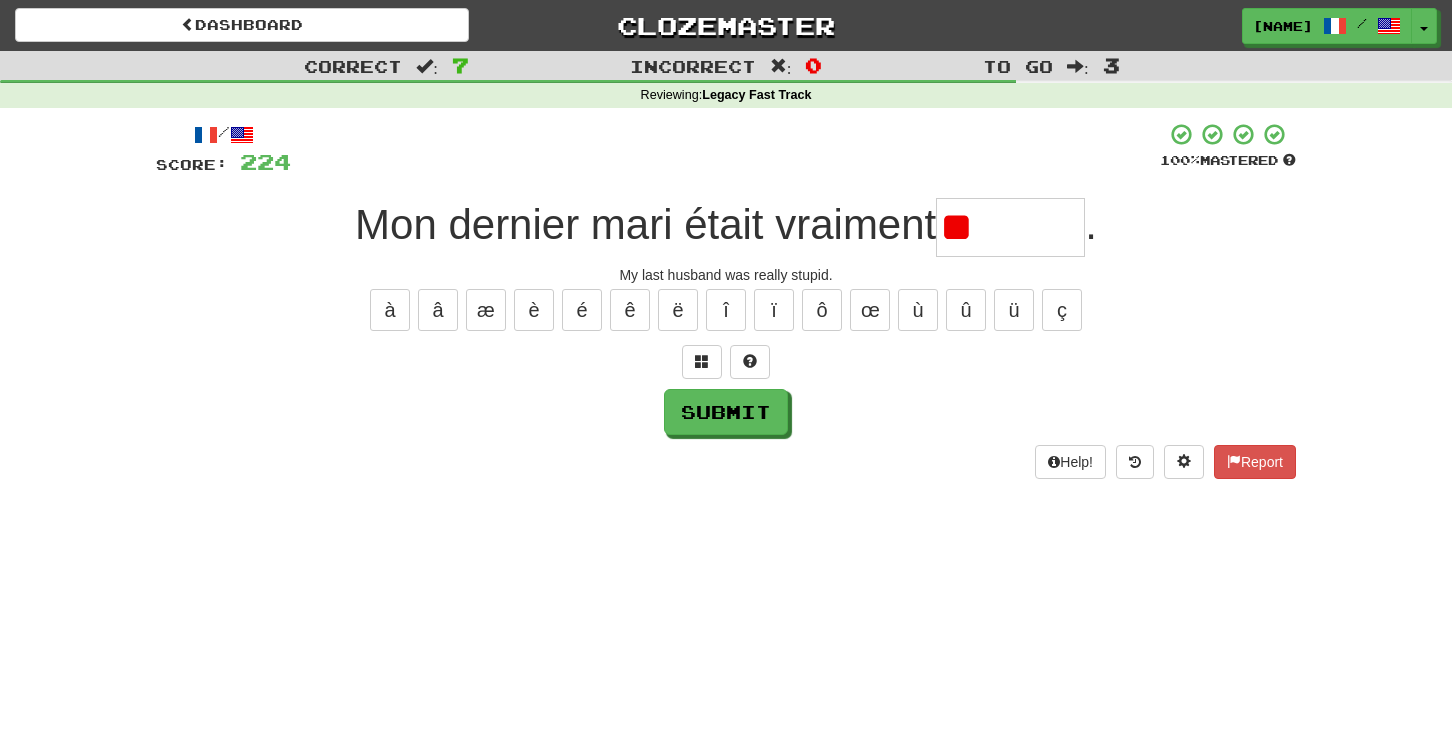type on "*" 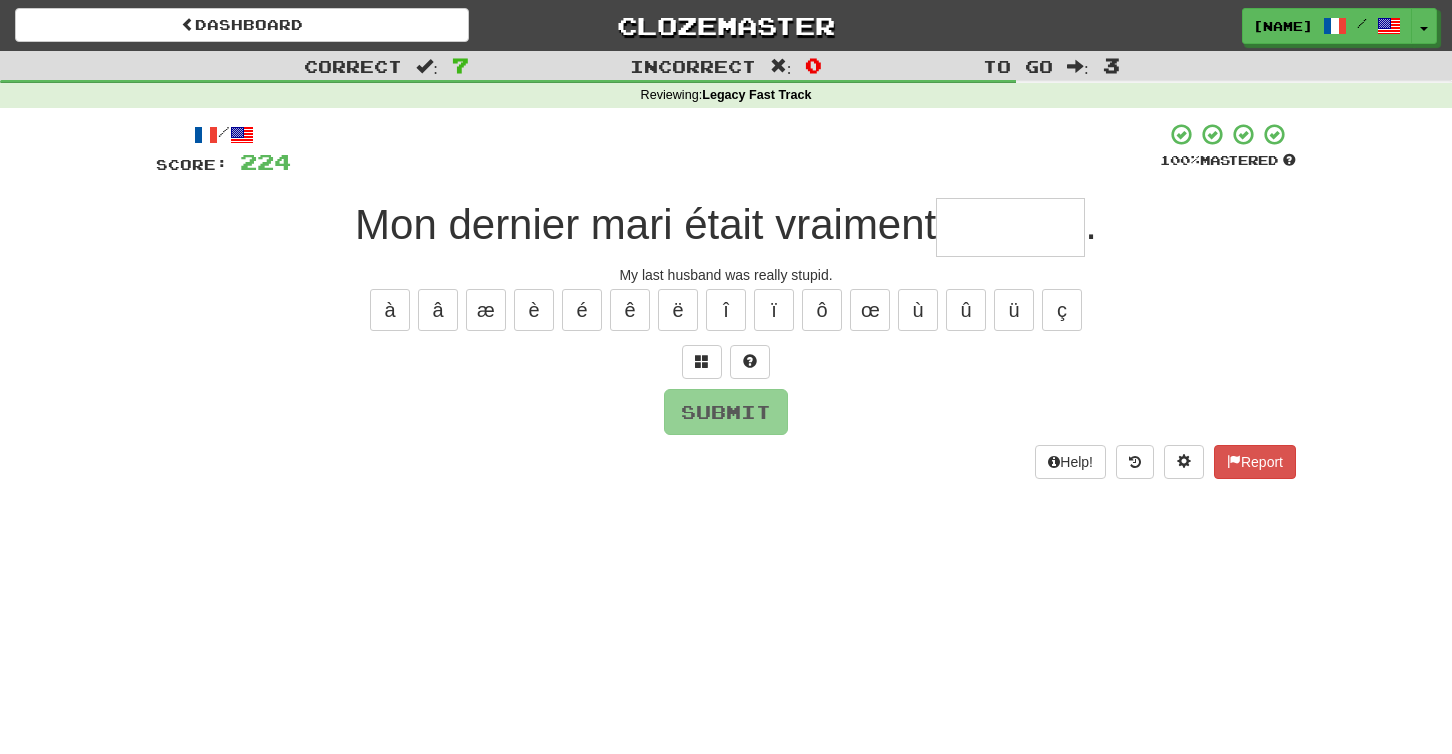 type on "*" 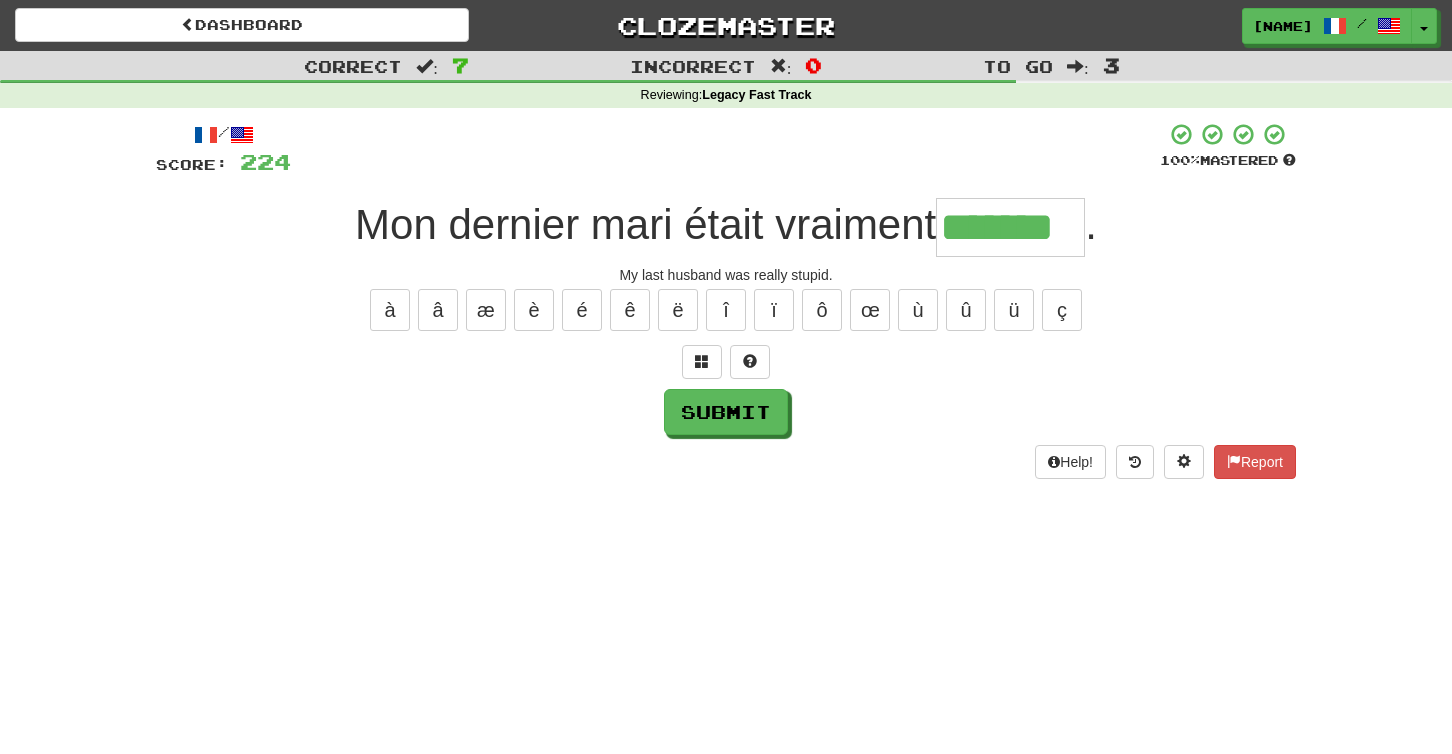 type on "*******" 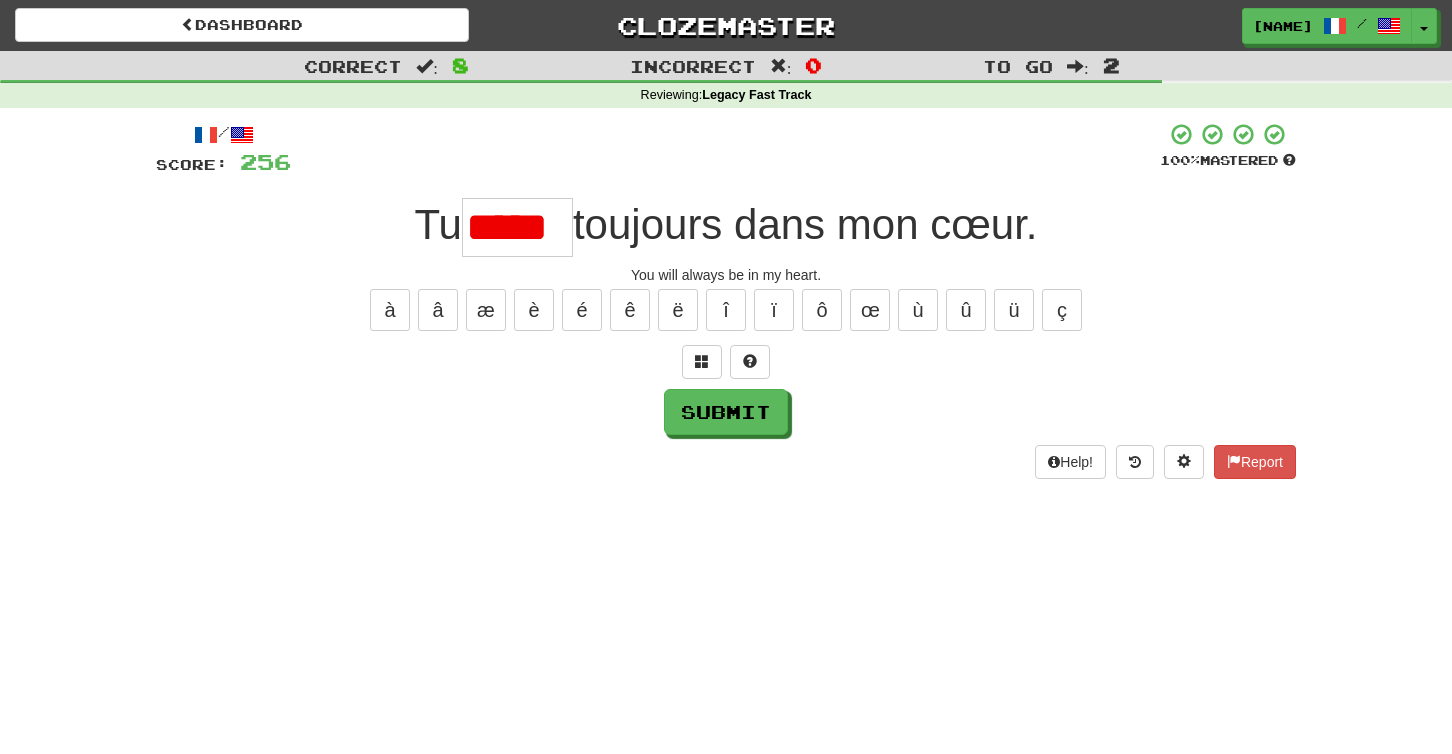 scroll, scrollTop: 0, scrollLeft: 0, axis: both 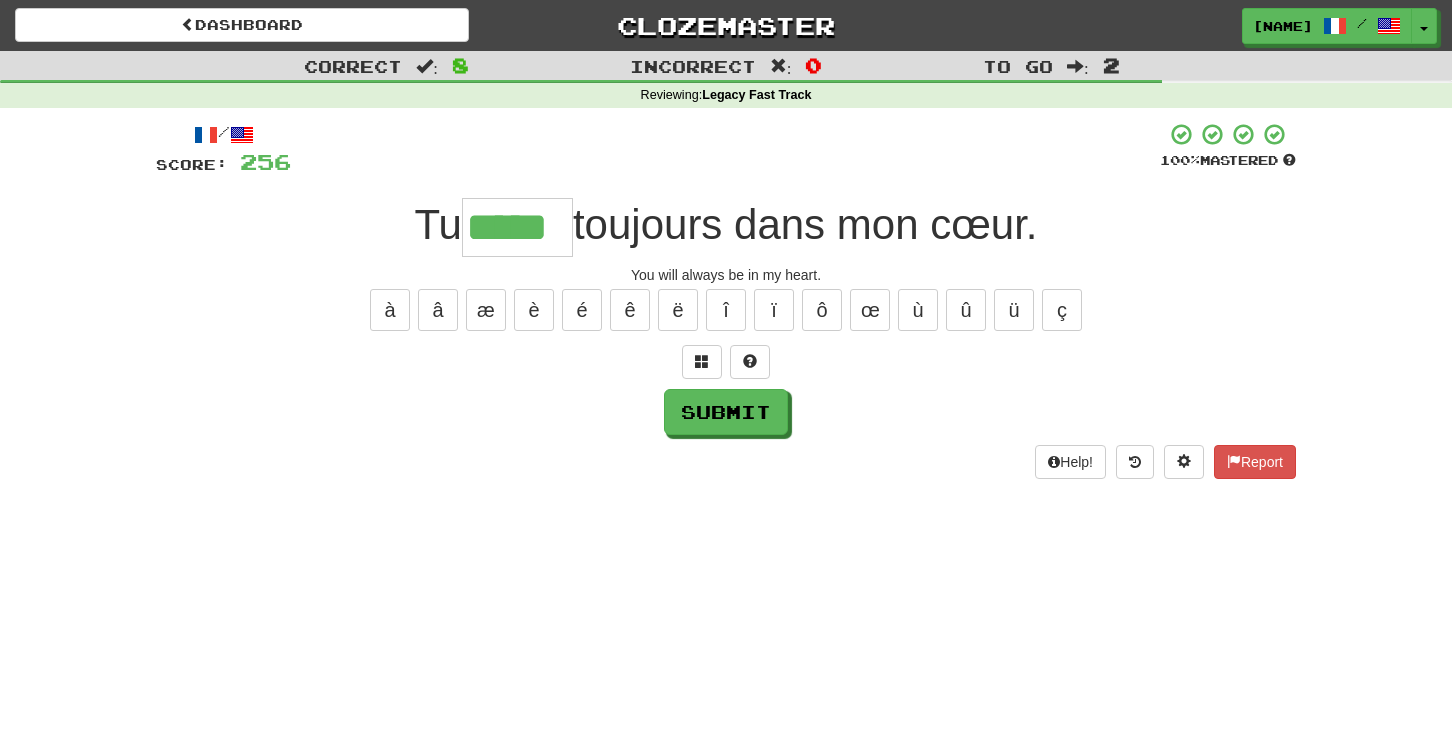 type on "*****" 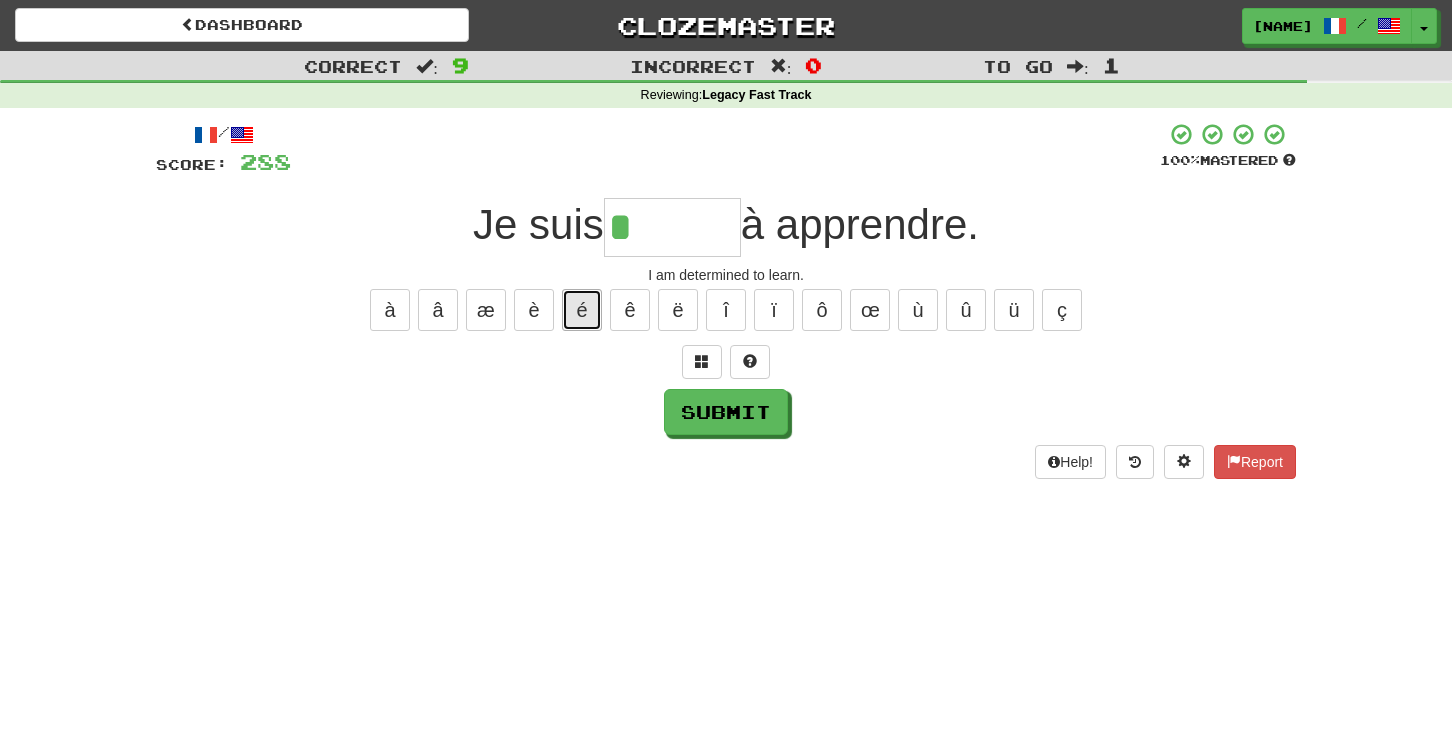 click on "é" at bounding box center [582, 310] 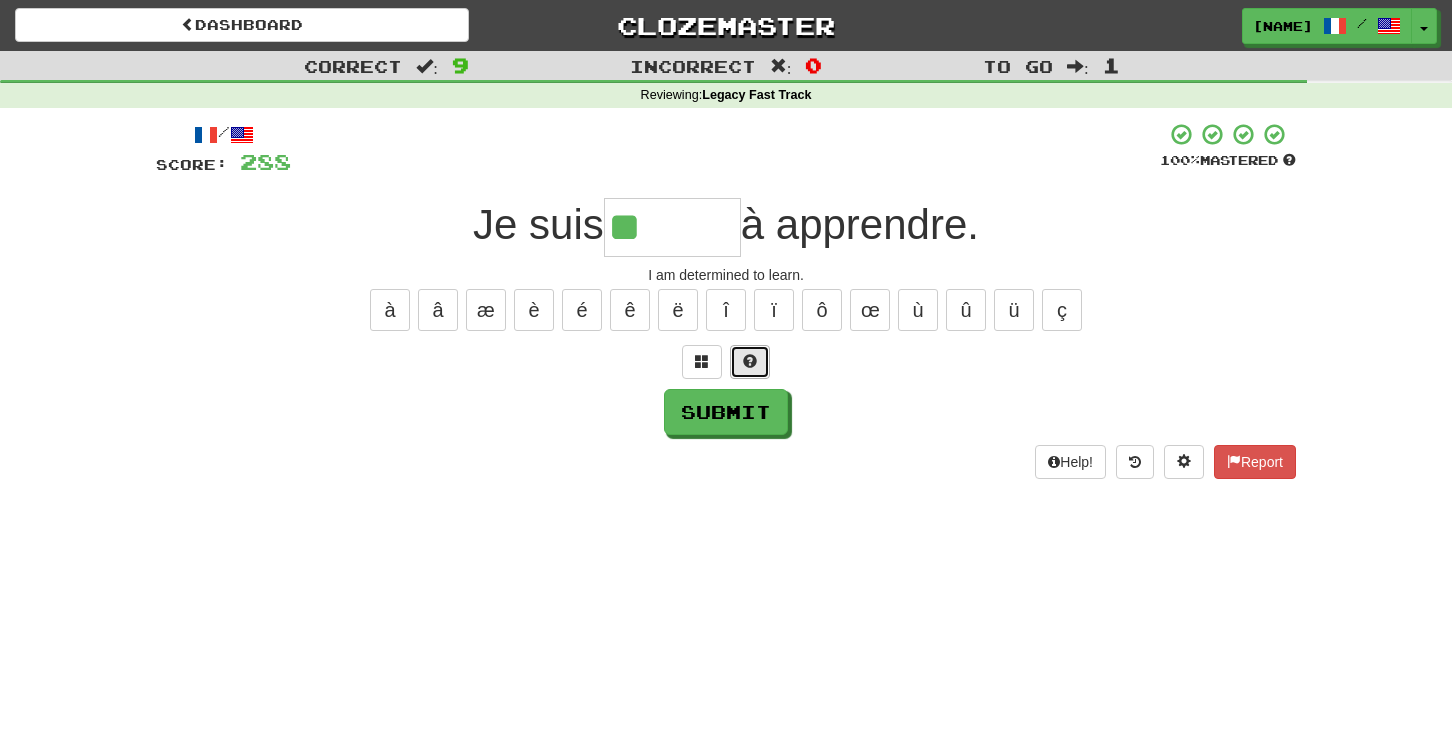 click at bounding box center [750, 361] 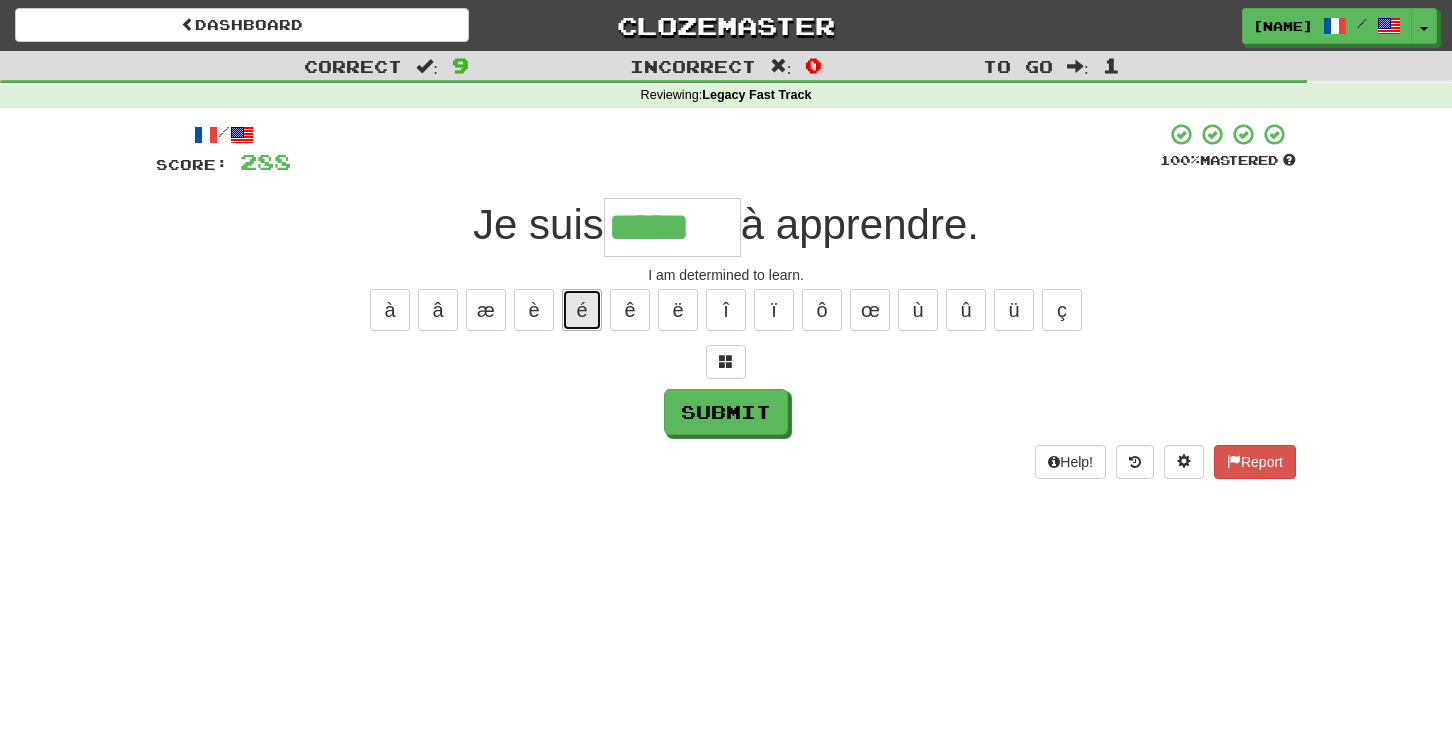 click on "é" at bounding box center [582, 310] 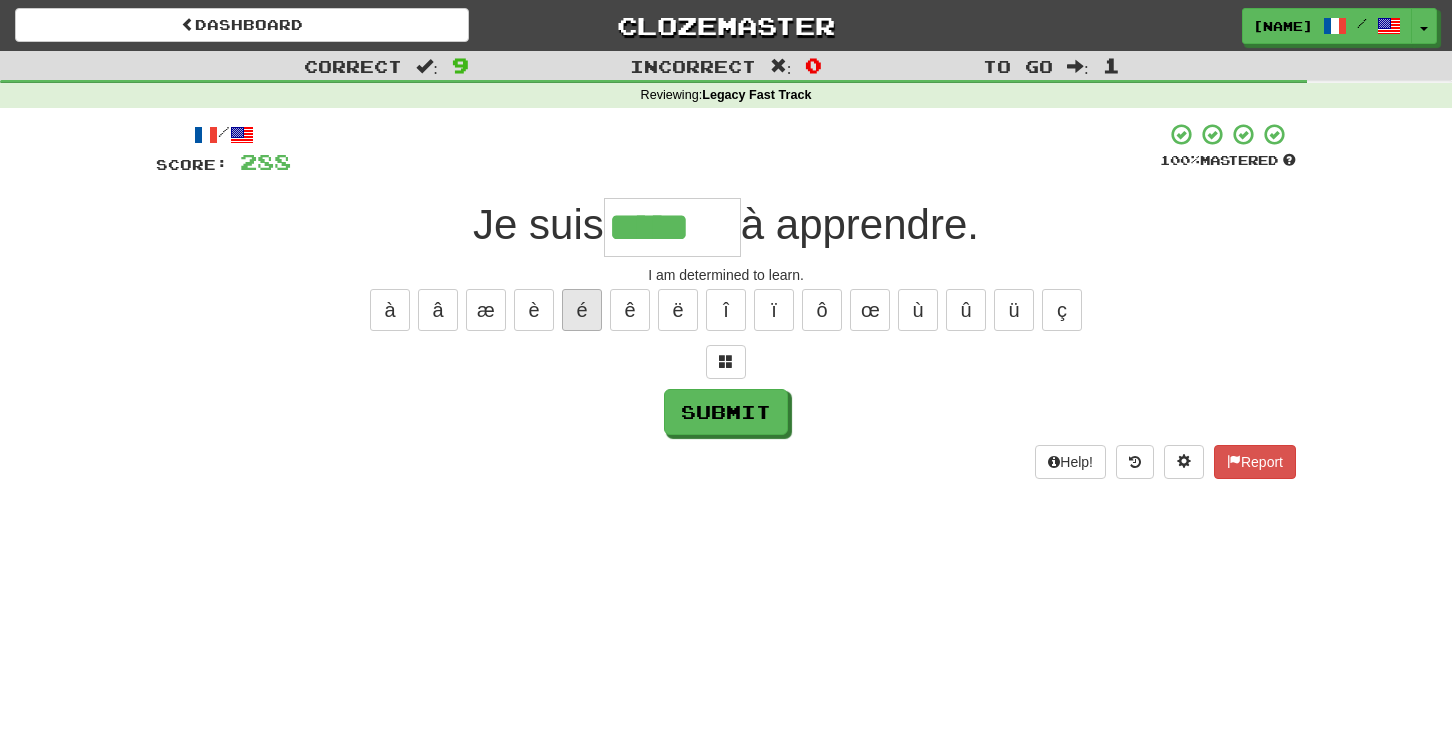 type on "******" 